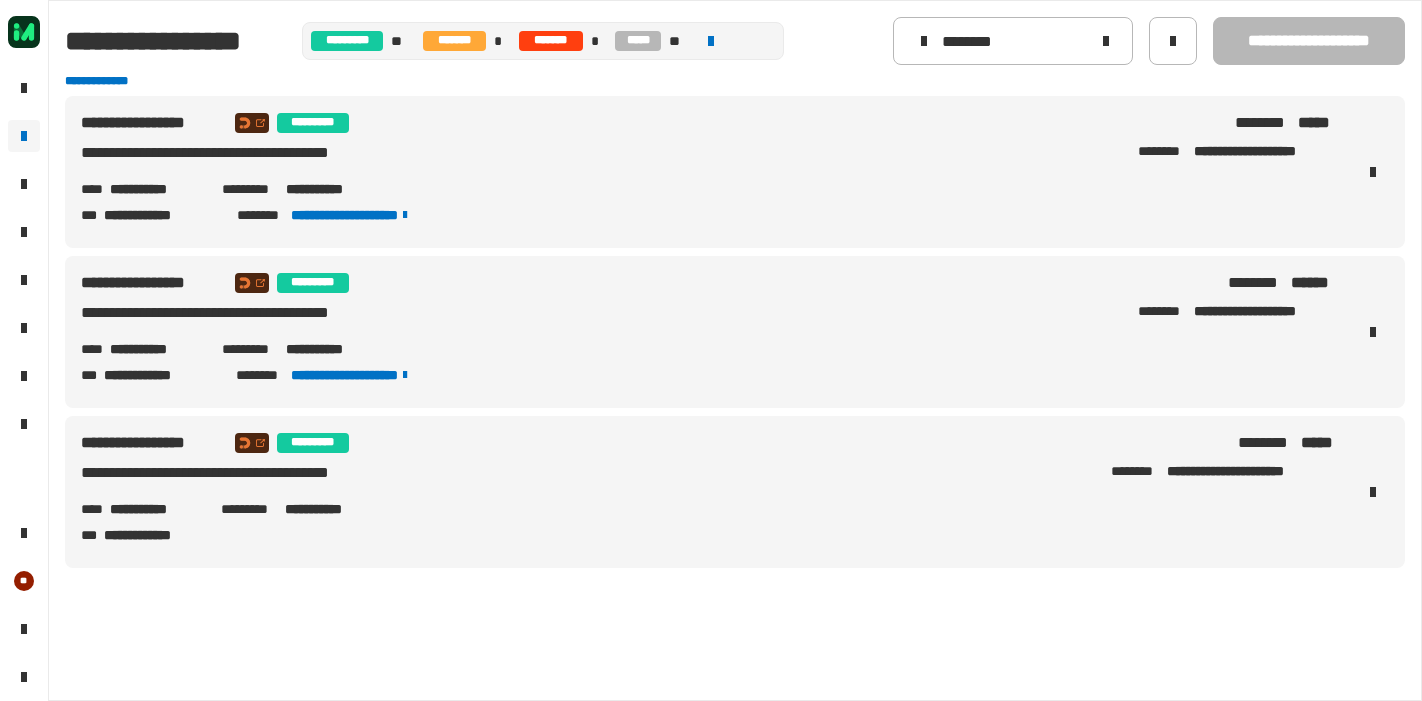 scroll, scrollTop: 0, scrollLeft: 0, axis: both 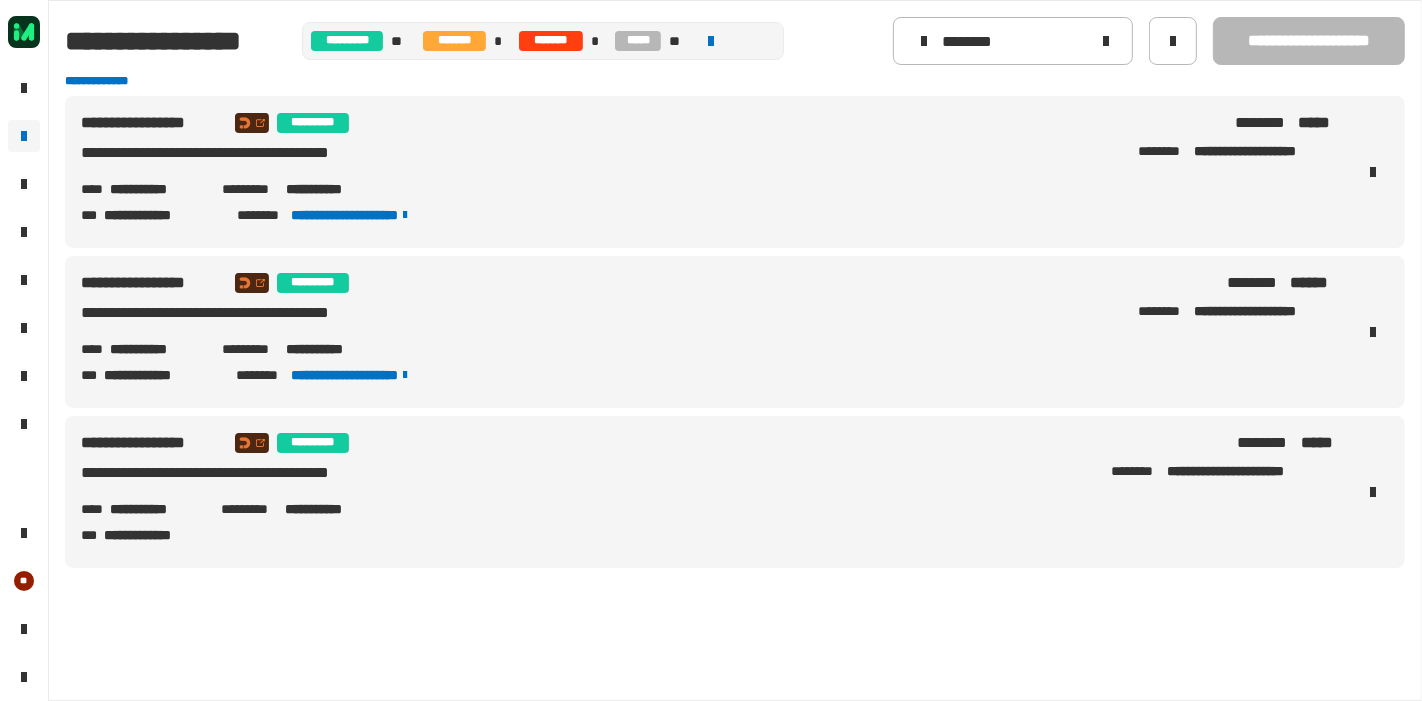click on "**********" at bounding box center (735, 172) 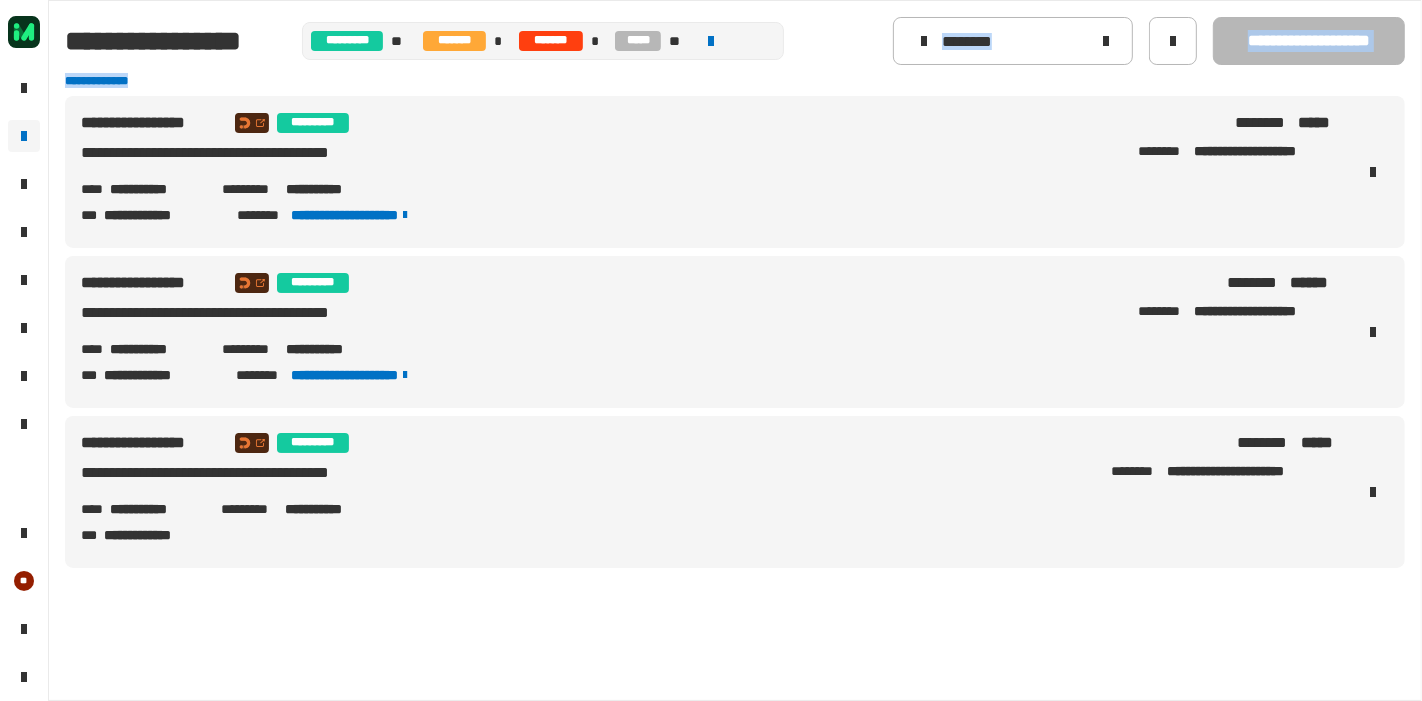 click on "**********" 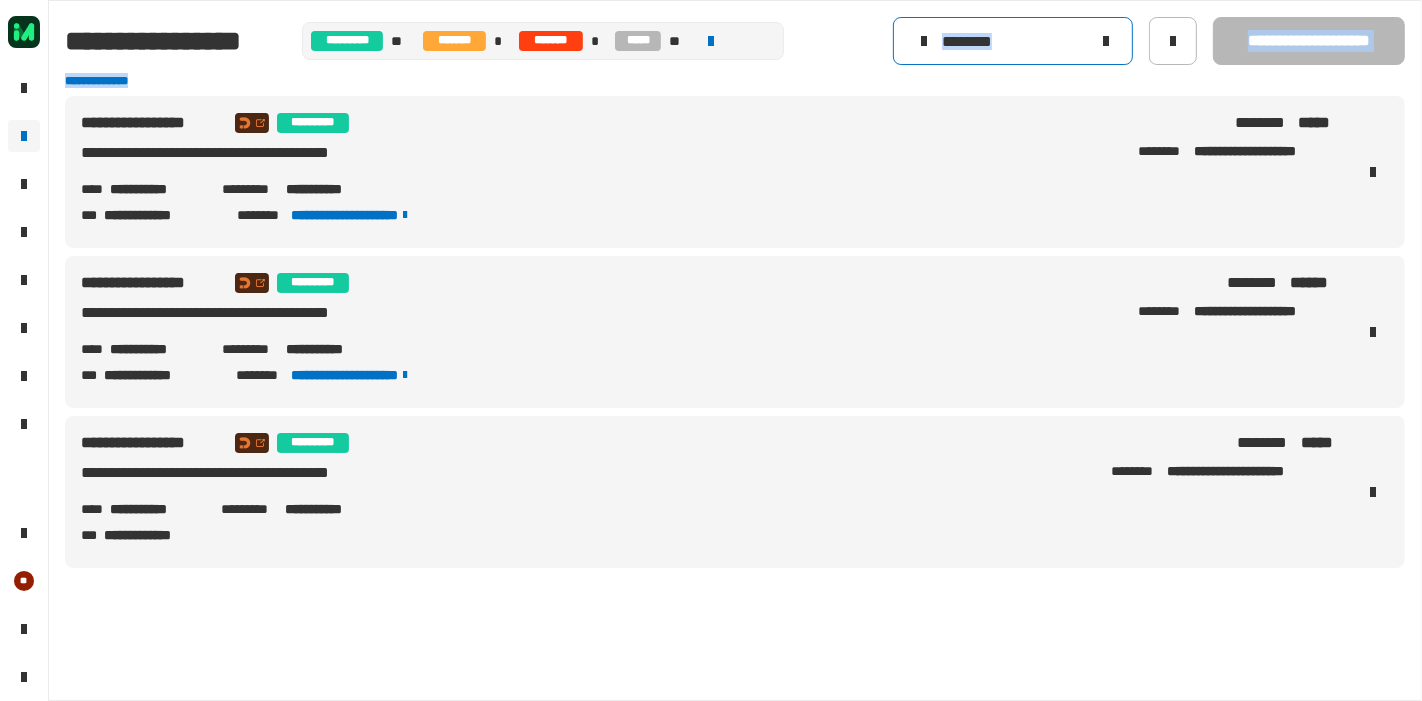 click 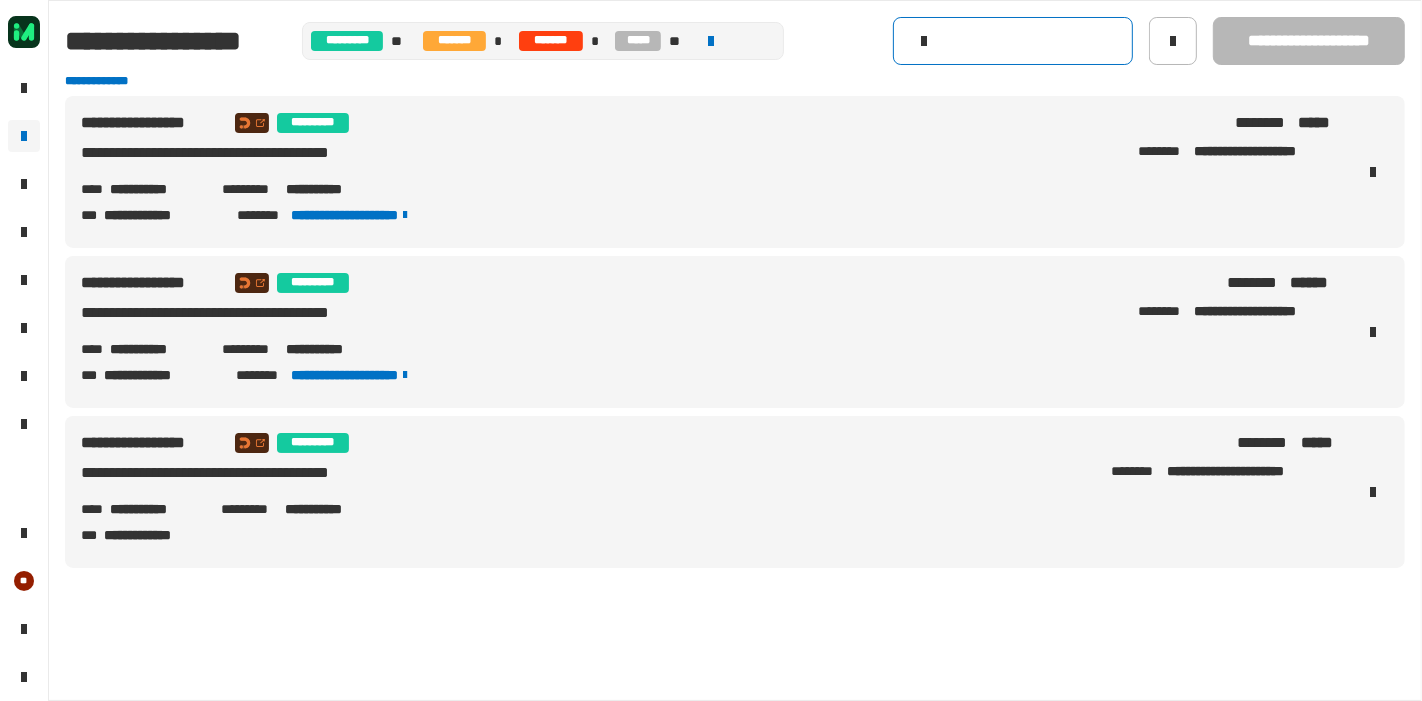 type 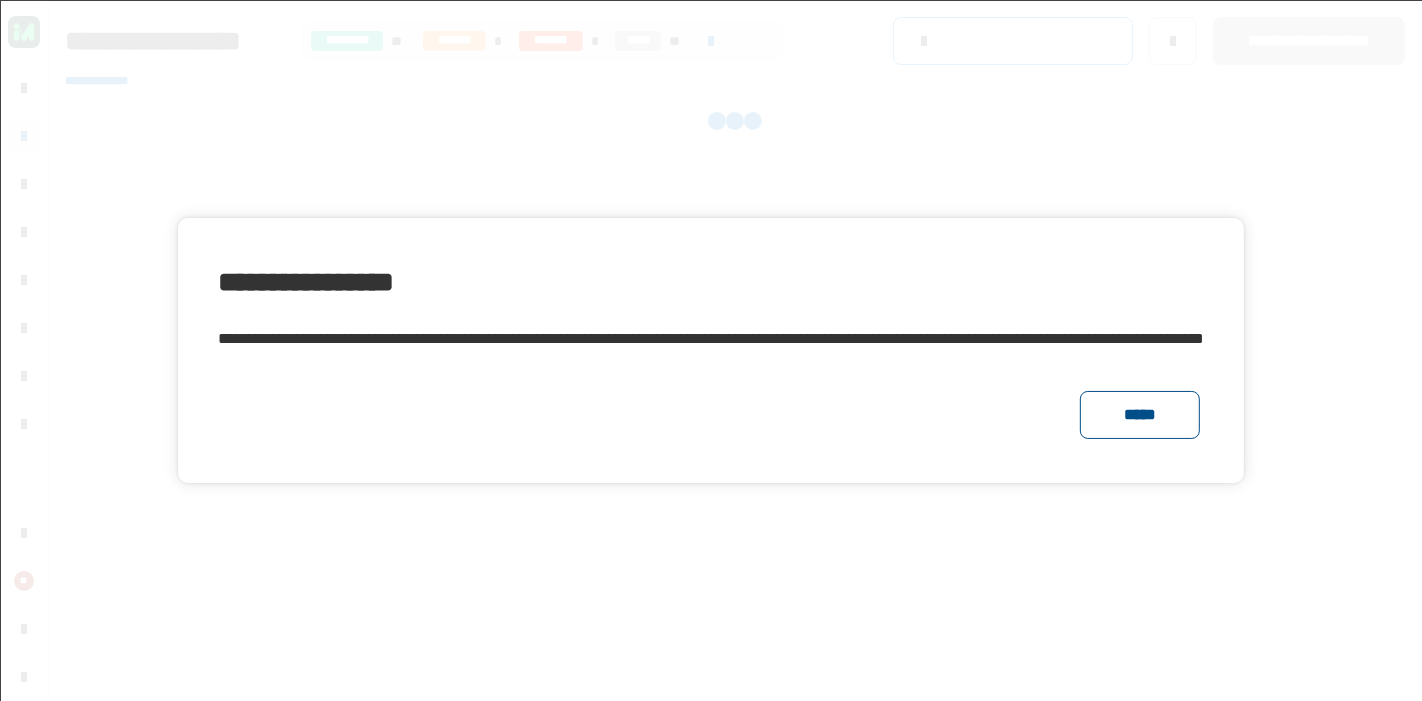 click on "*****" 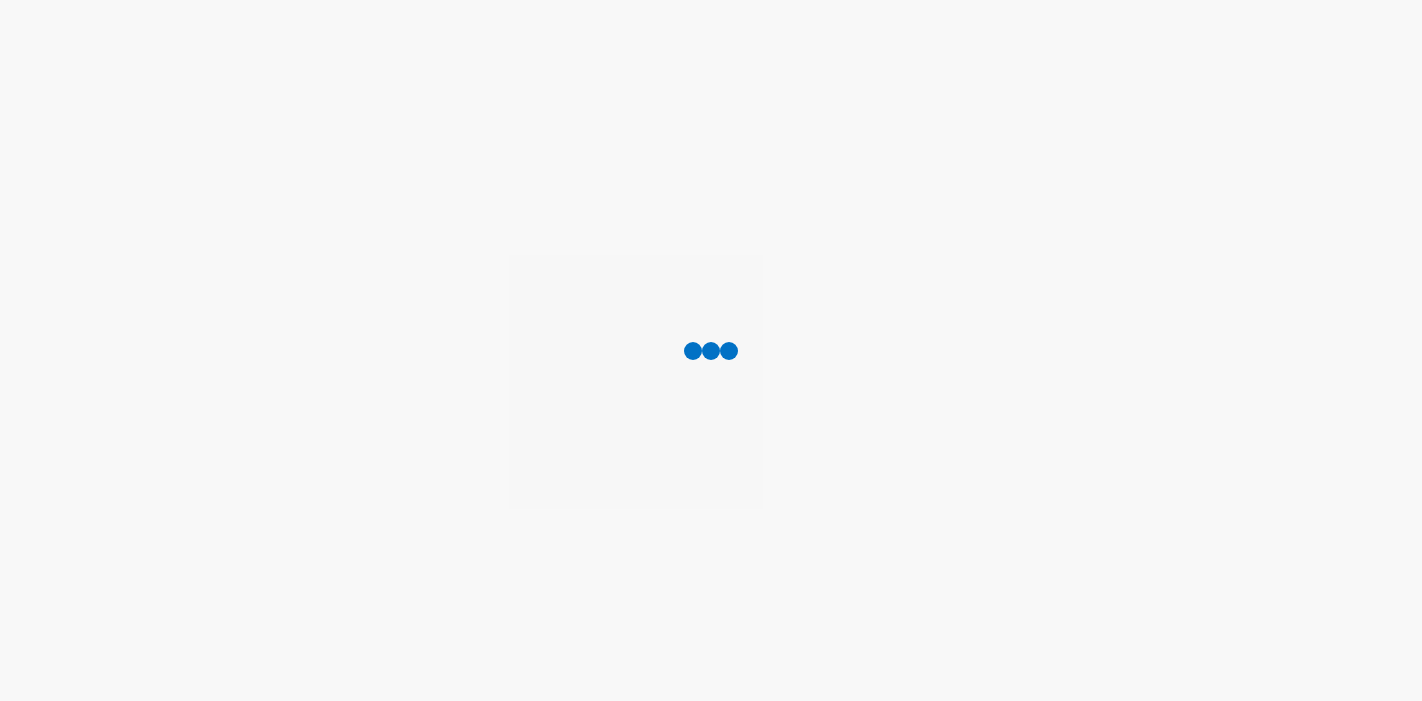 scroll, scrollTop: 0, scrollLeft: 0, axis: both 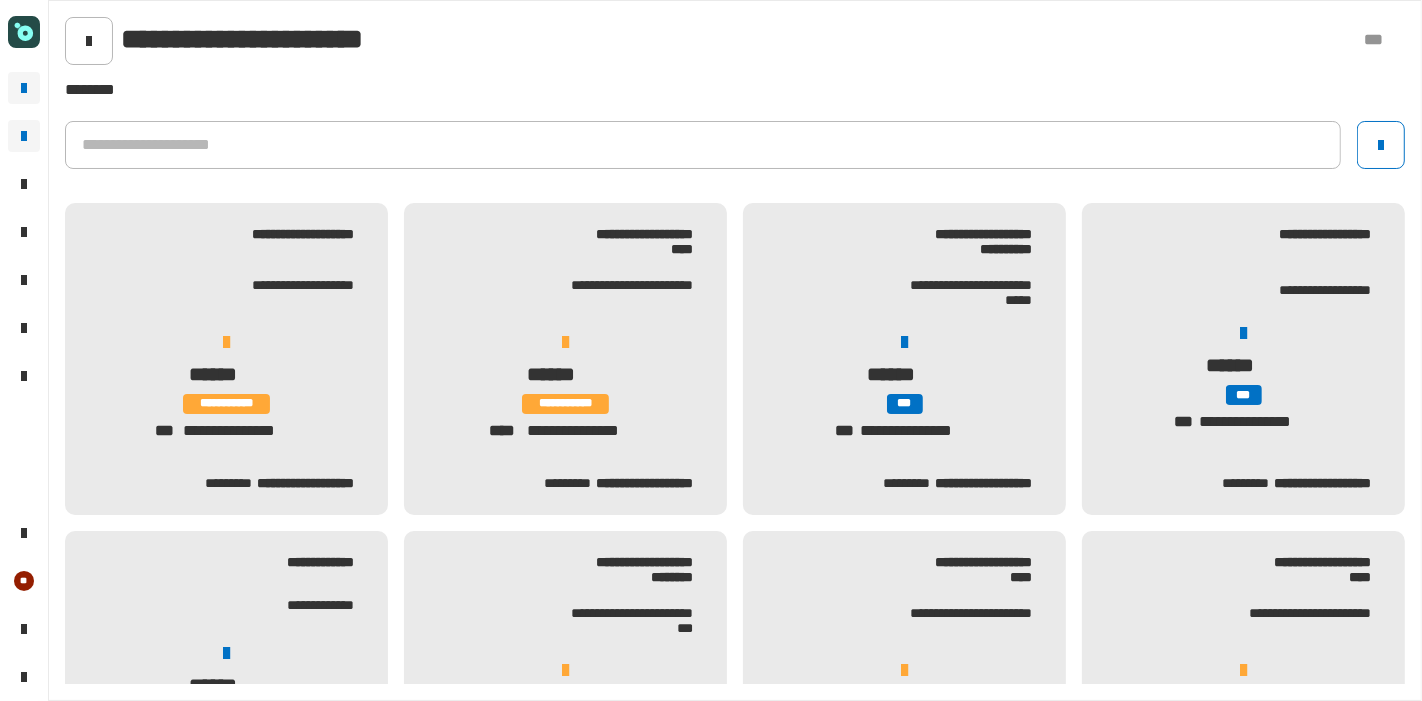 drag, startPoint x: 17, startPoint y: 52, endPoint x: 8, endPoint y: 70, distance: 20.12461 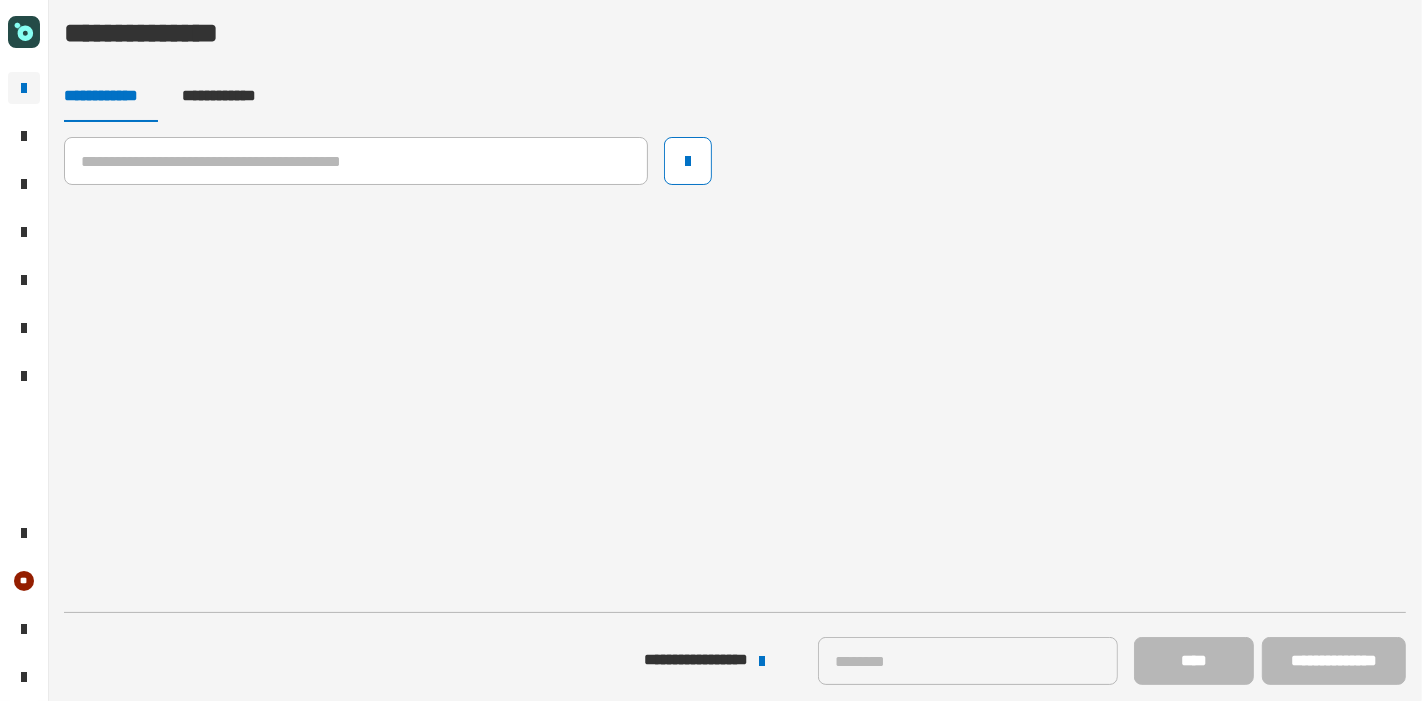 click on "**********" 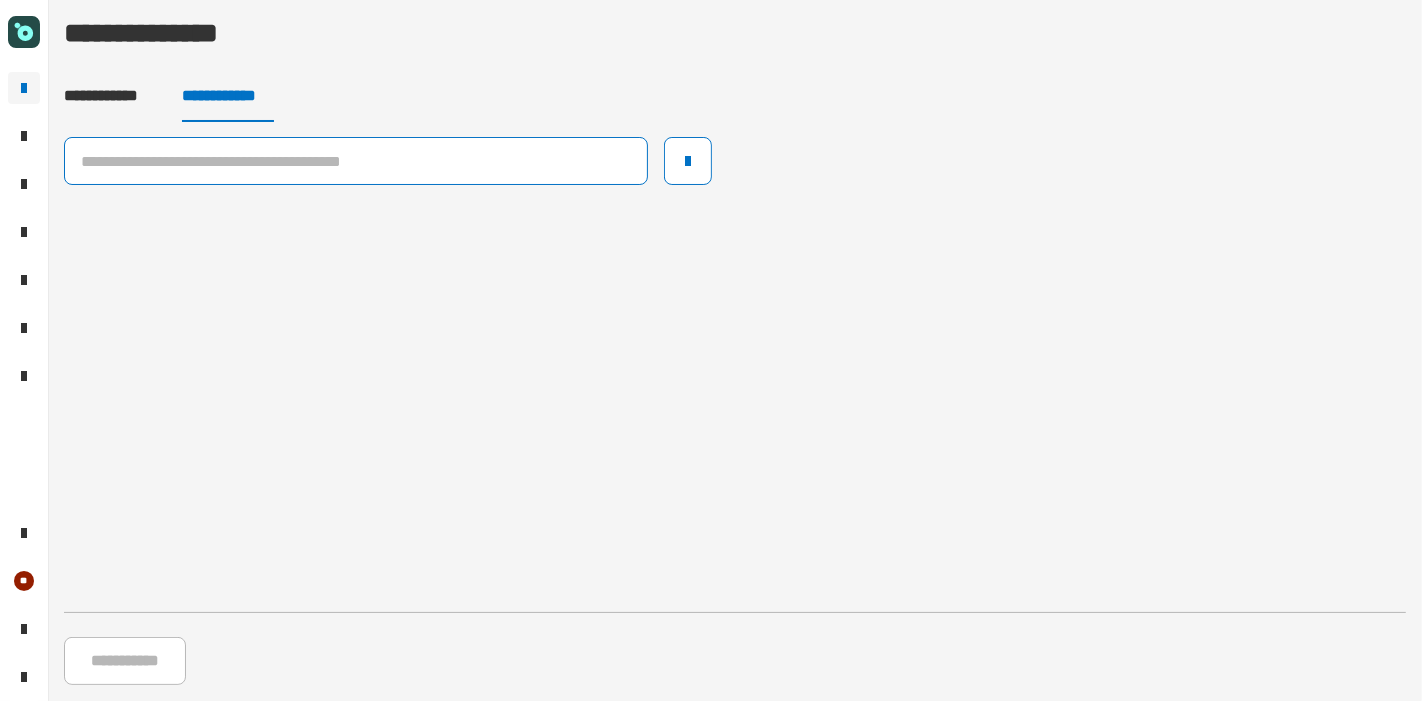click 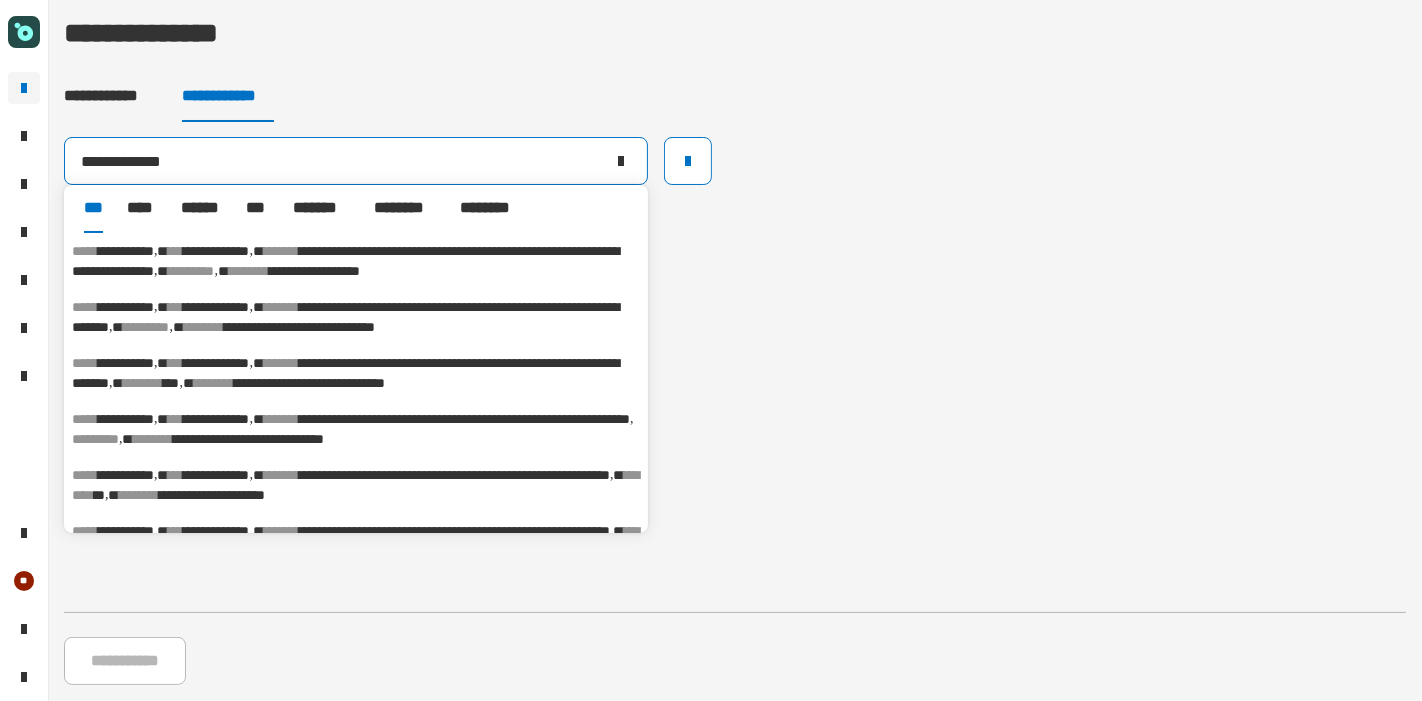 type on "**********" 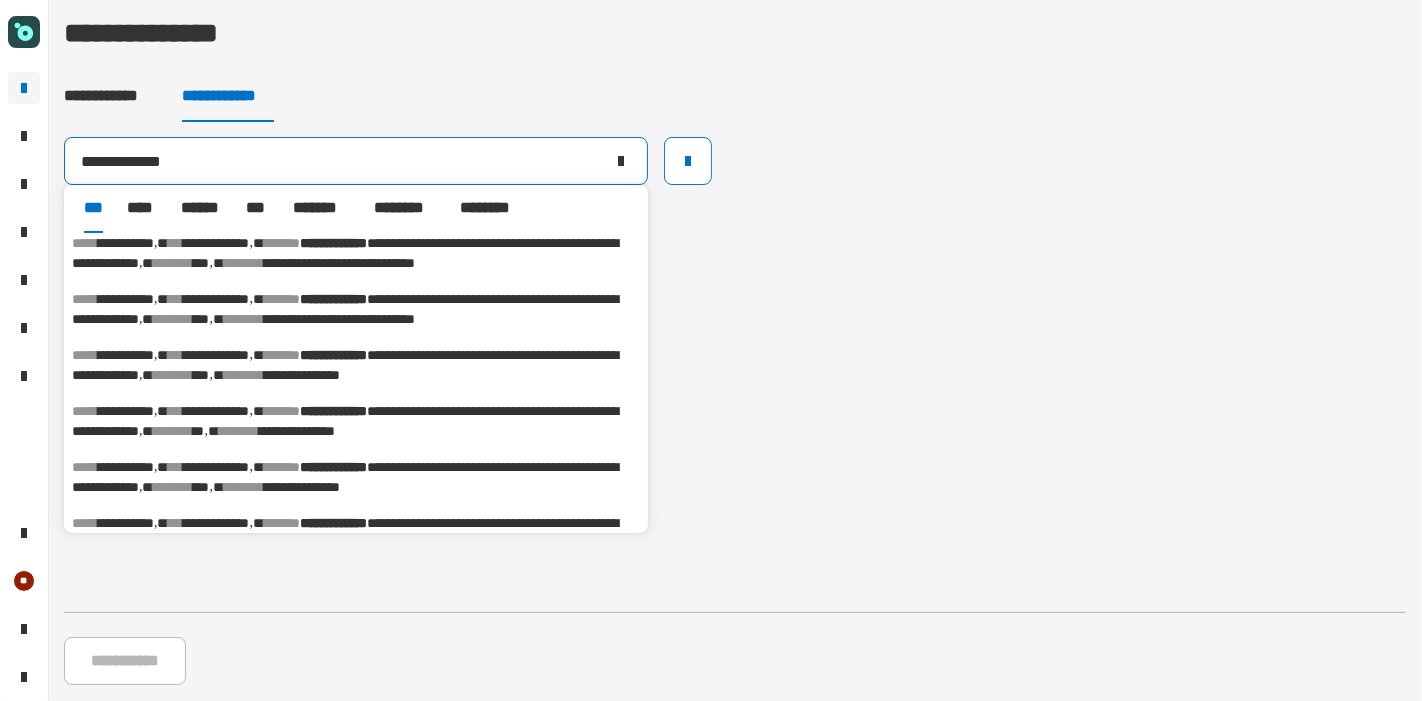 scroll, scrollTop: 481, scrollLeft: 0, axis: vertical 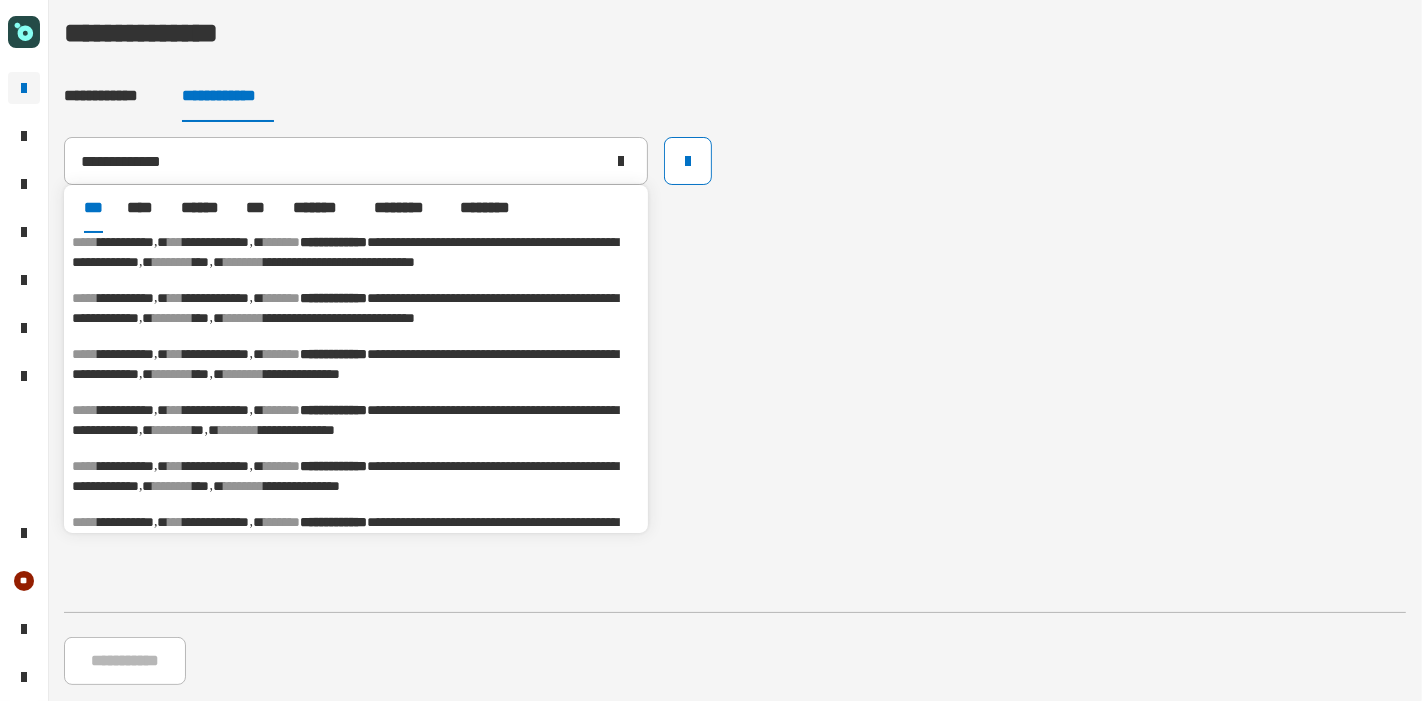 click on "*******" at bounding box center (282, 354) 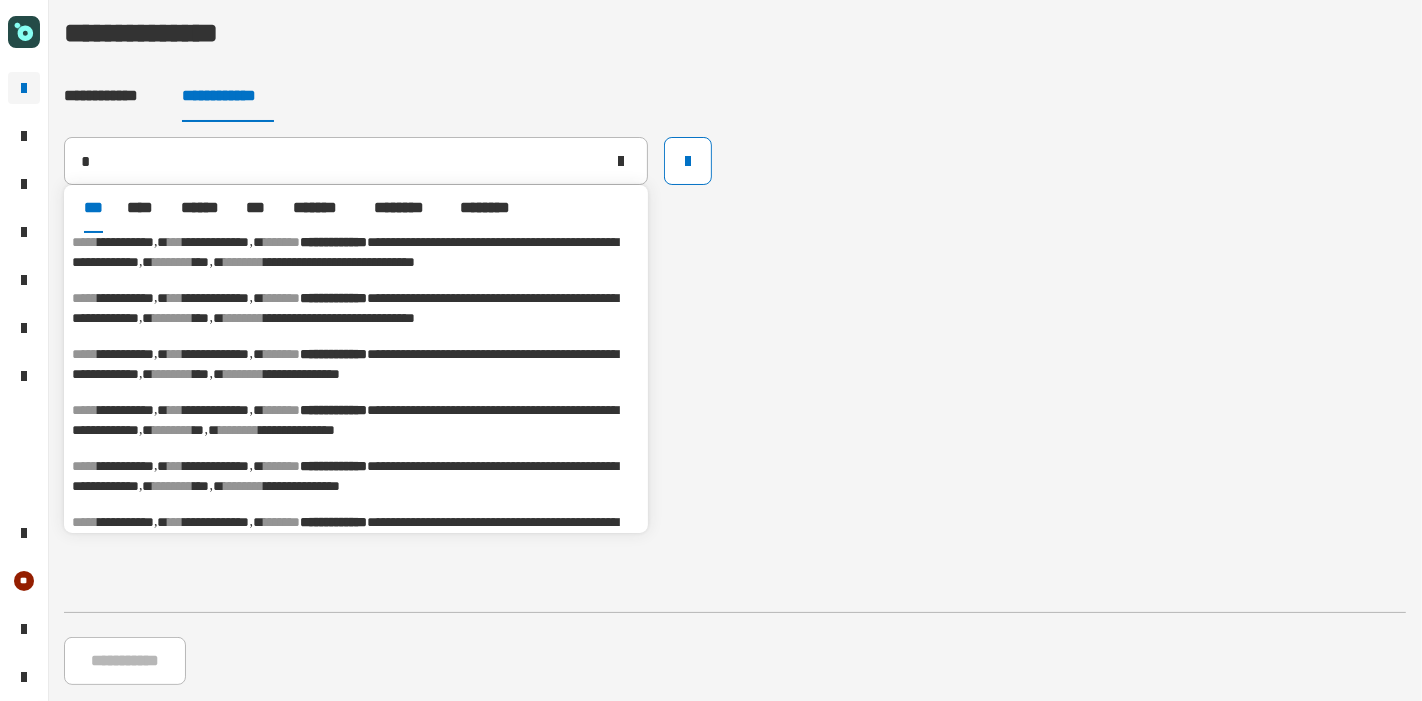 type on "**********" 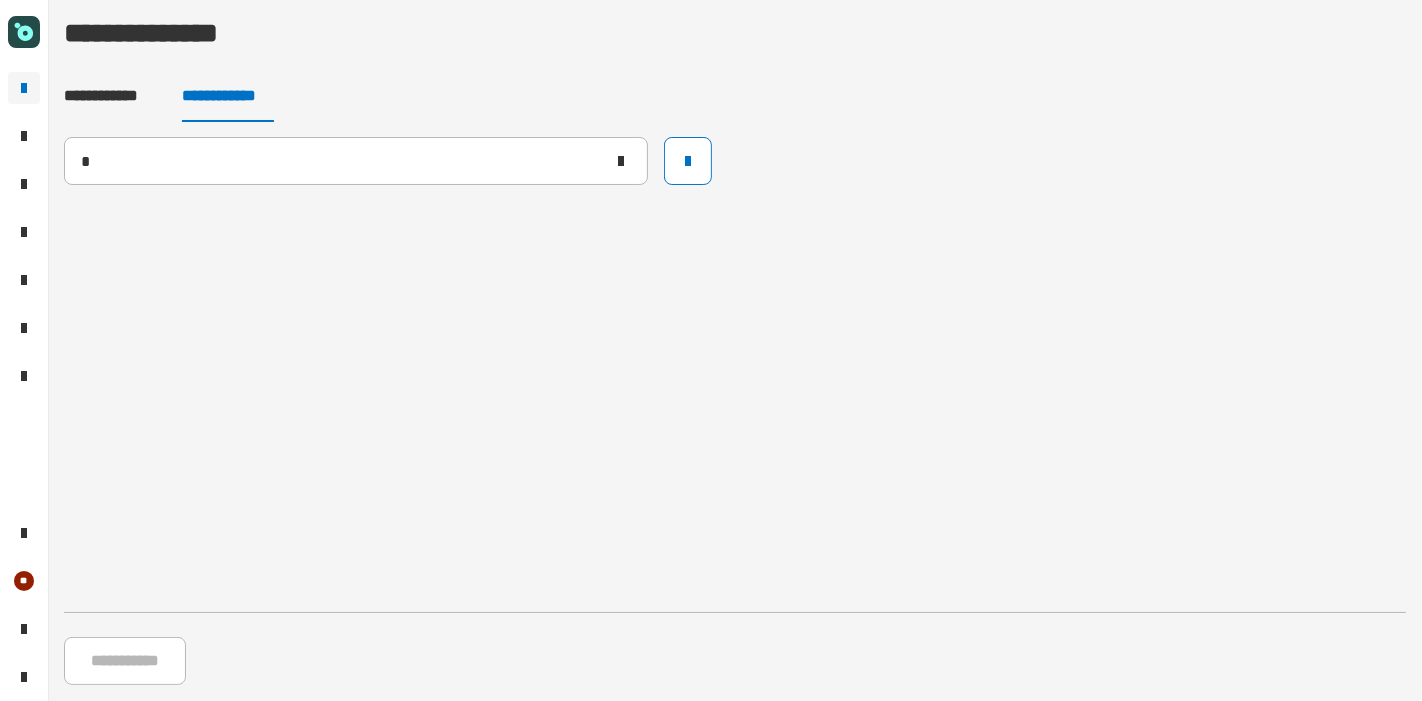 type 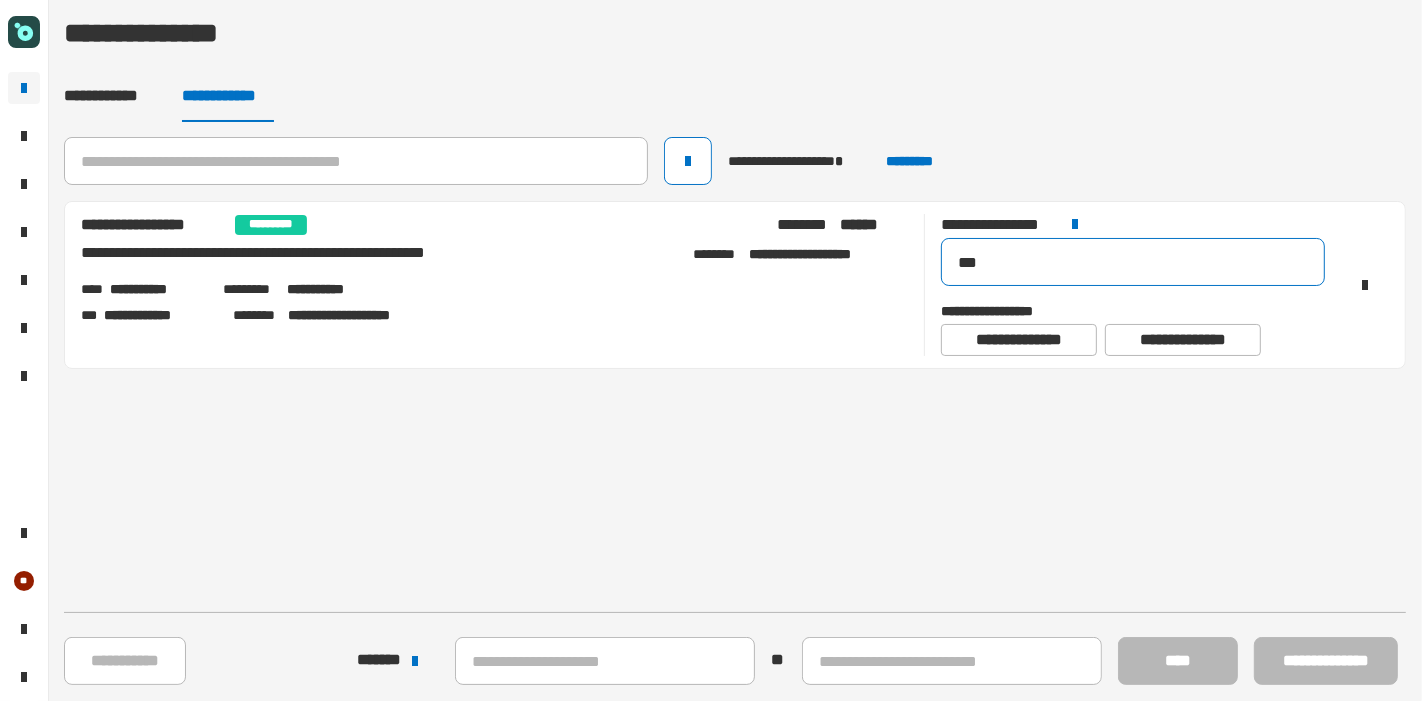 click on "***" 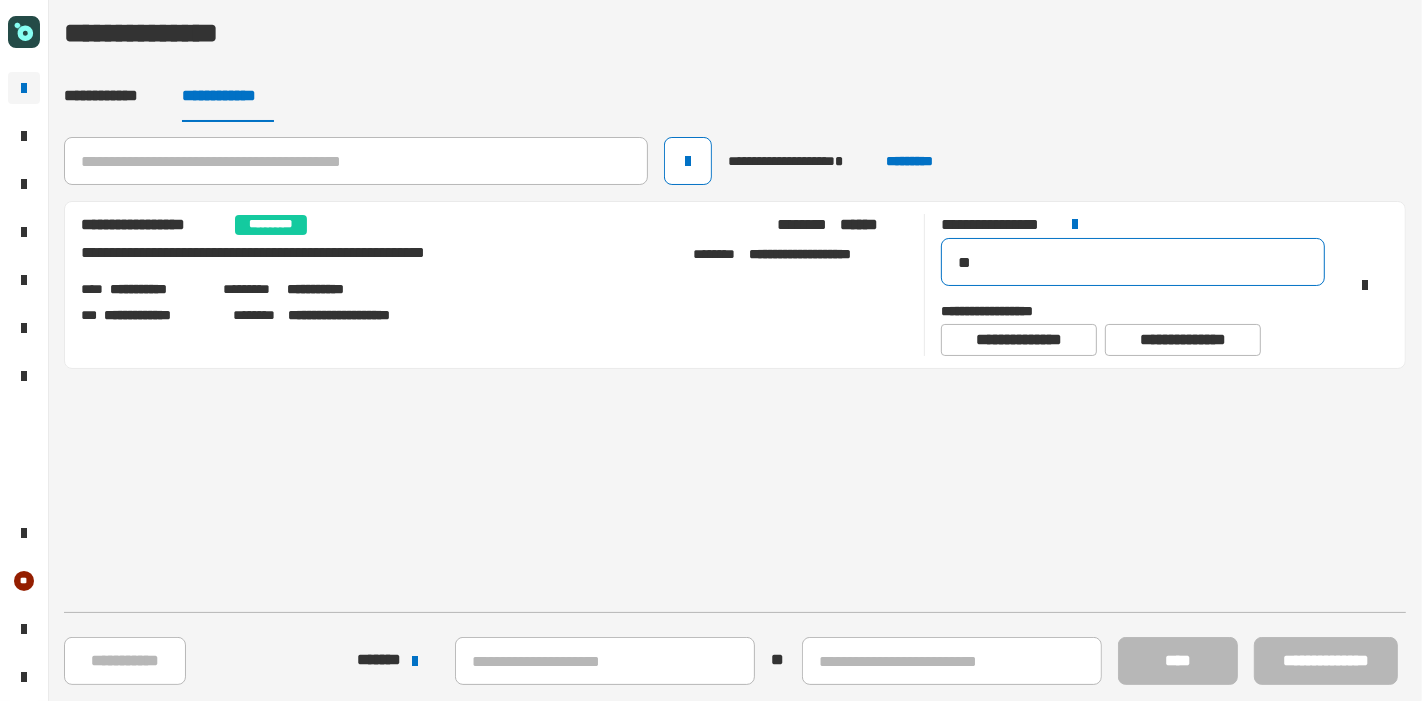 type on "*" 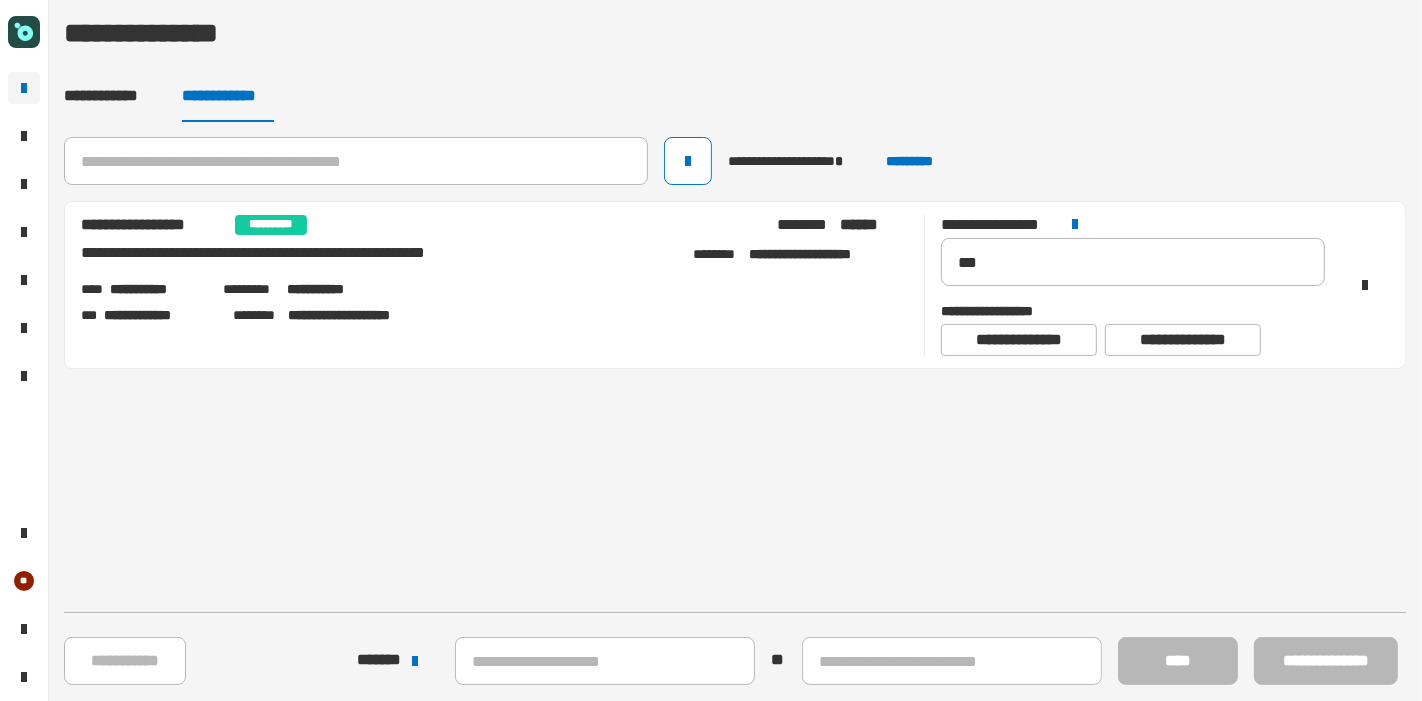 click on "**********" 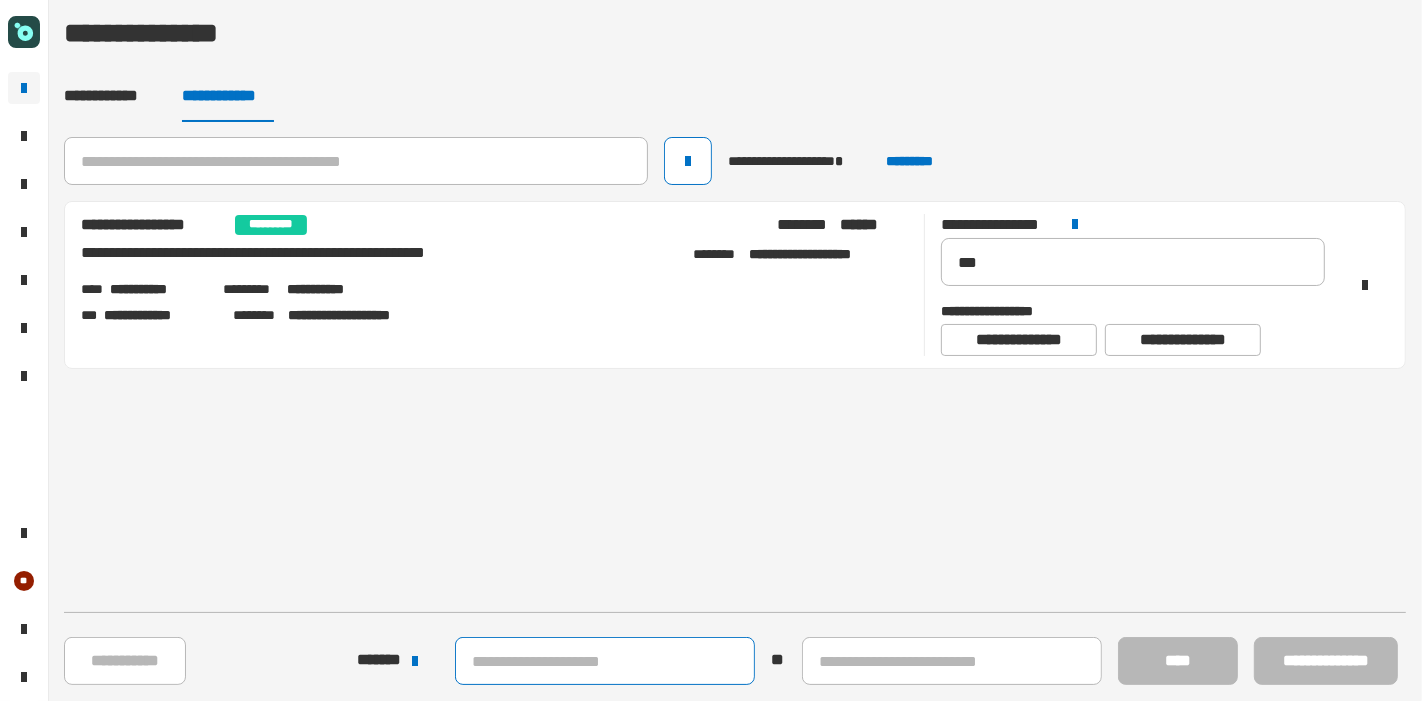 click 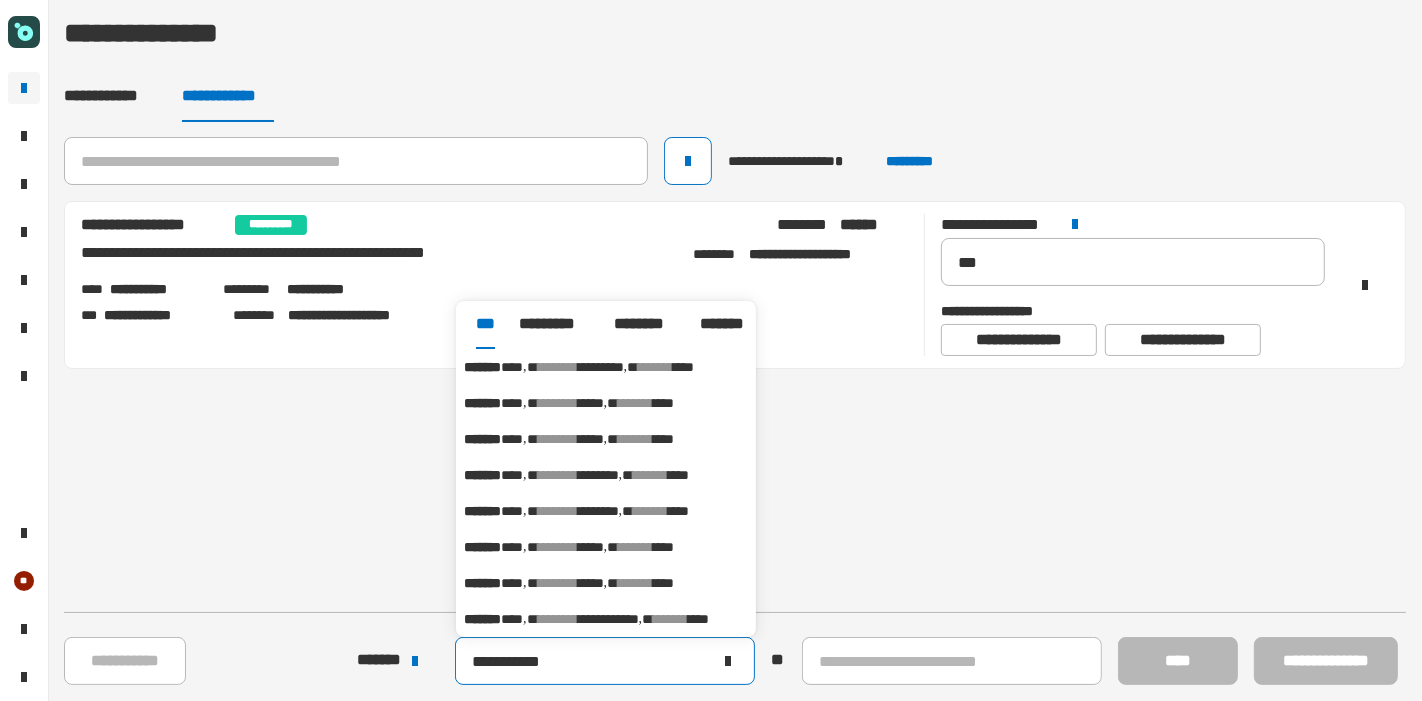 type on "**********" 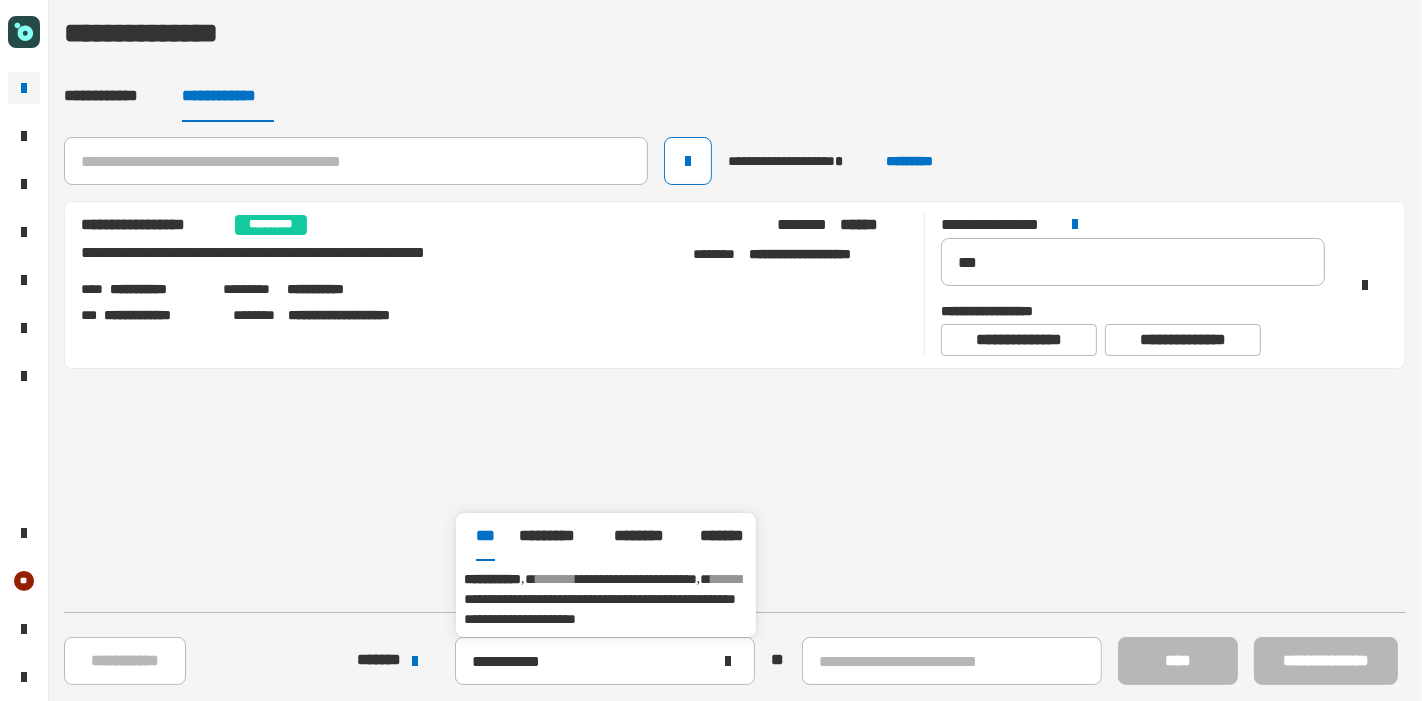 click on "**********" at bounding box center (606, 599) 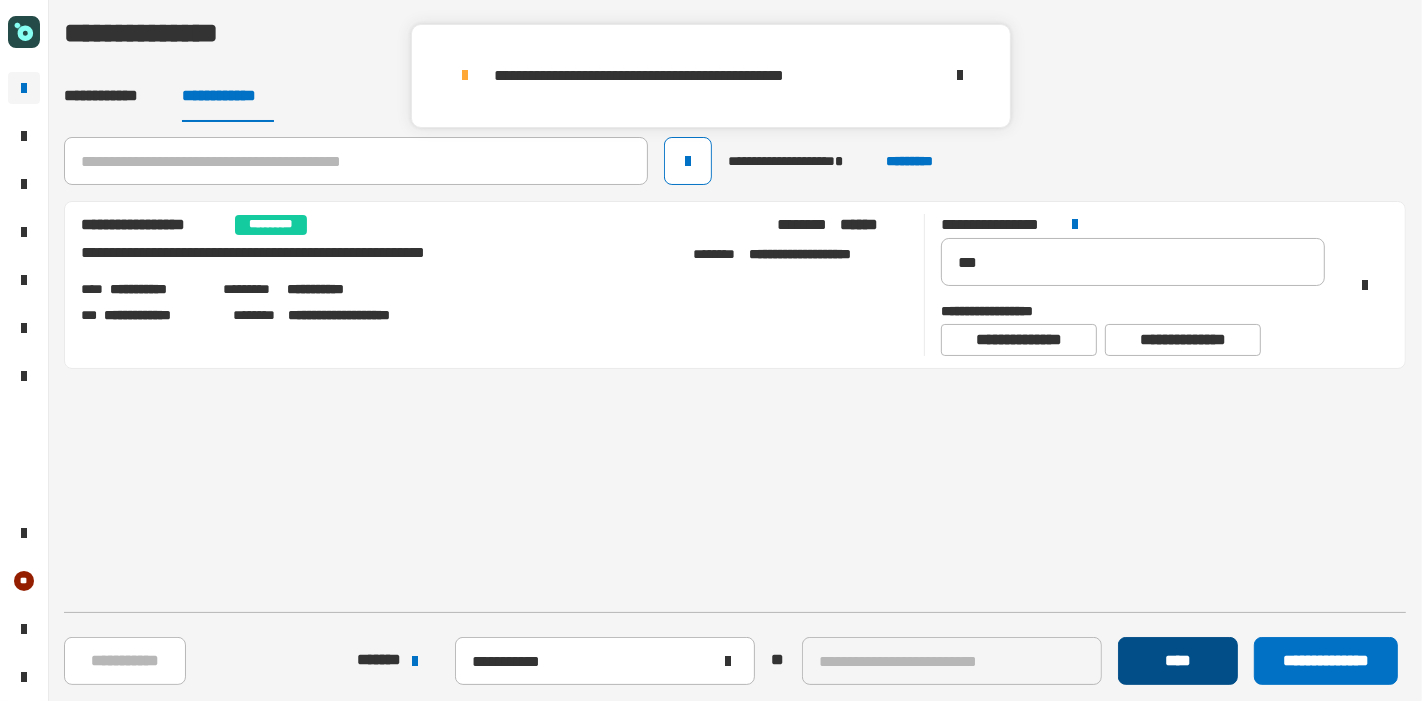 click on "****" 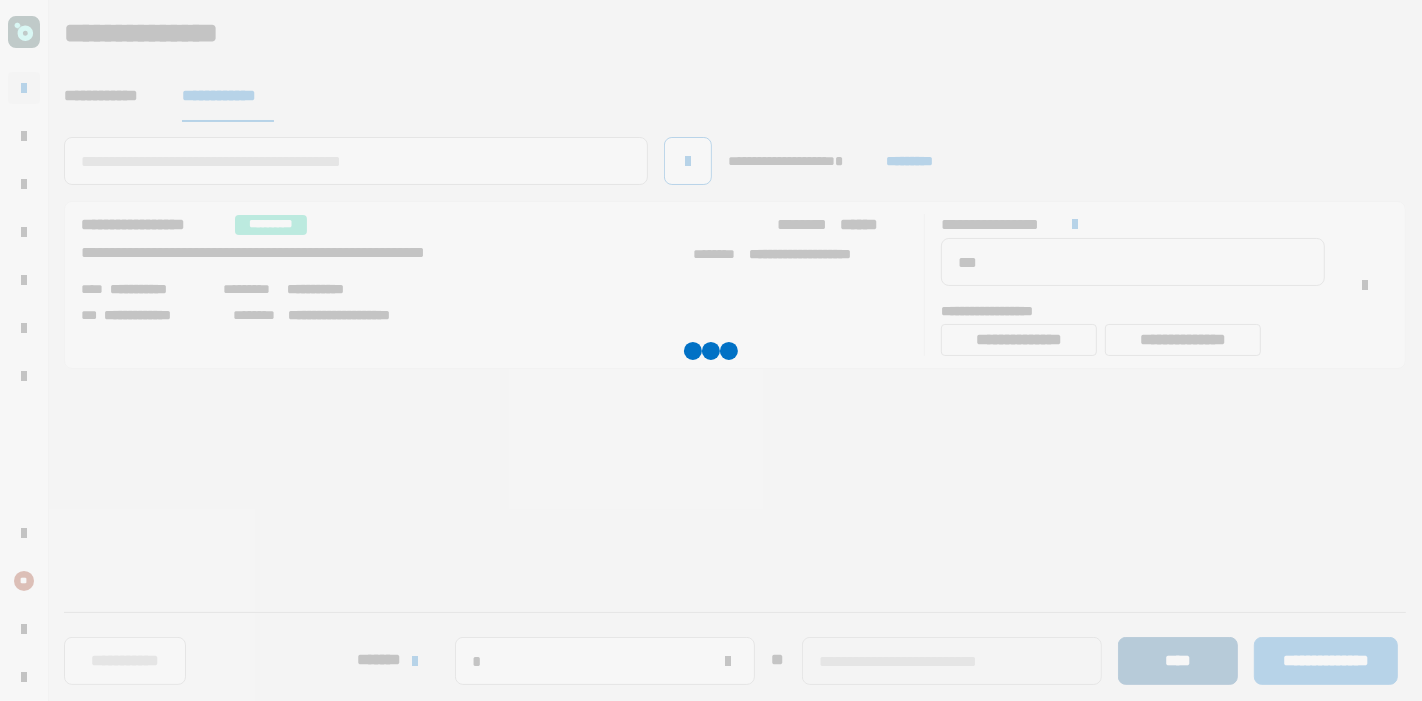 type 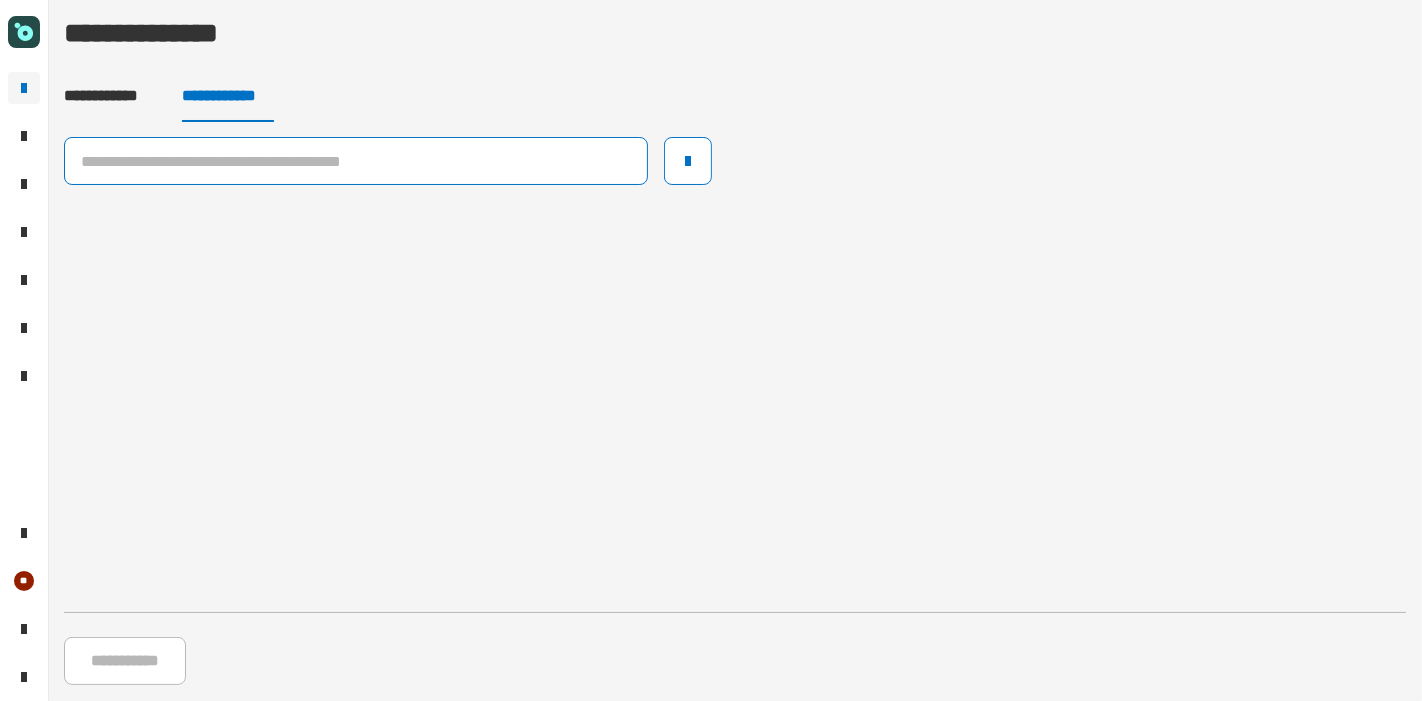 click 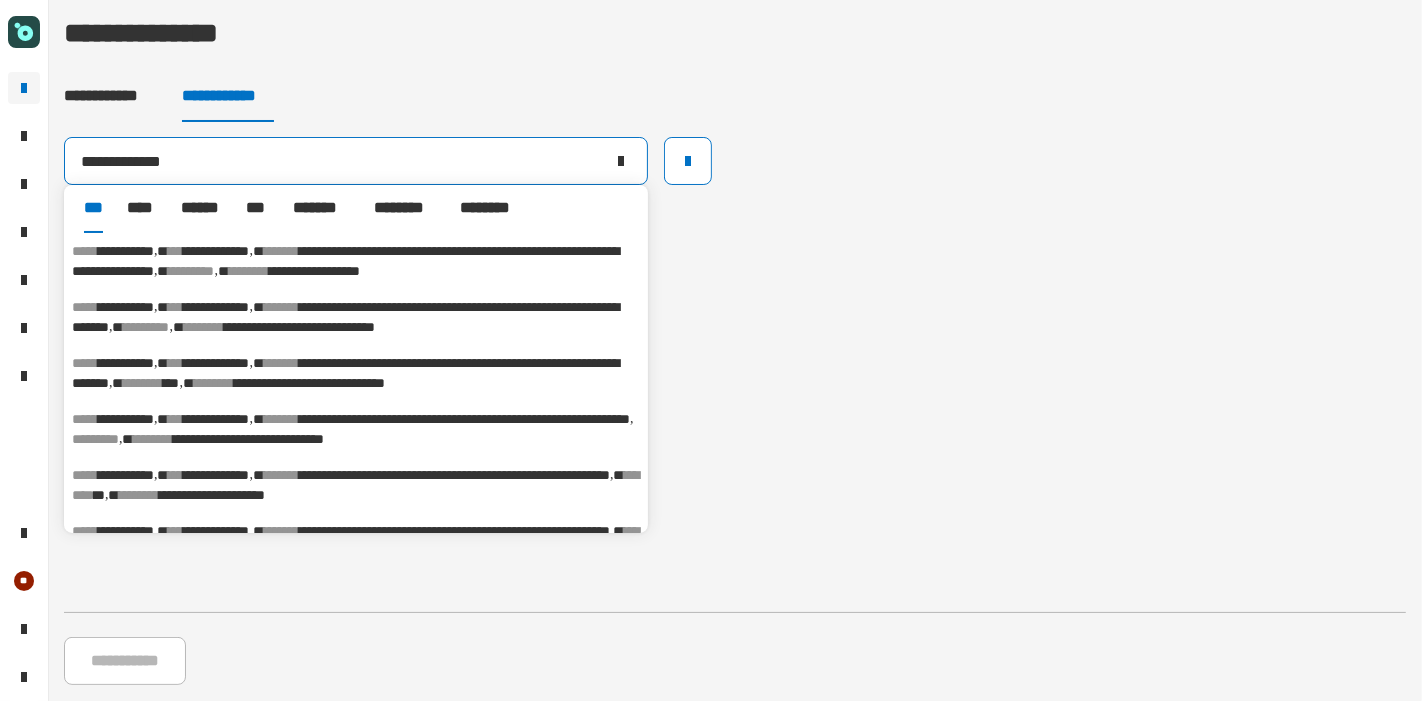 type on "**********" 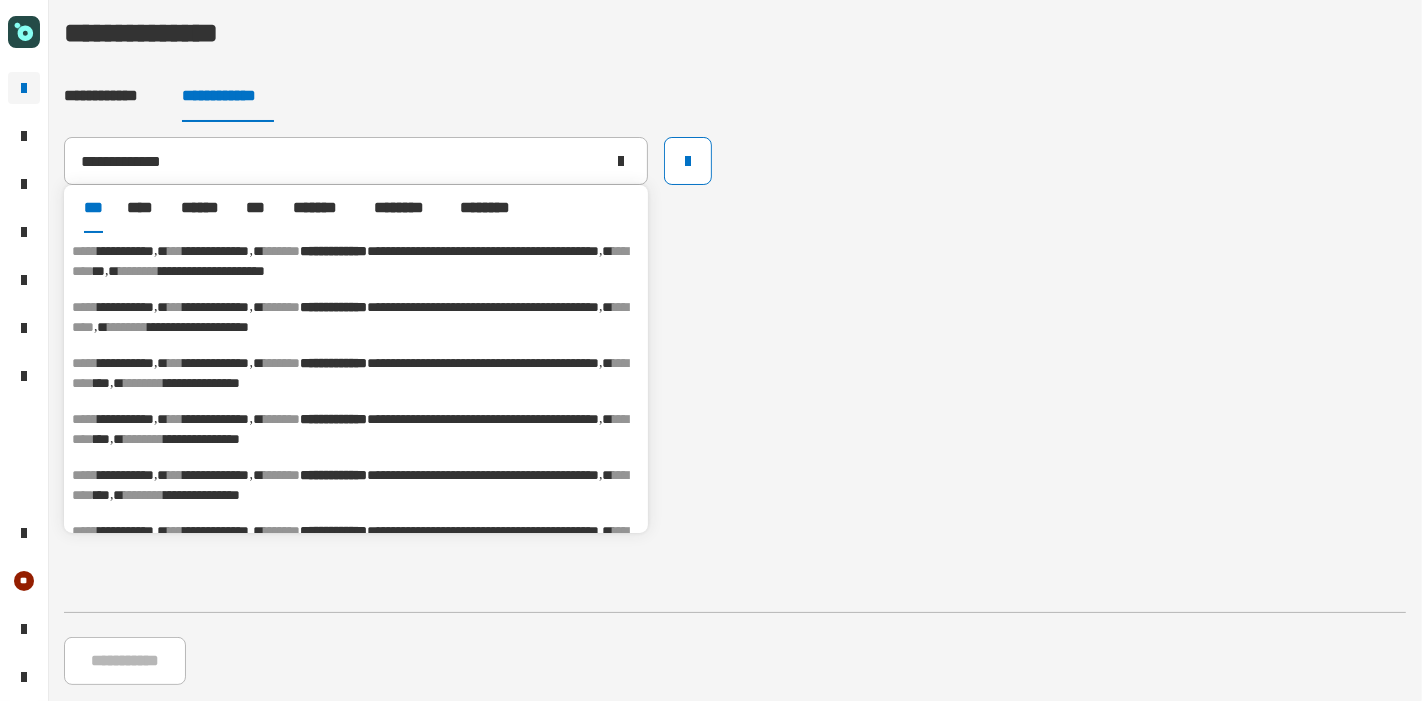 click on "**********" at bounding box center (203, 383) 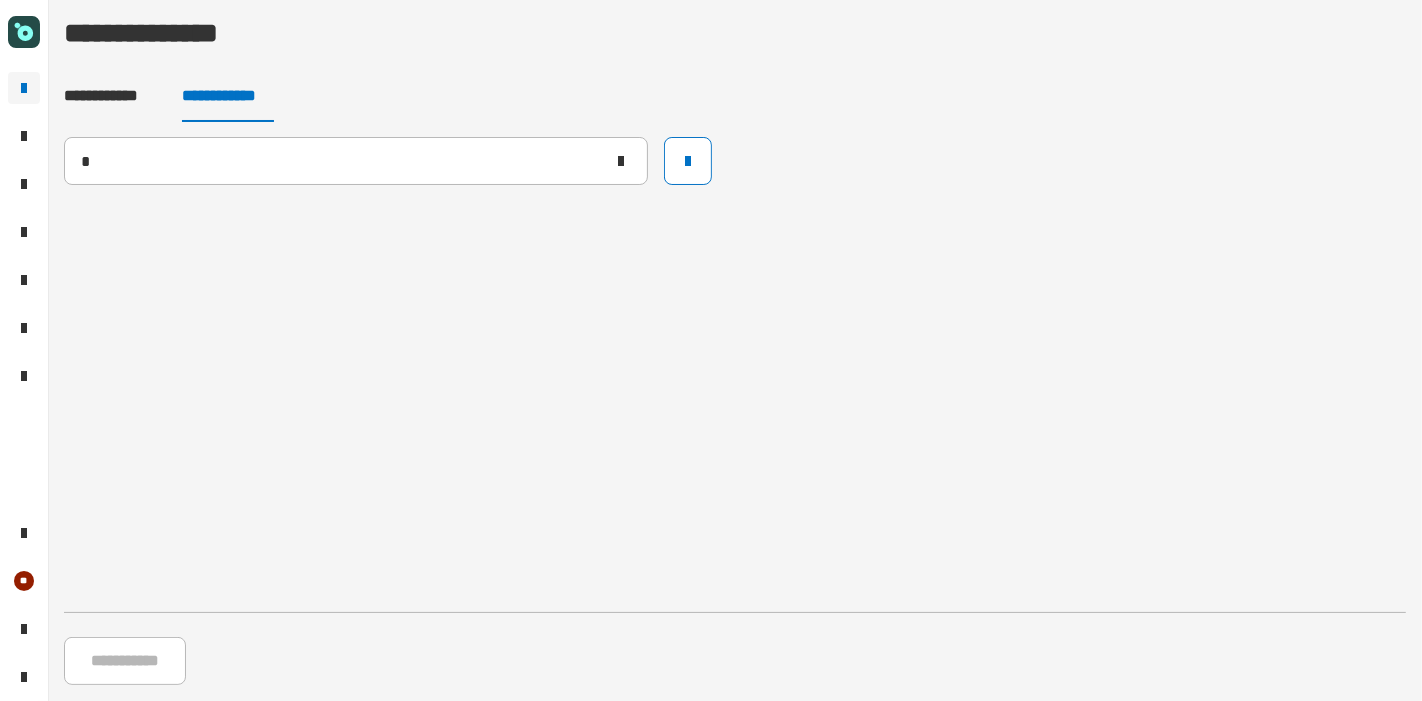 type 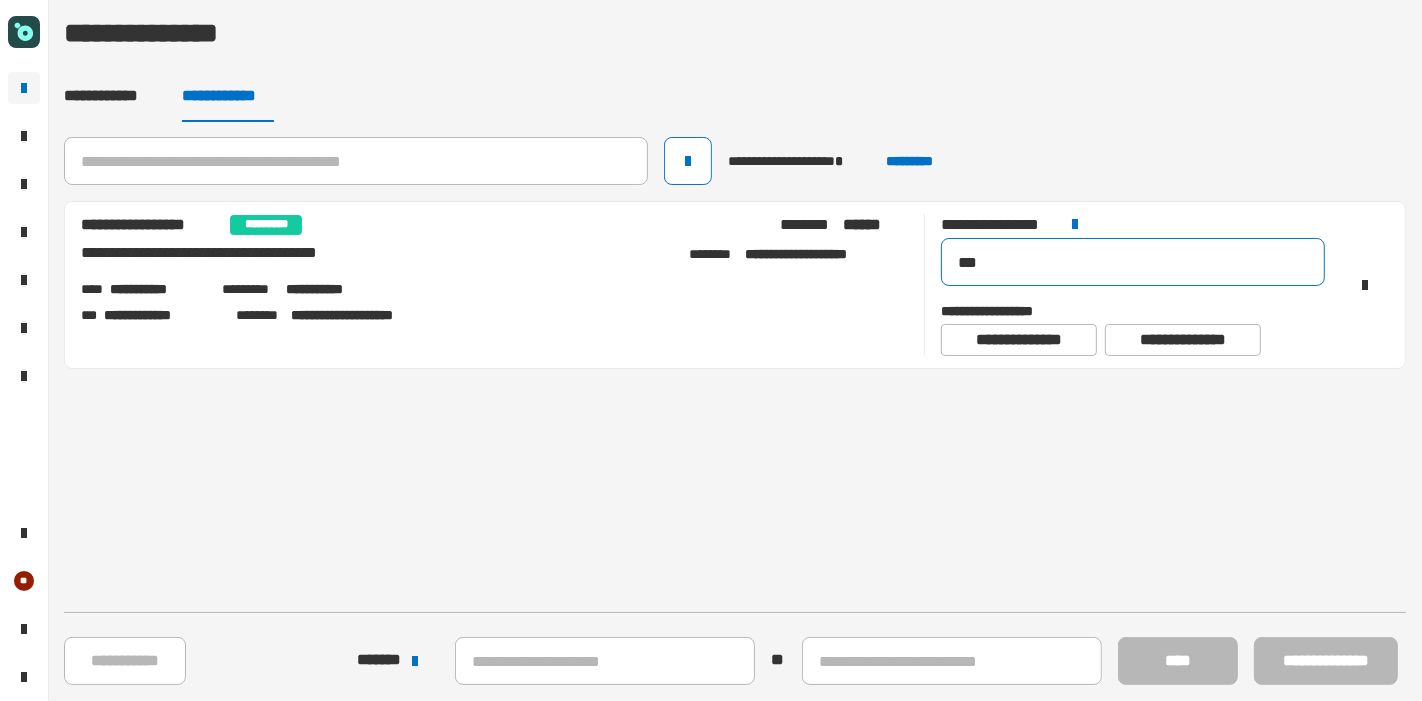 drag, startPoint x: 1017, startPoint y: 265, endPoint x: 796, endPoint y: 244, distance: 221.9955 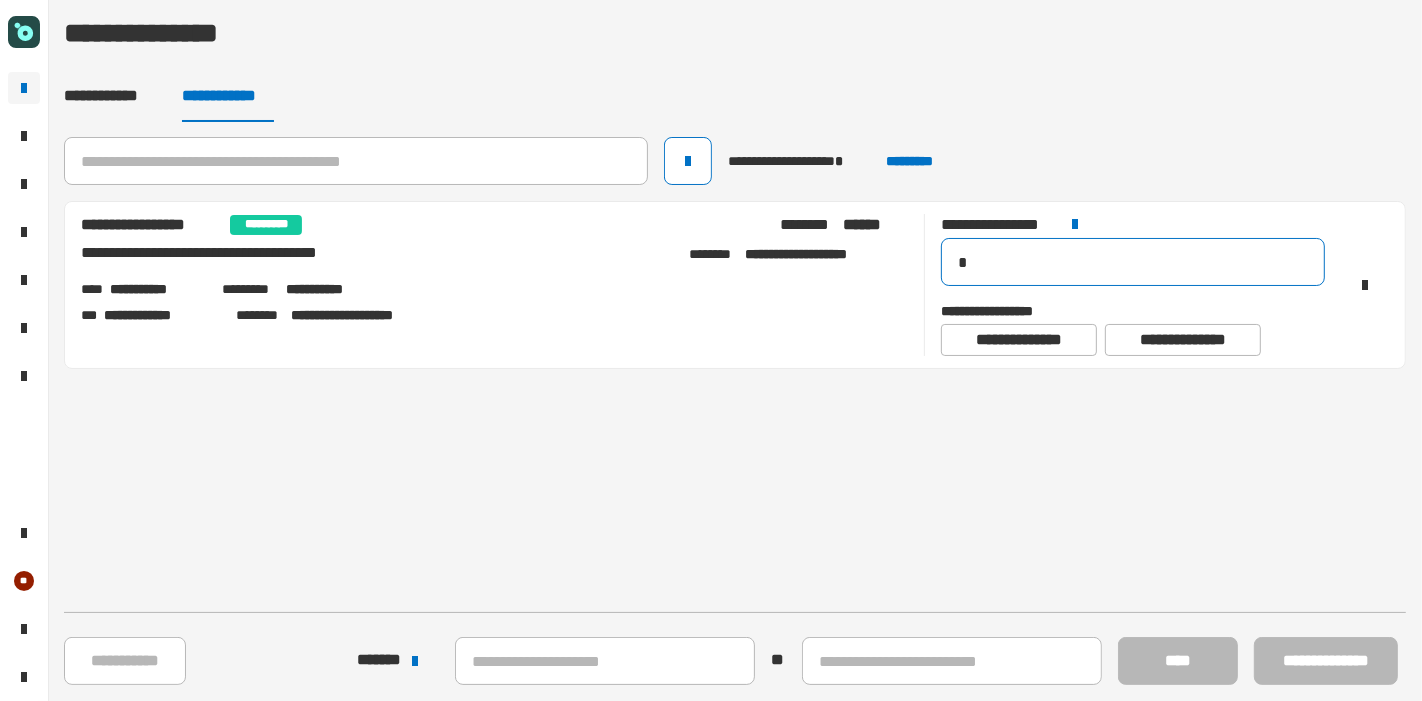type on "**" 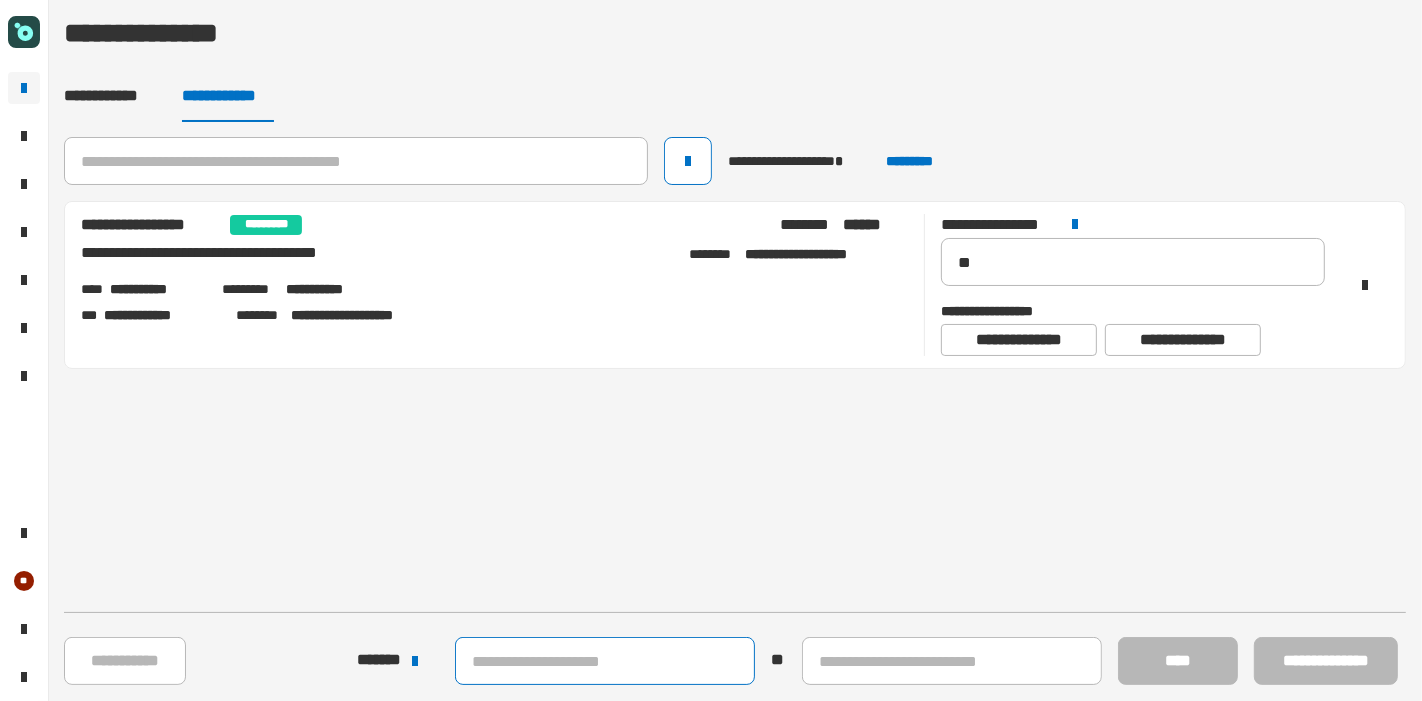 click 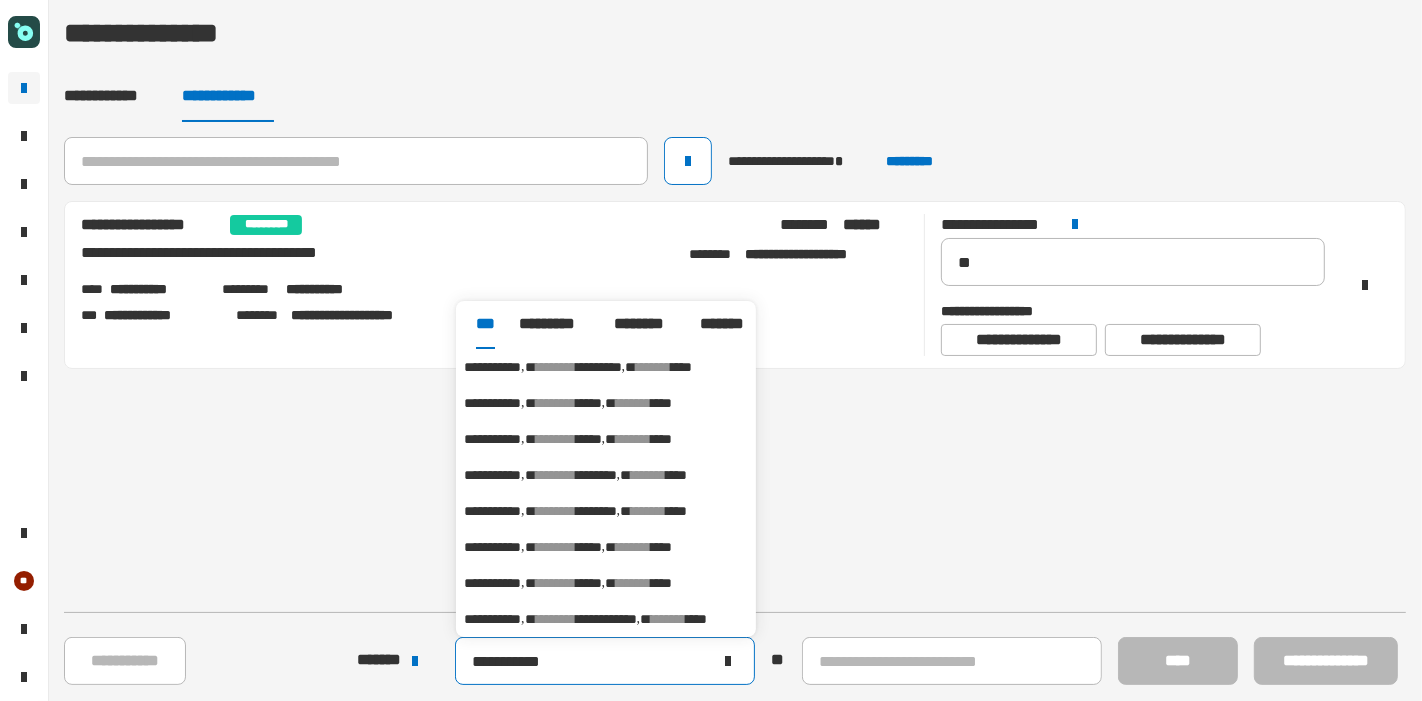type on "**********" 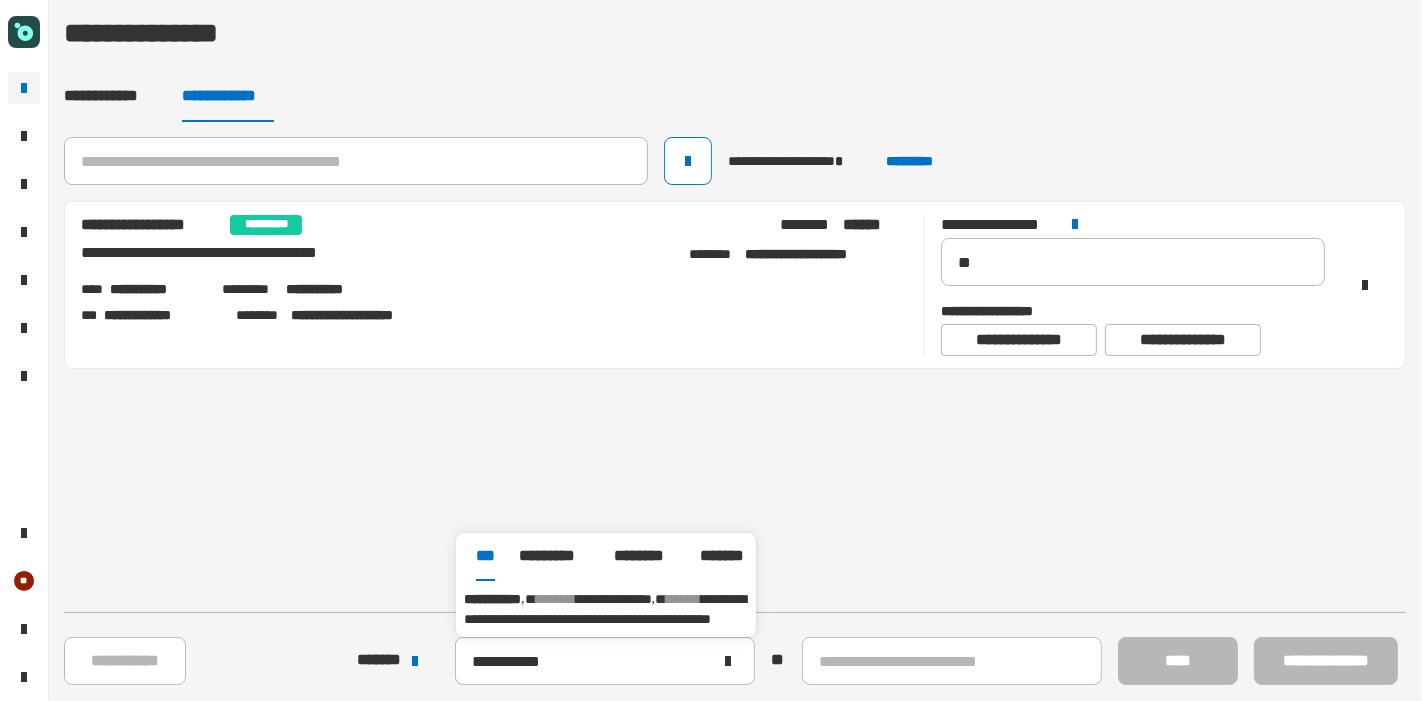 click on "**********" at bounding box center (492, 599) 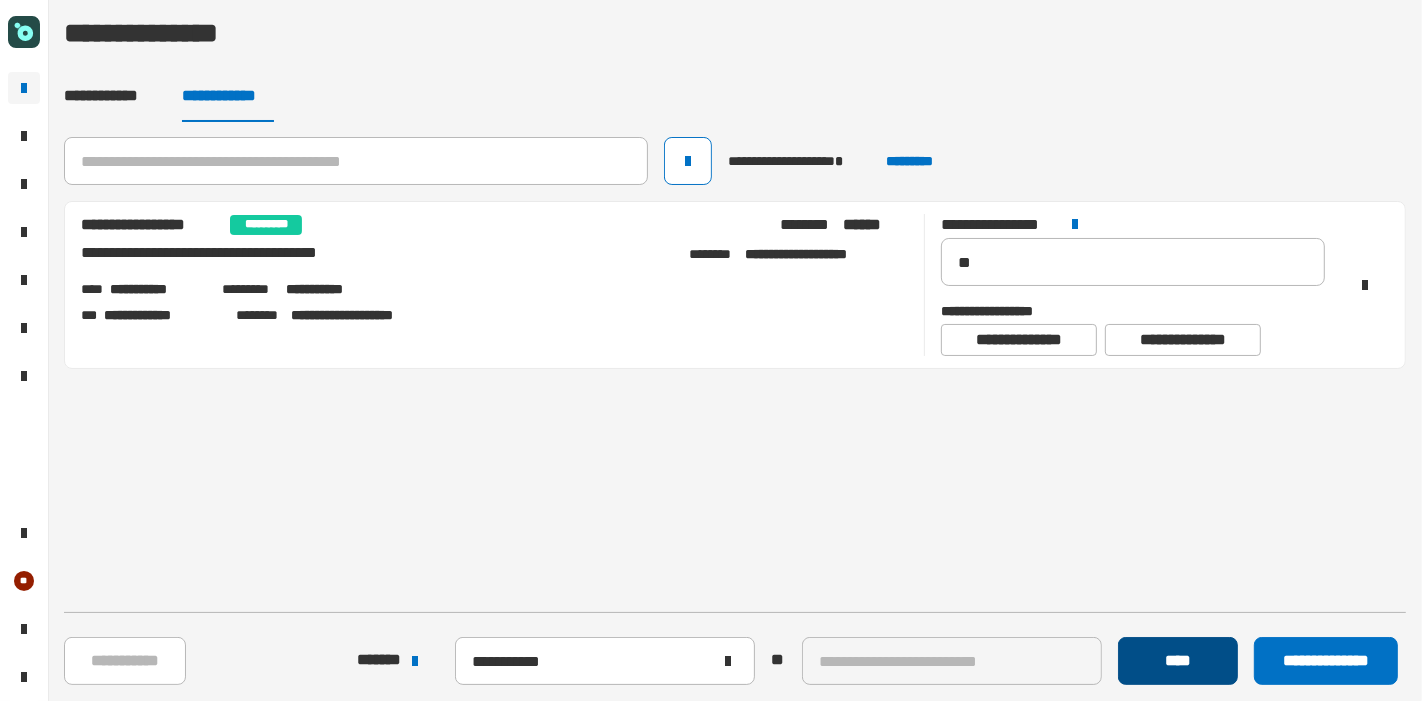click on "****" 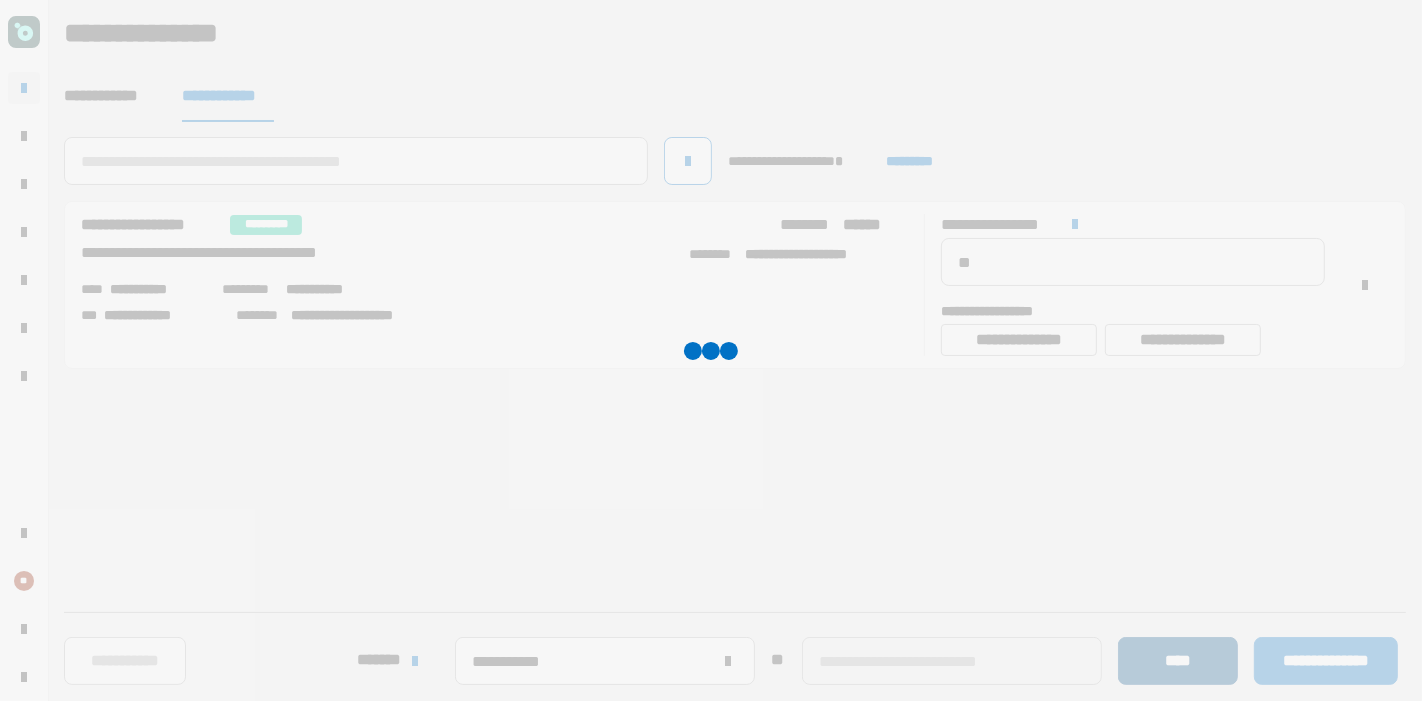type 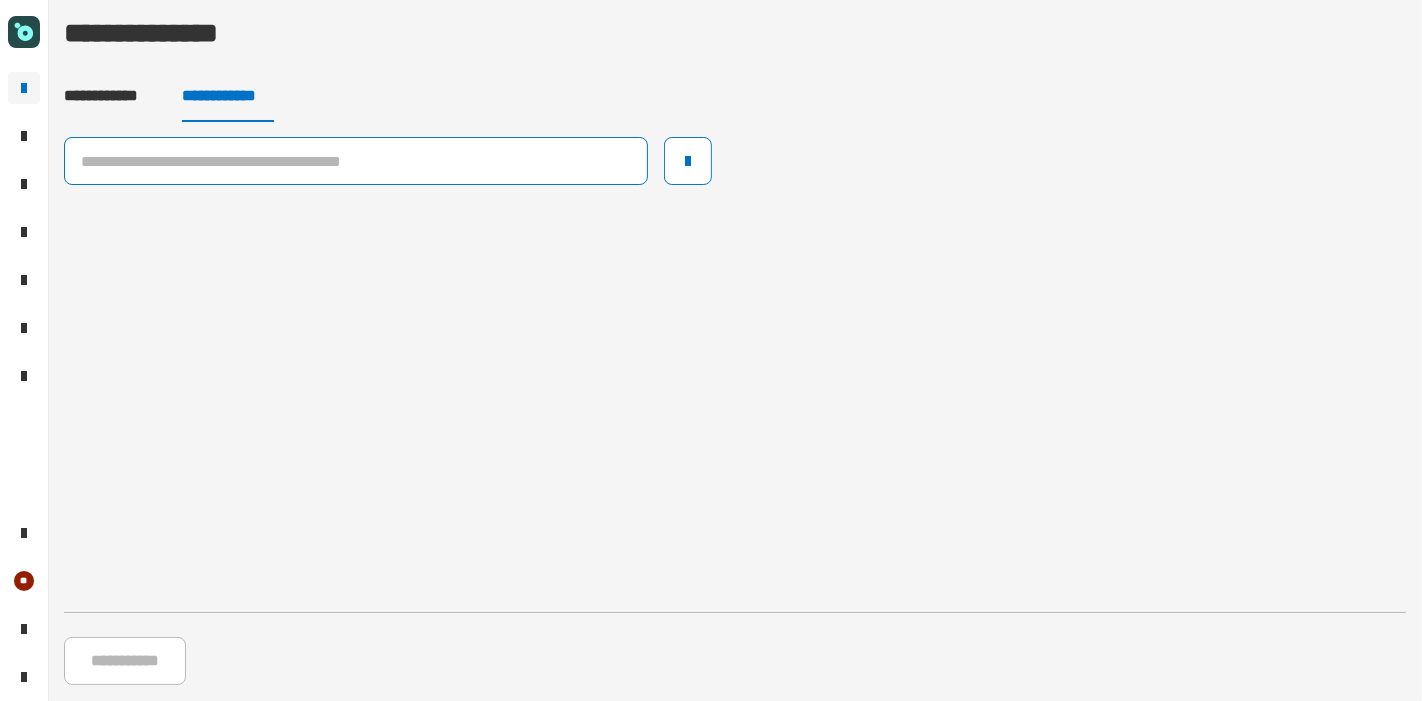 click 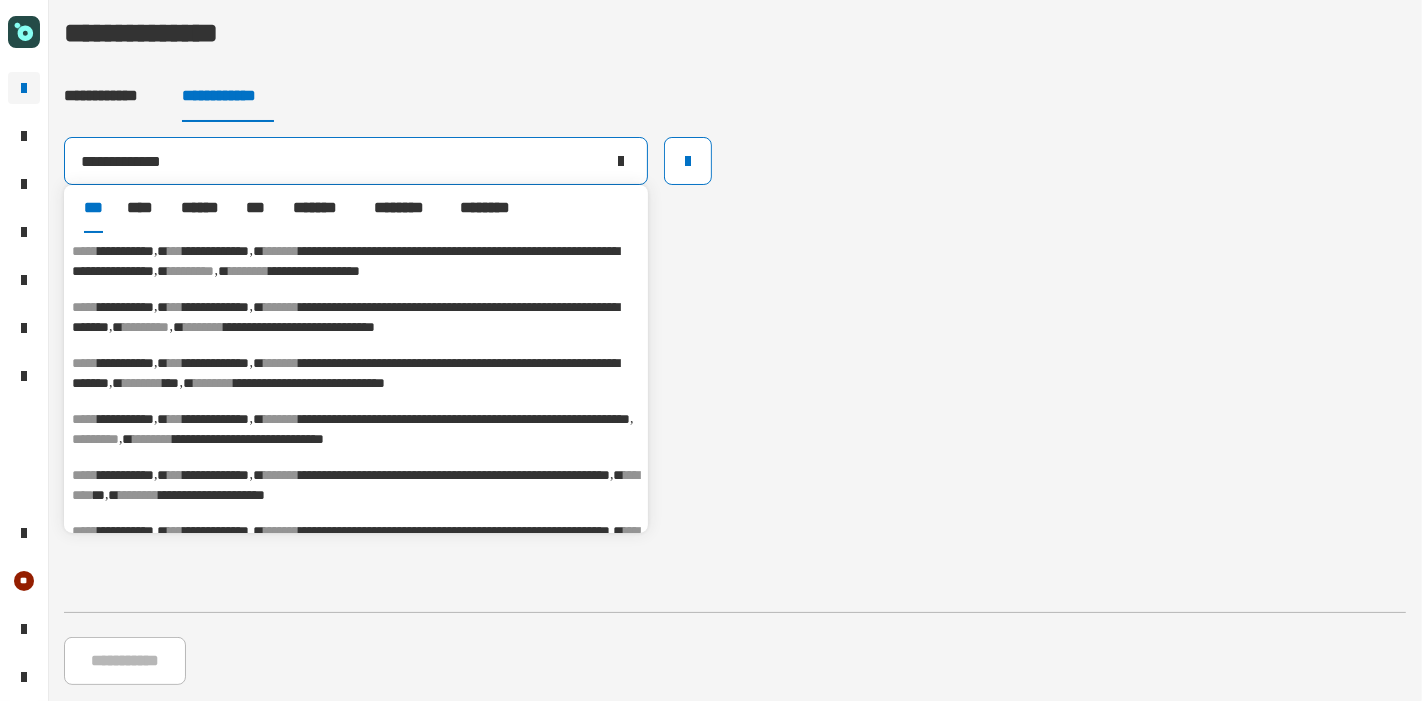 type on "**********" 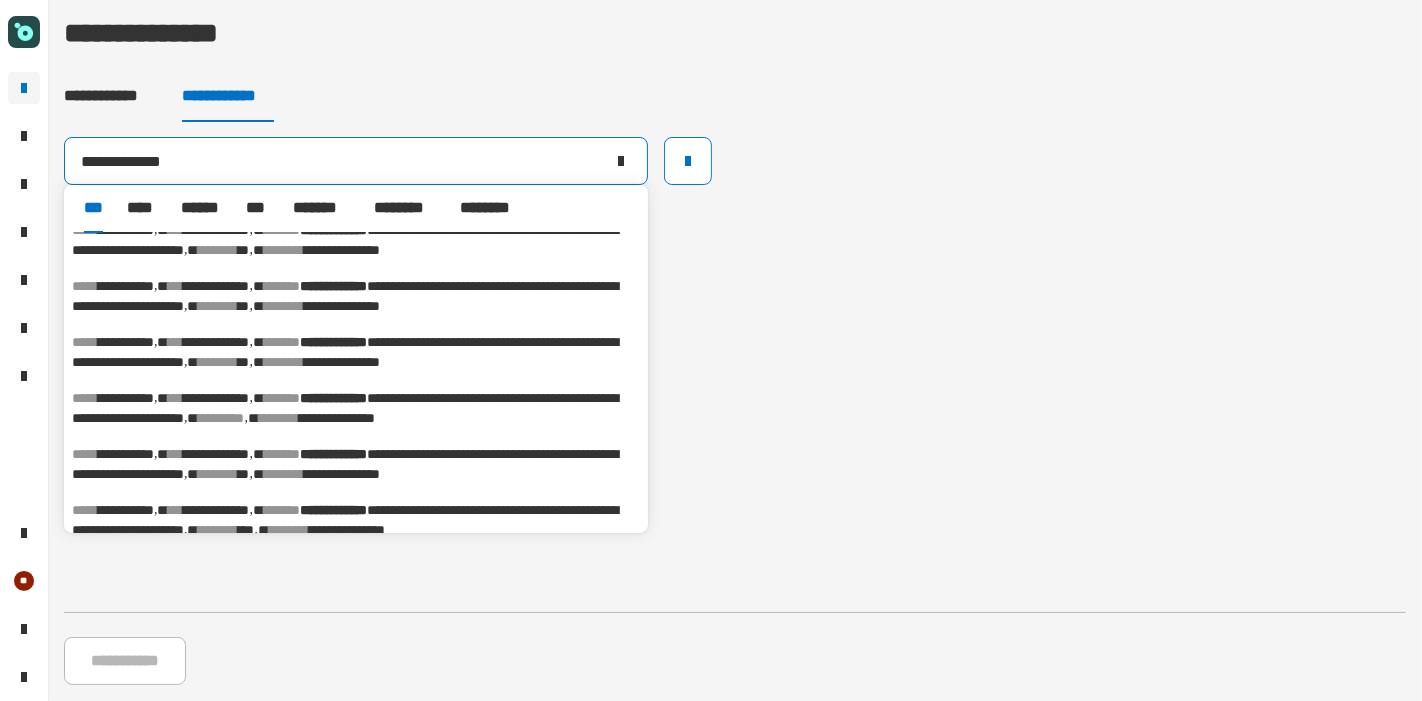 scroll, scrollTop: 0, scrollLeft: 0, axis: both 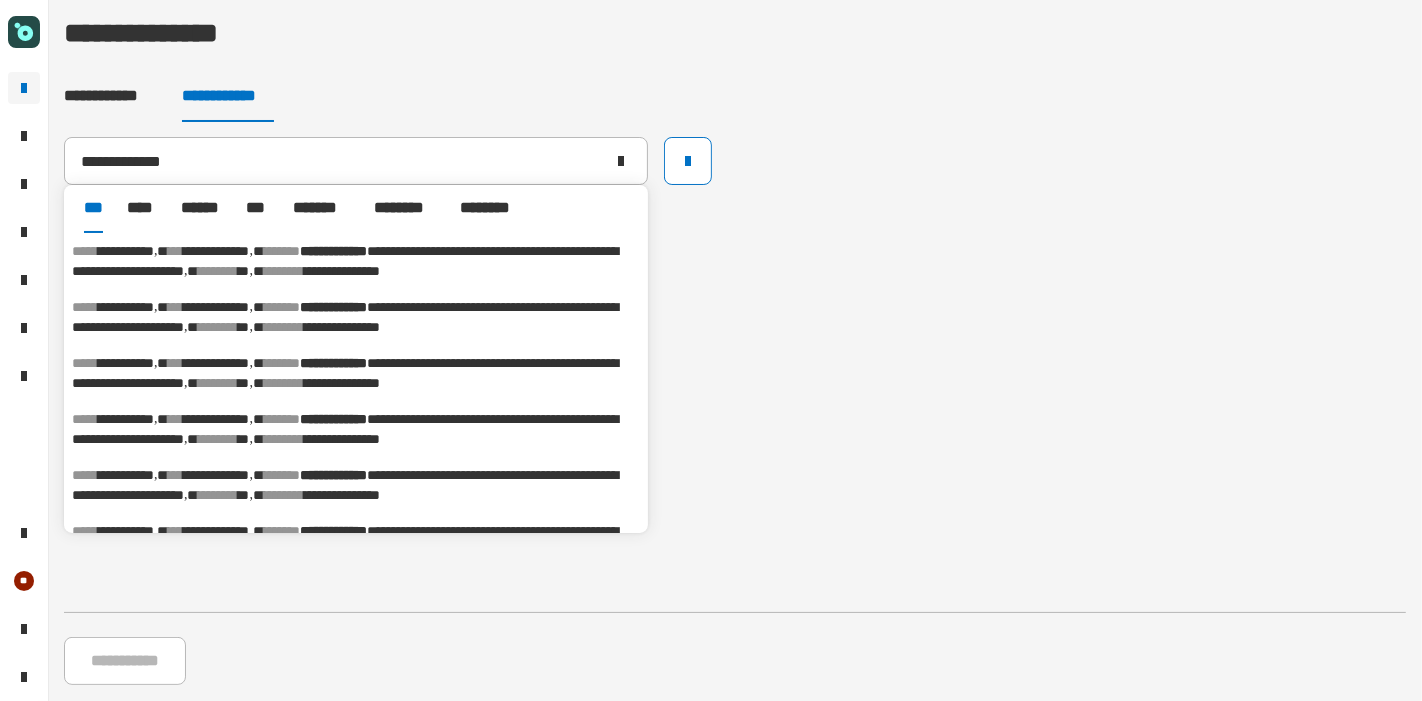 click on "**********" at bounding box center (345, 261) 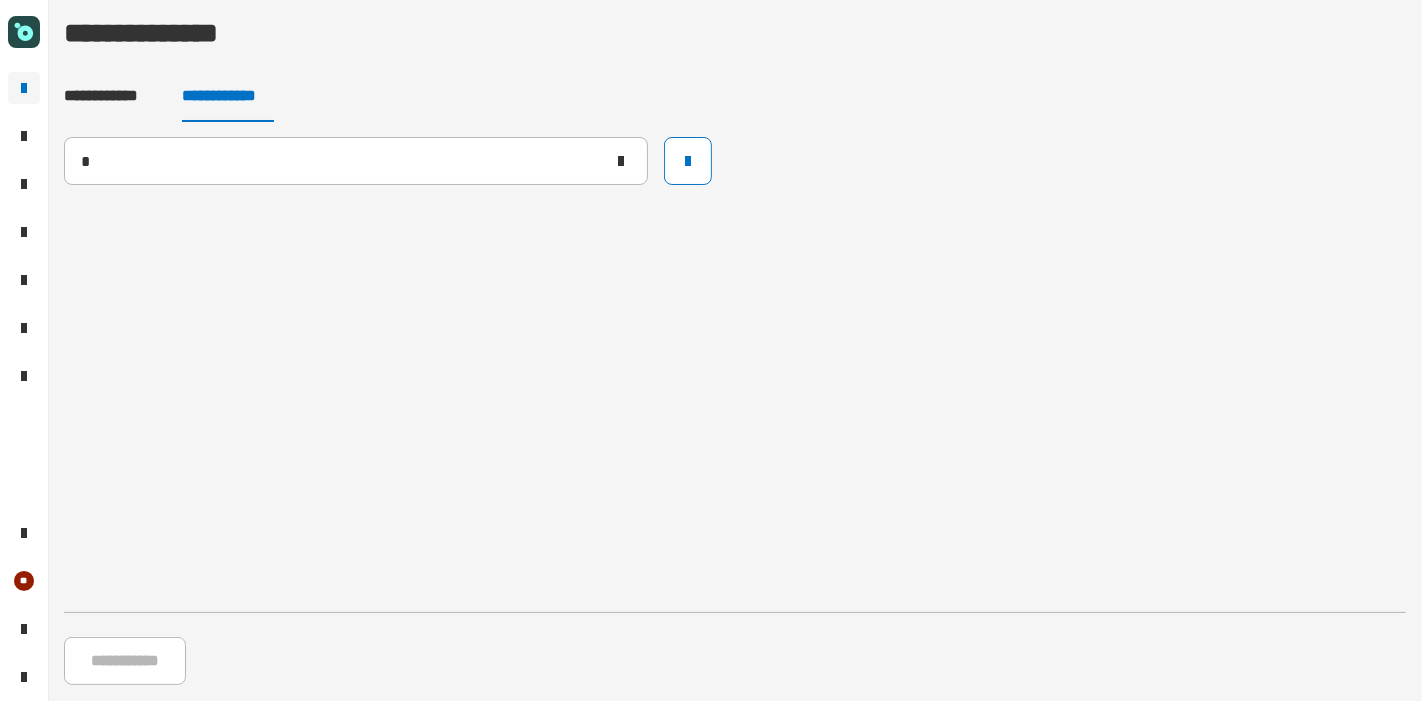type on "**********" 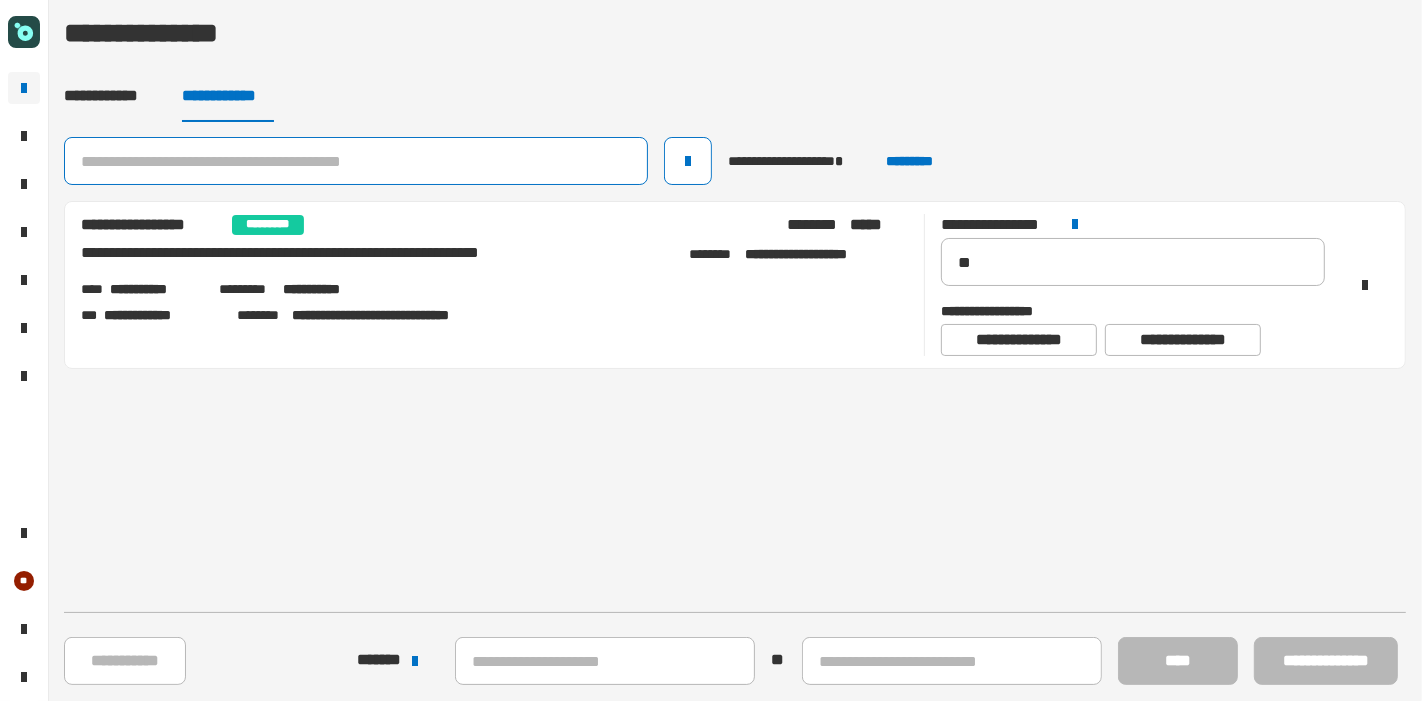 click 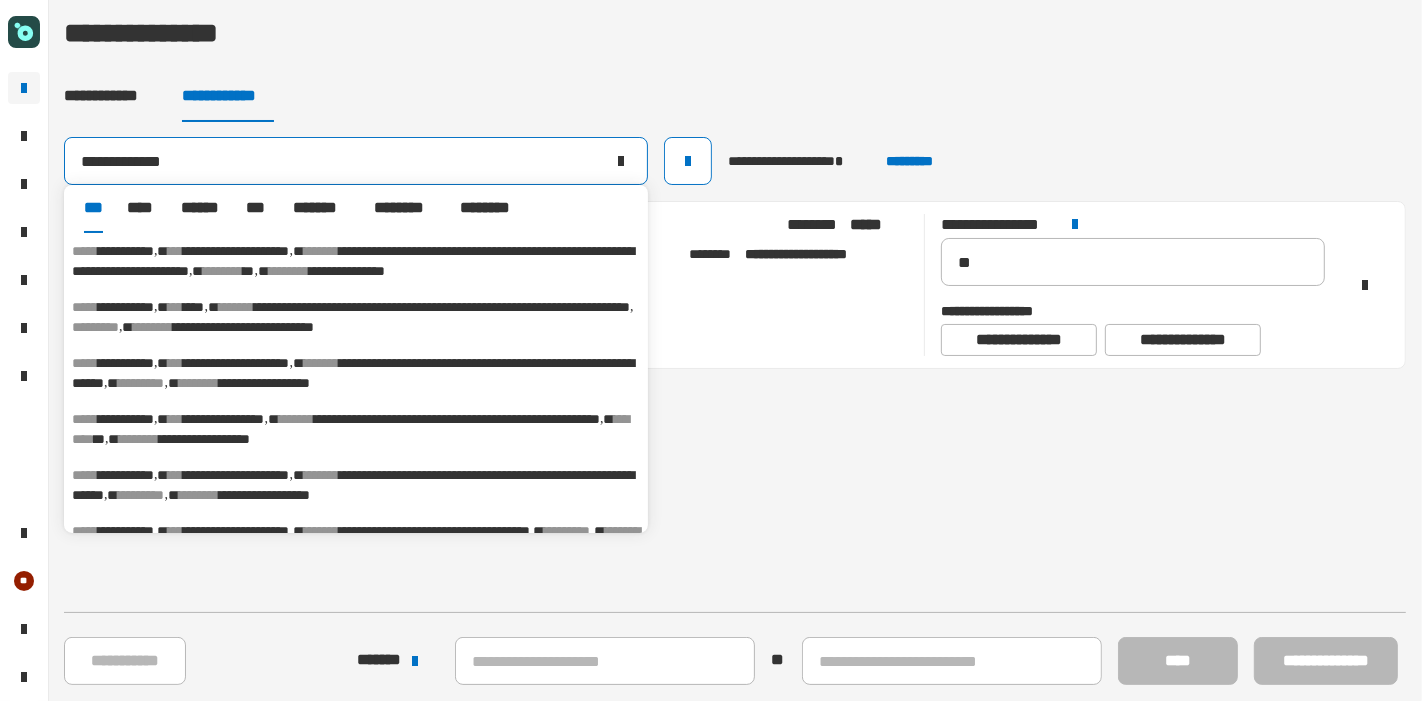 type on "**********" 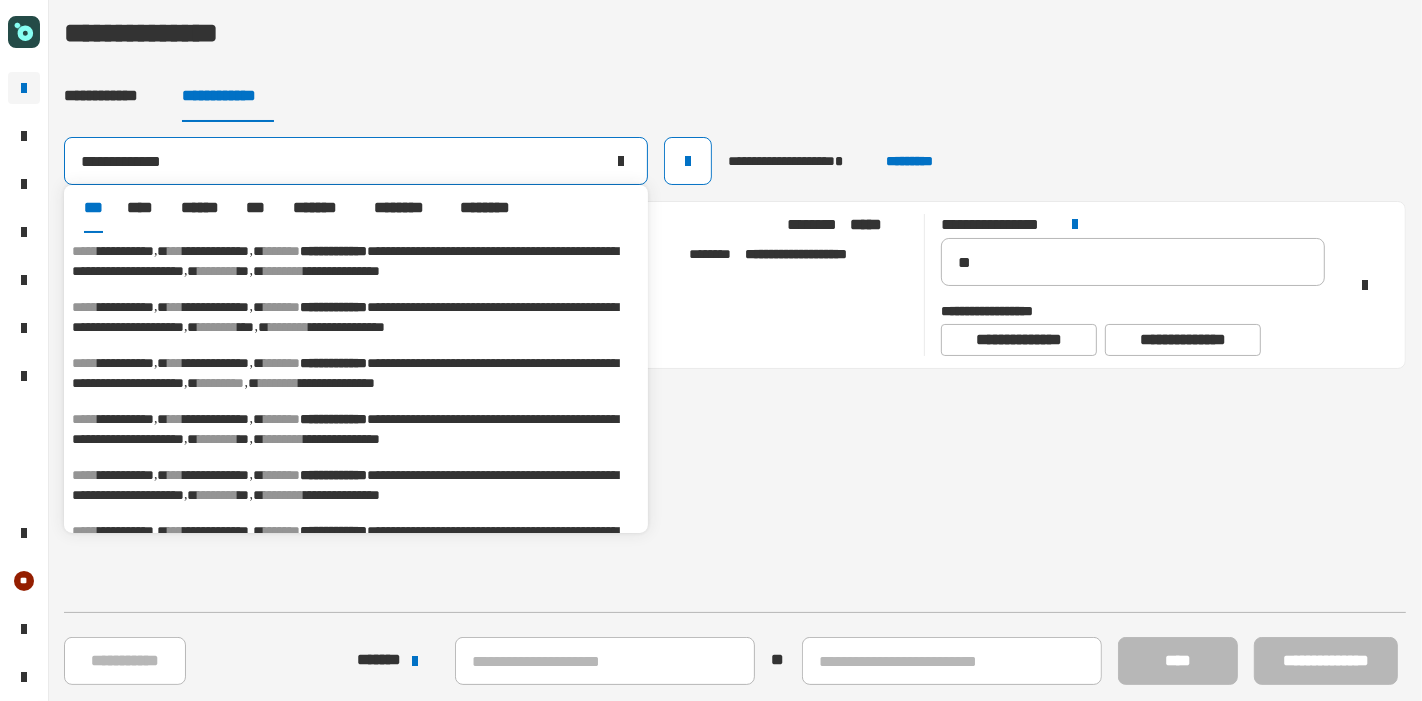 scroll, scrollTop: 111, scrollLeft: 0, axis: vertical 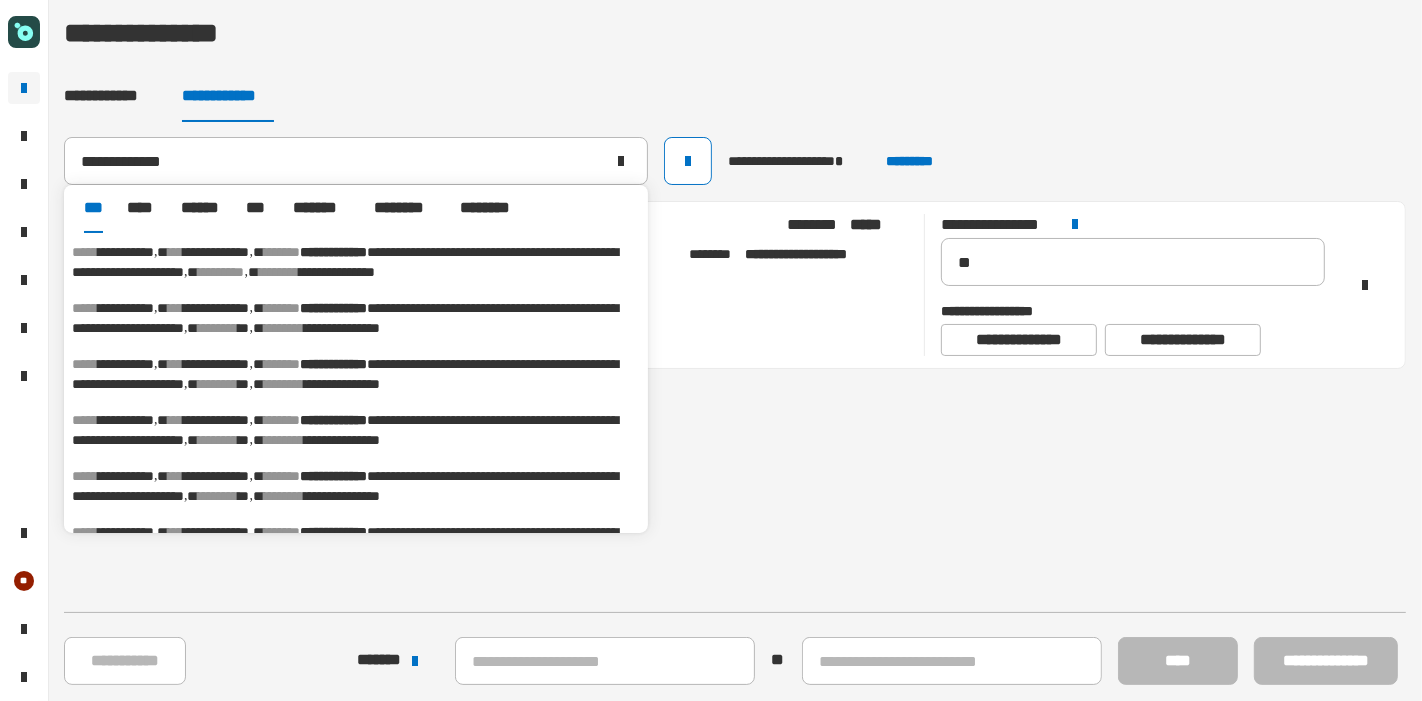 click on "**********" at bounding box center [345, 318] 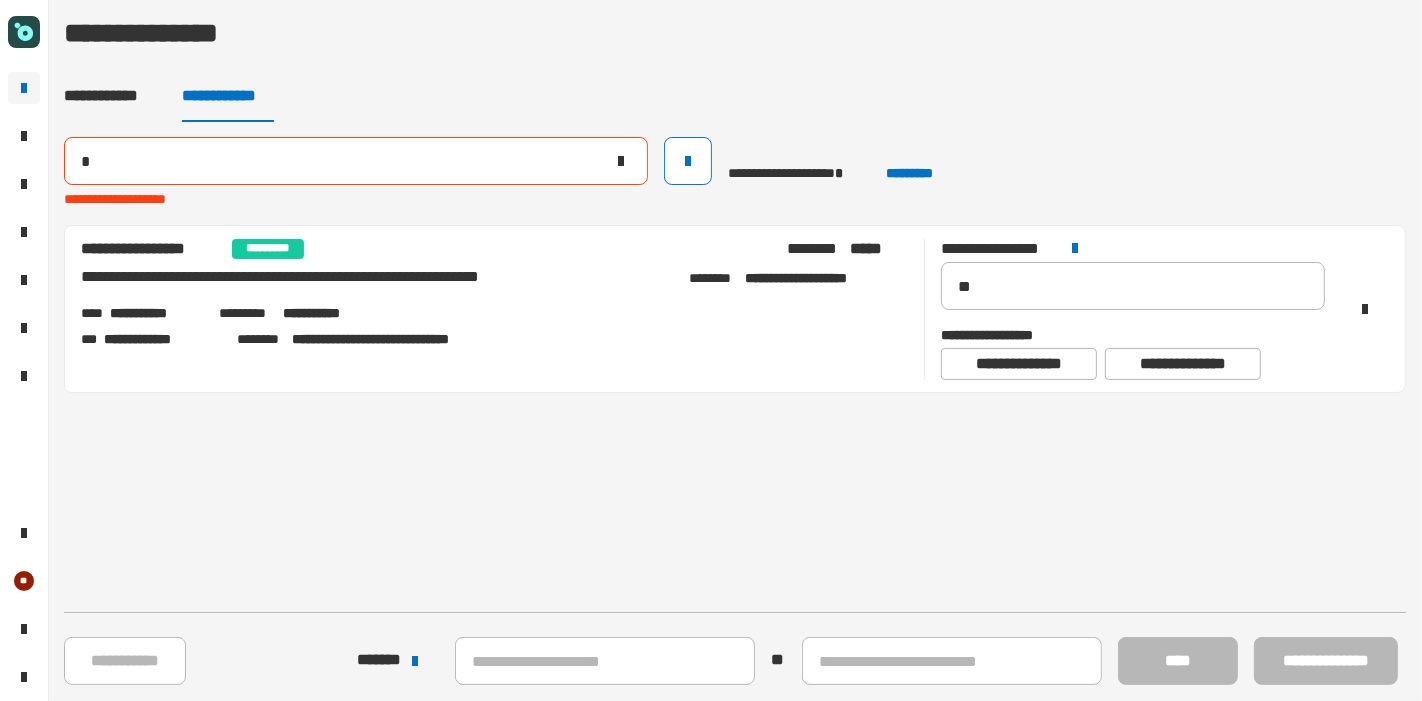 type on "**********" 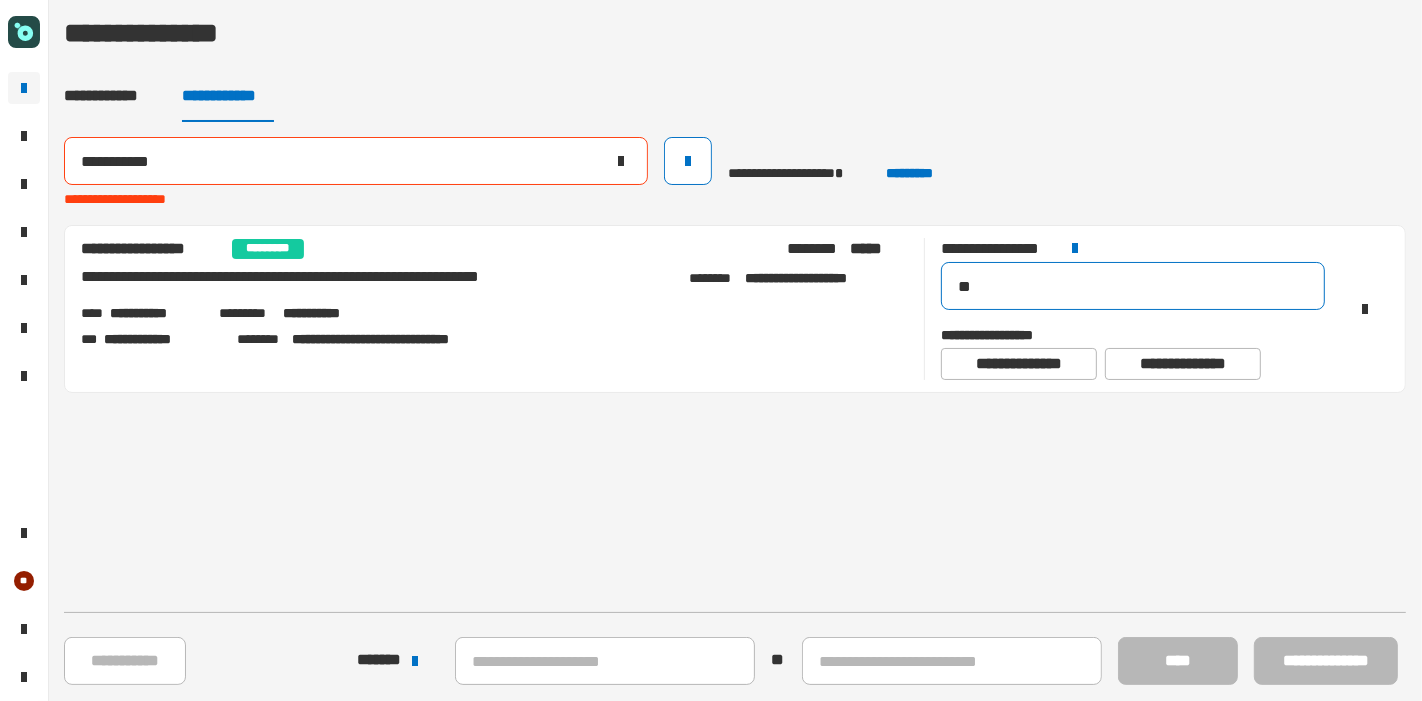 drag, startPoint x: 1016, startPoint y: 295, endPoint x: 734, endPoint y: 186, distance: 302.3326 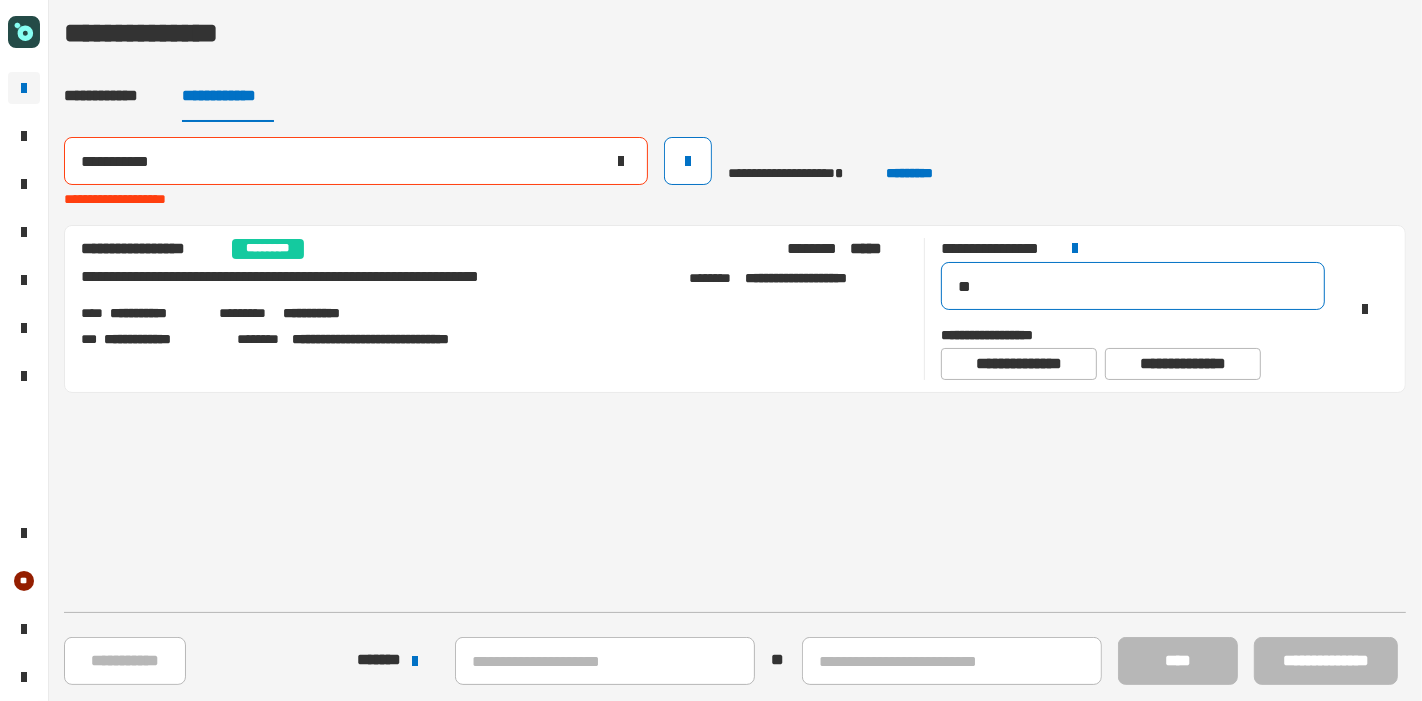 type on "*" 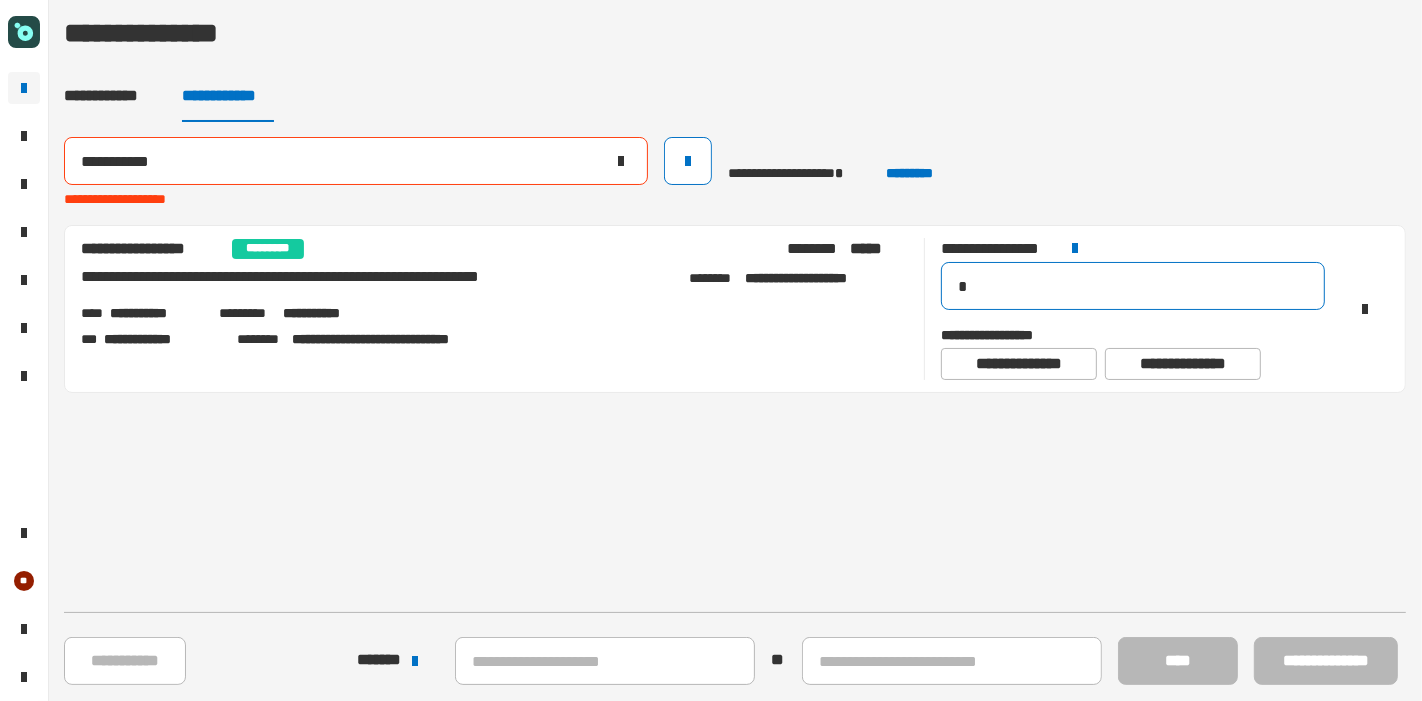 type 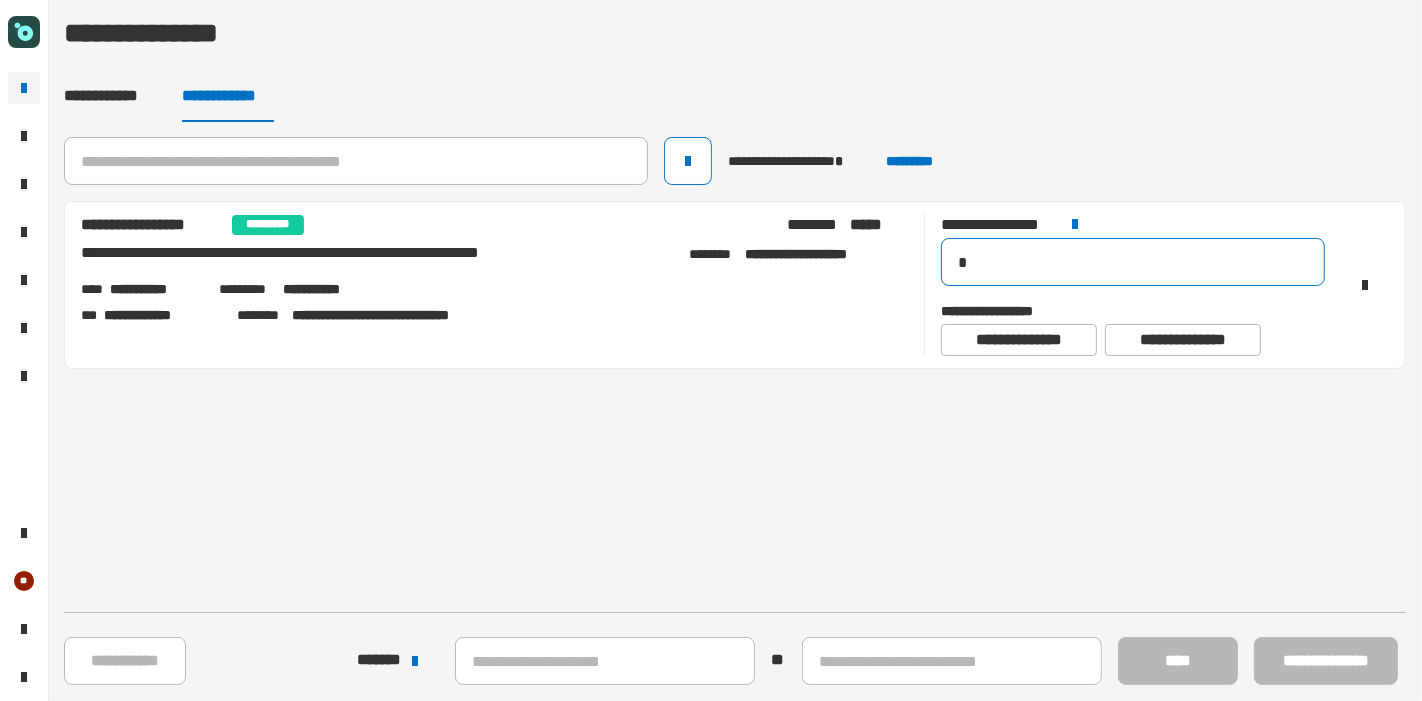 type on "**" 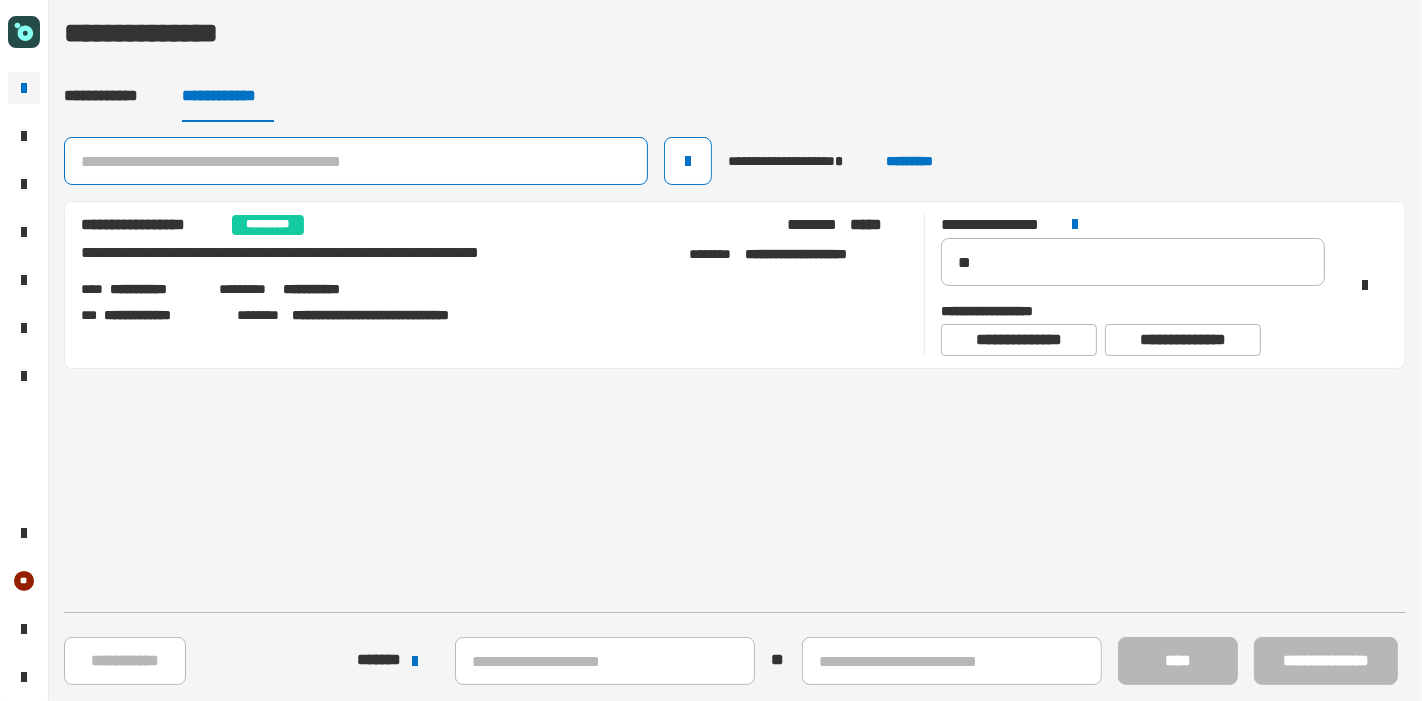click 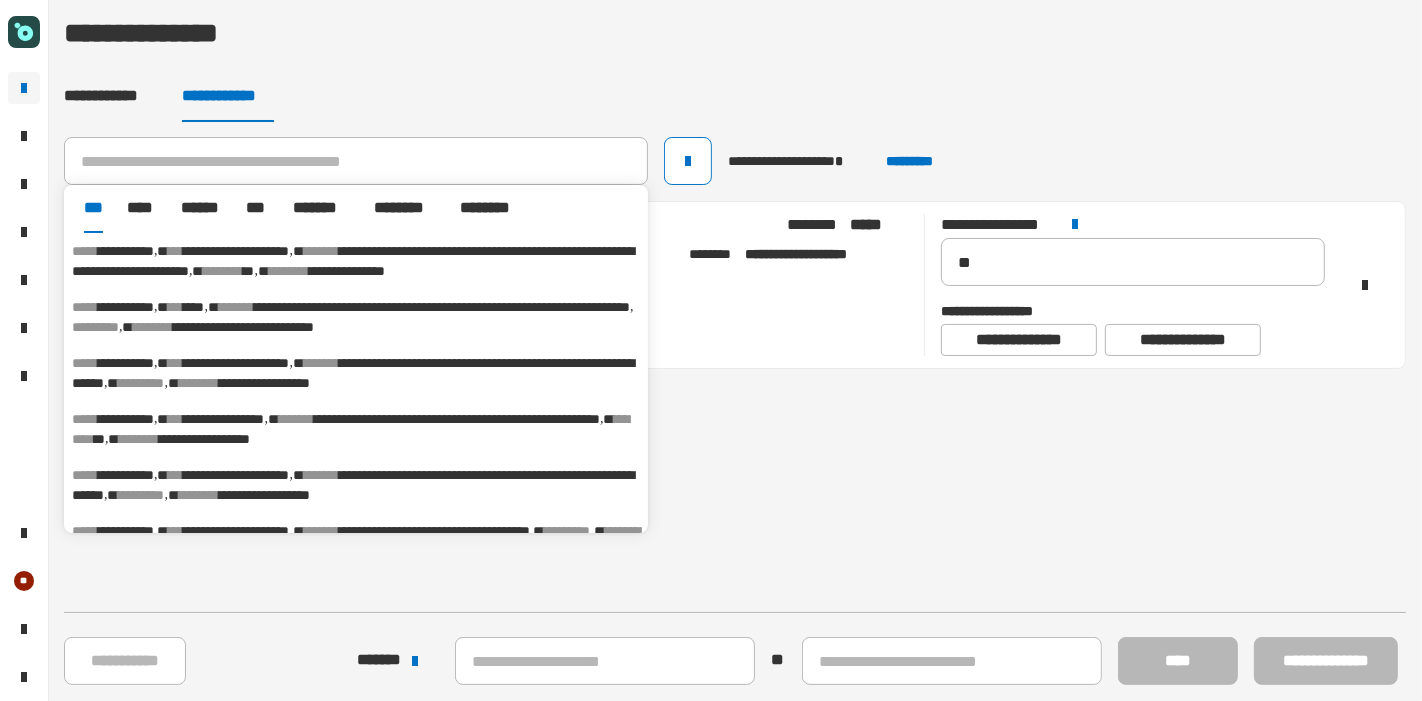 click on "**********" 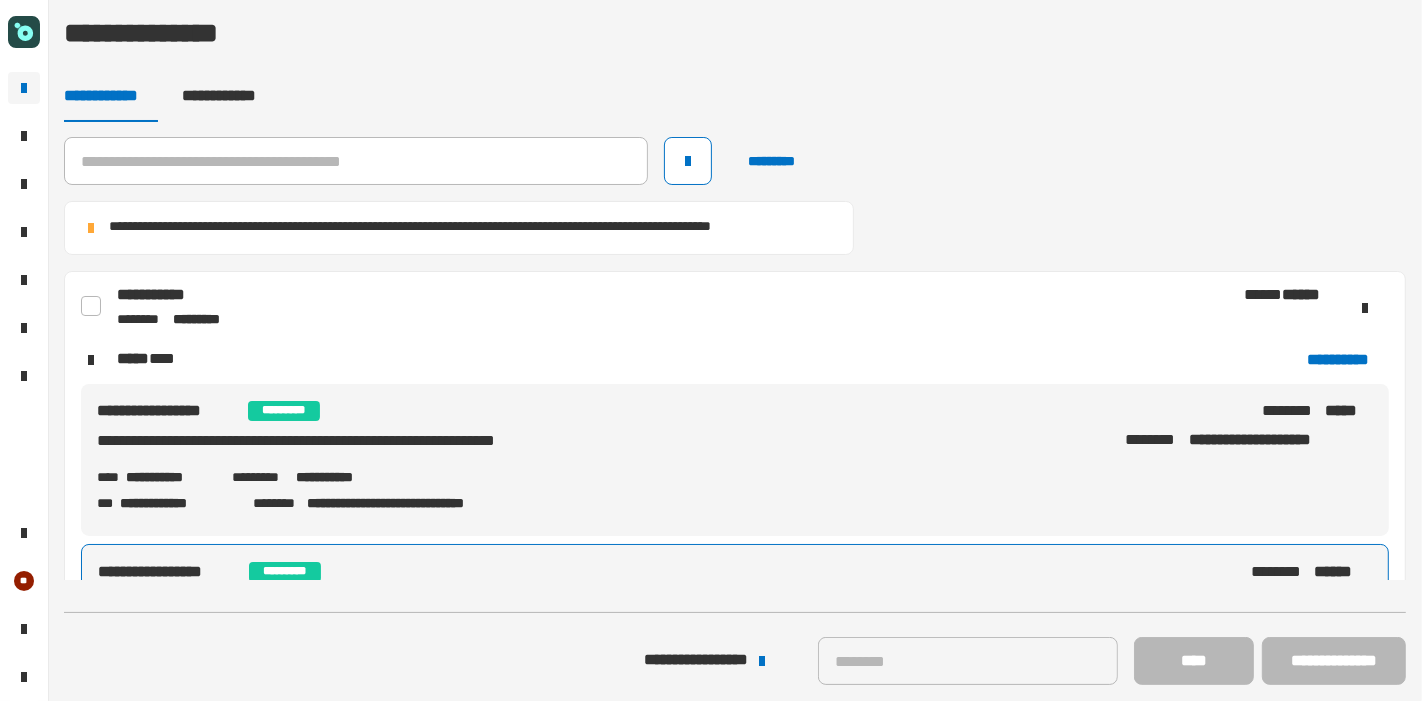 click on "**********" 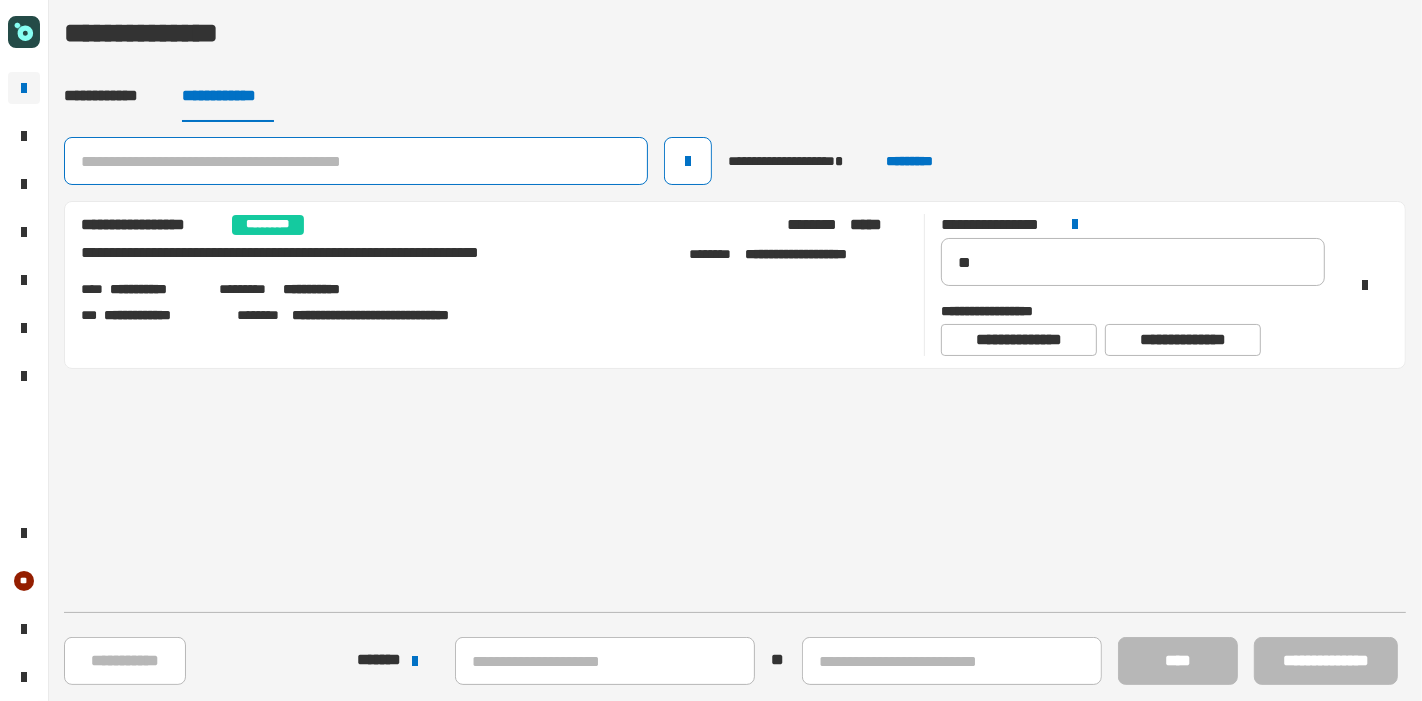 click 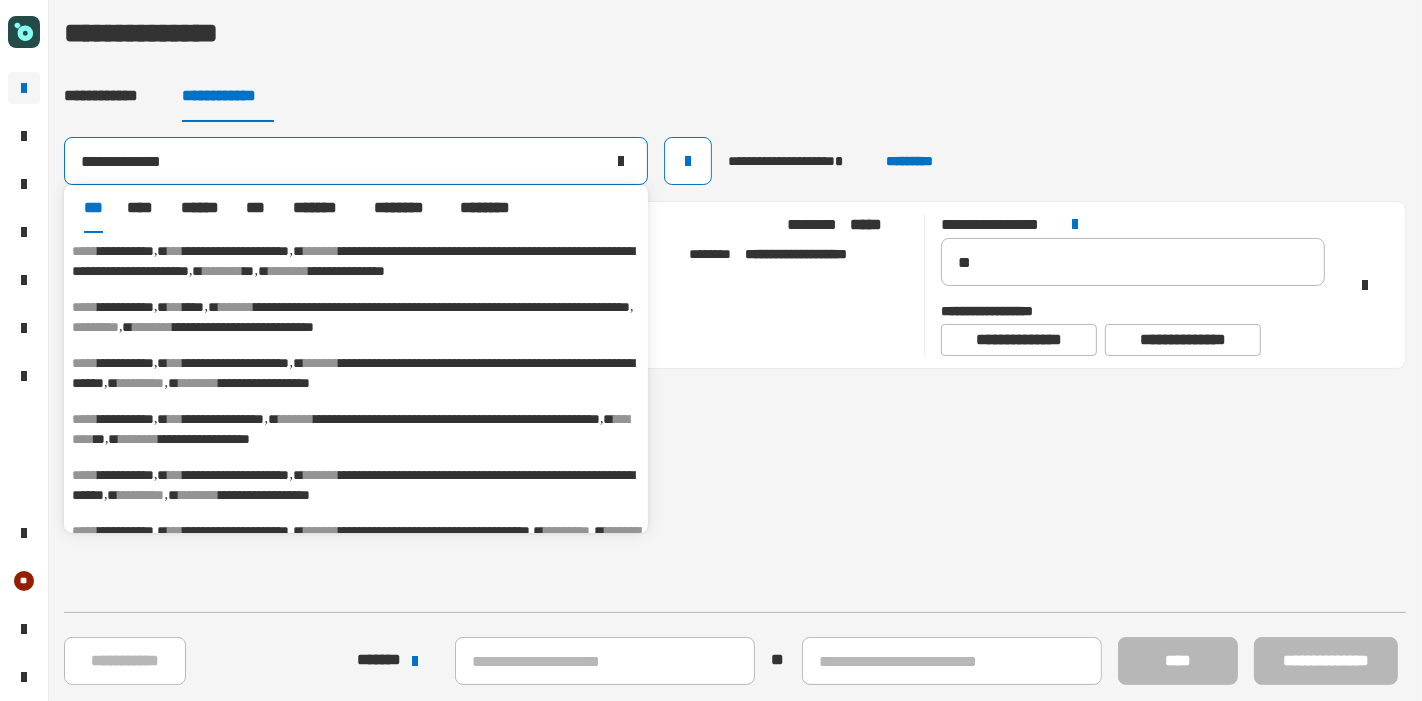 type on "**********" 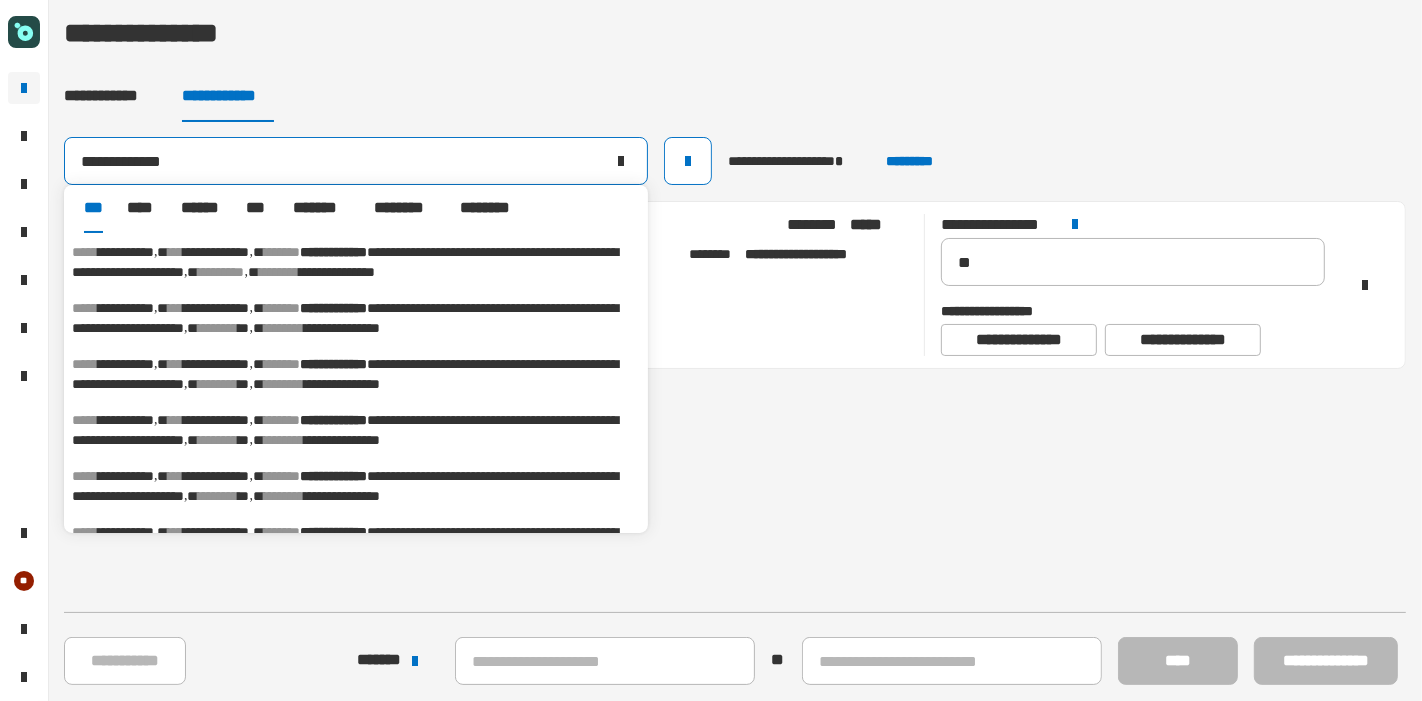 scroll, scrollTop: 222, scrollLeft: 0, axis: vertical 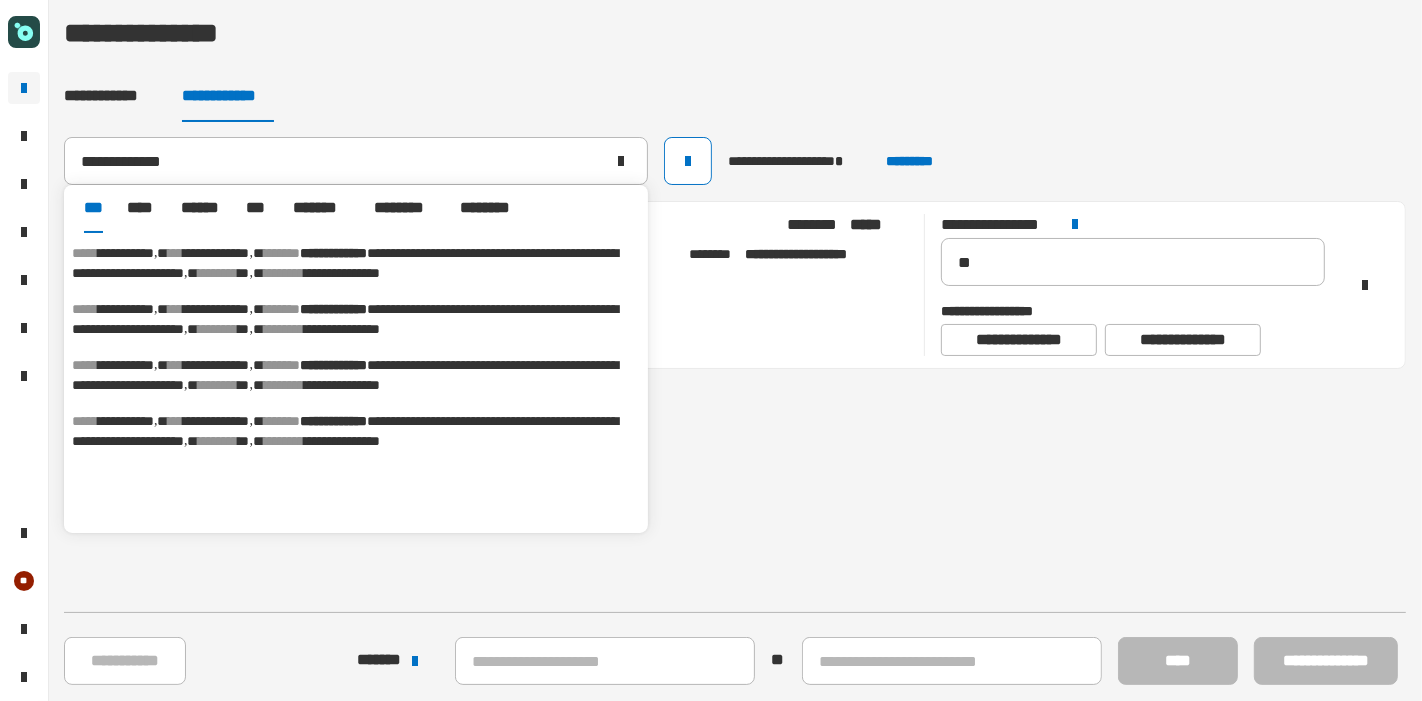 click on "**********" at bounding box center [356, 263] 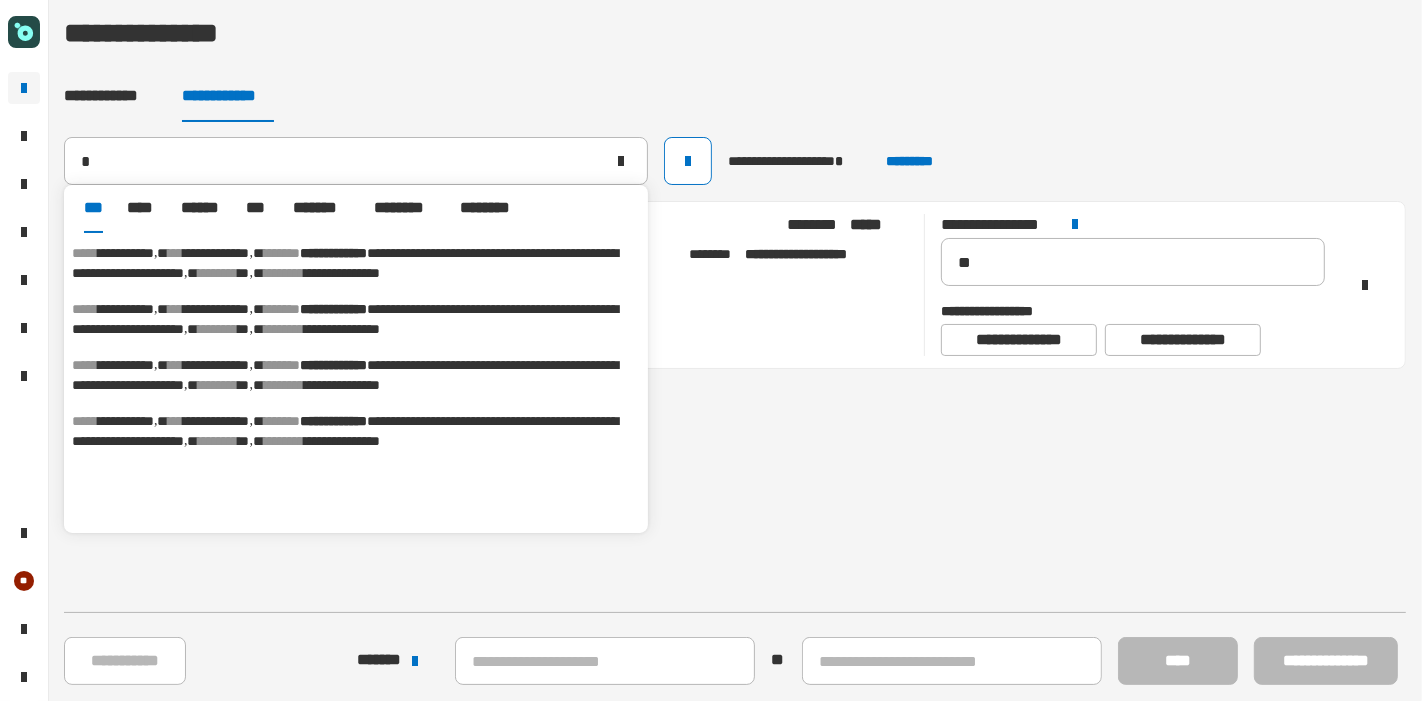 type 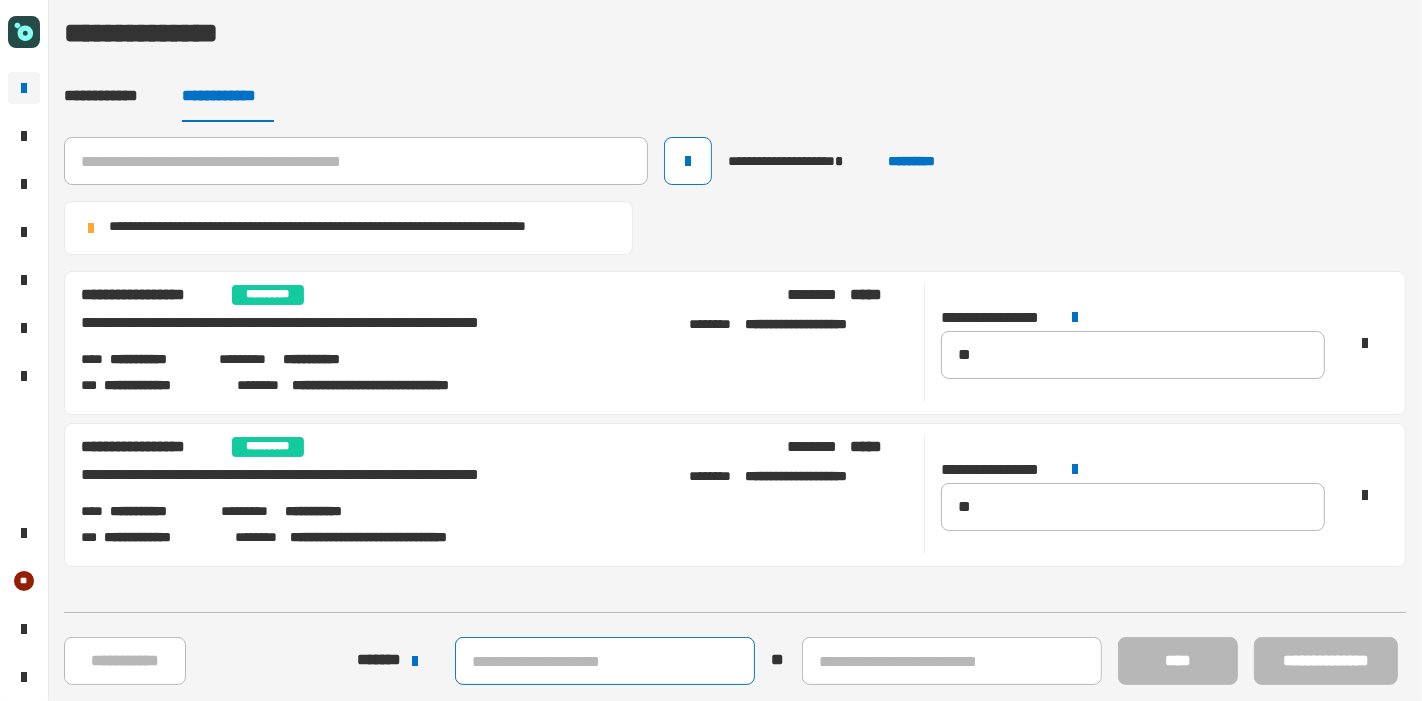 click 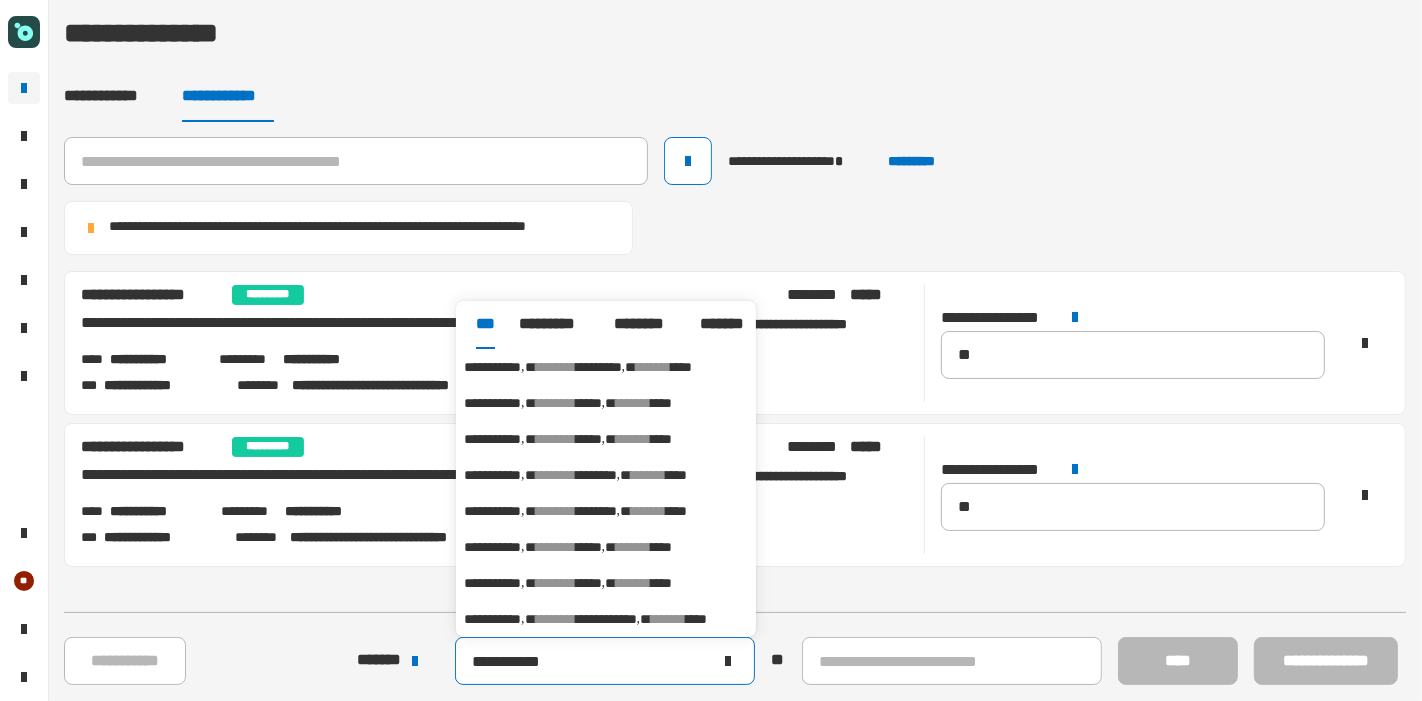 type on "**********" 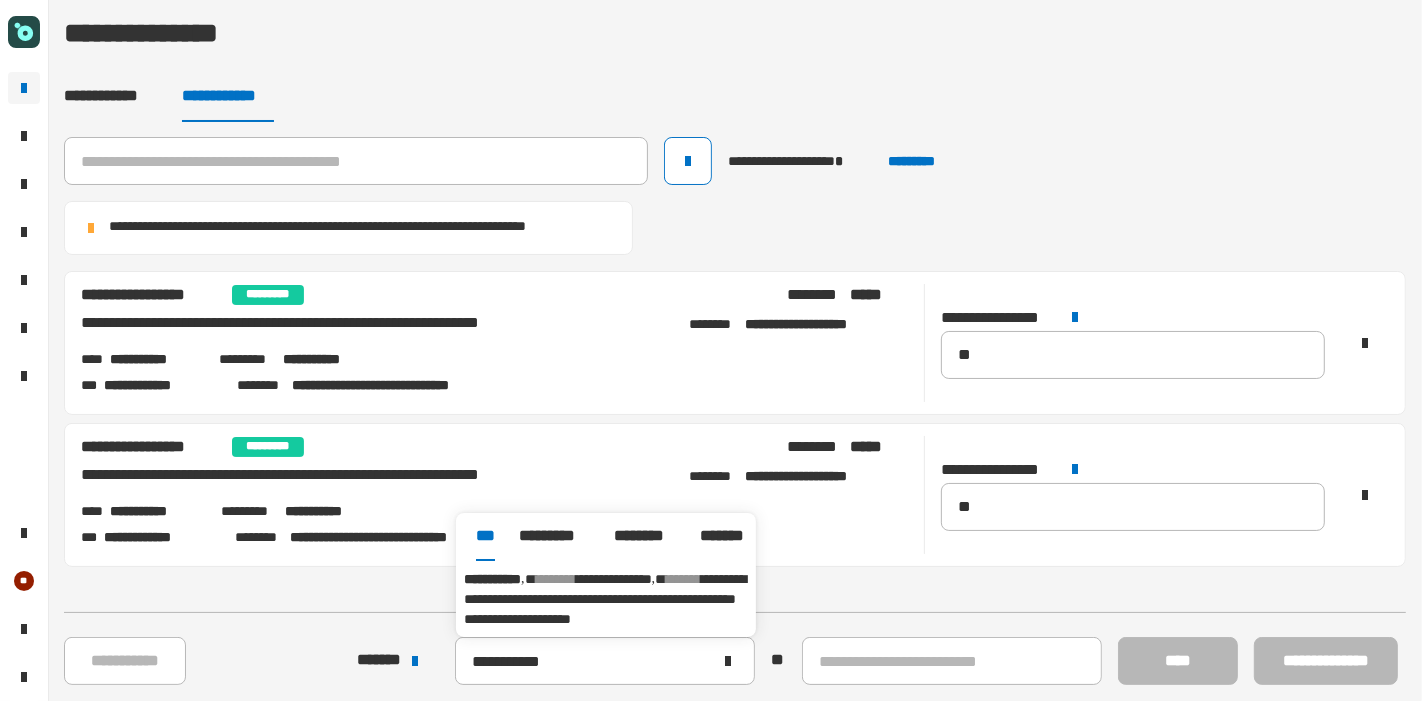 click on "**********" at bounding box center [605, 599] 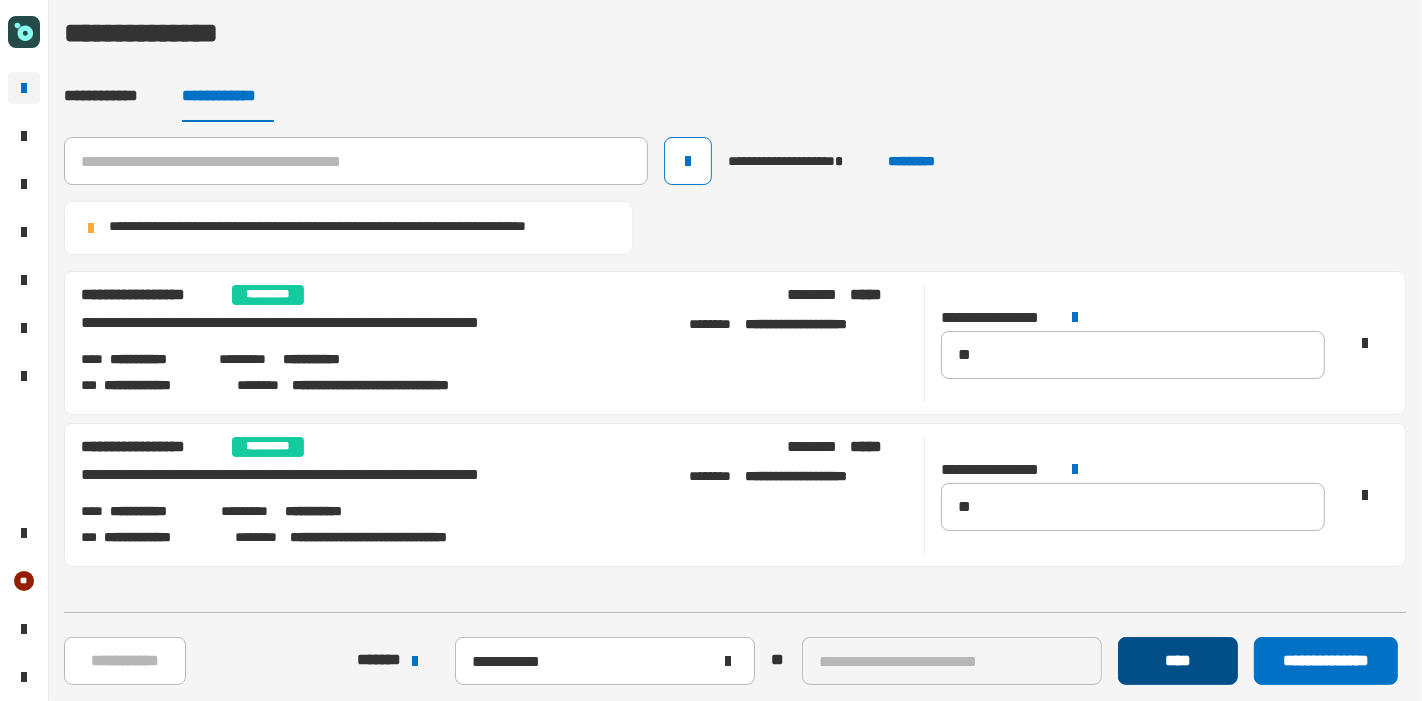 click on "****" 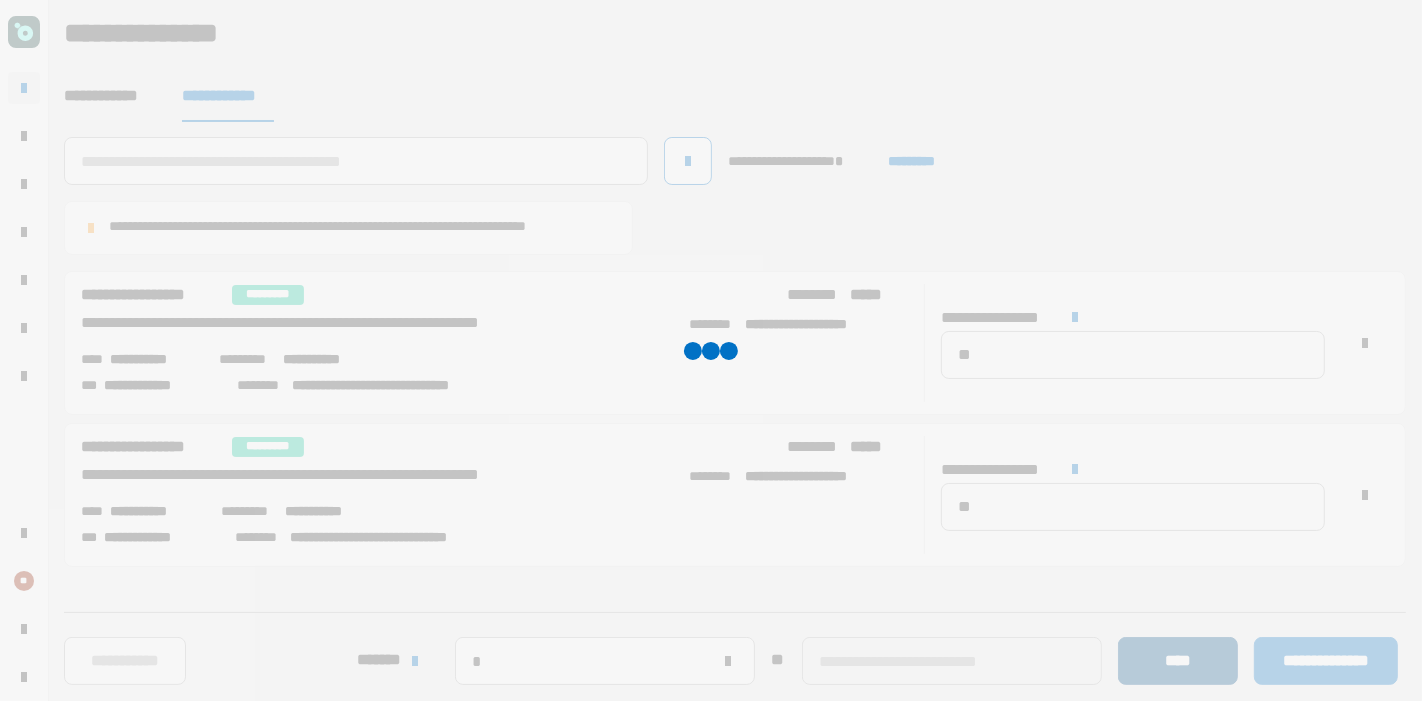 type 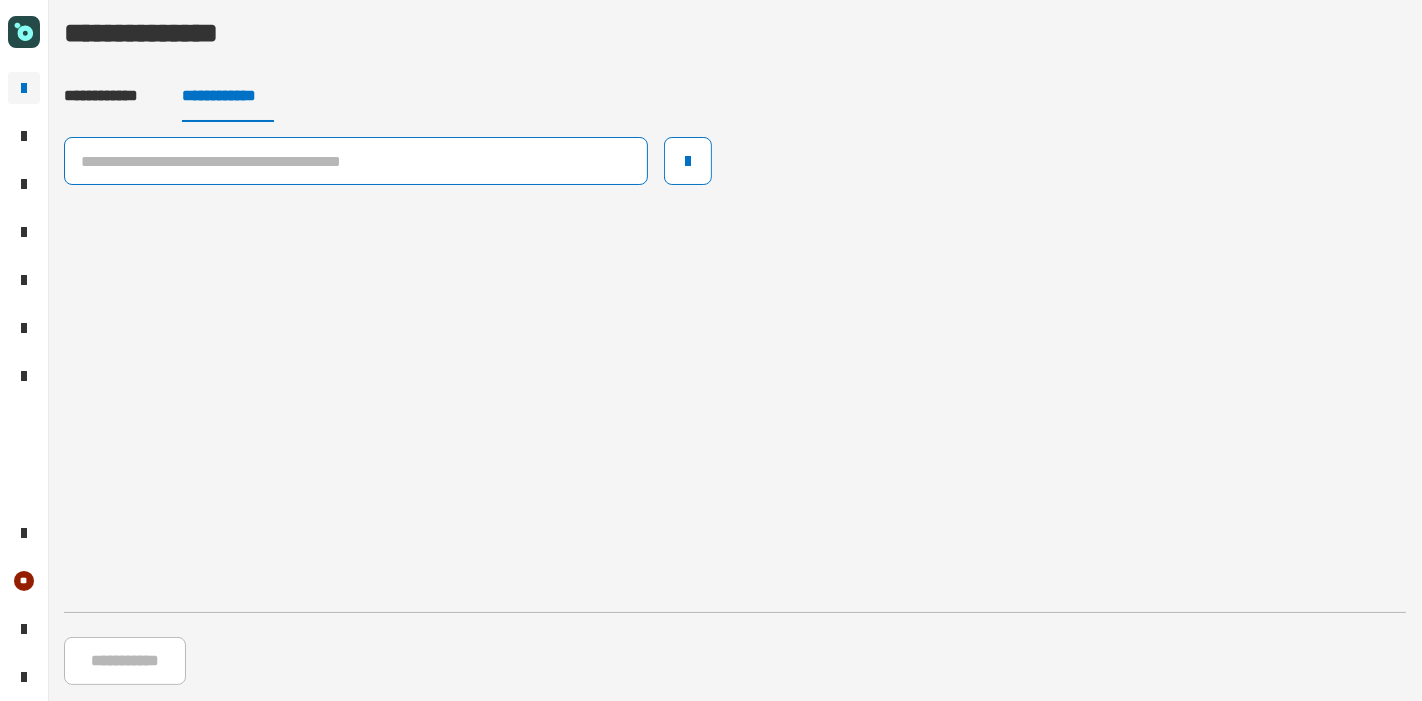 click 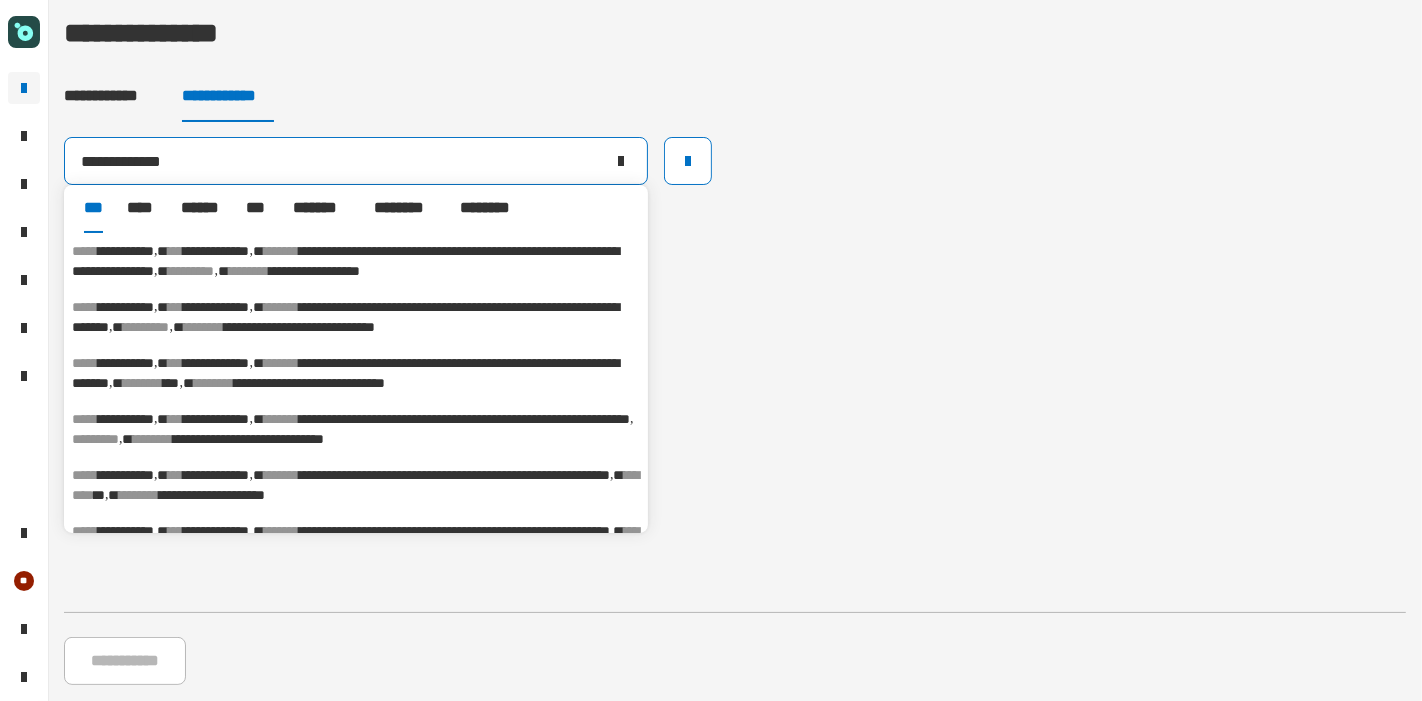 type on "**********" 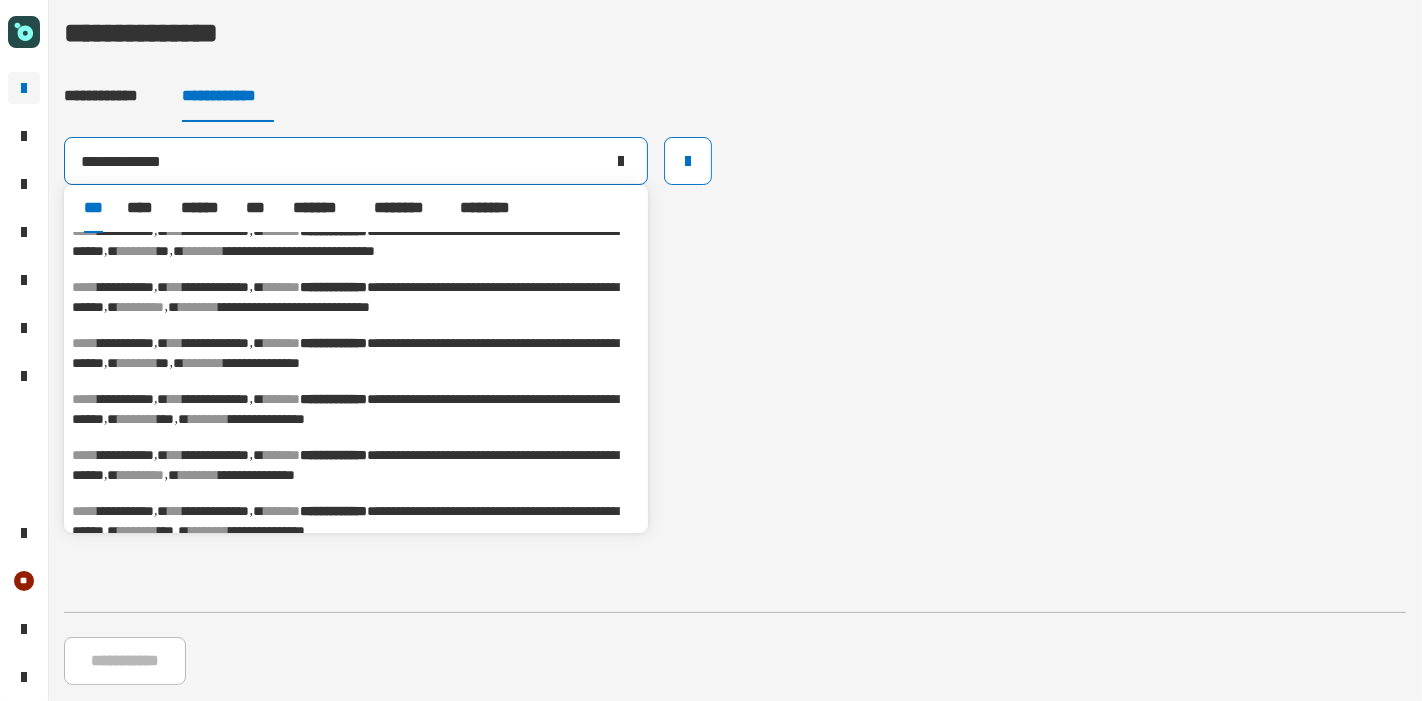 scroll, scrollTop: 222, scrollLeft: 0, axis: vertical 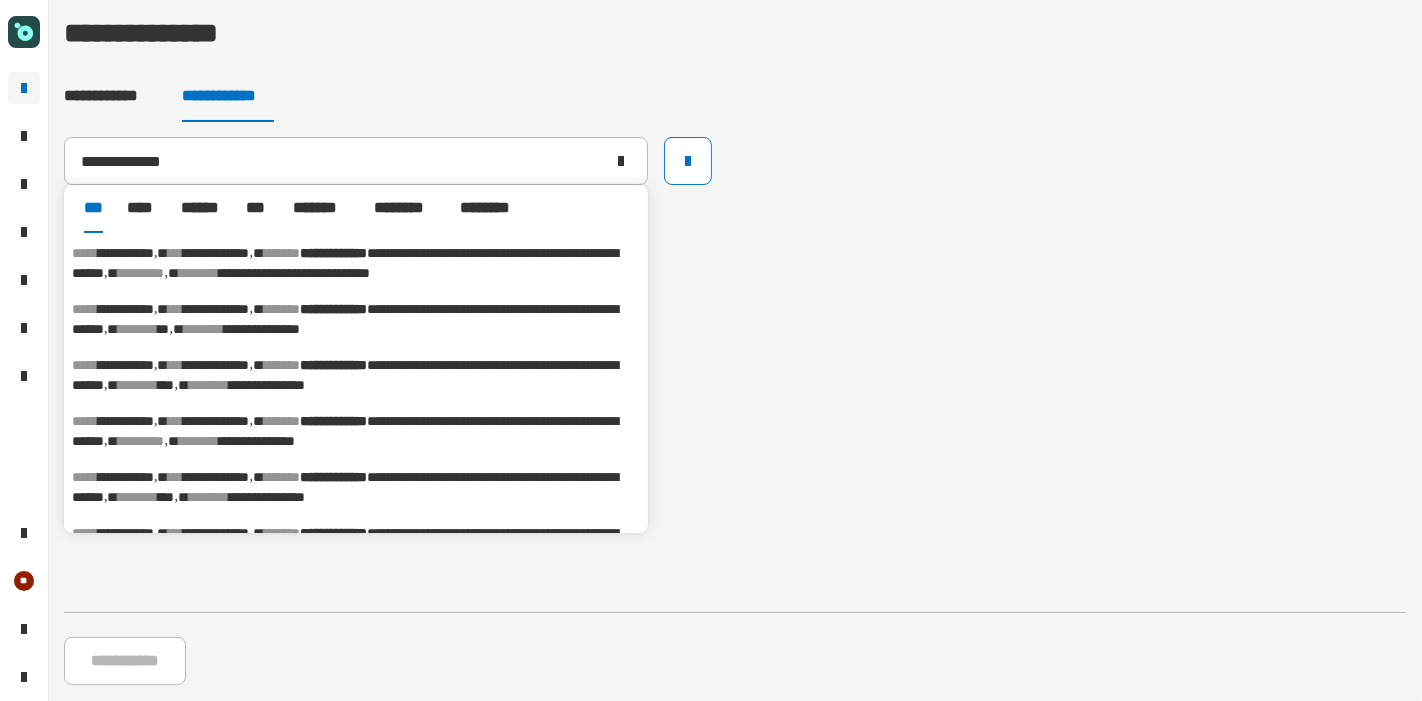 click on "**********" at bounding box center (345, 375) 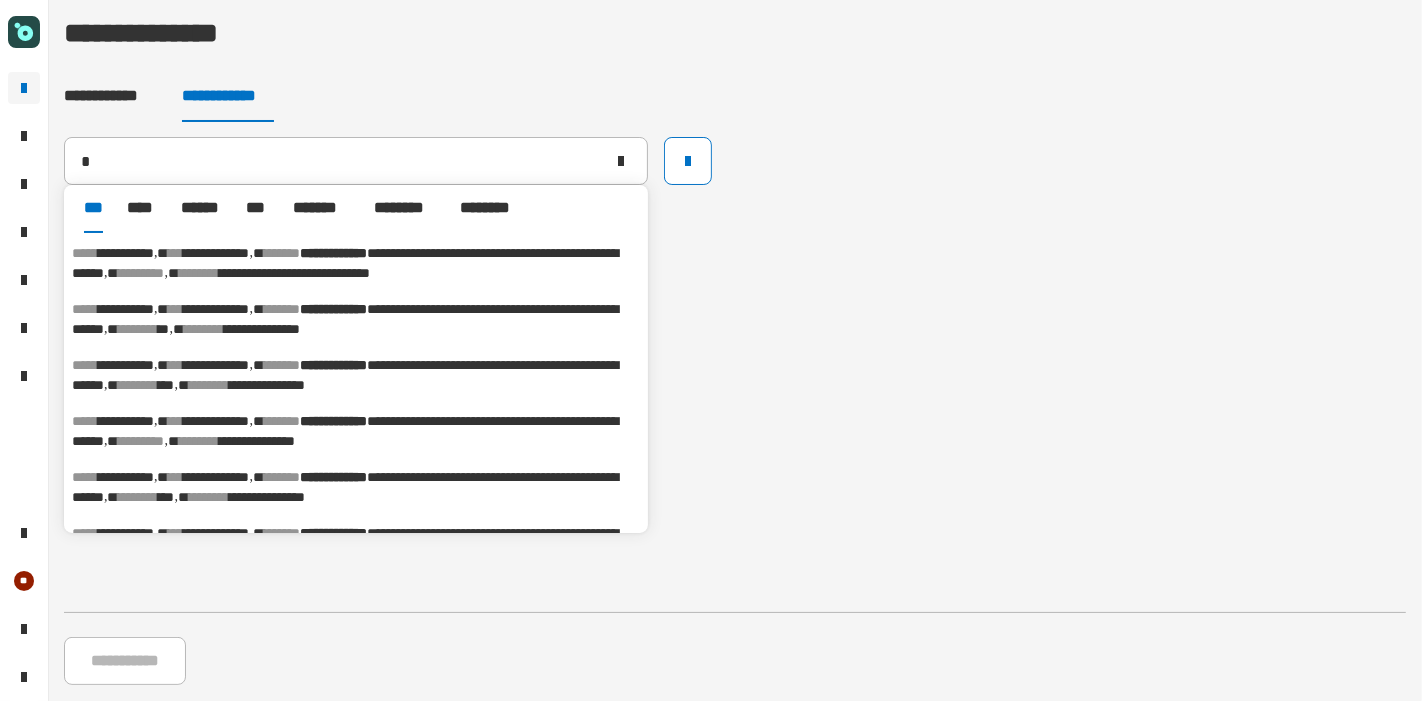 type on "**********" 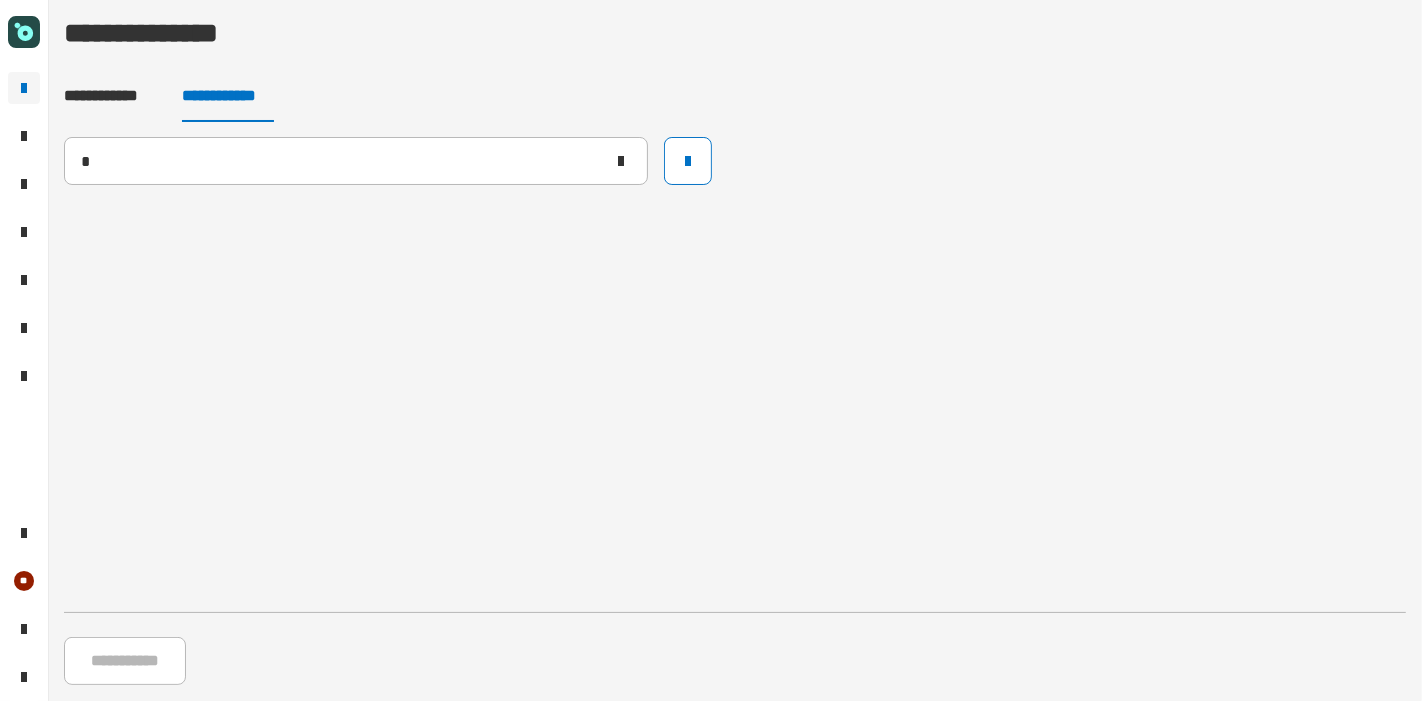 type 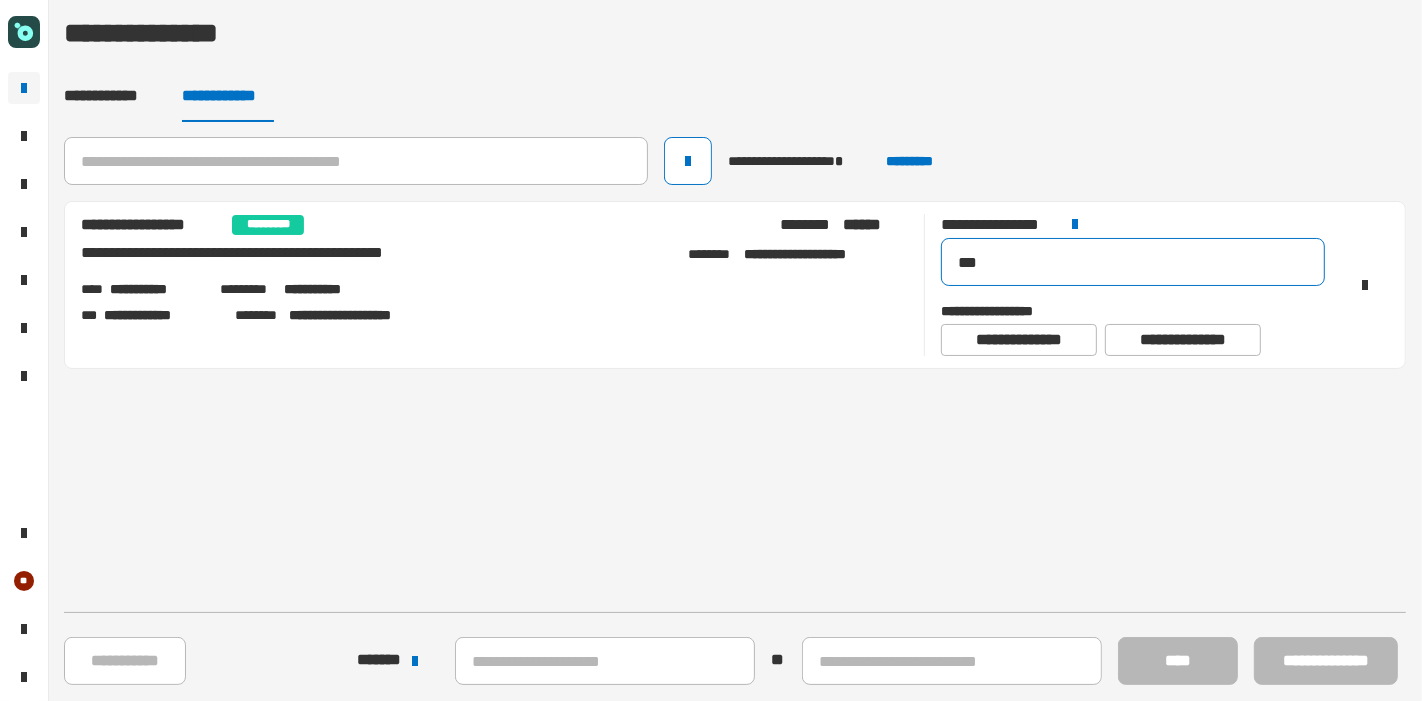 drag, startPoint x: 988, startPoint y: 265, endPoint x: 765, endPoint y: 264, distance: 223.00224 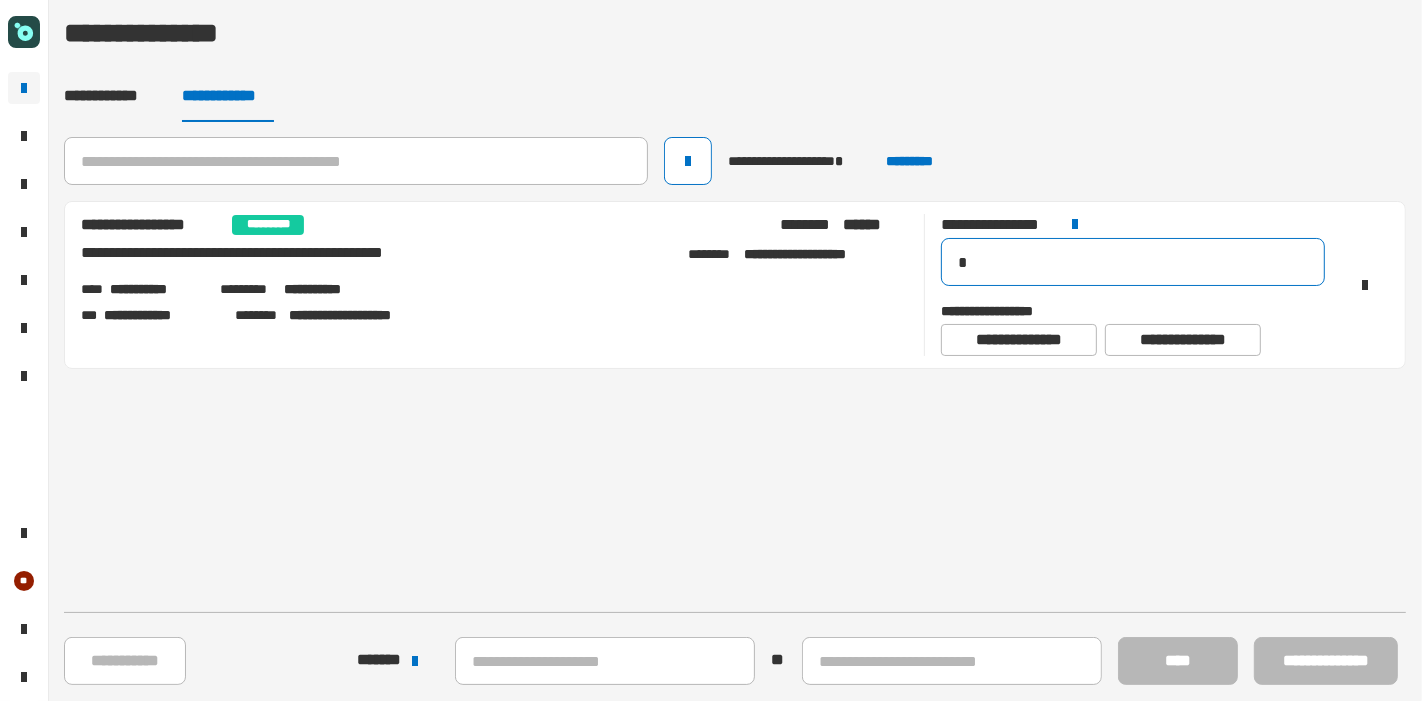 type on "**" 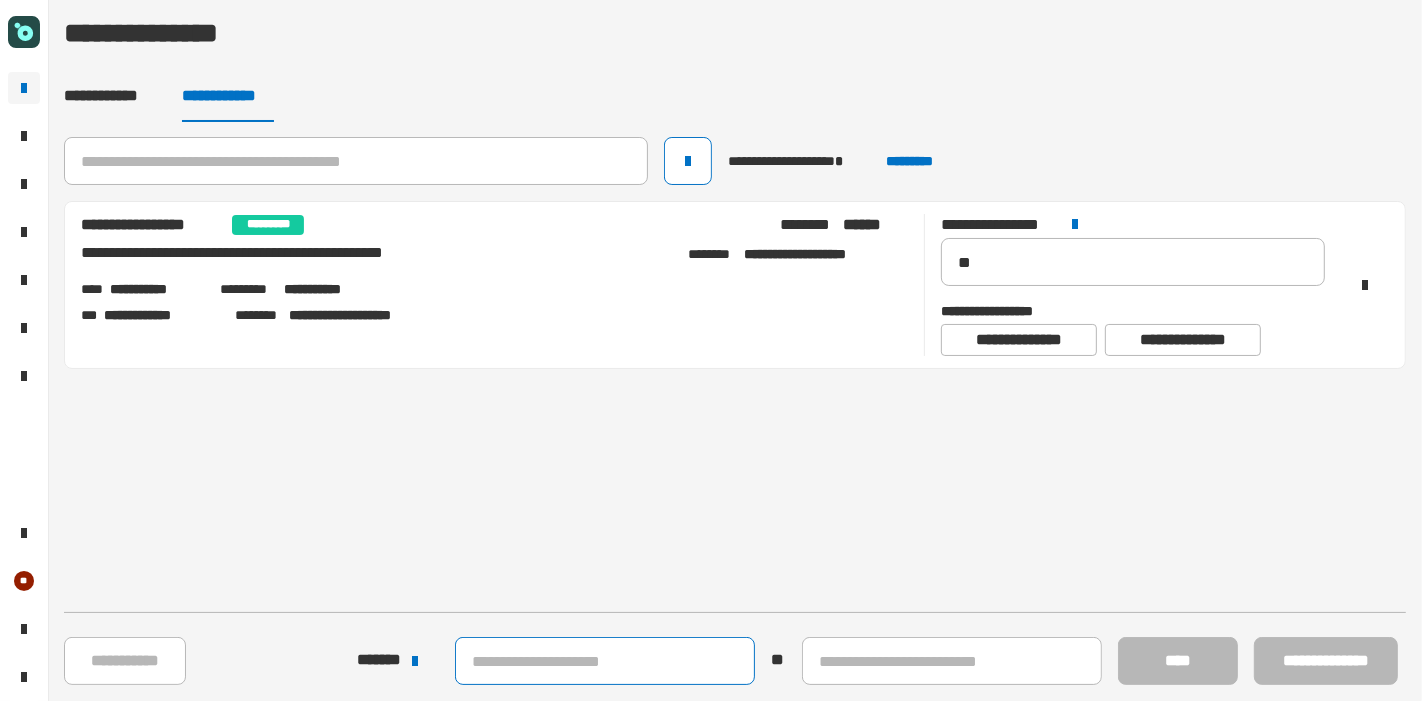 click 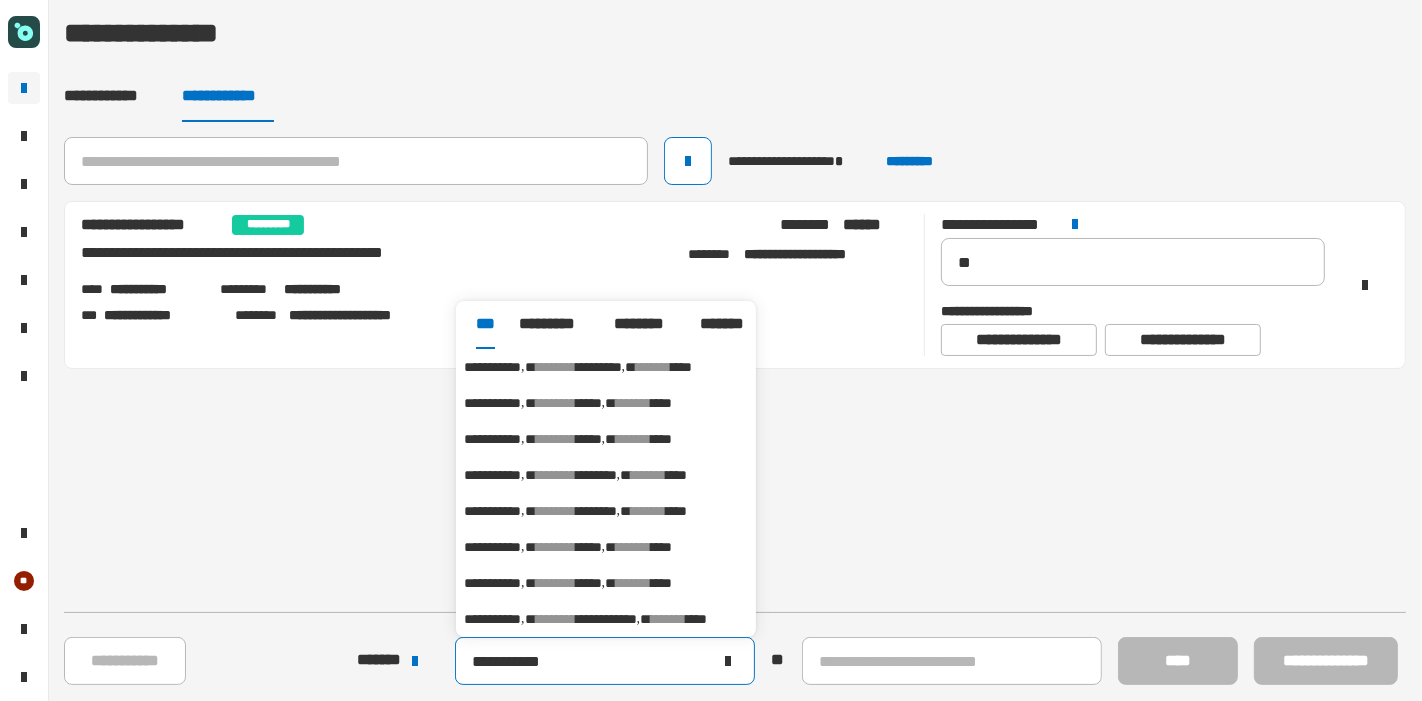 type on "**********" 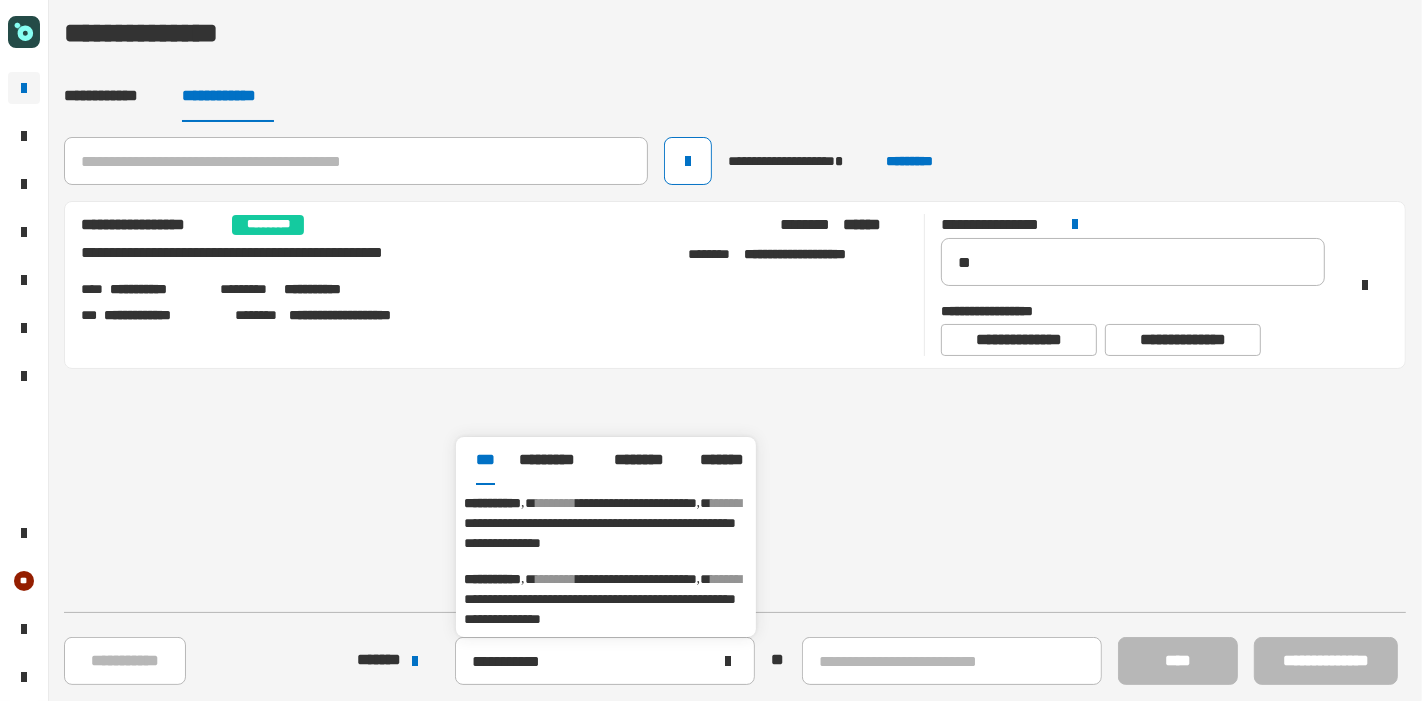 click on "**********" at bounding box center [606, 523] 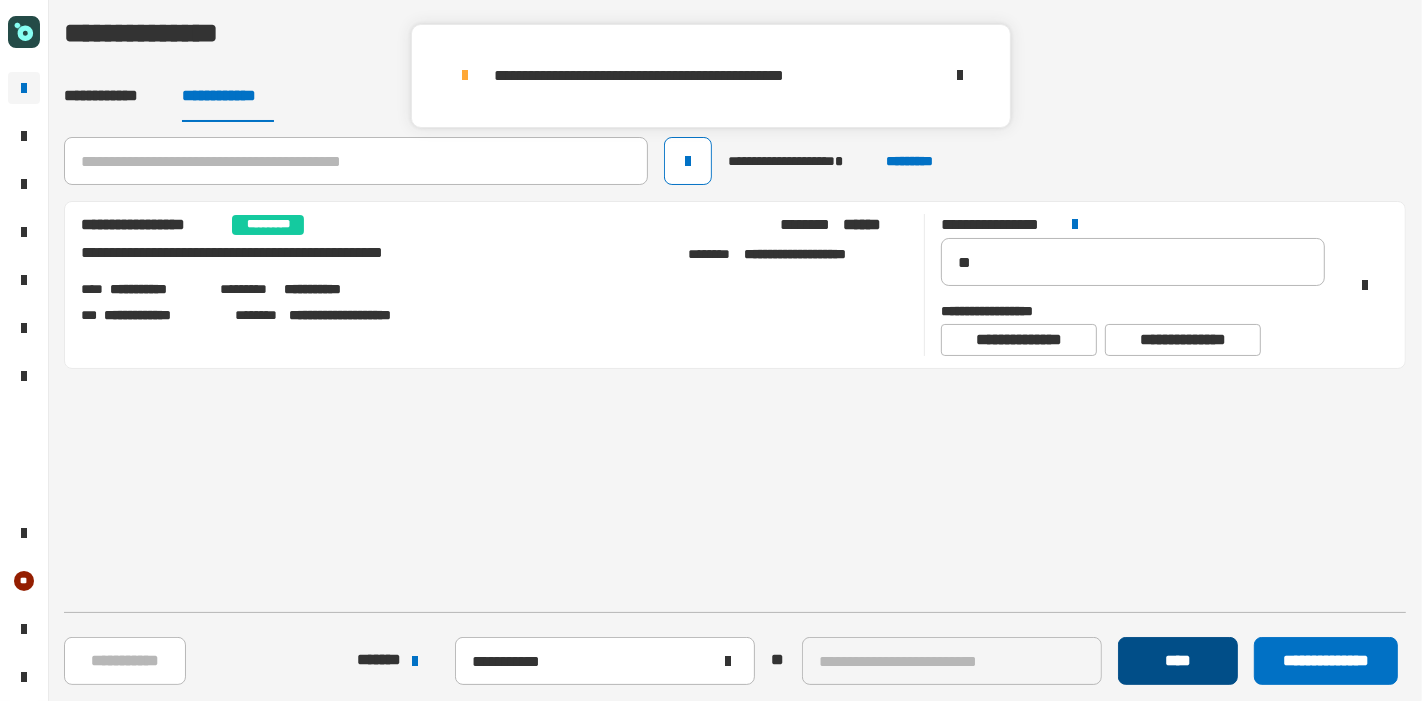 click on "****" 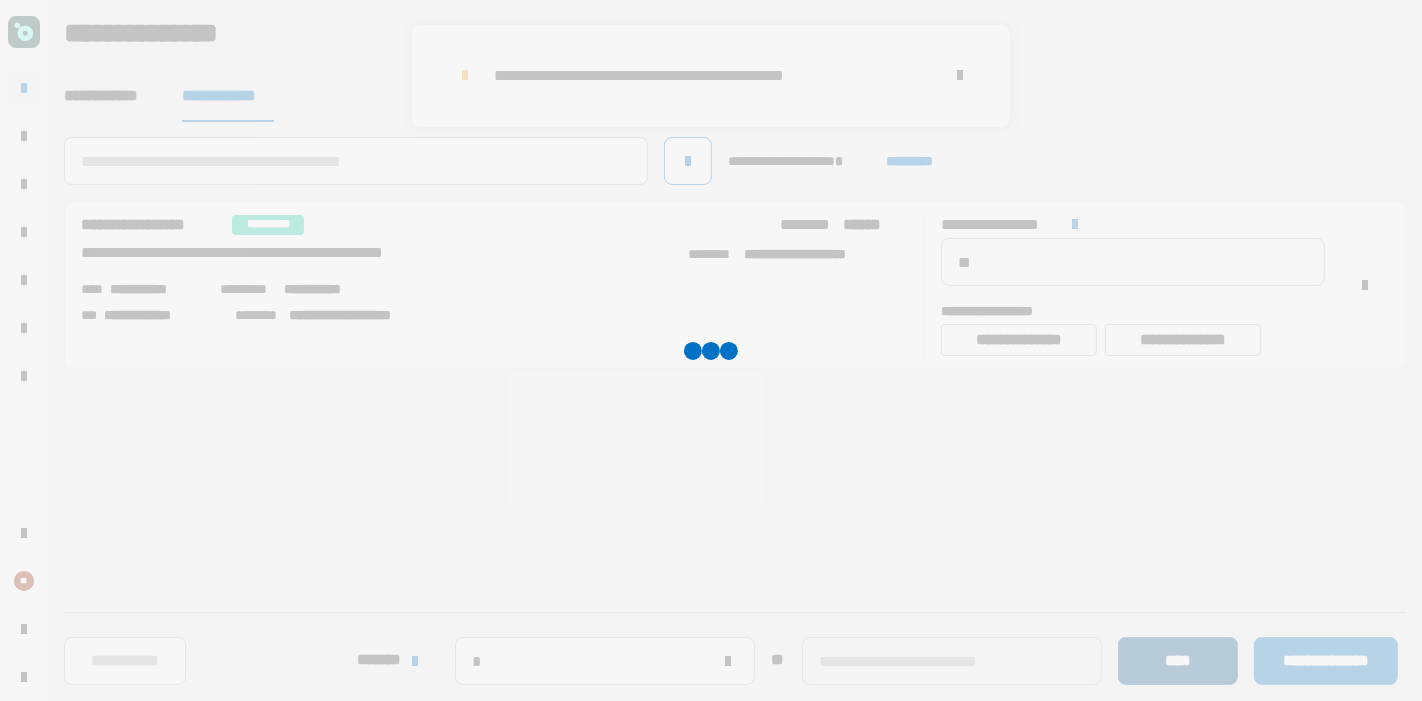 type 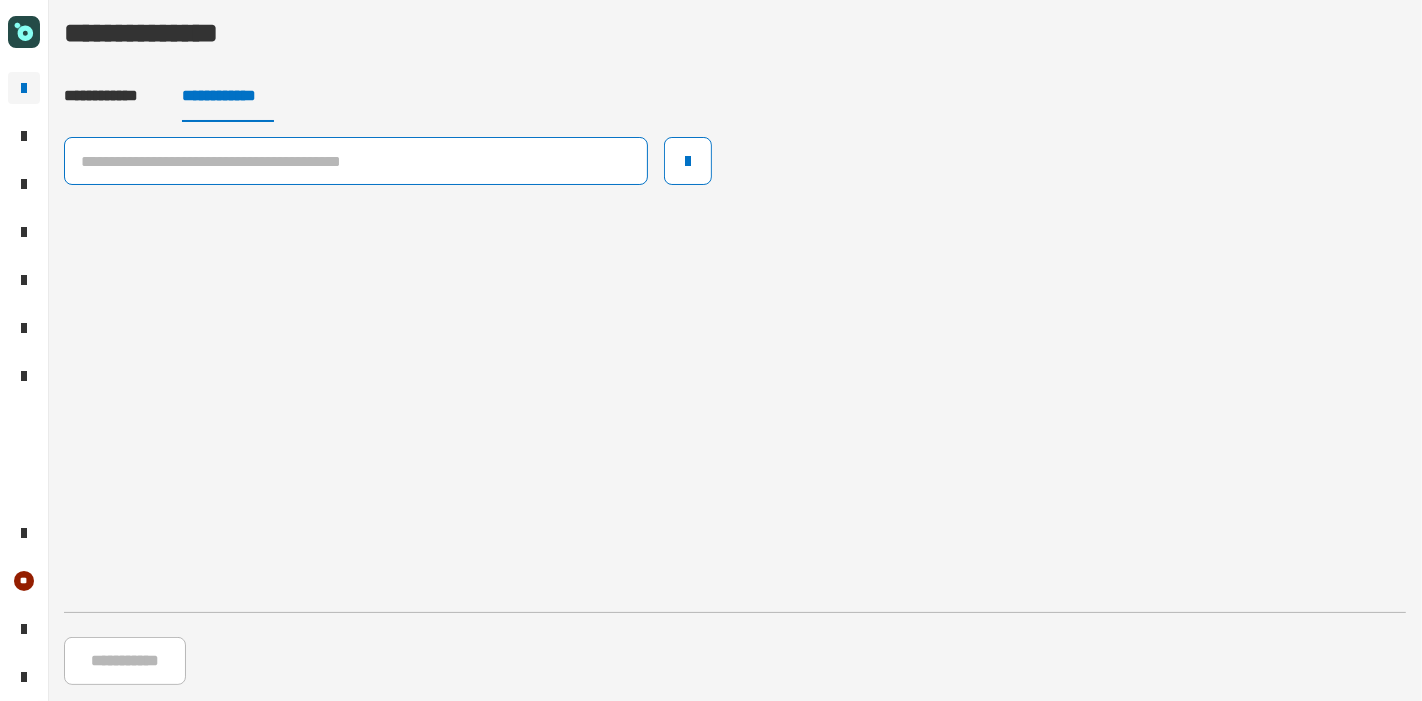 click 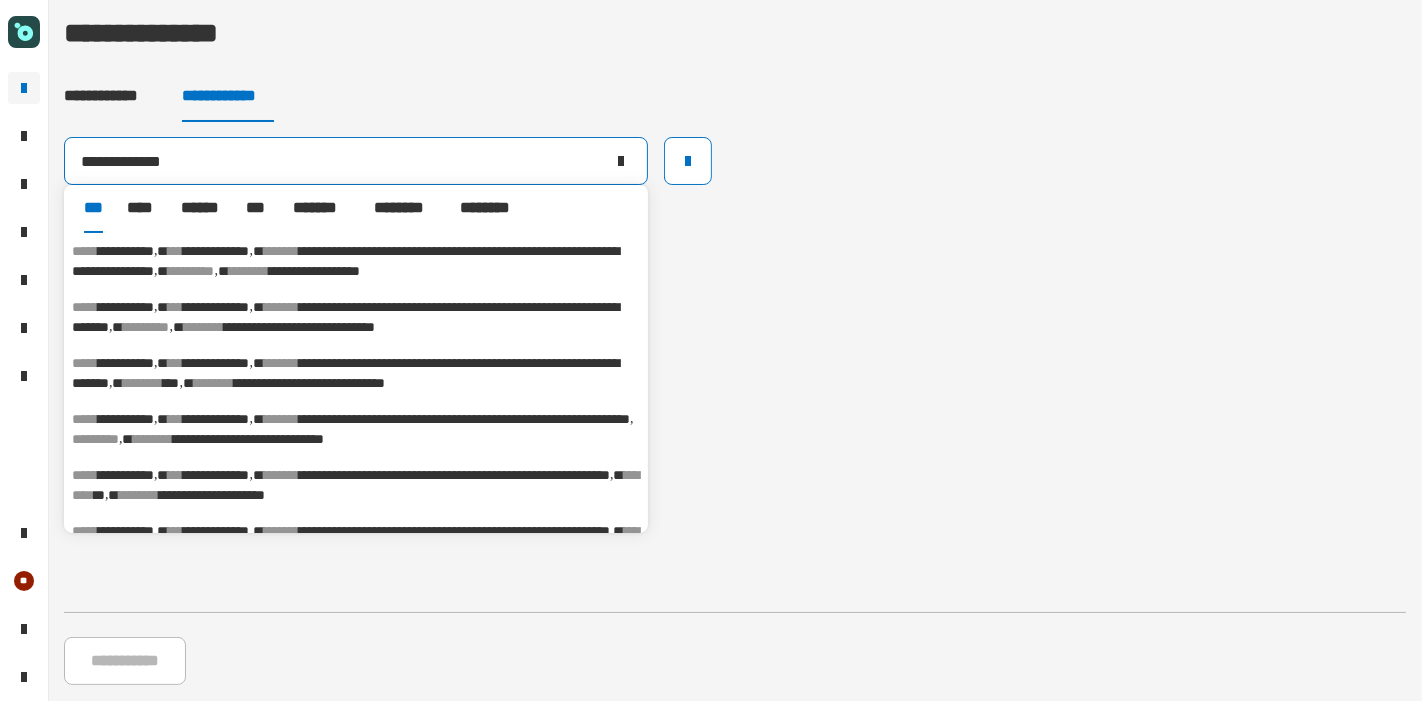 type on "**********" 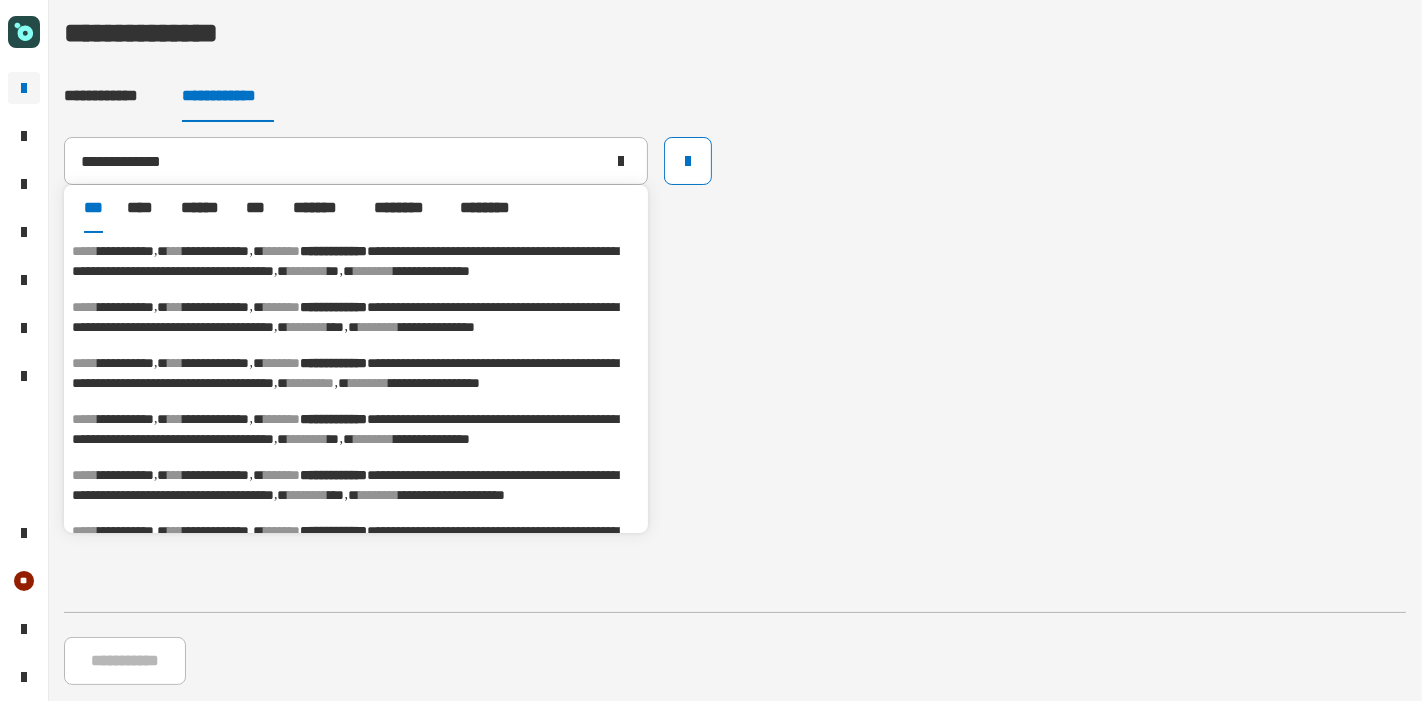 click on "**********" at bounding box center [345, 317] 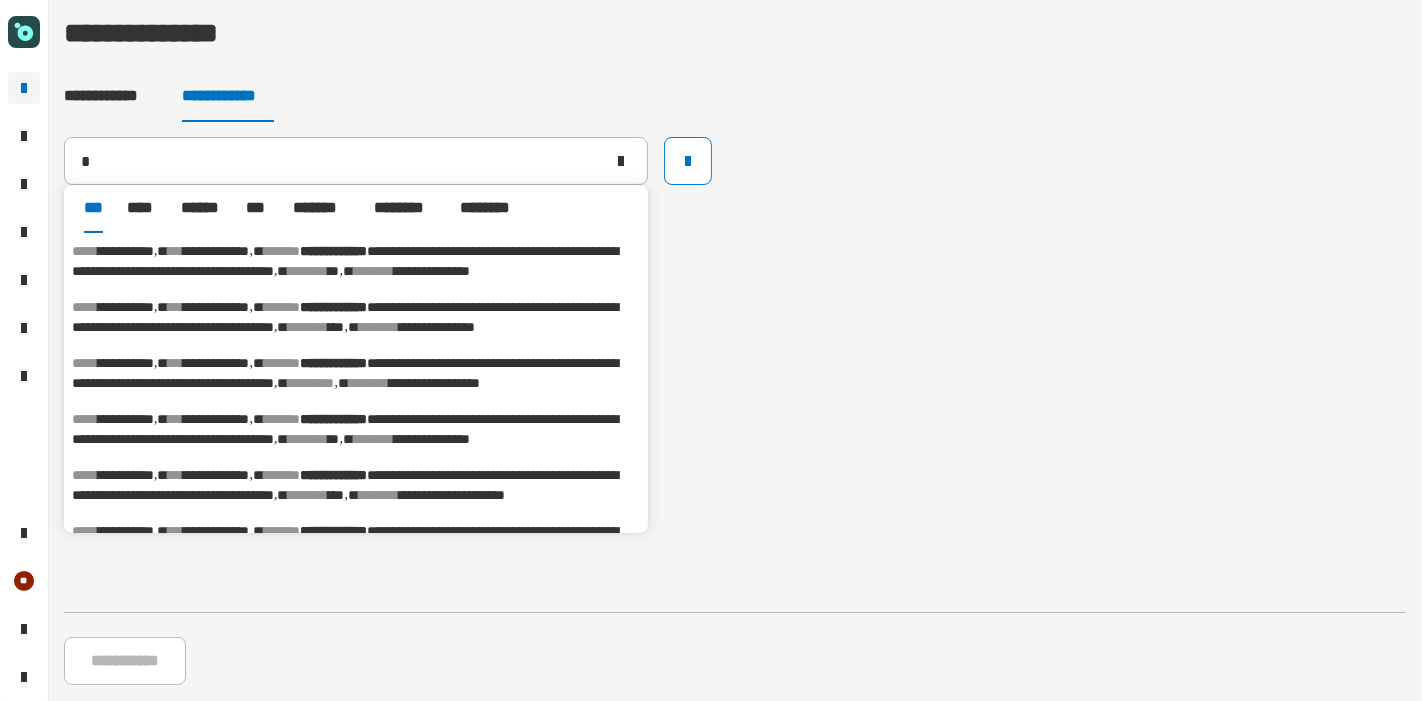 type on "**********" 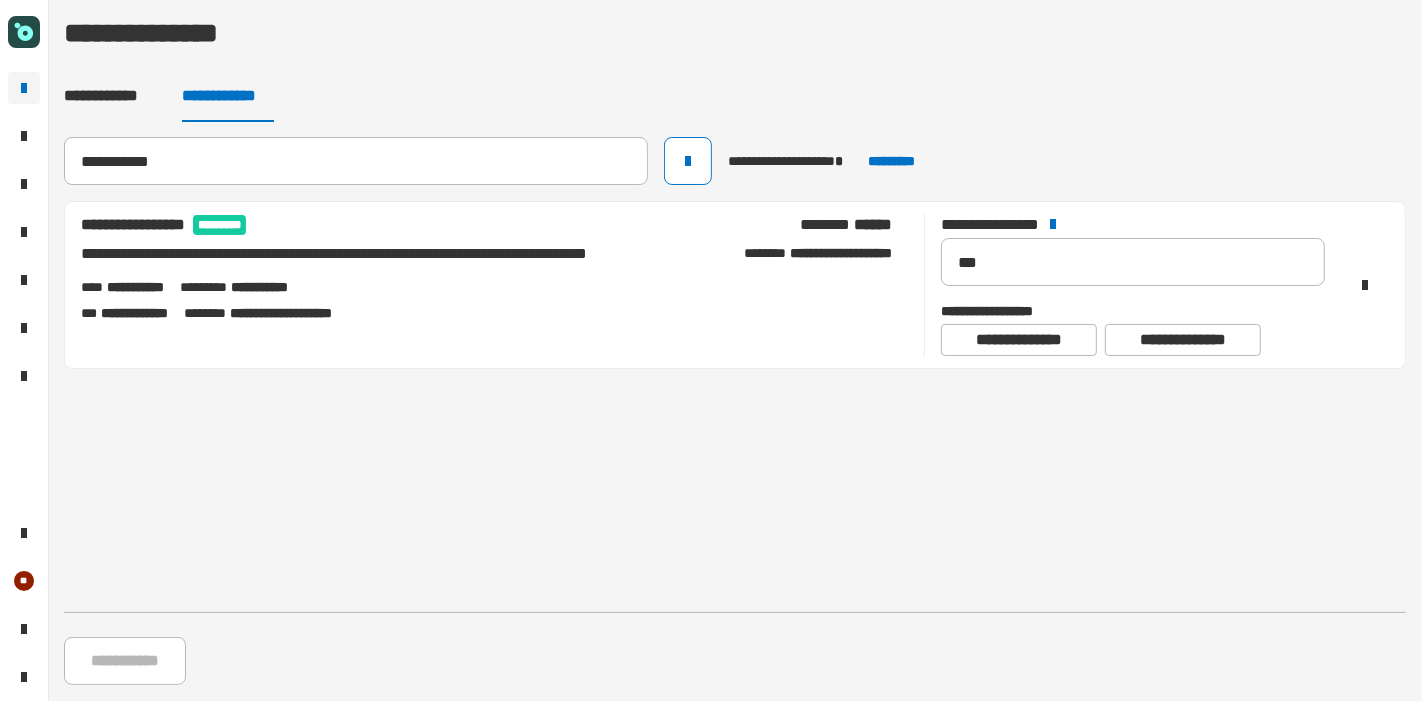 type 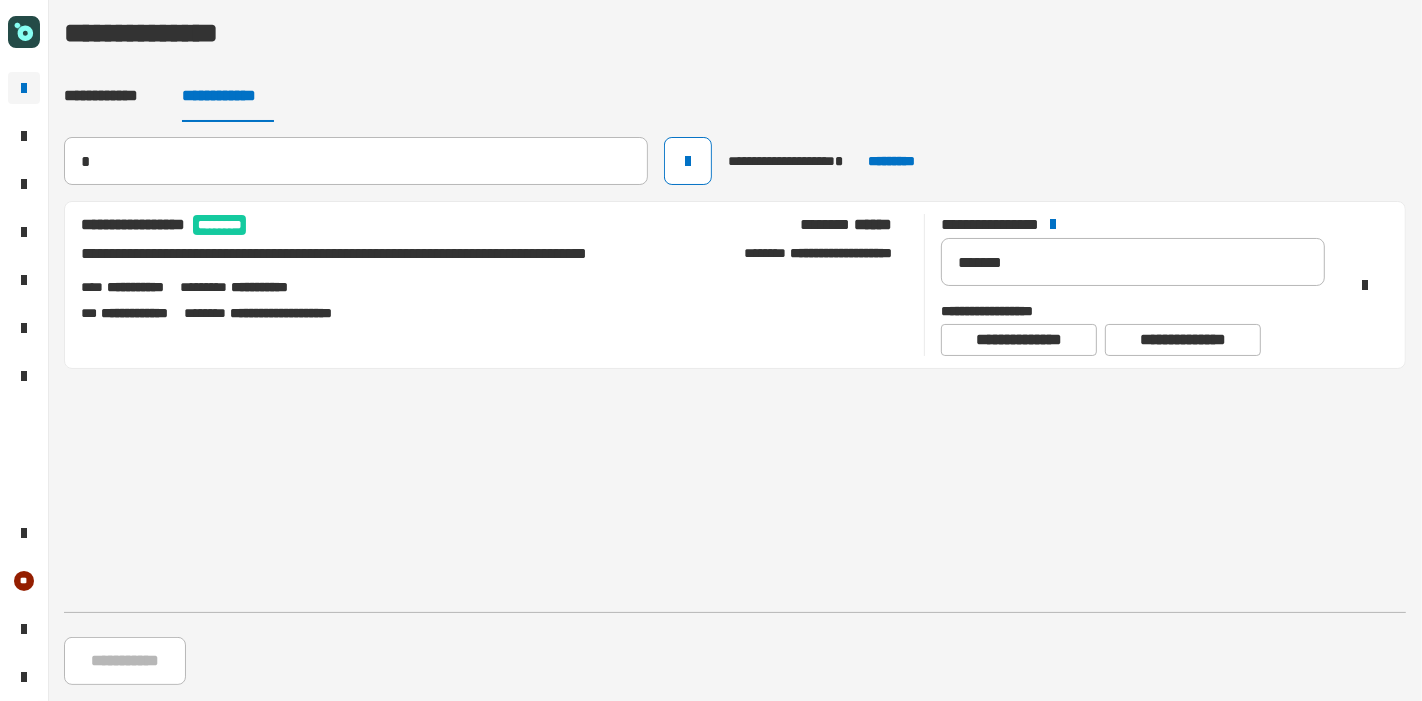 type 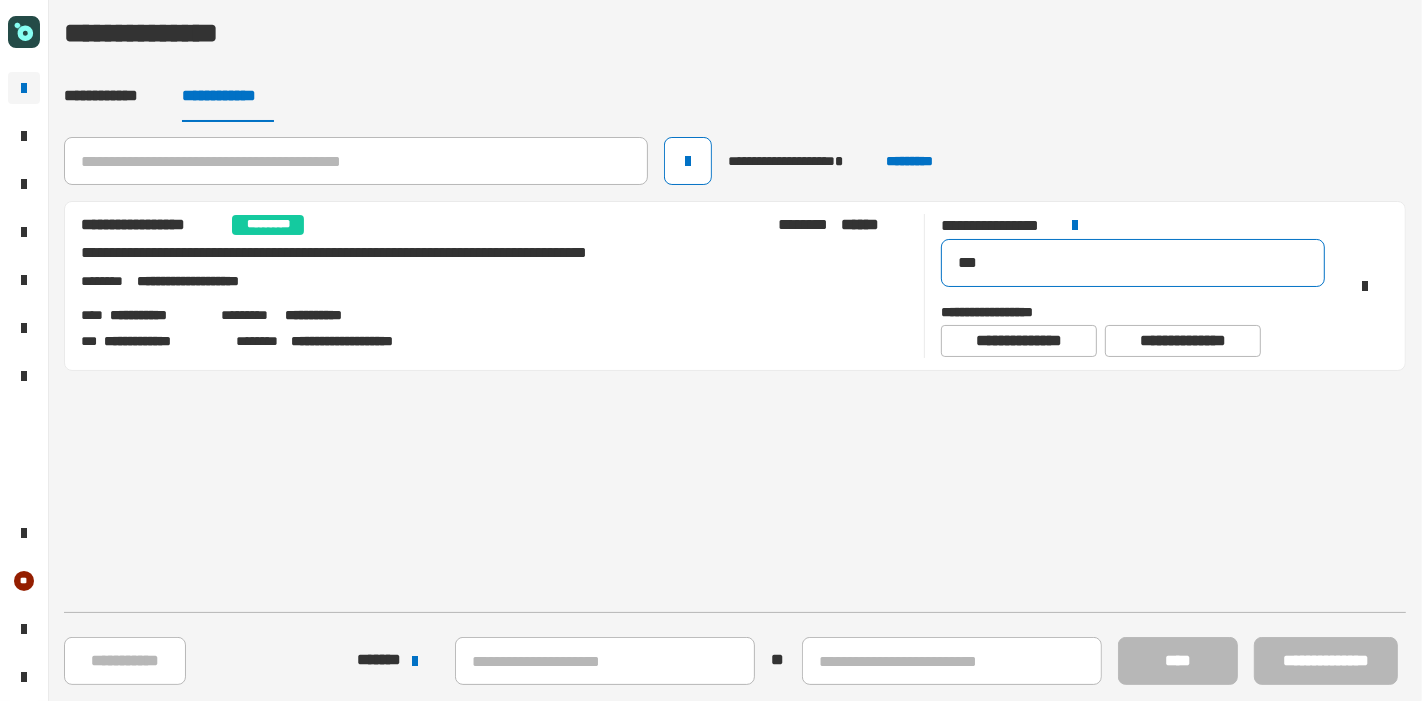 drag, startPoint x: 1038, startPoint y: 273, endPoint x: 861, endPoint y: 232, distance: 181.68654 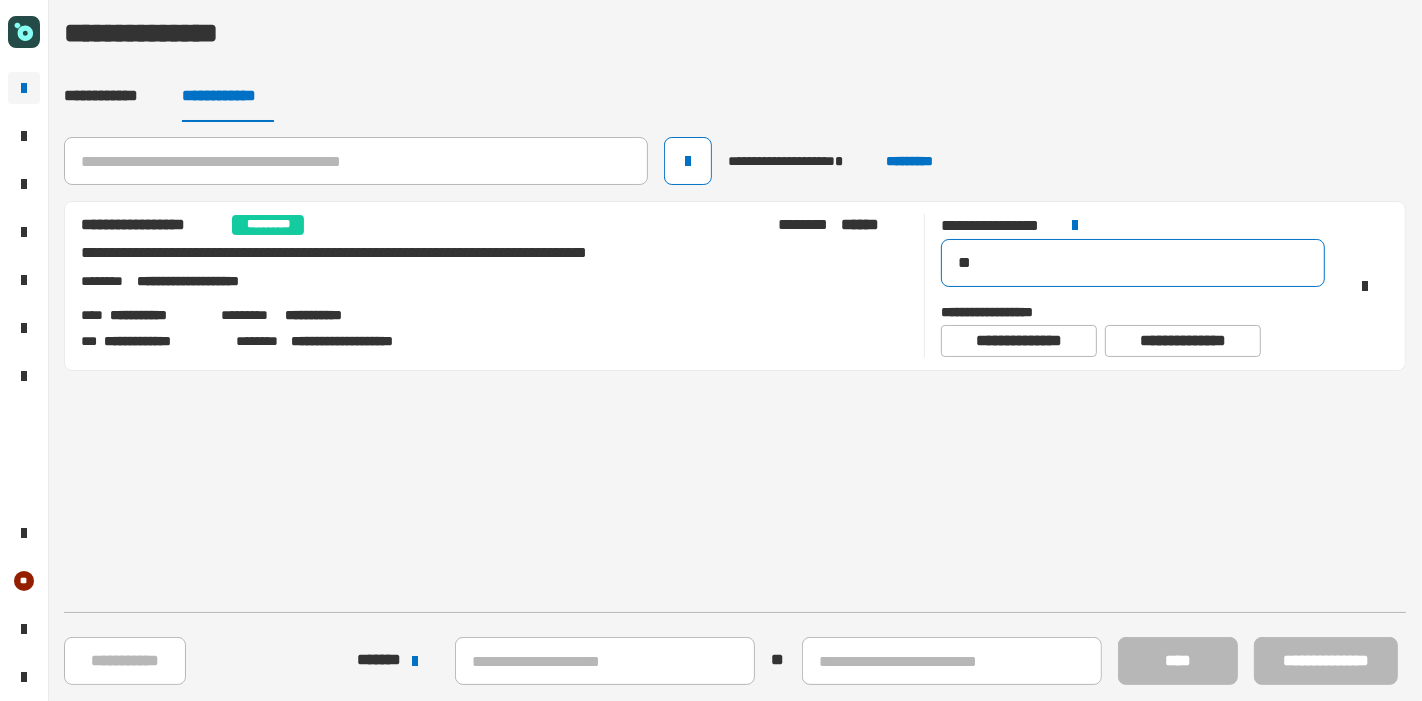 drag, startPoint x: 1009, startPoint y: 263, endPoint x: 902, endPoint y: 241, distance: 109.23827 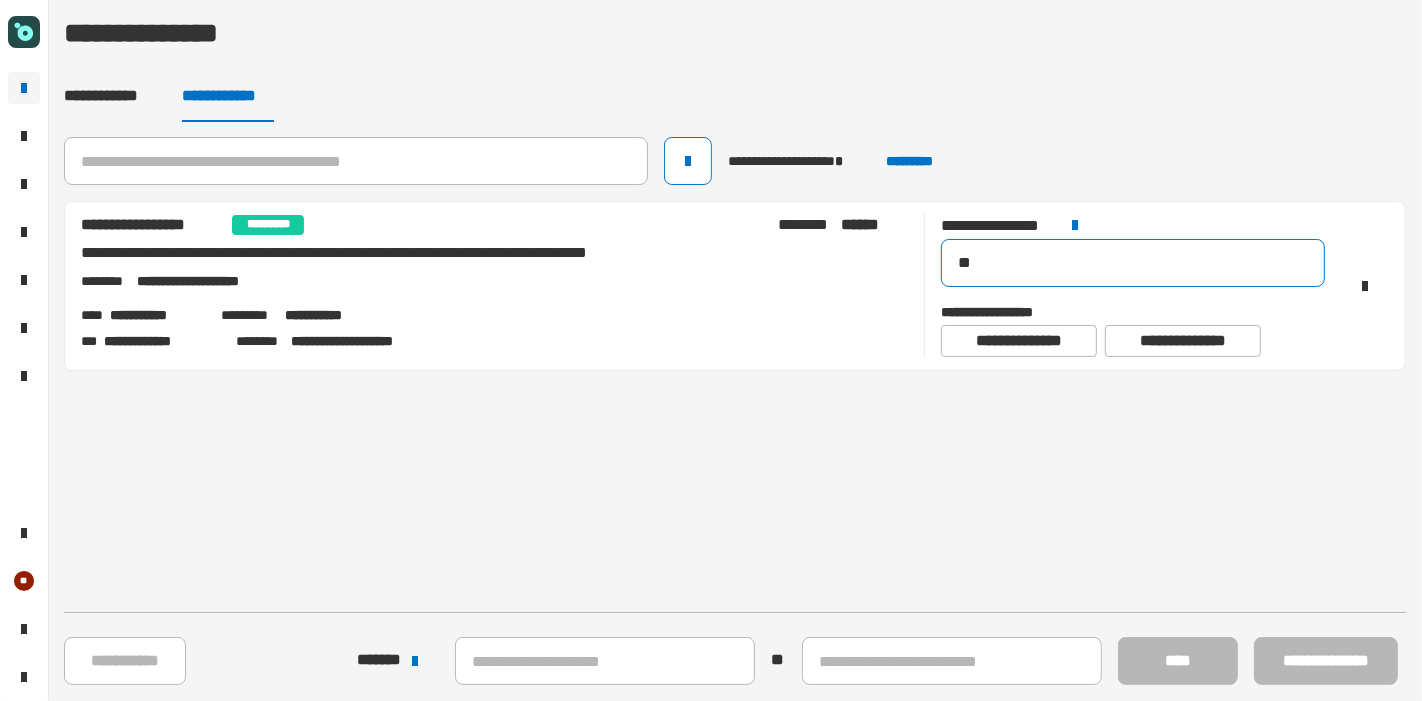 type on "***" 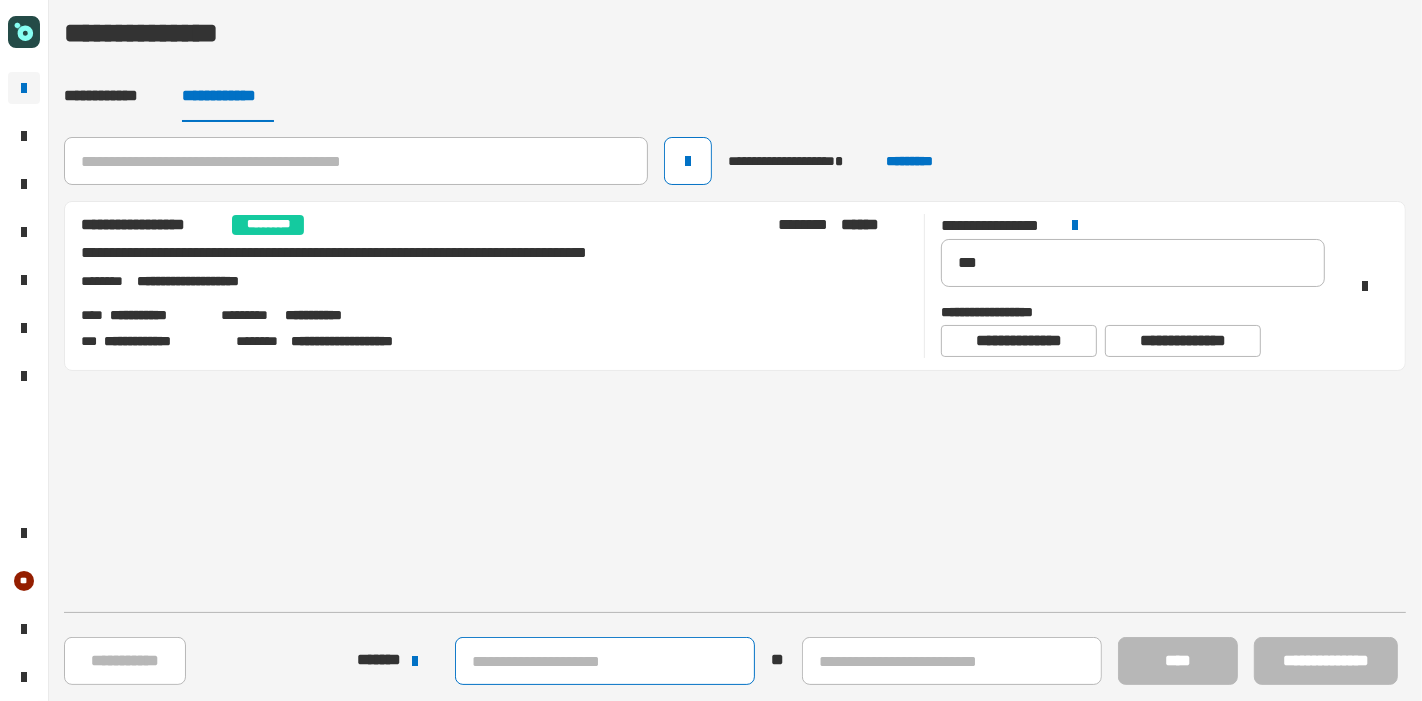click 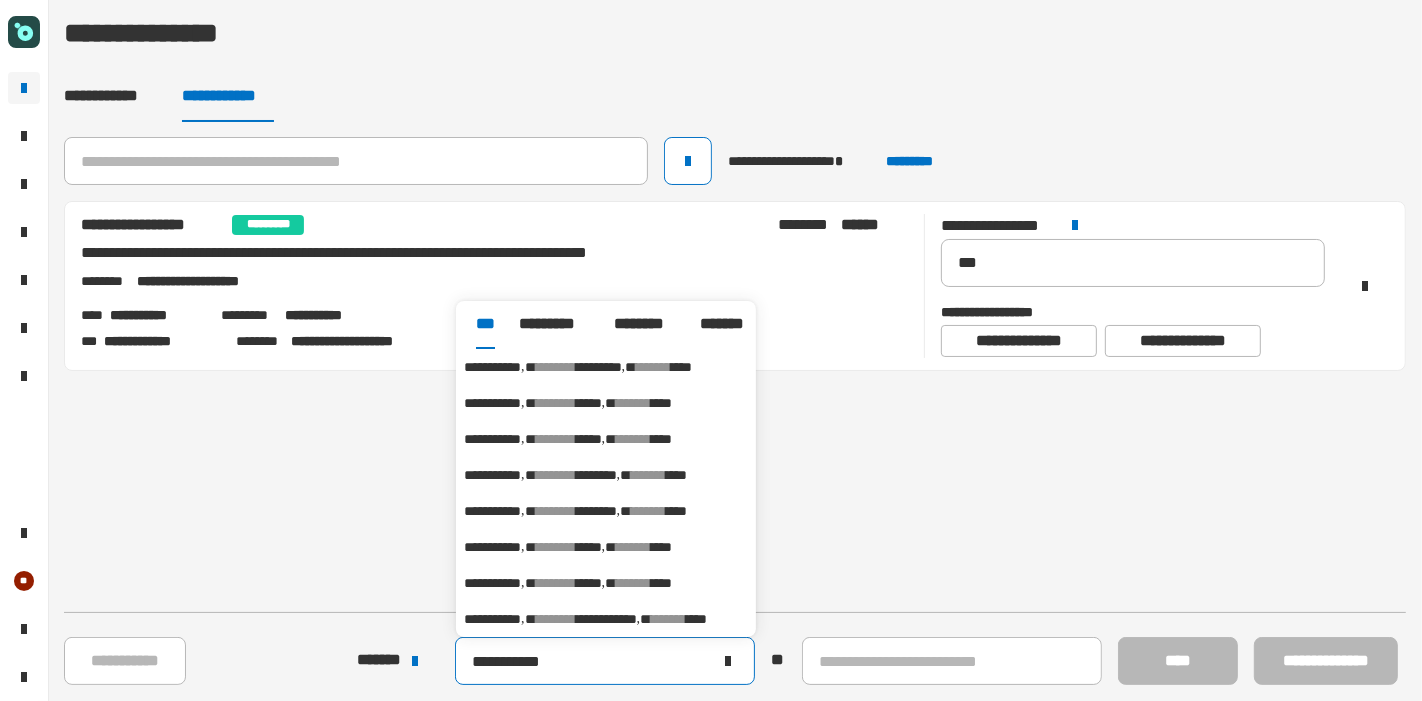type on "**********" 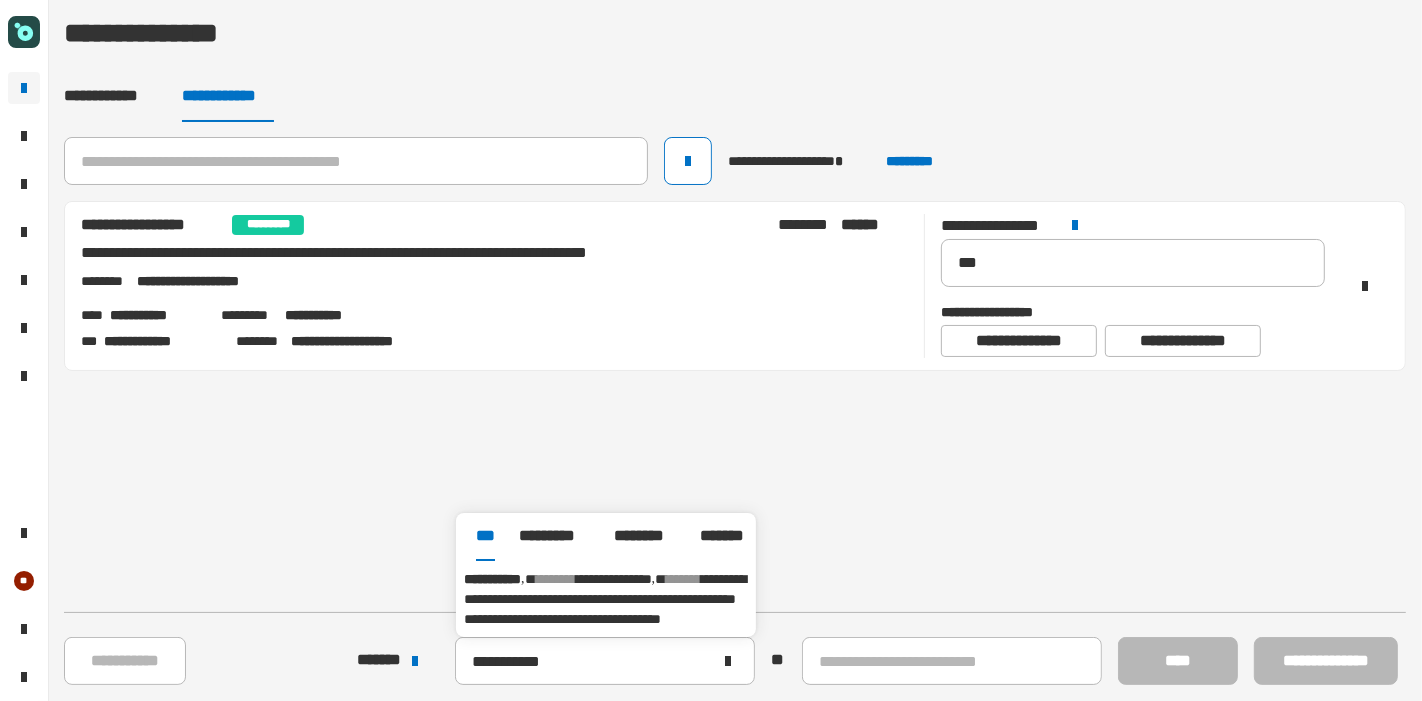 click on "**********" 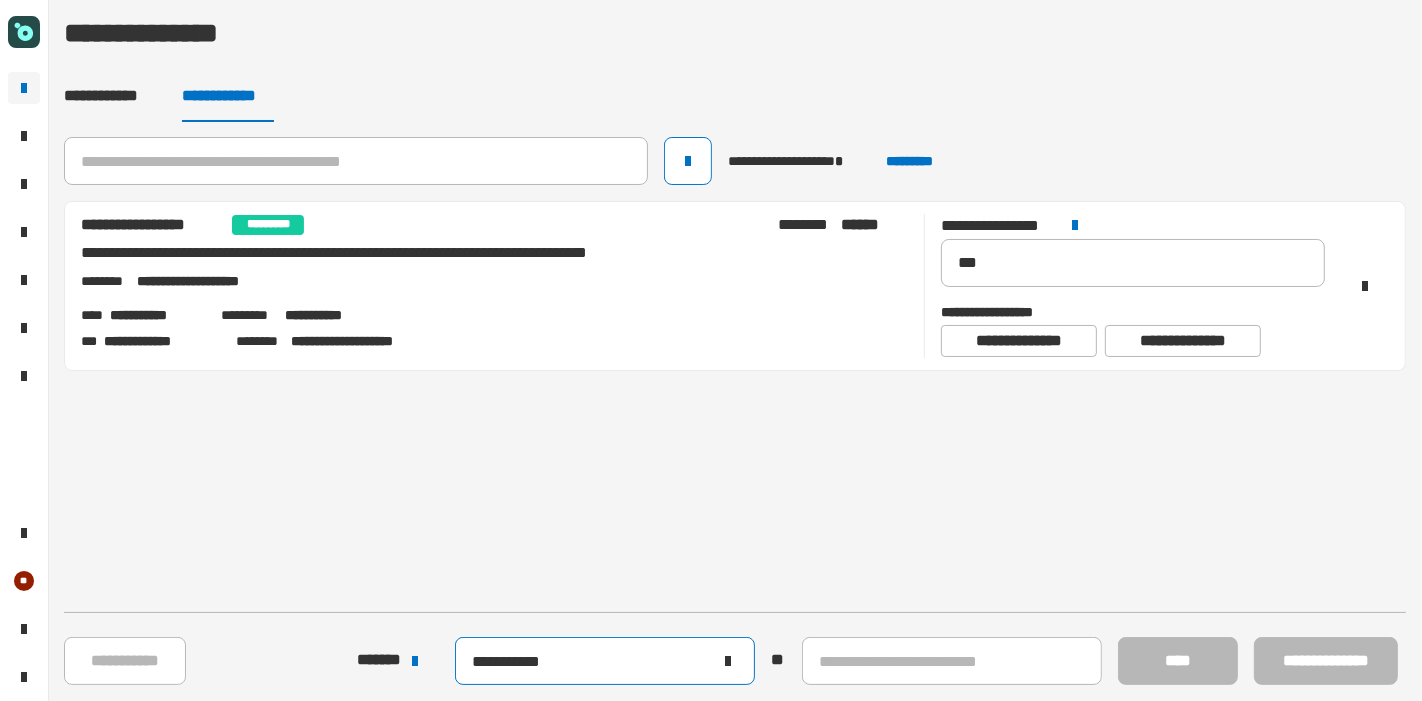 click on "**********" 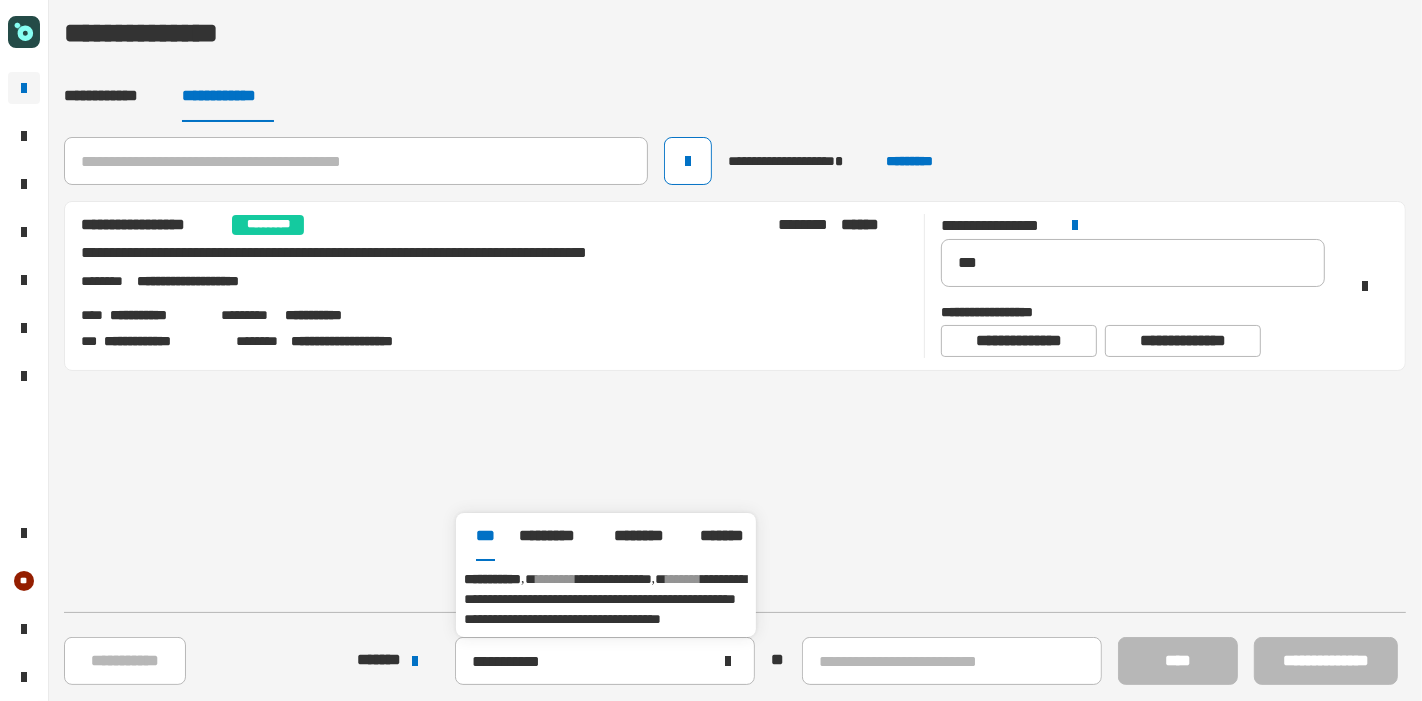 click on "********" at bounding box center (556, 579) 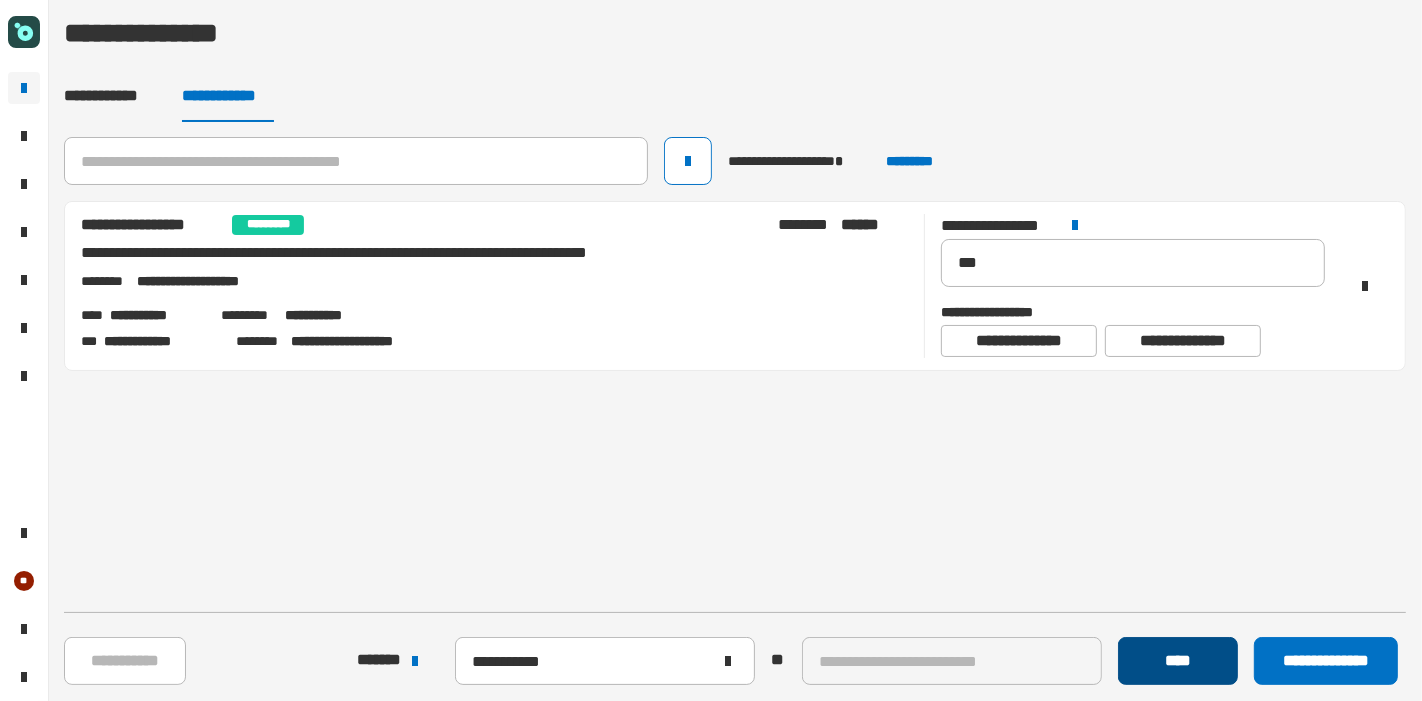 click on "****" 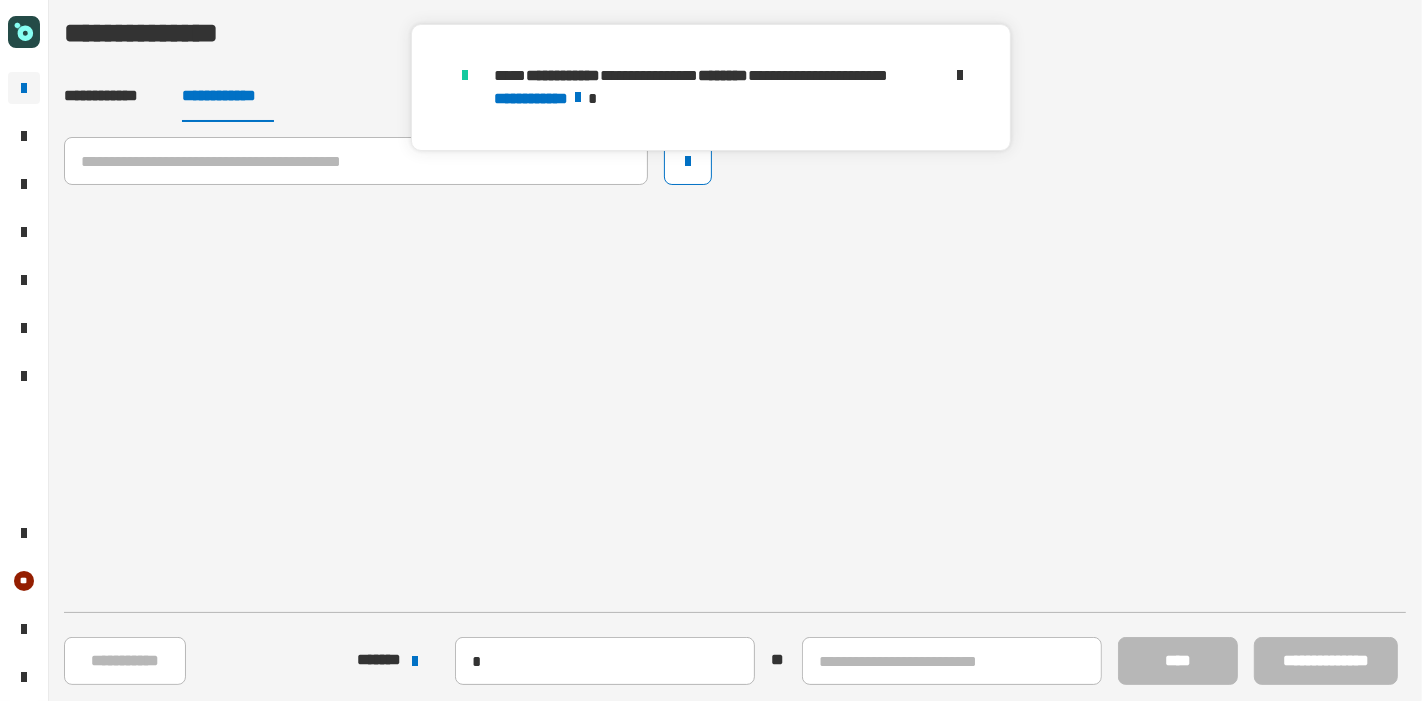 type 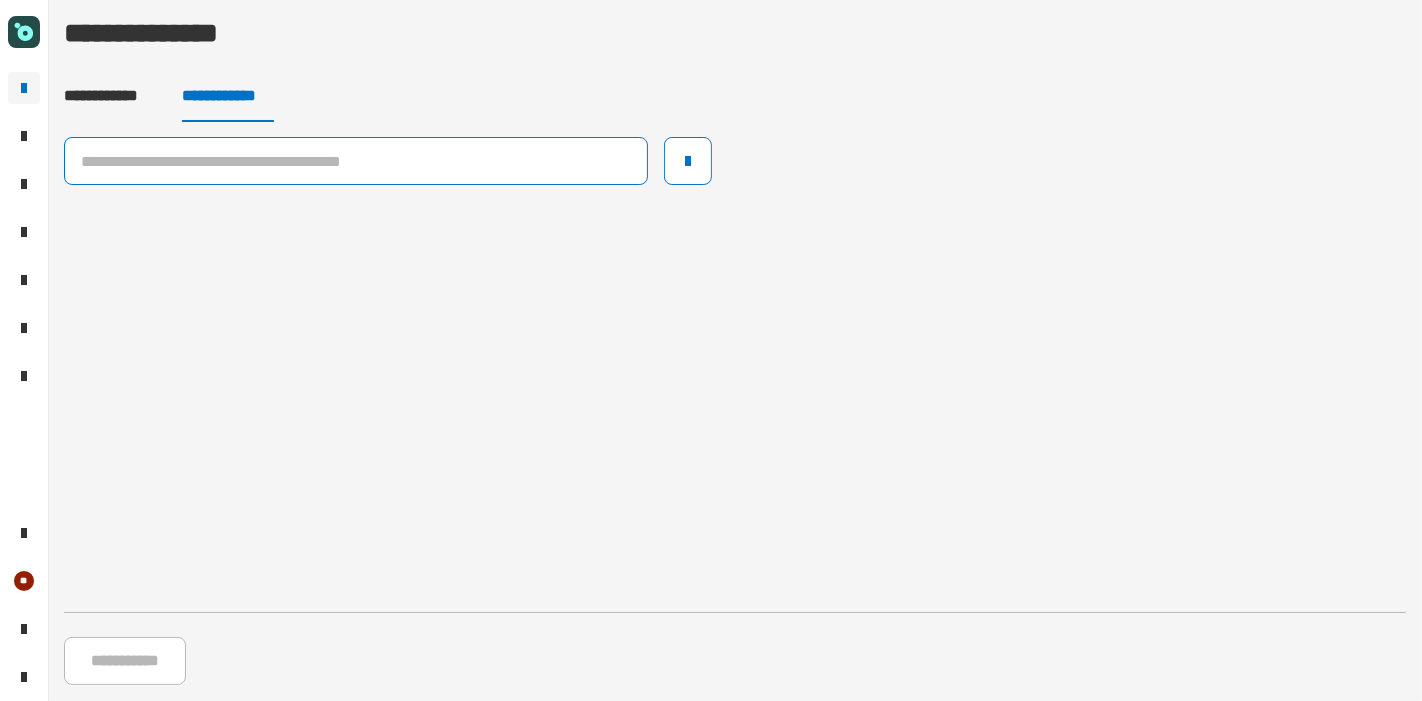 click 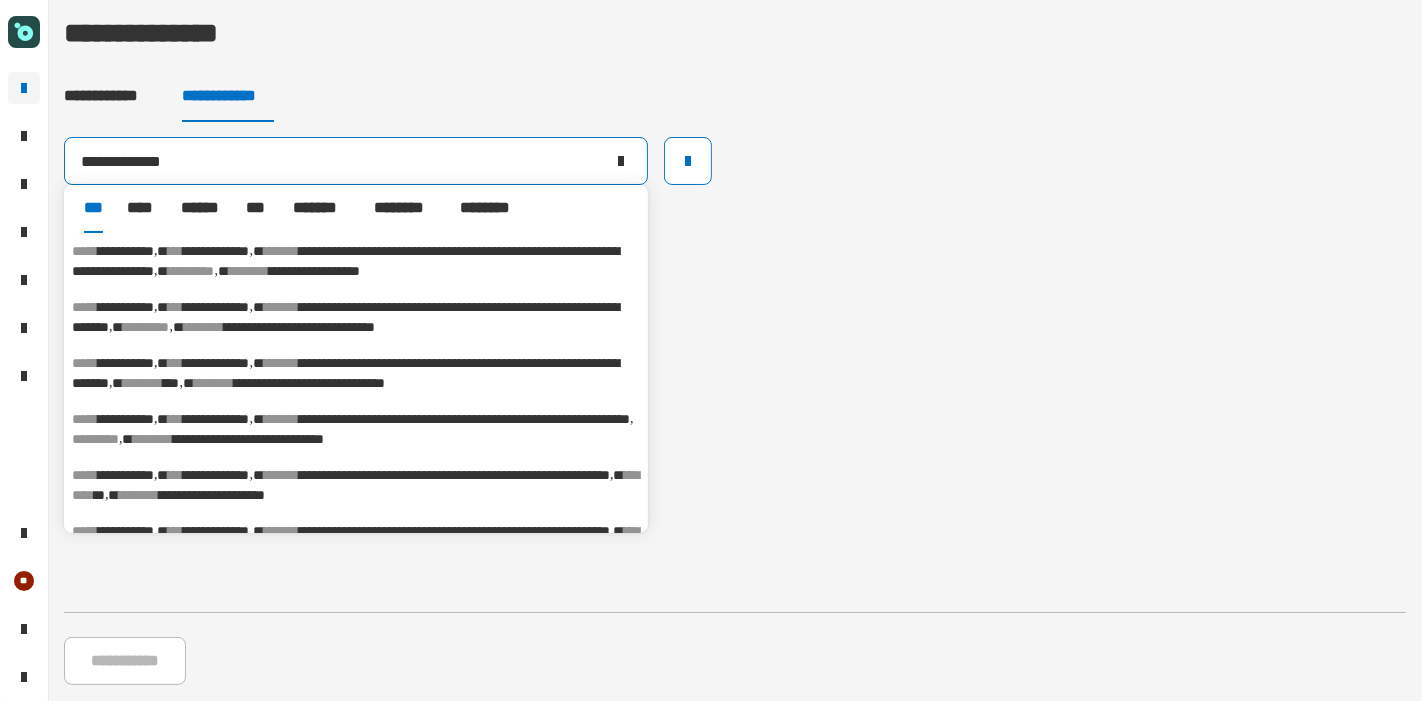 type on "**********" 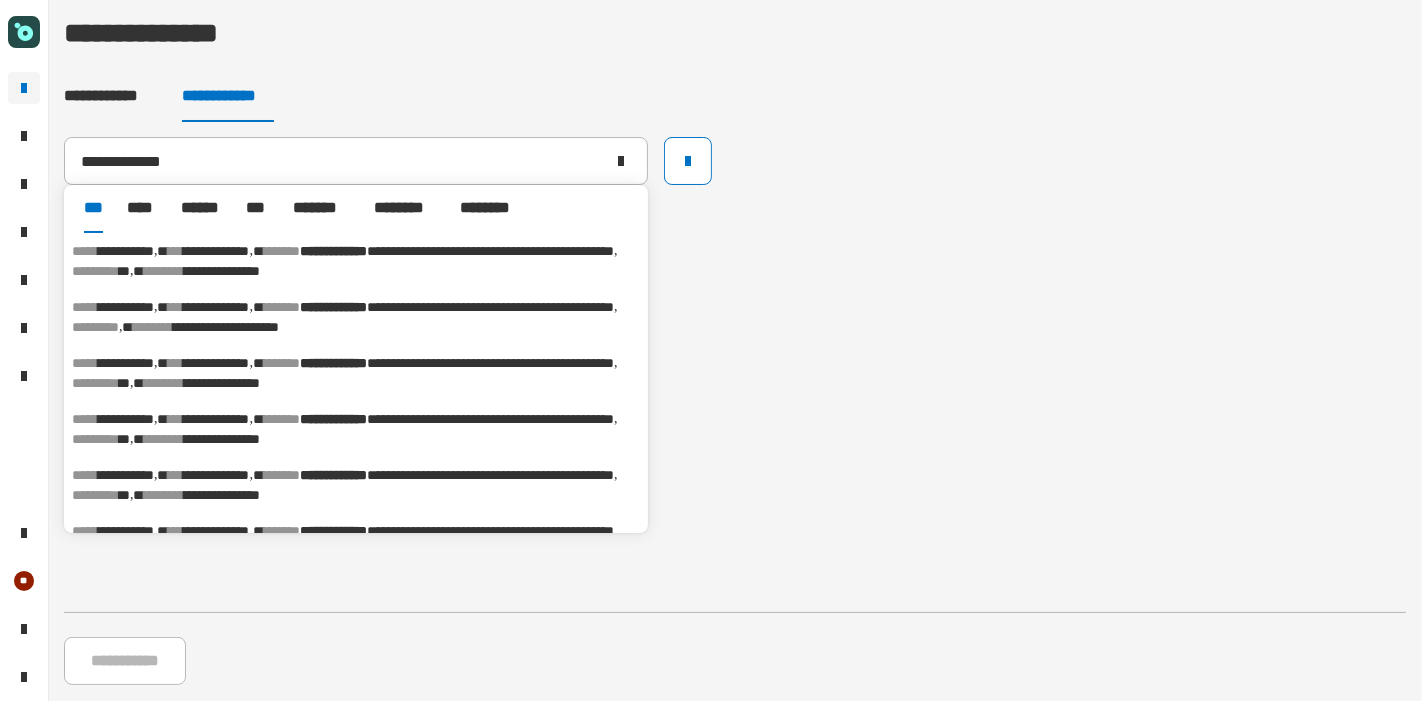 click on "*******" at bounding box center (282, 251) 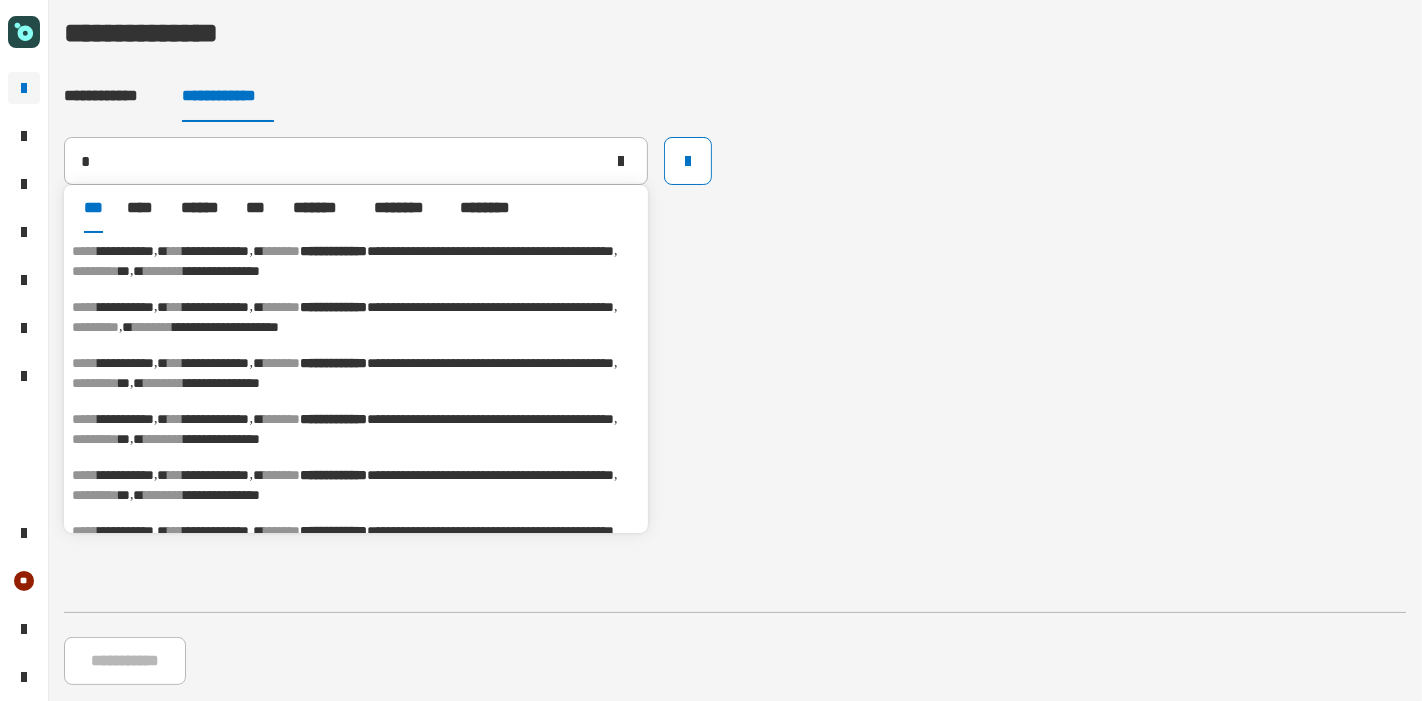 type on "**********" 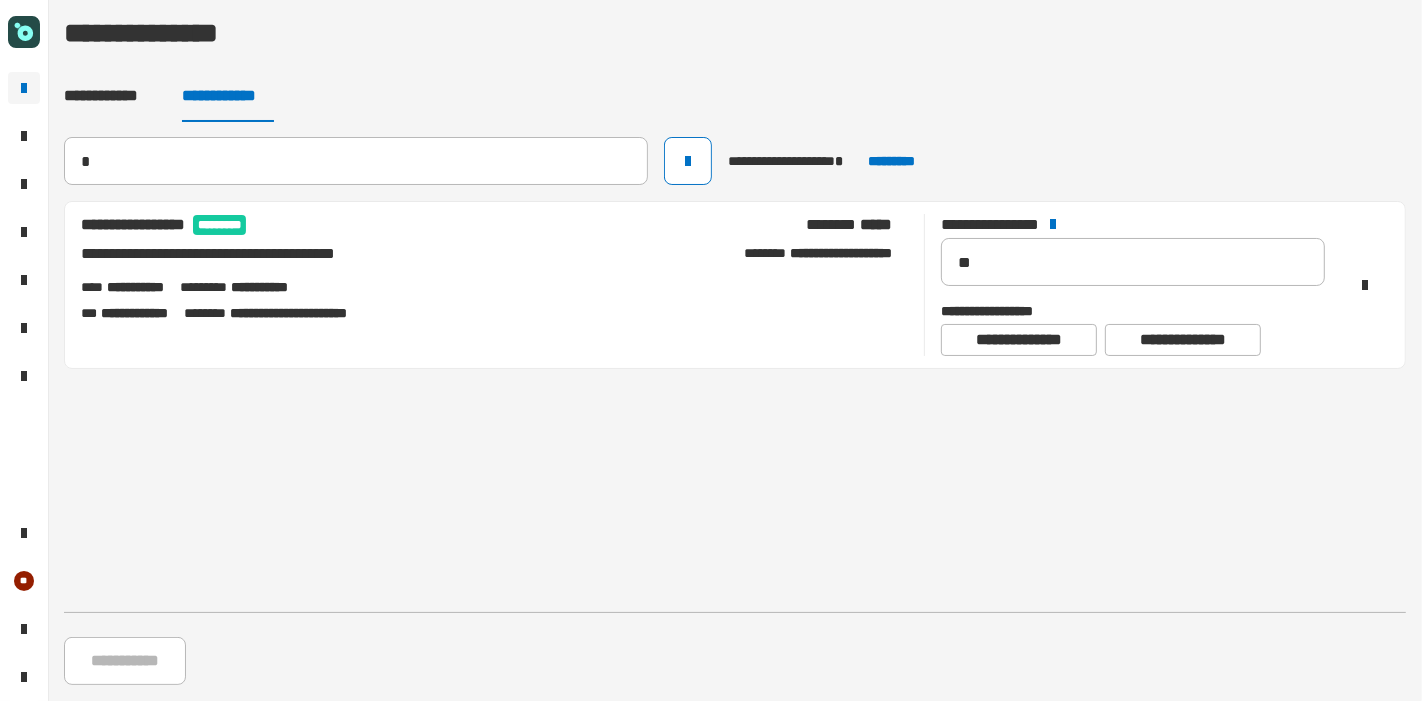 type 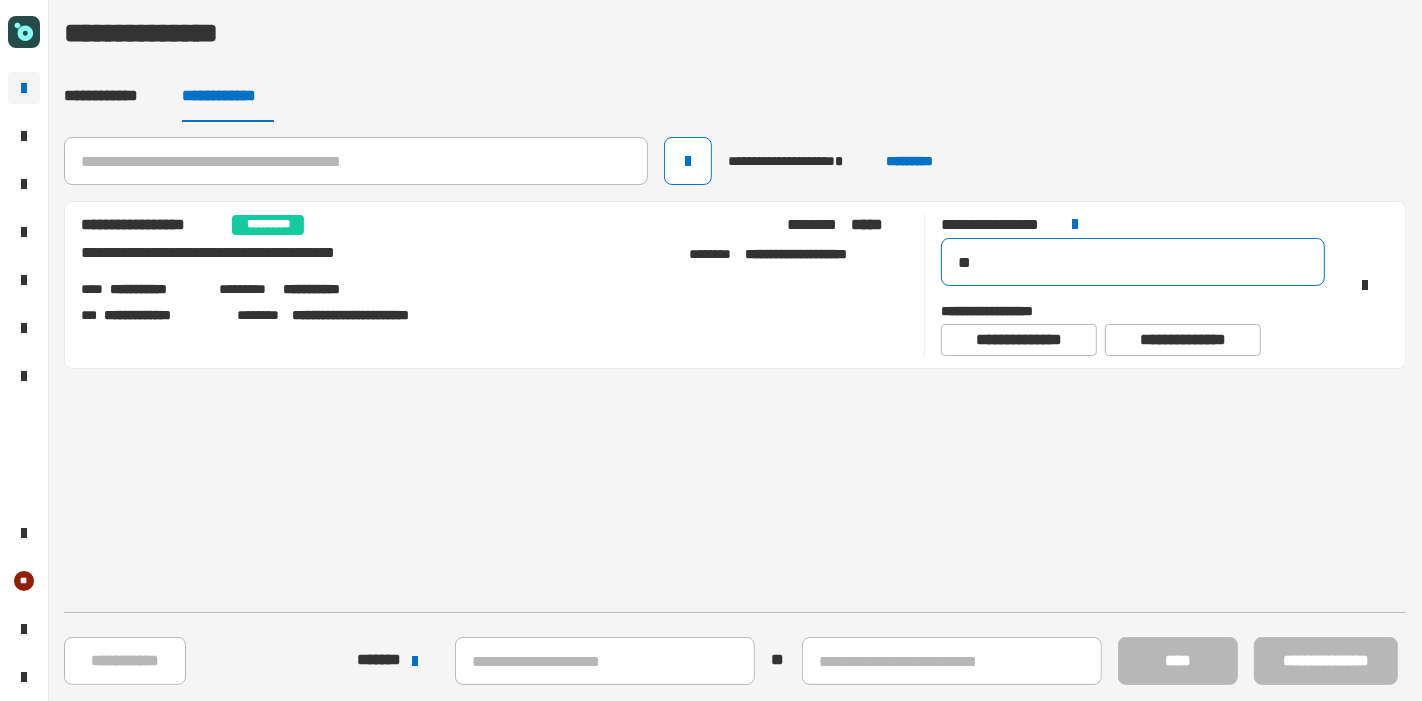 click on "**" 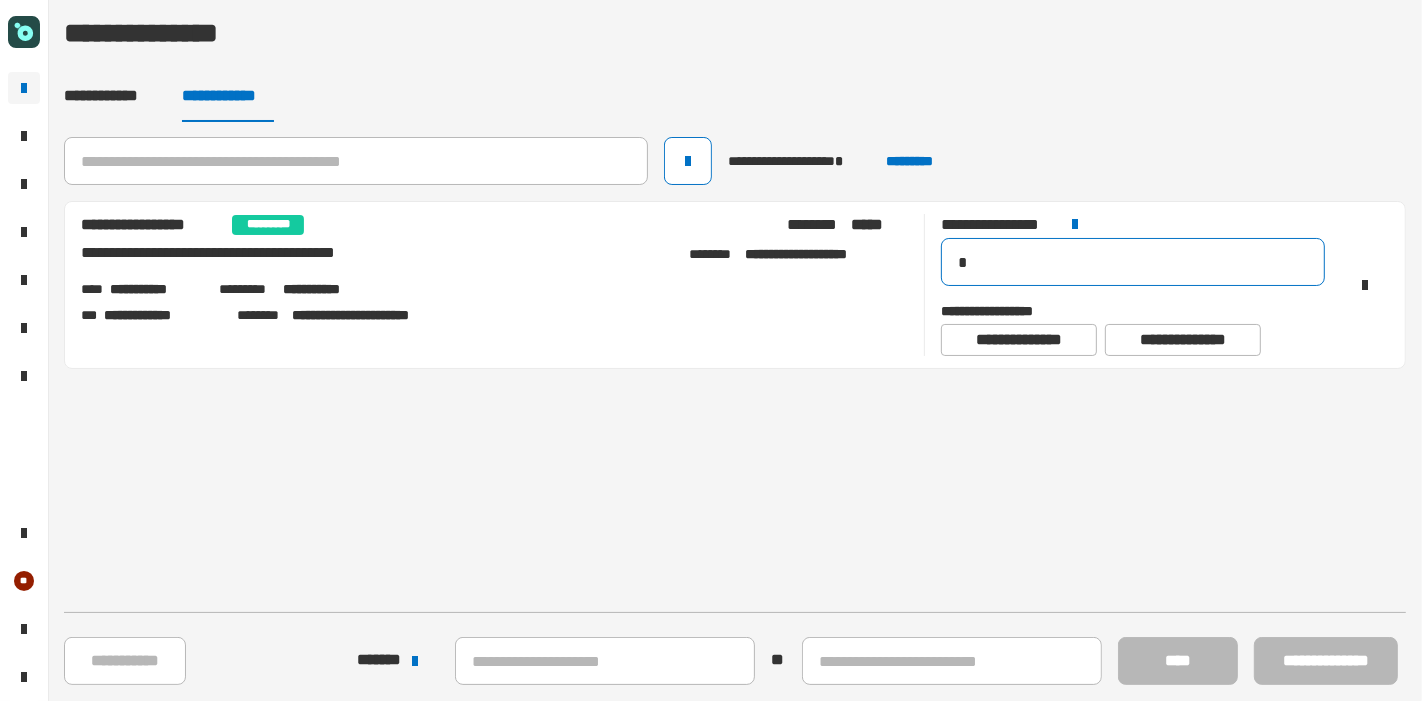 type on "**" 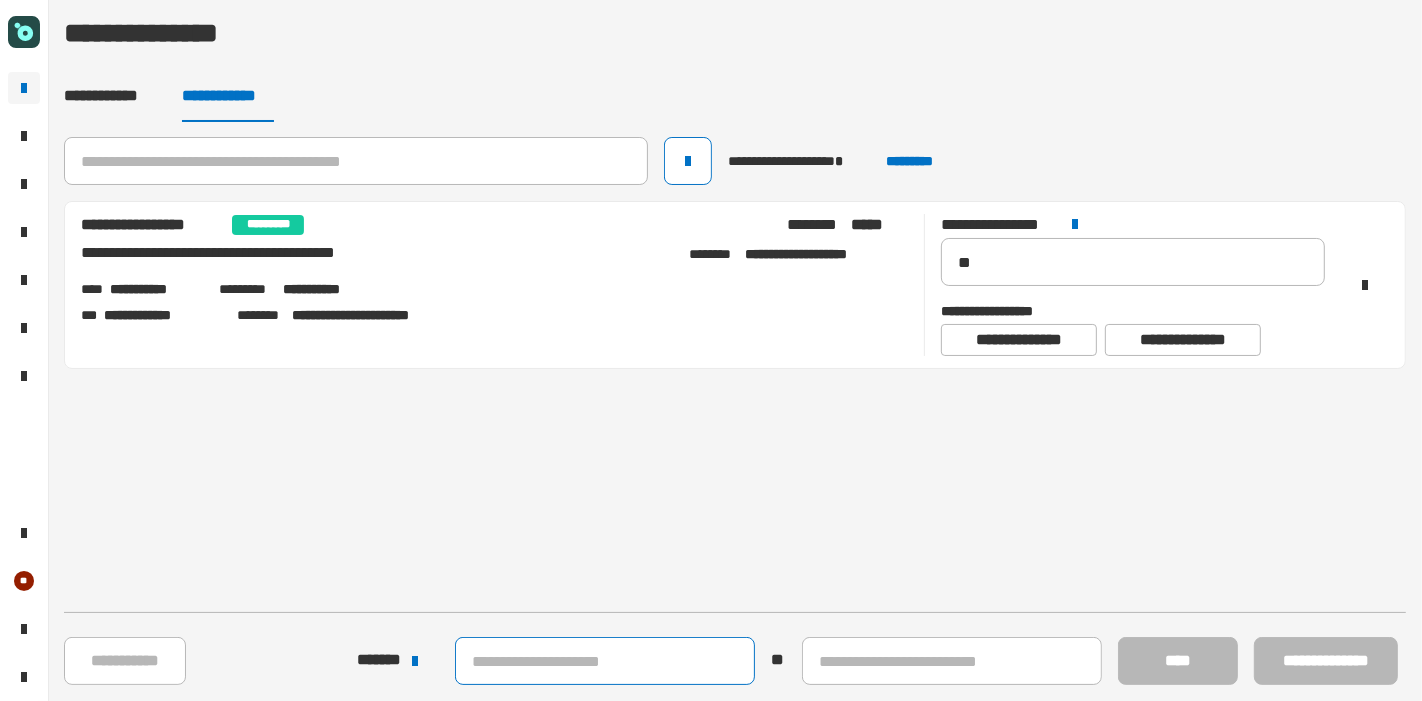 click 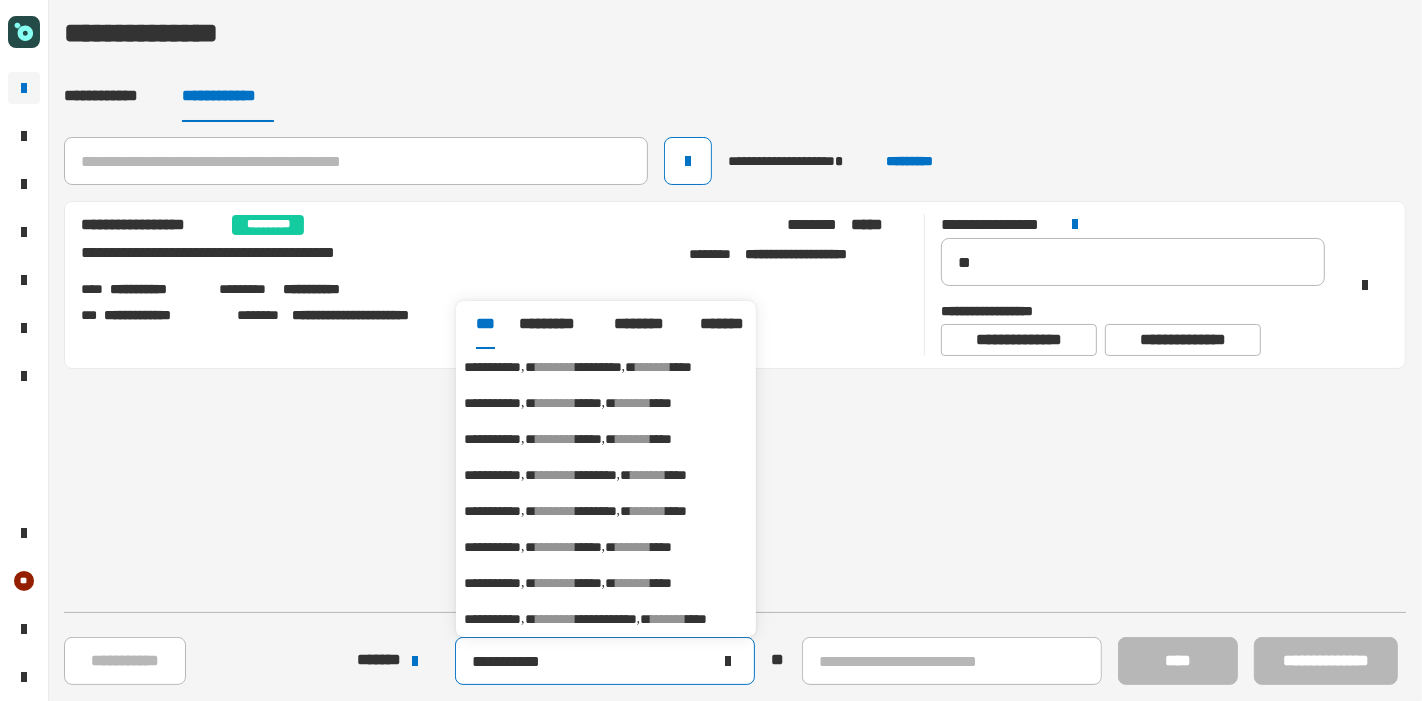 type on "**********" 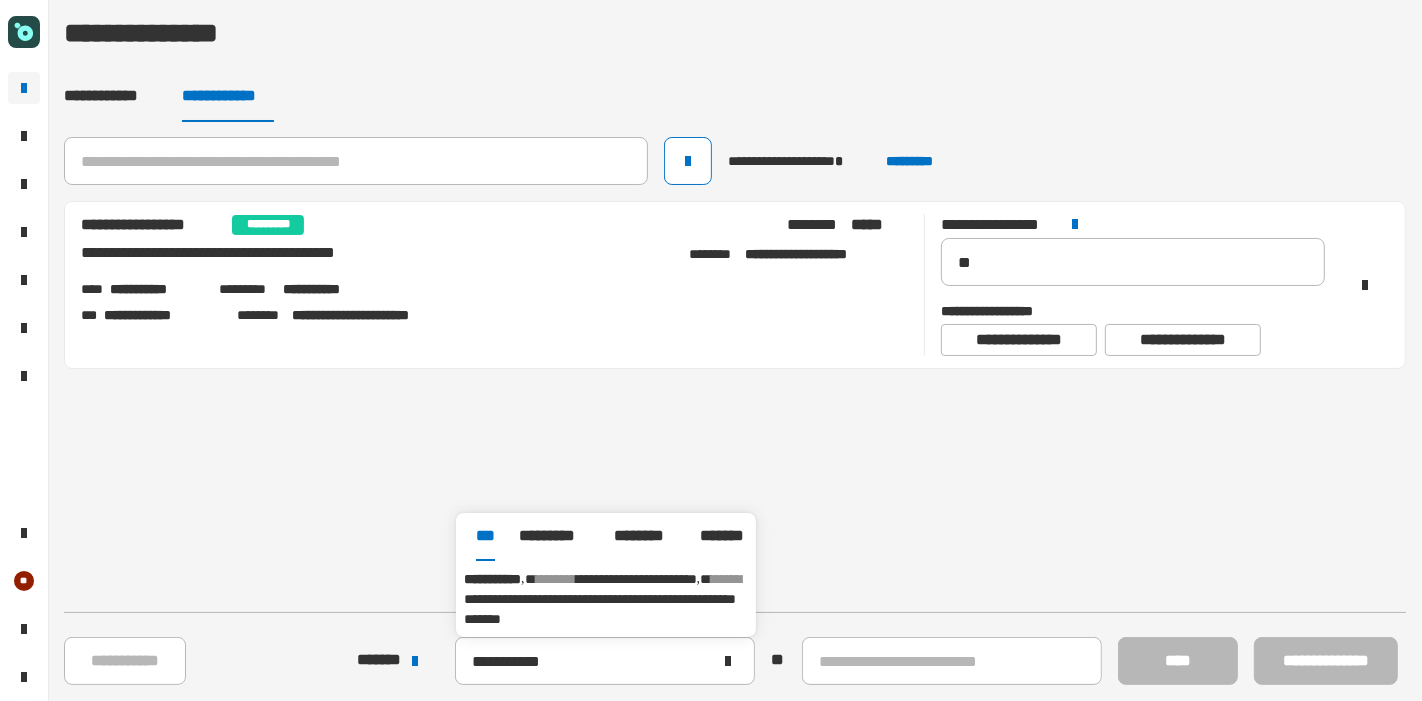 click on "**********" at bounding box center (600, 609) 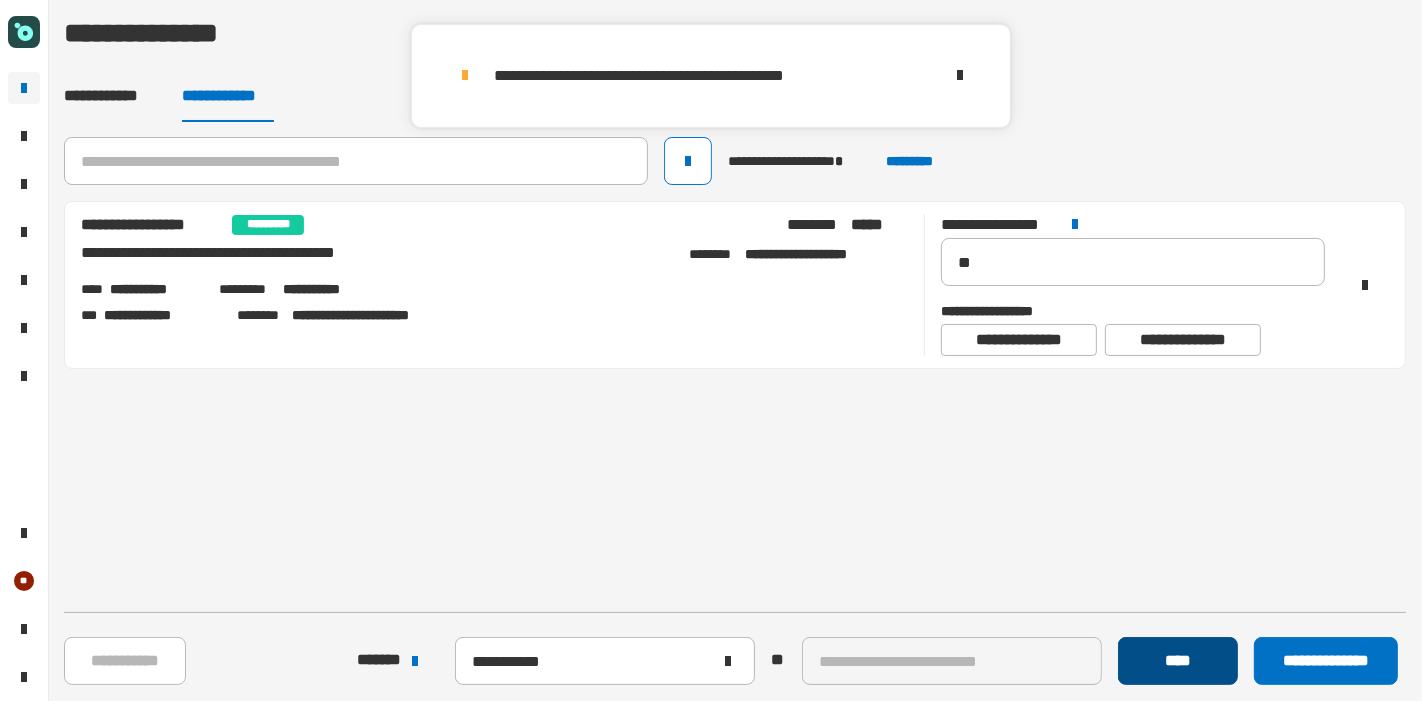 click on "****" 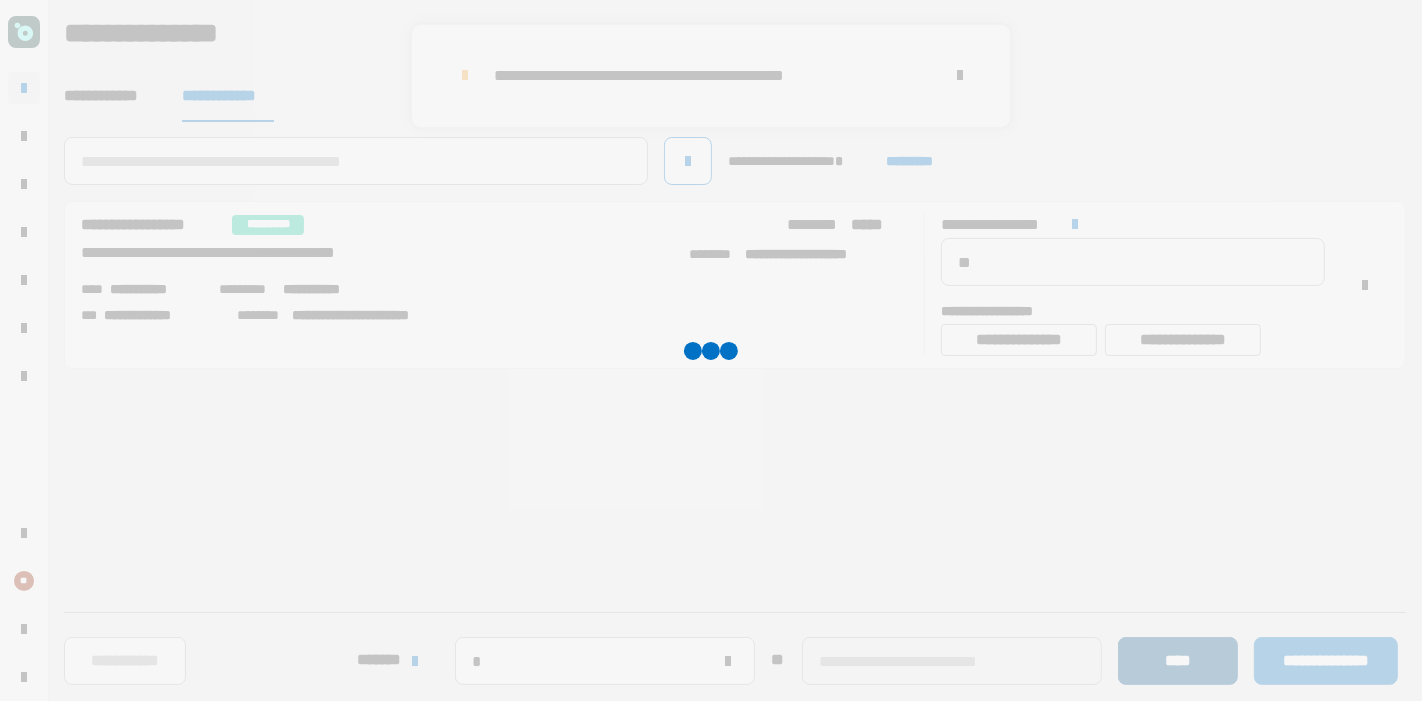 type 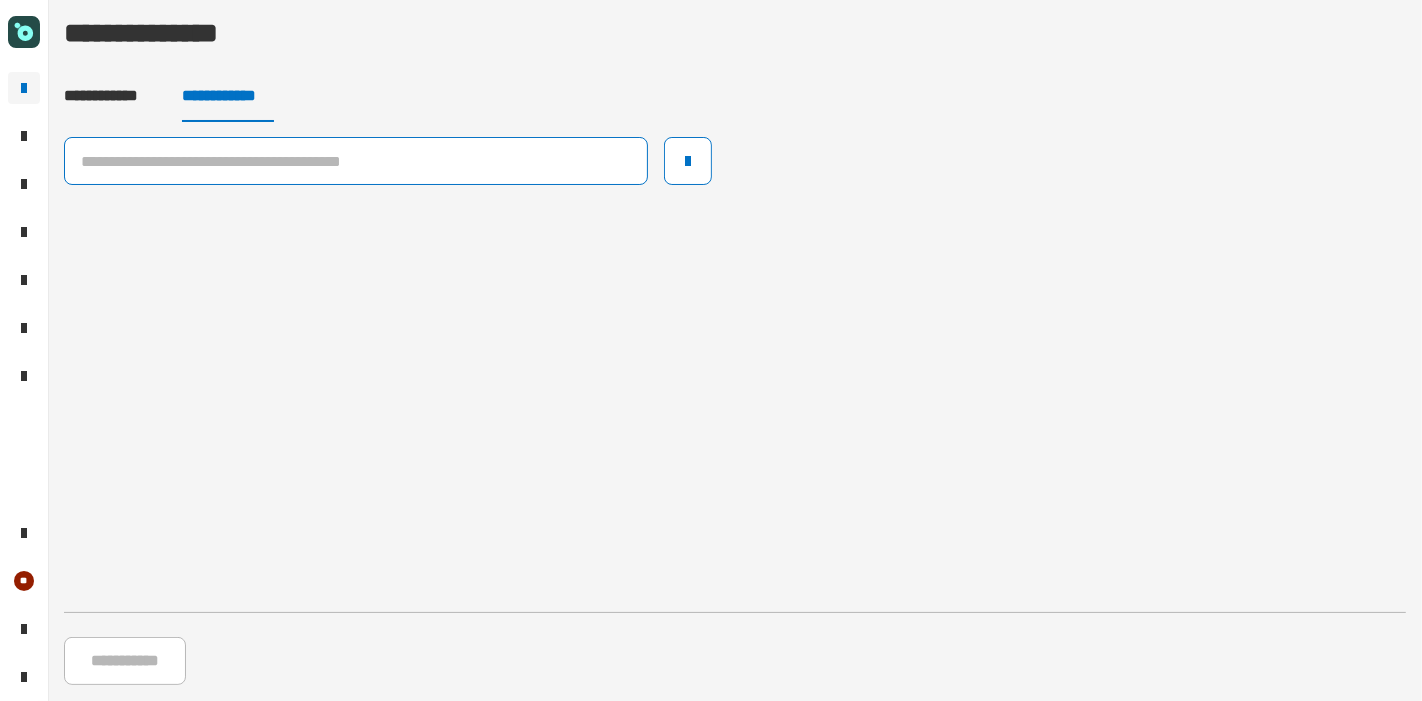 click 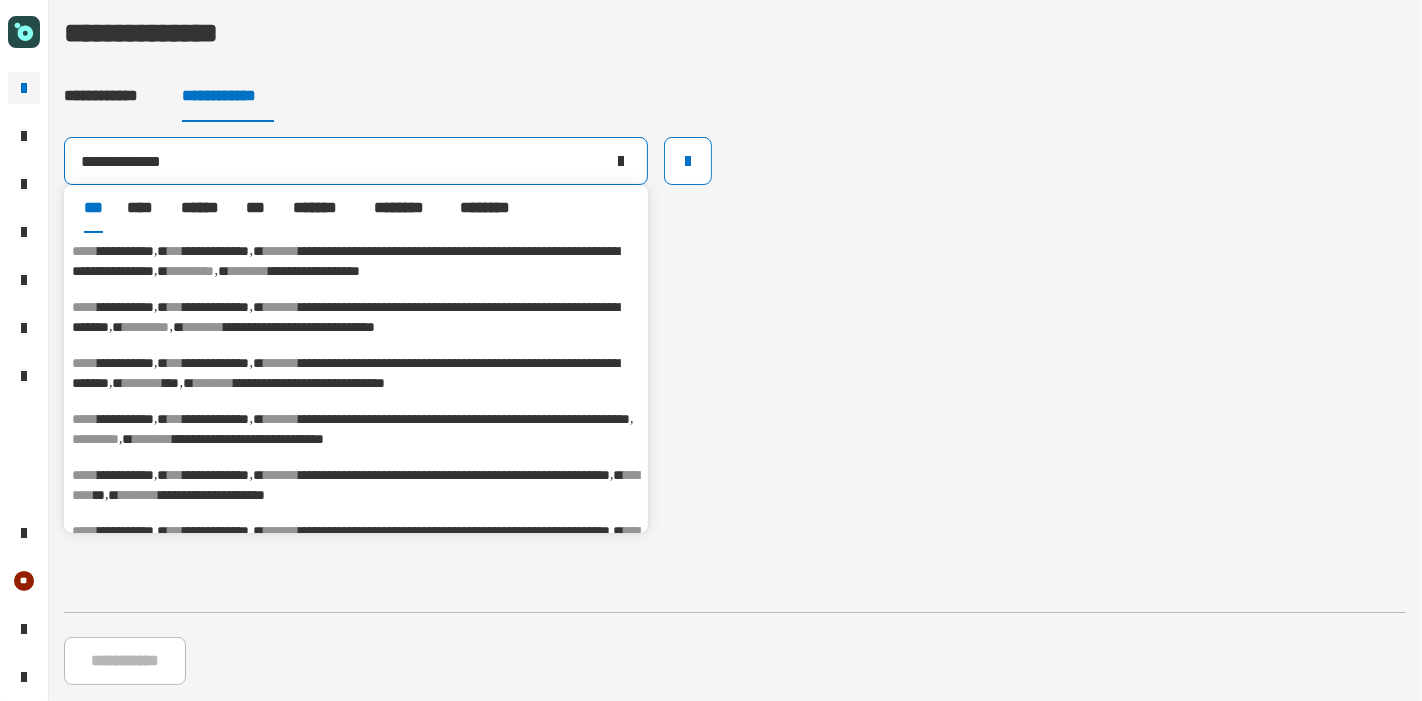 type on "**********" 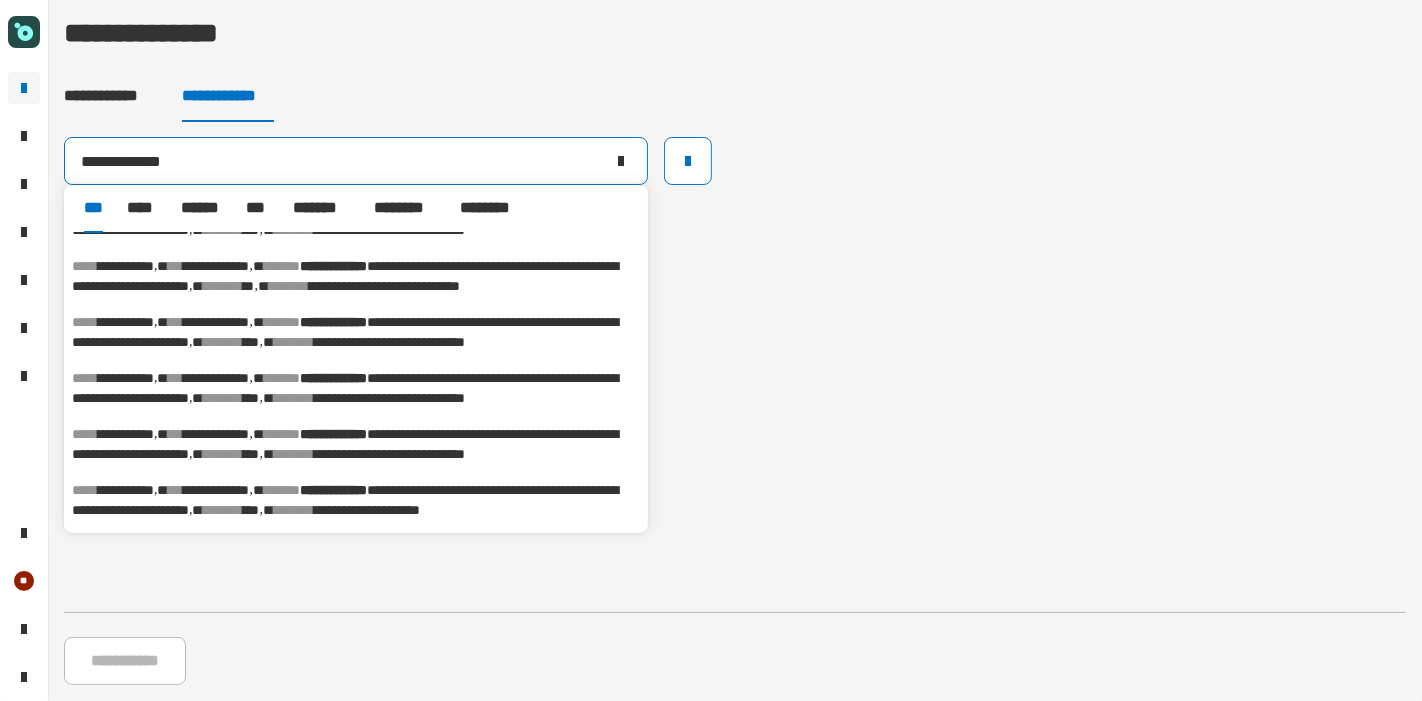 scroll, scrollTop: 0, scrollLeft: 0, axis: both 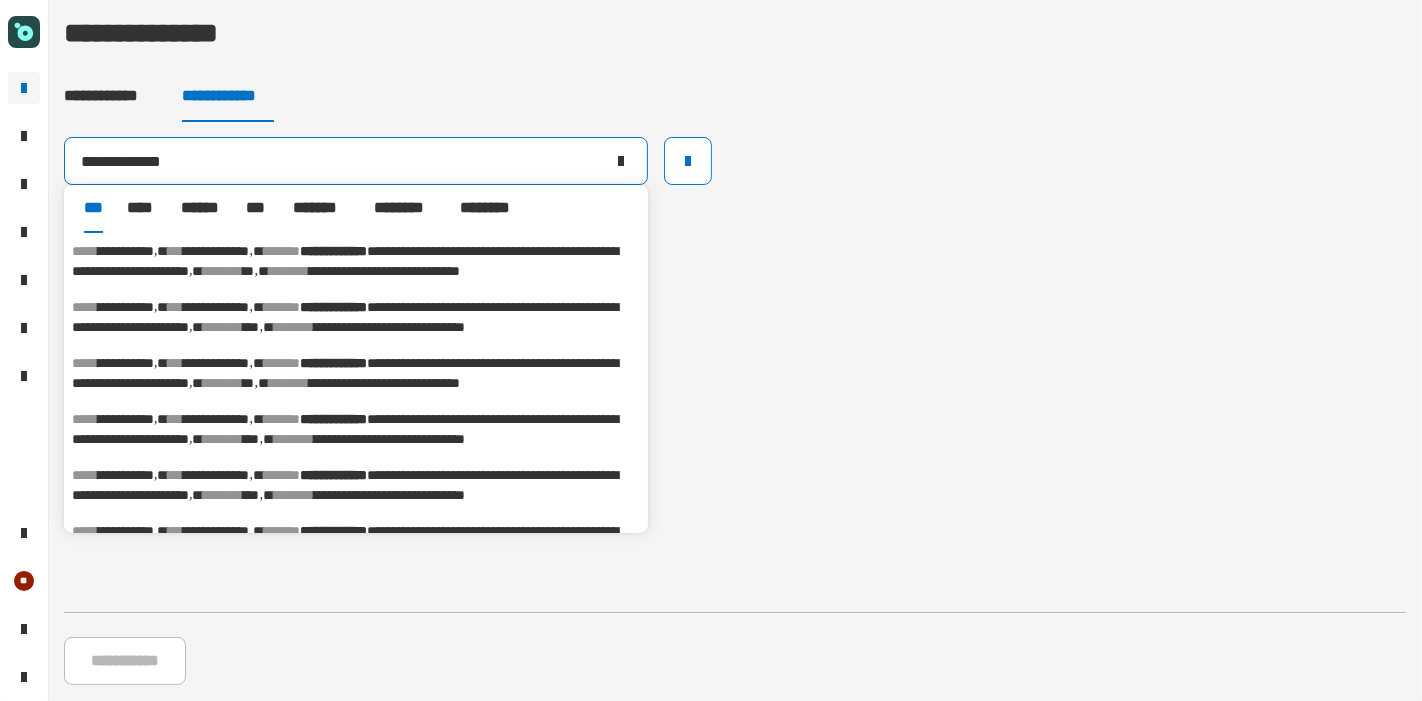 click on "**********" 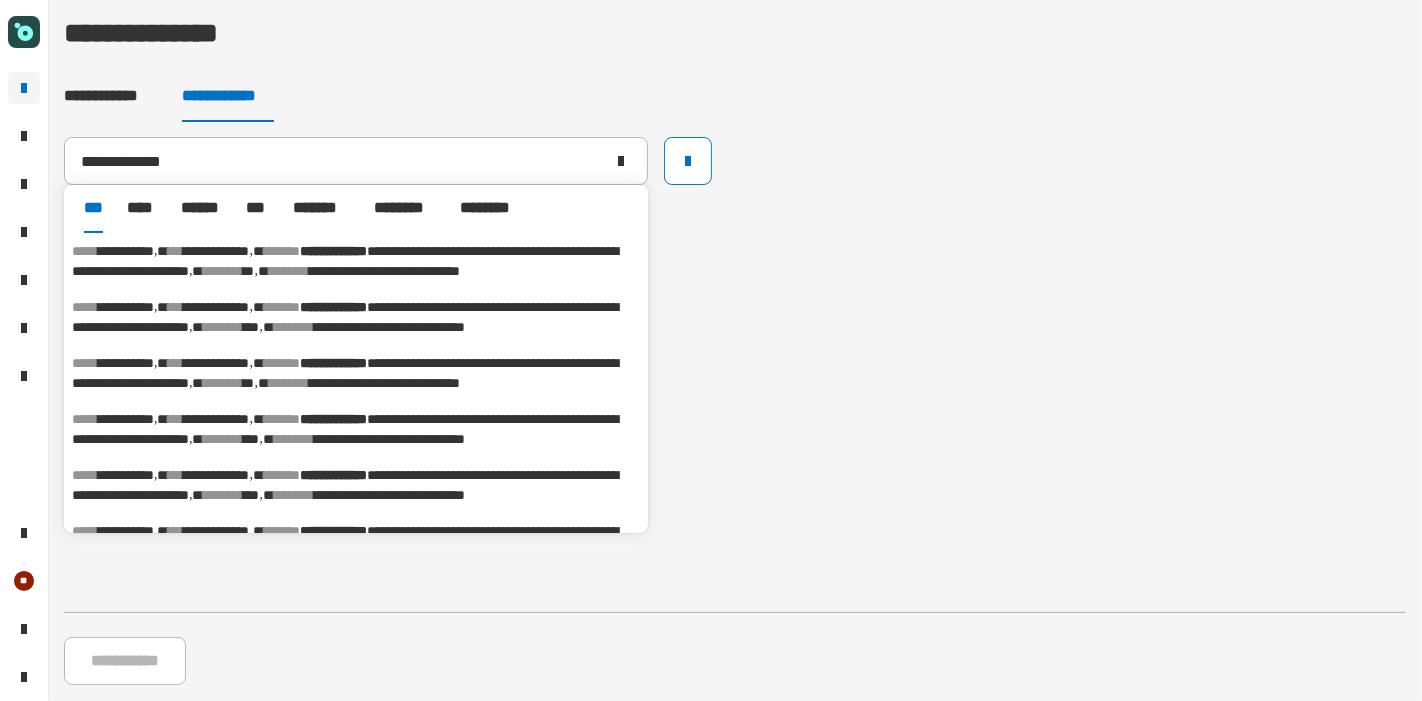click on "**********" 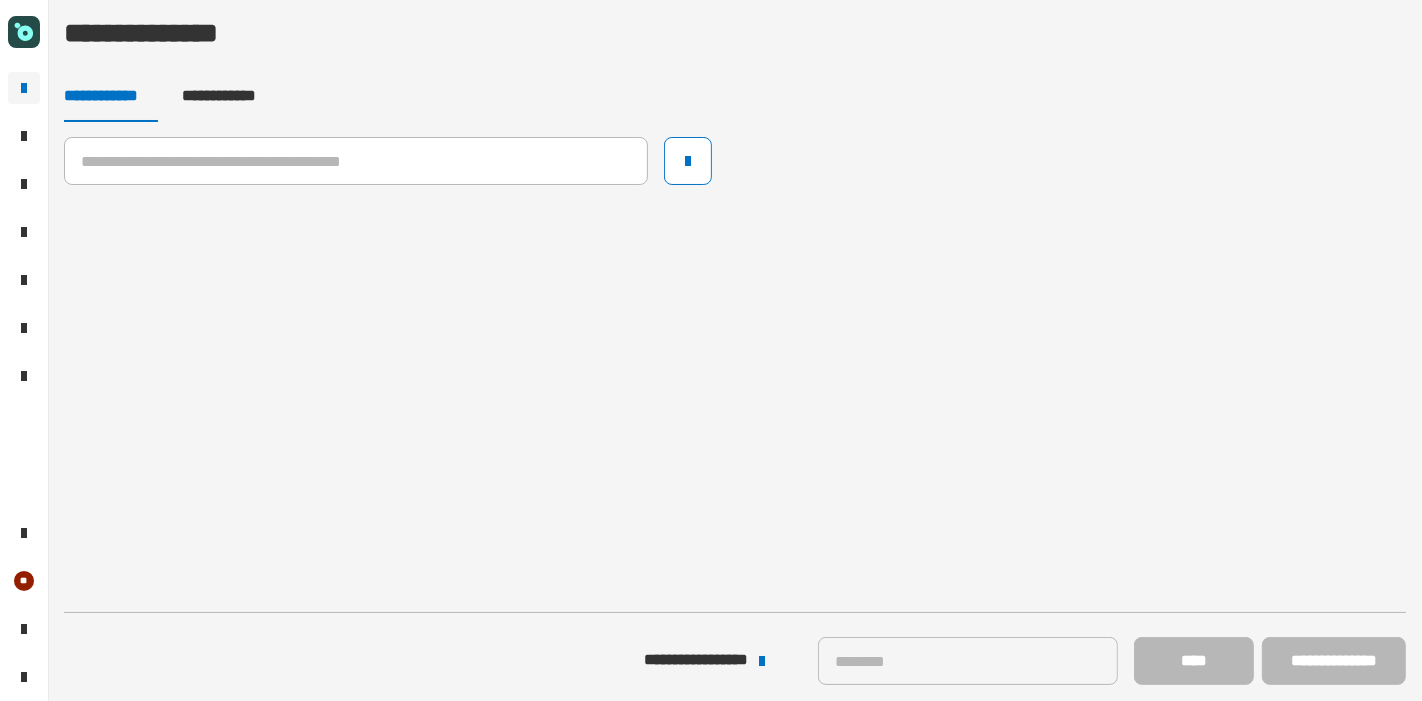 click on "**********" 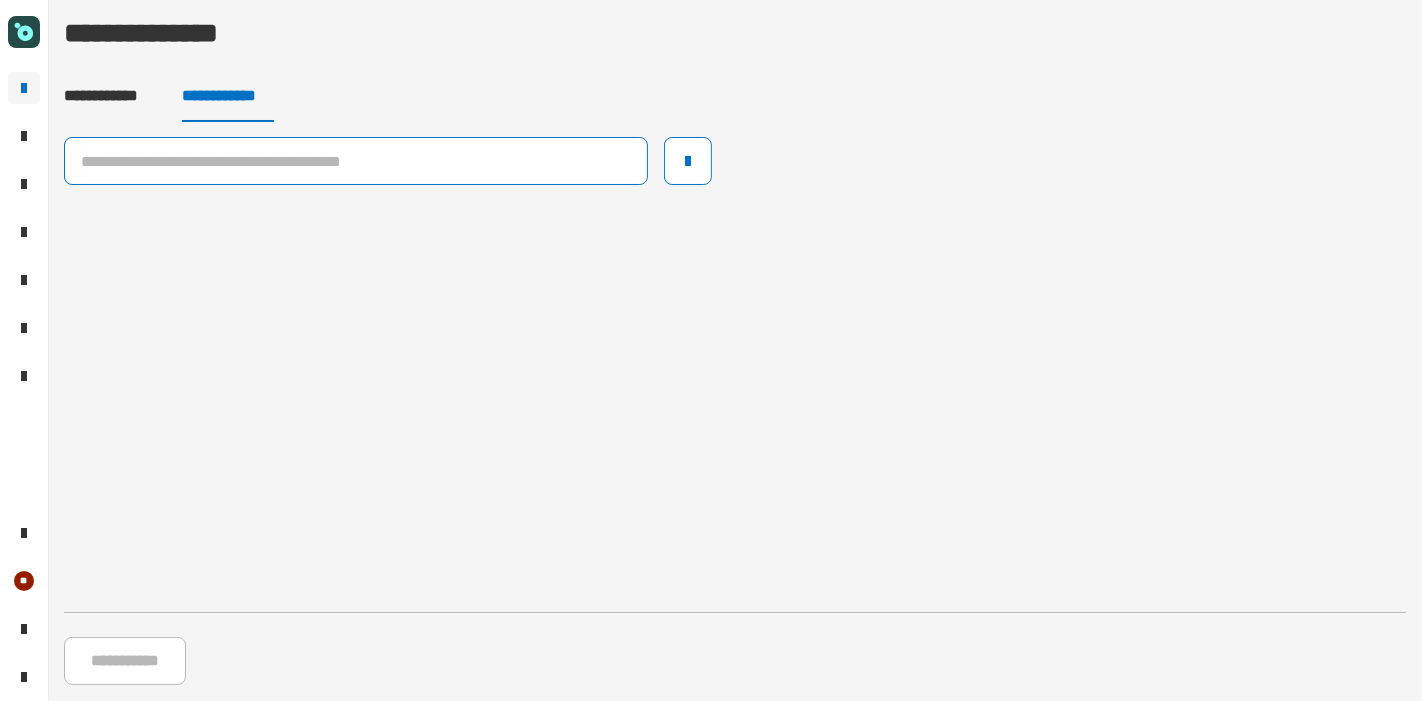 click 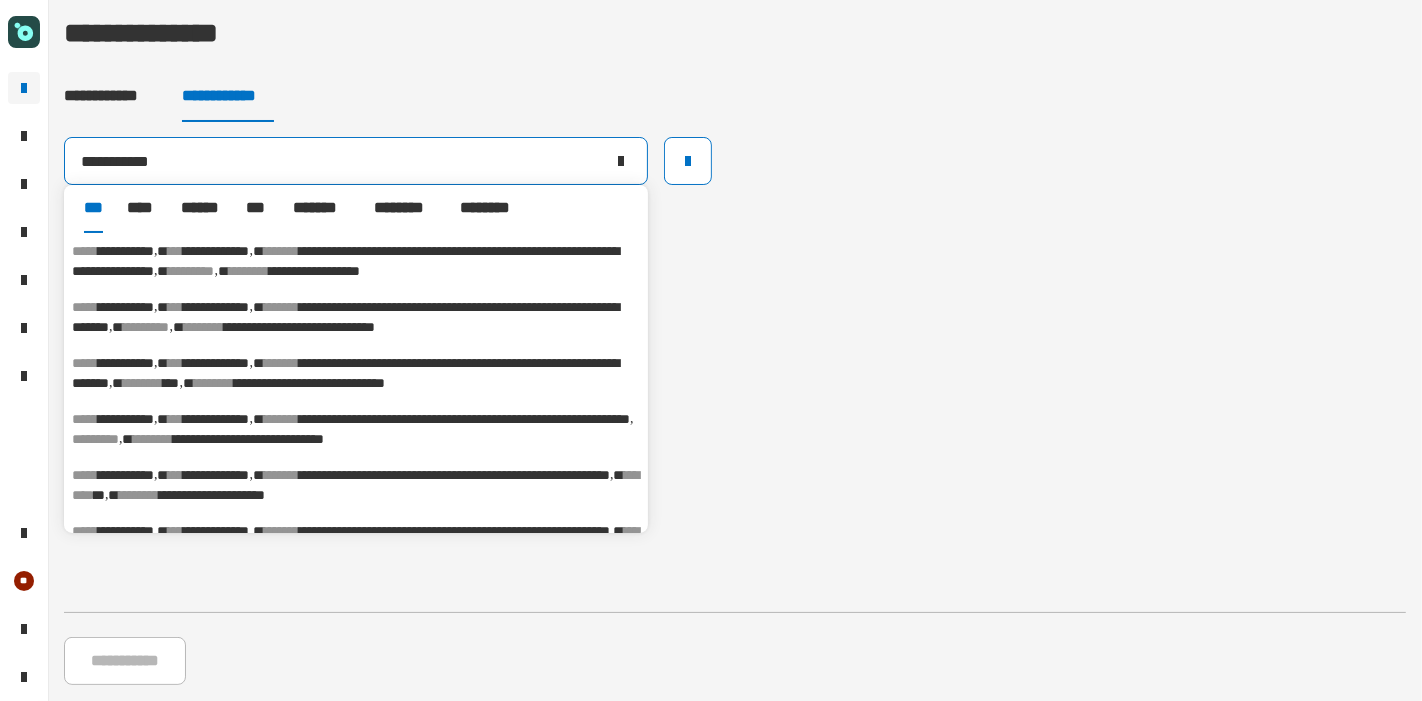 type on "**********" 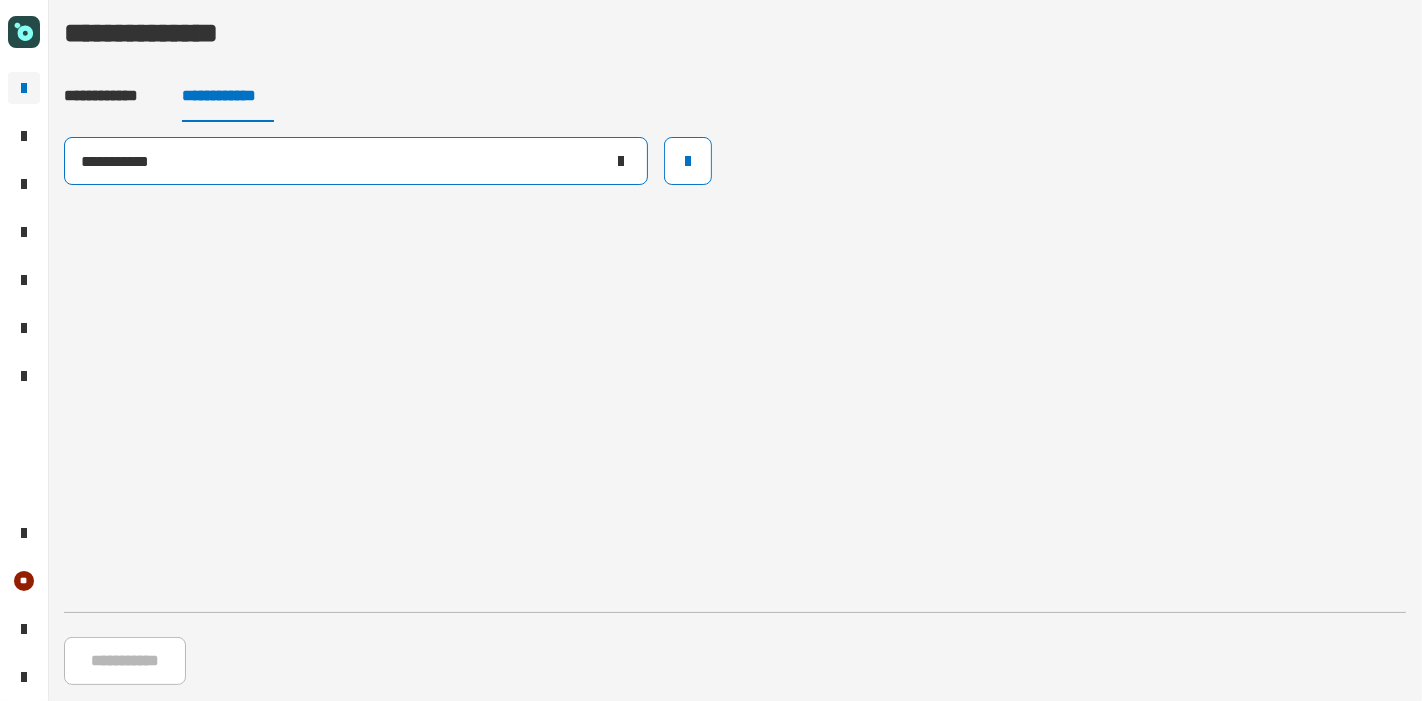 click 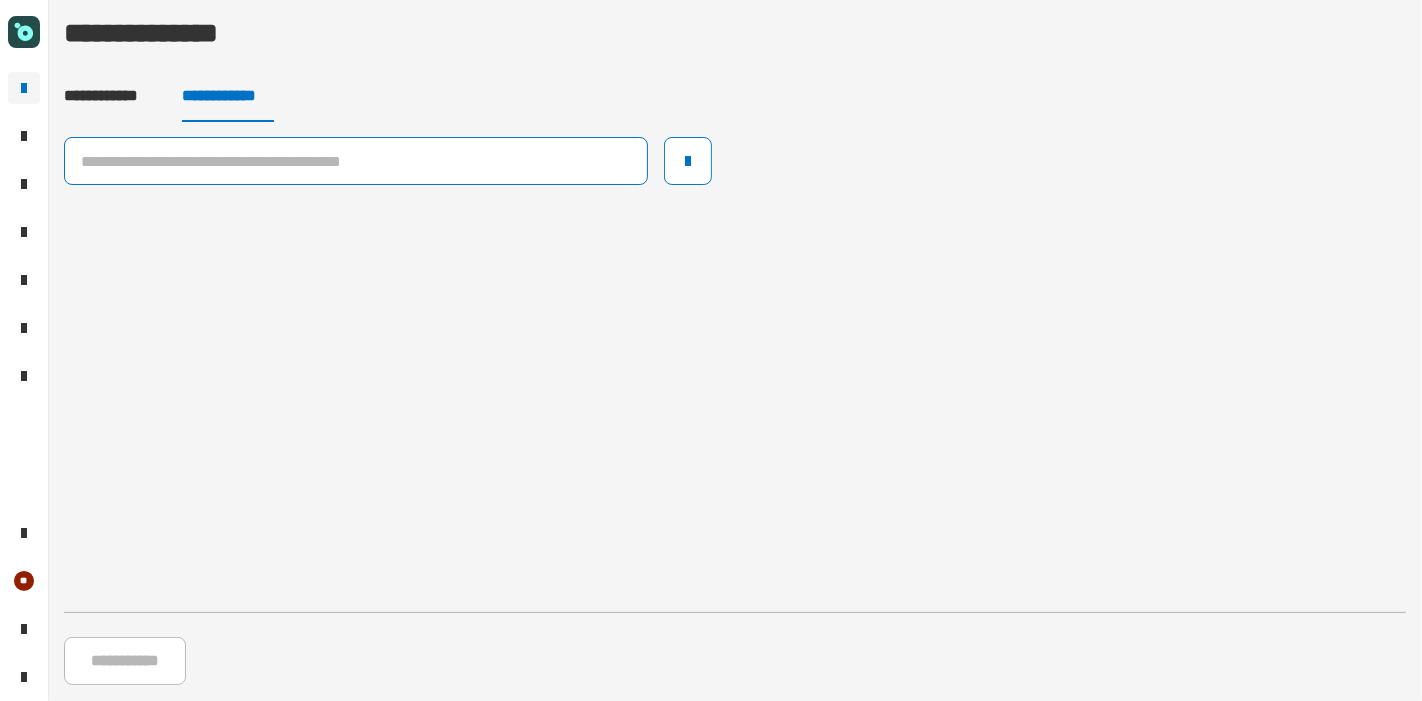 click 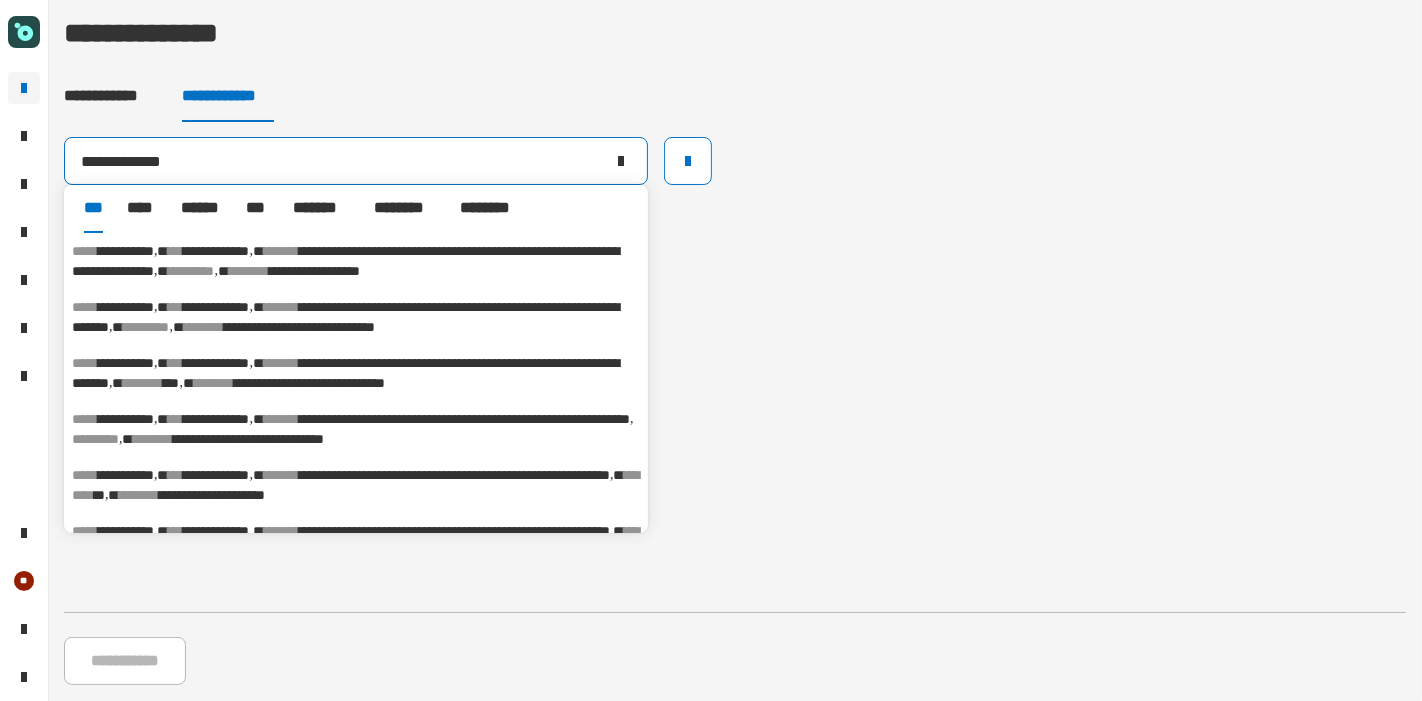 type on "**********" 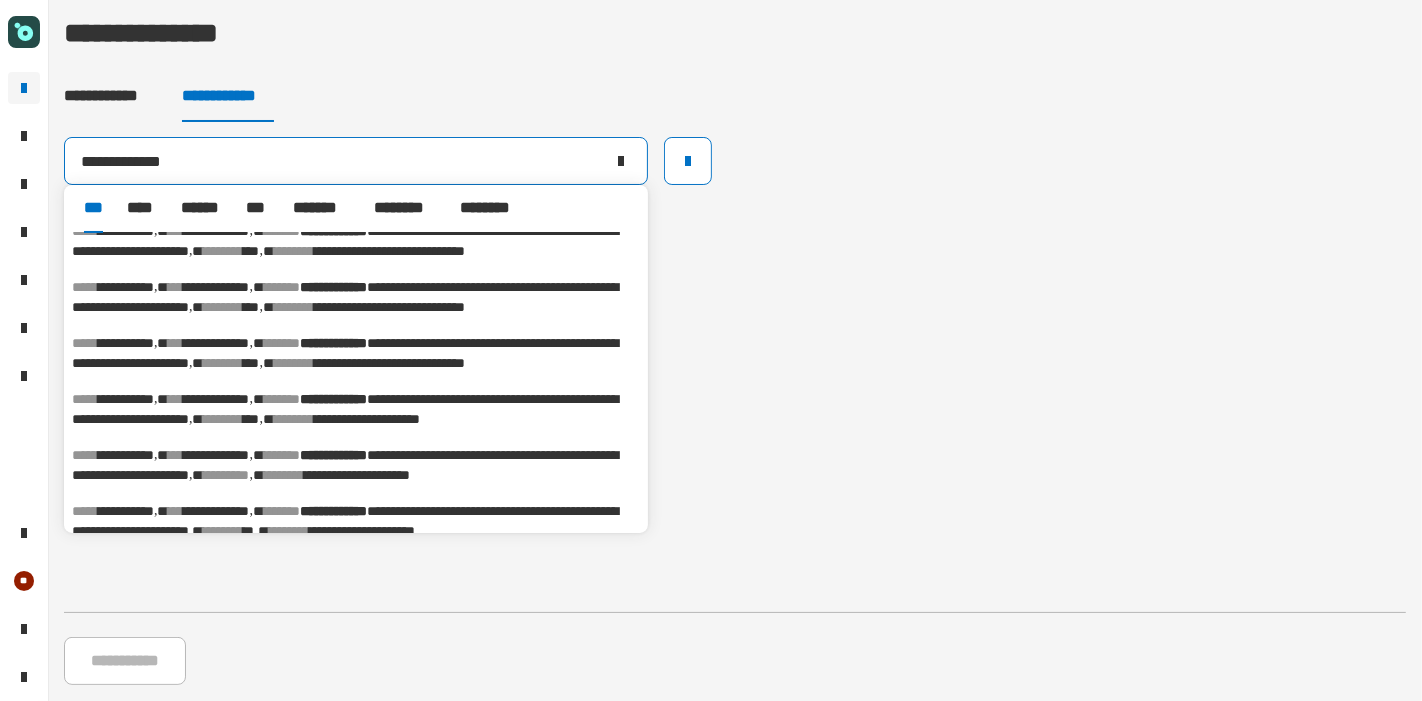 scroll, scrollTop: 222, scrollLeft: 0, axis: vertical 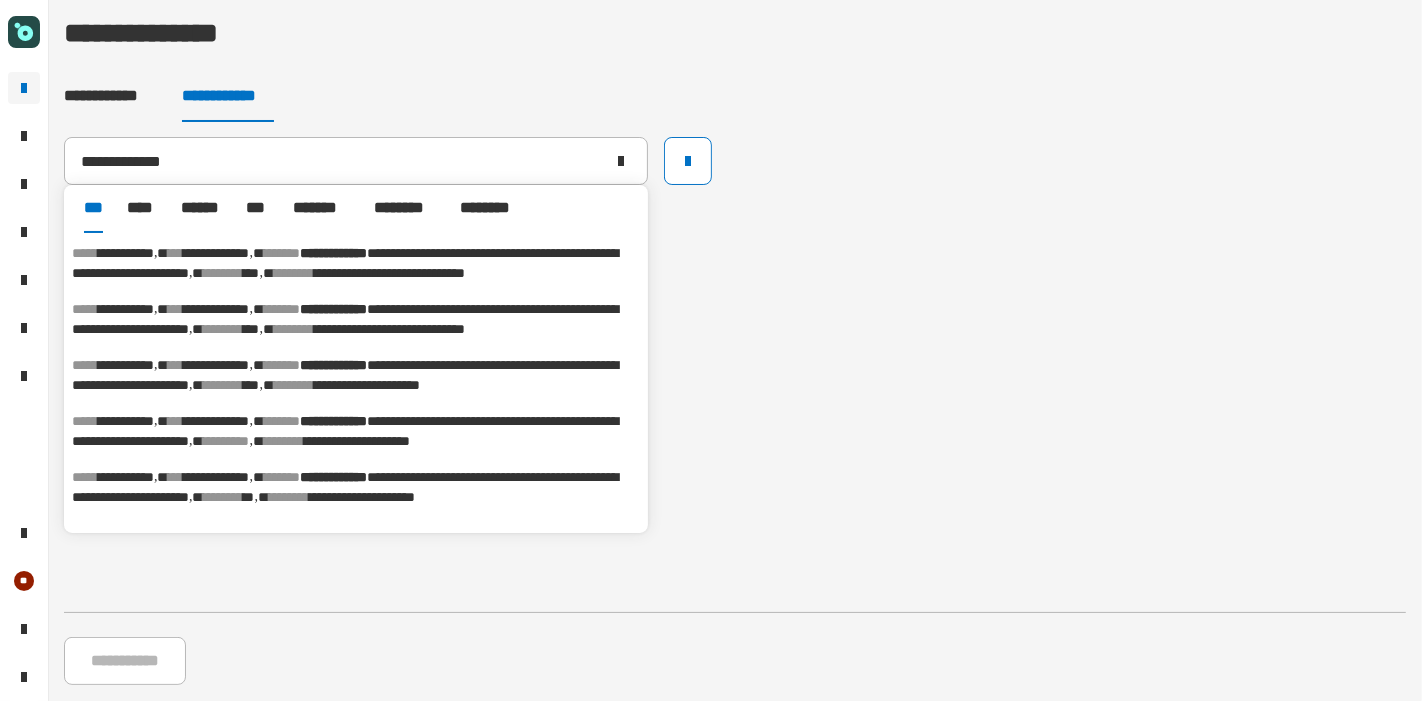 click on "**********" at bounding box center [345, 319] 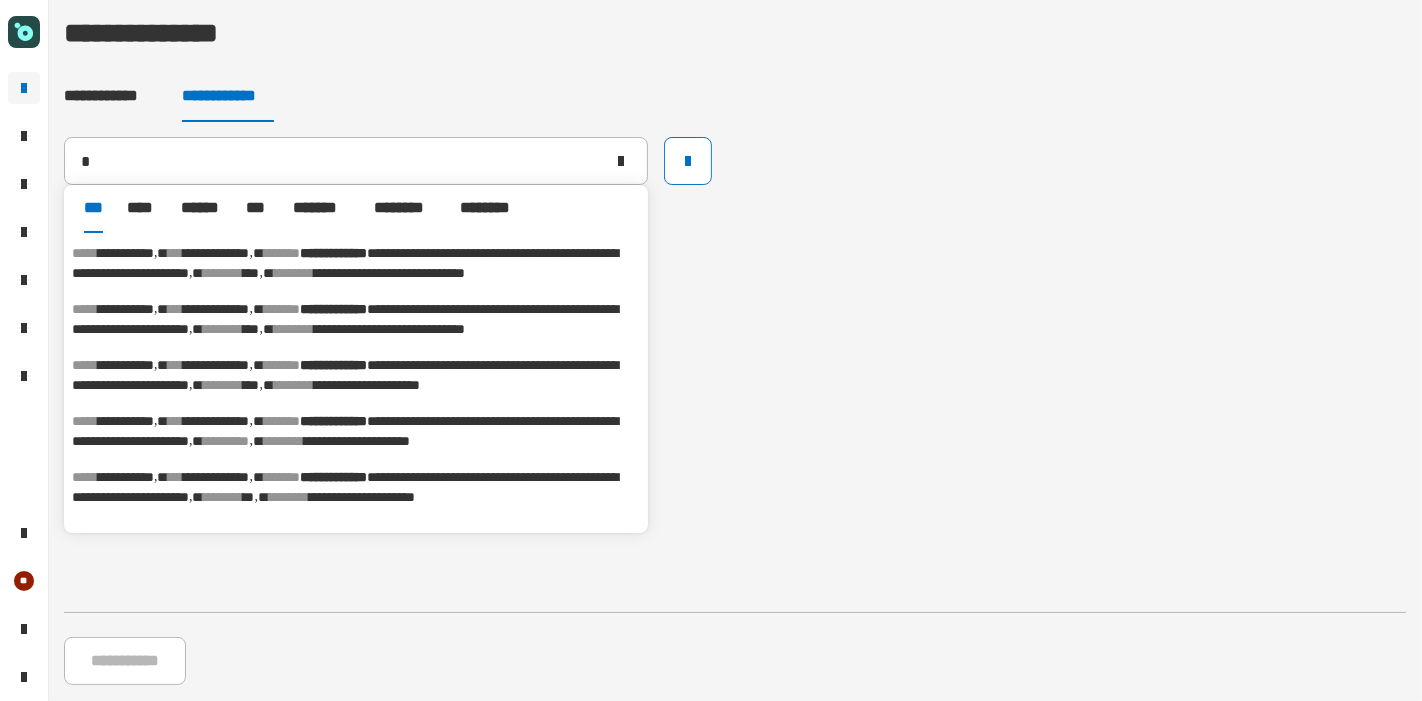 type on "**********" 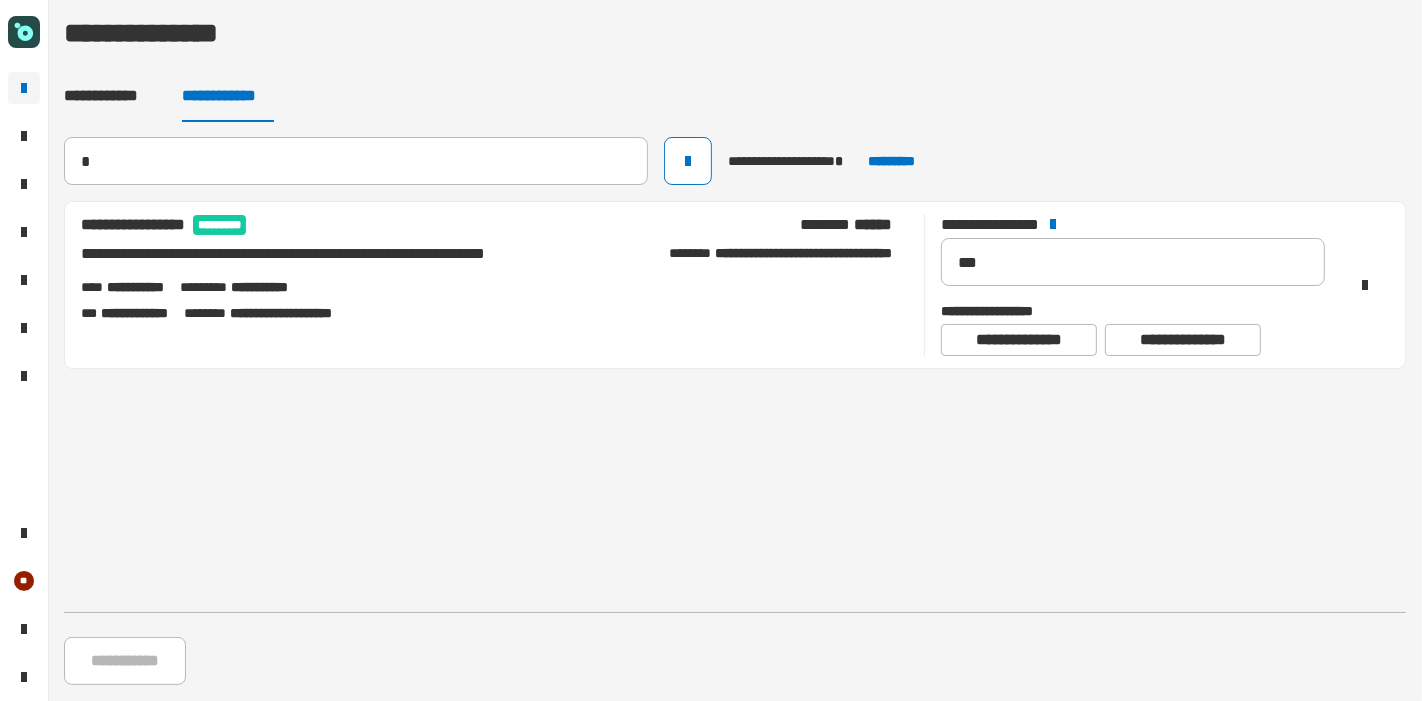 type 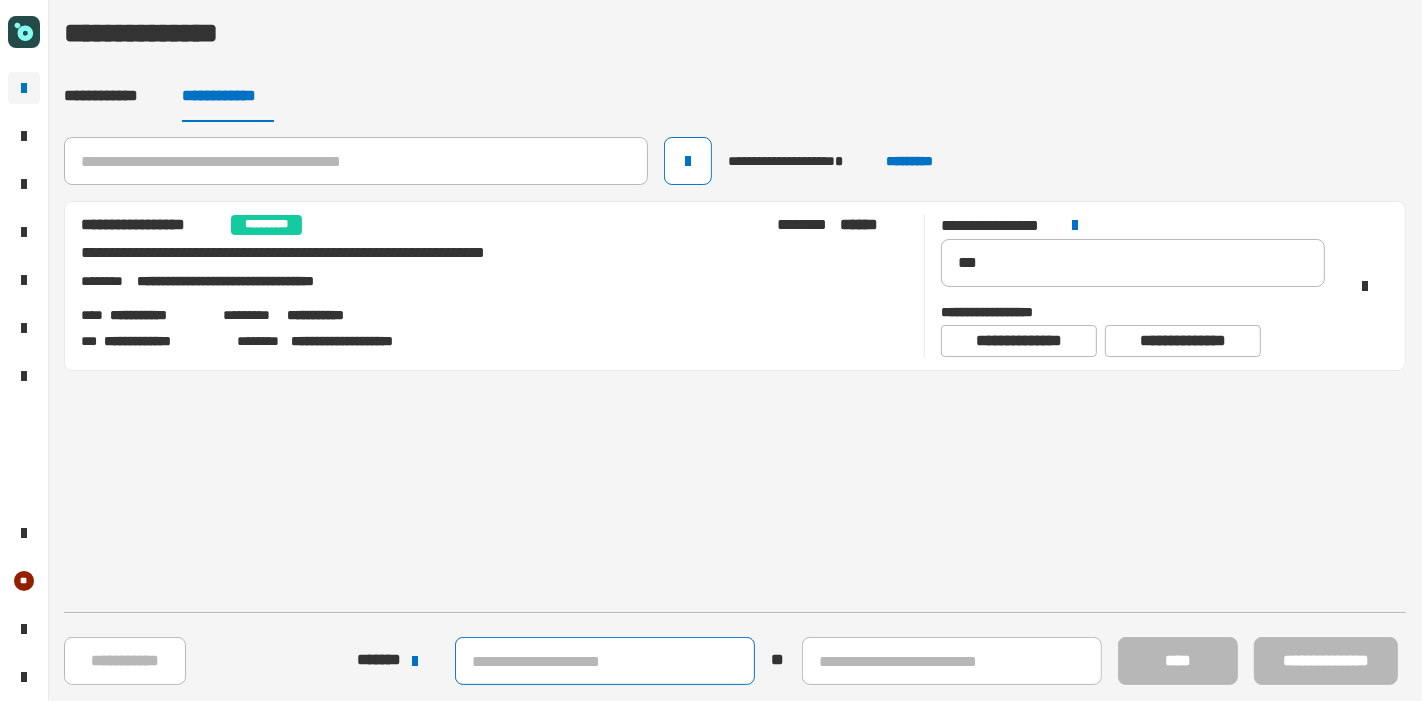 click 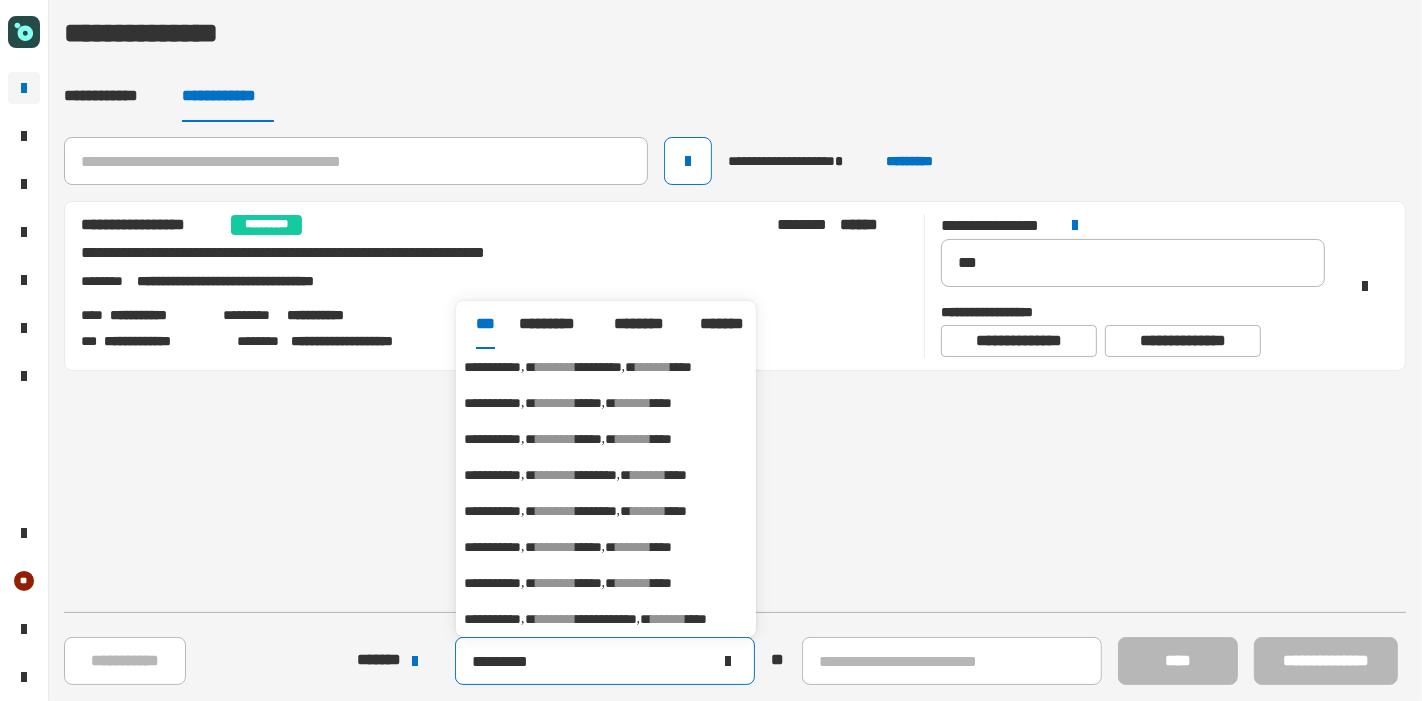 type on "*********" 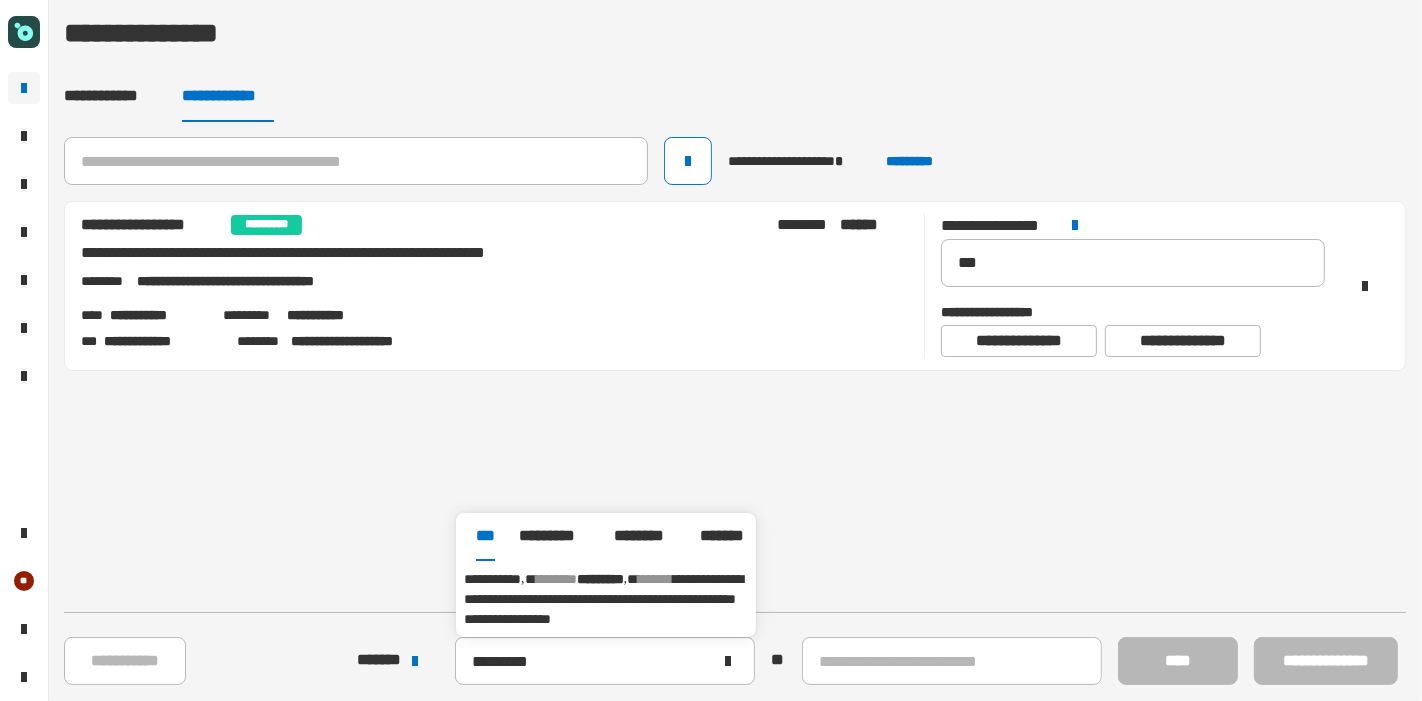 click on "**********" at bounding box center [603, 599] 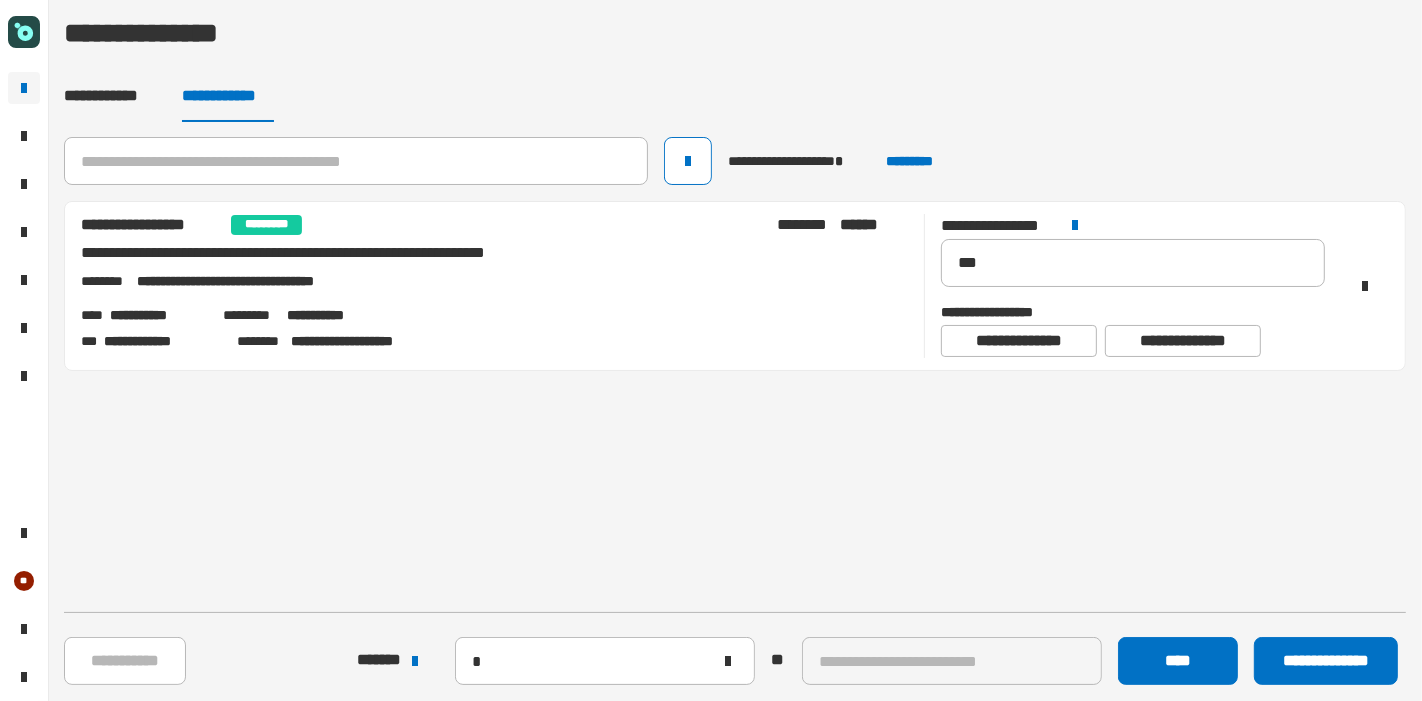 type on "**********" 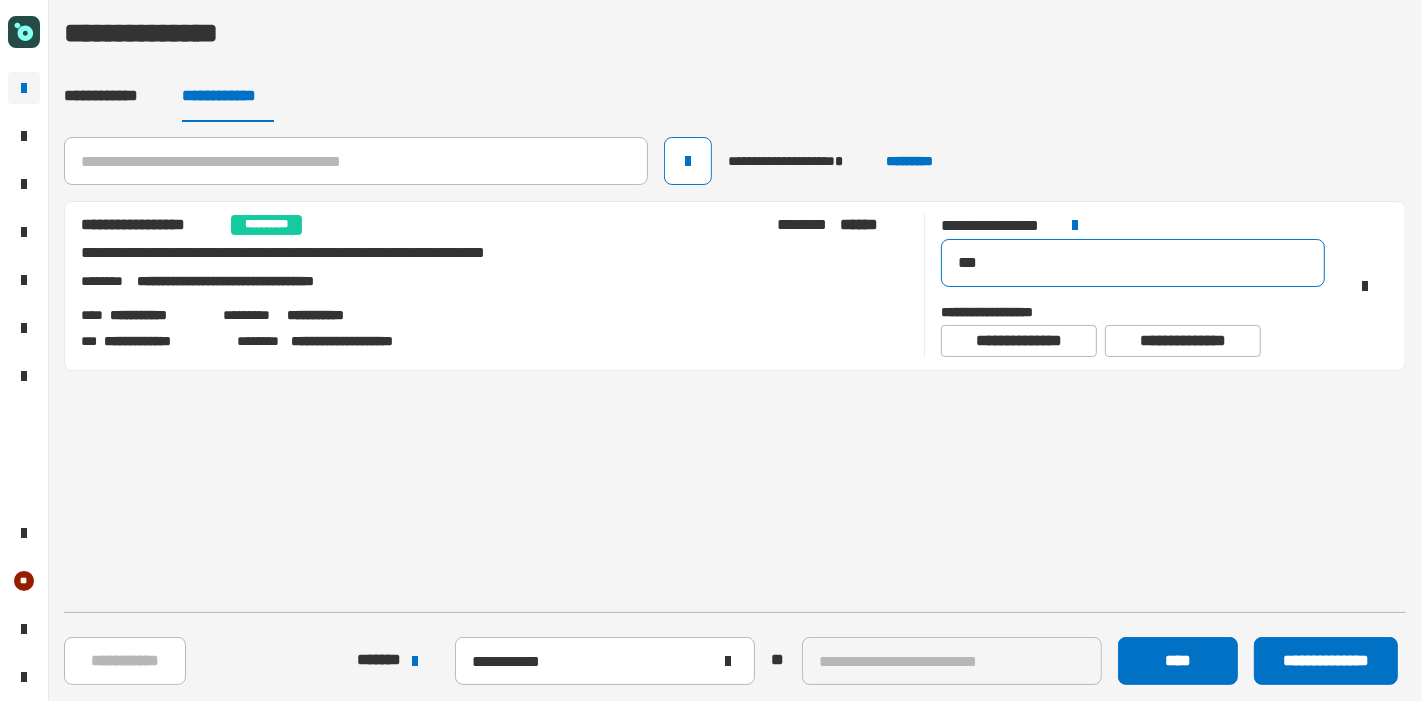 drag, startPoint x: 1060, startPoint y: 281, endPoint x: 925, endPoint y: 312, distance: 138.51353 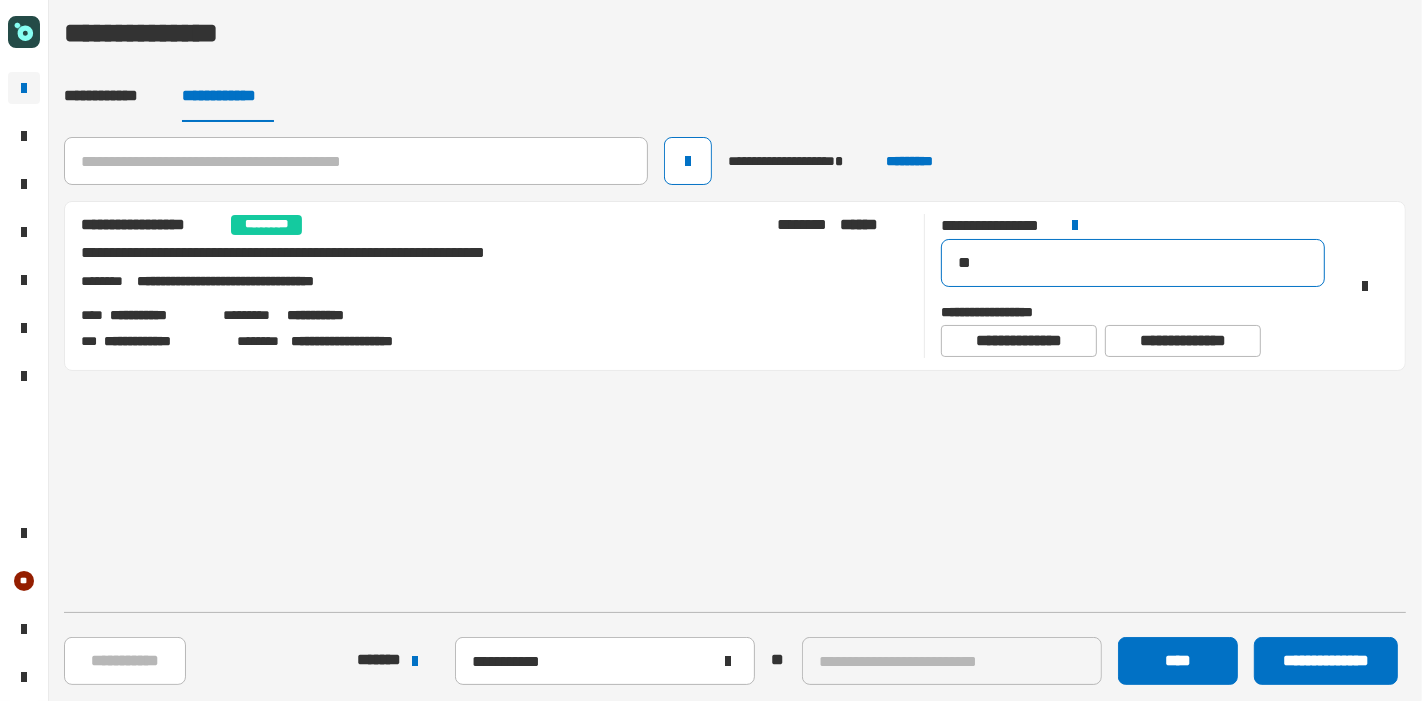 type on "***" 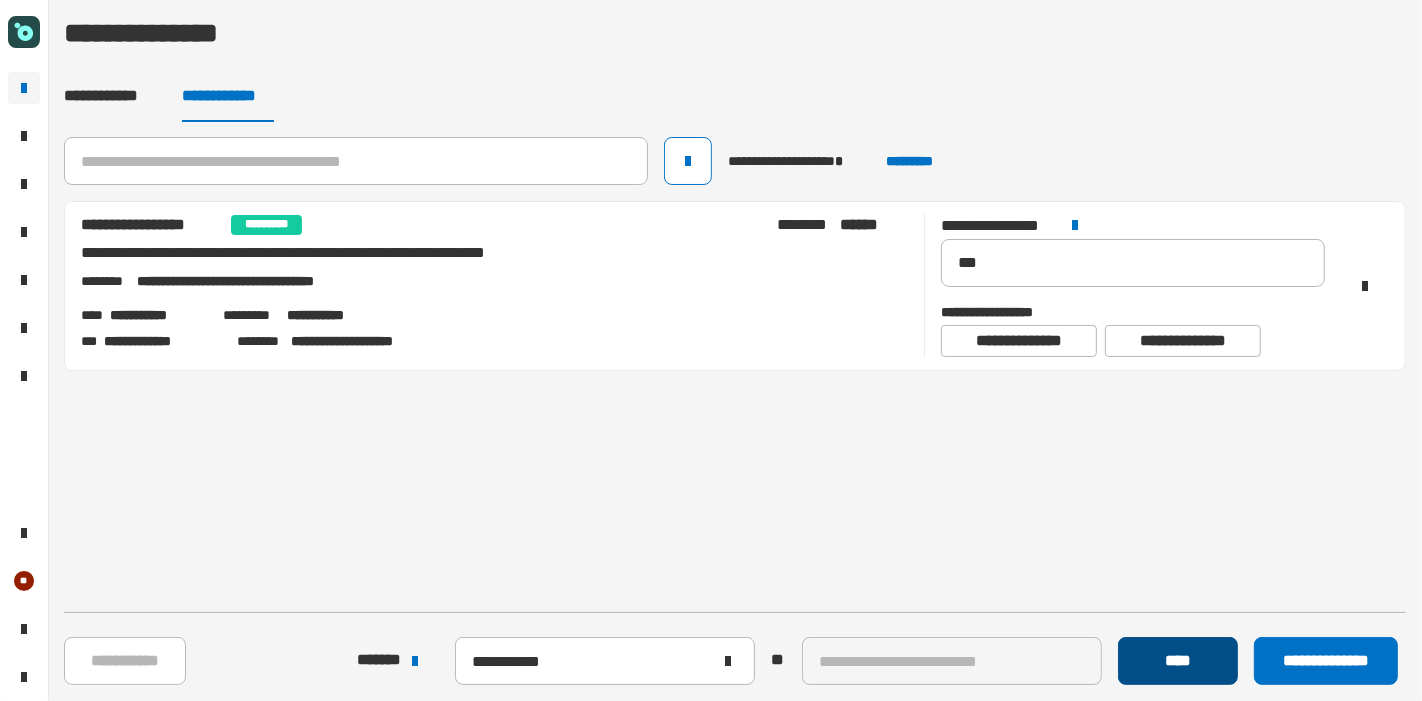 click on "****" 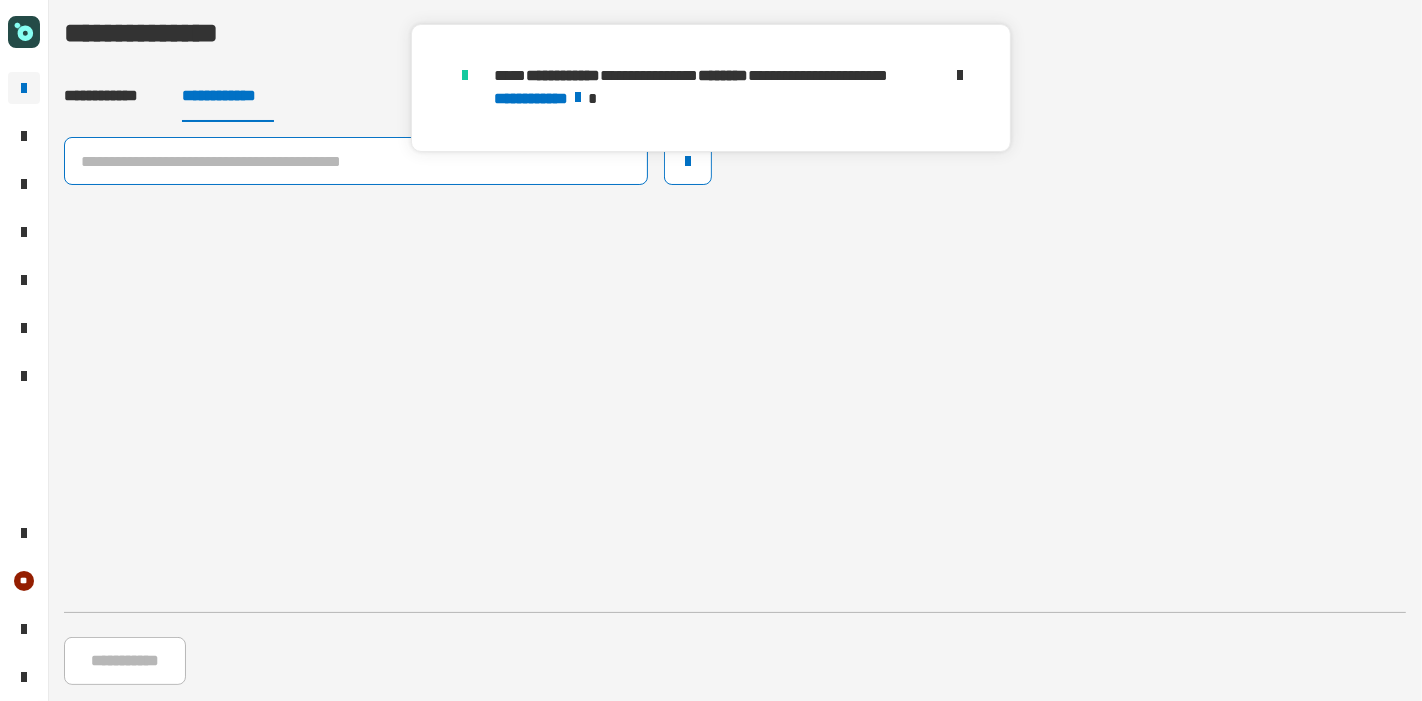 click 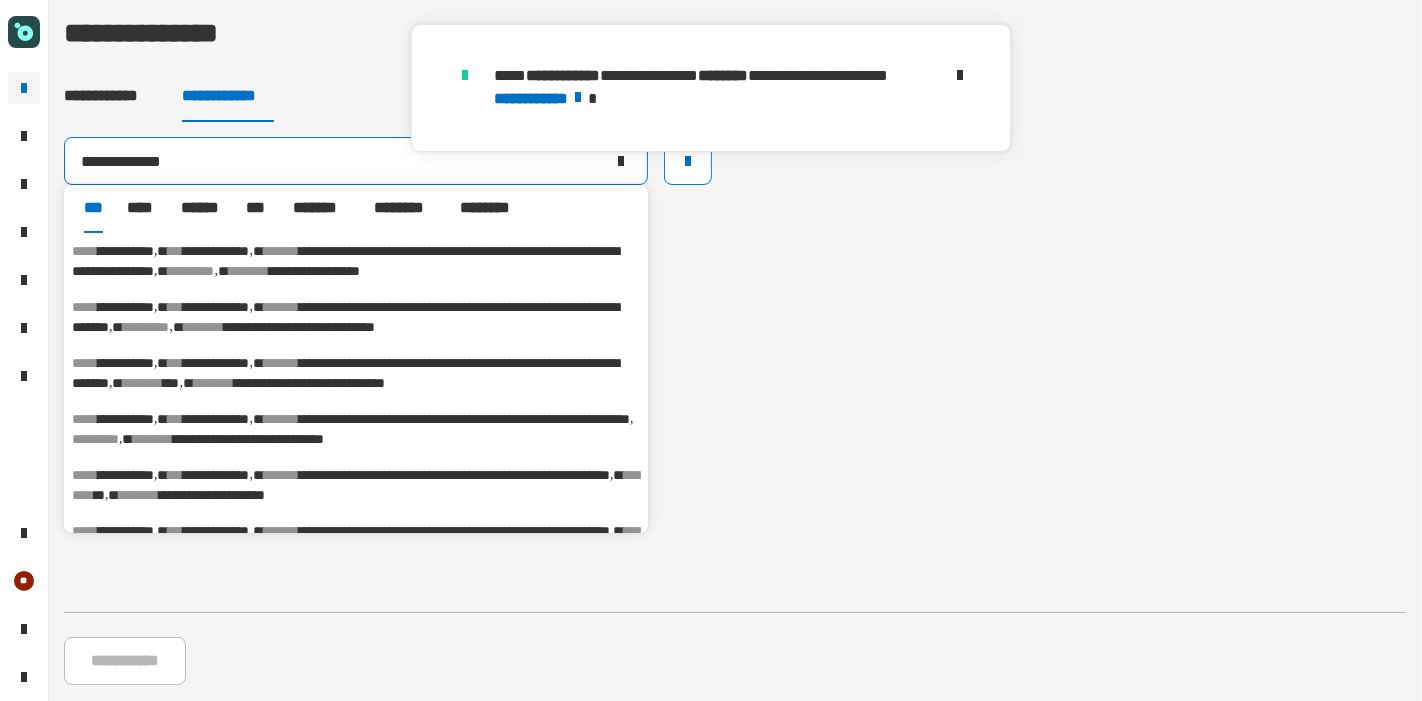 type on "**********" 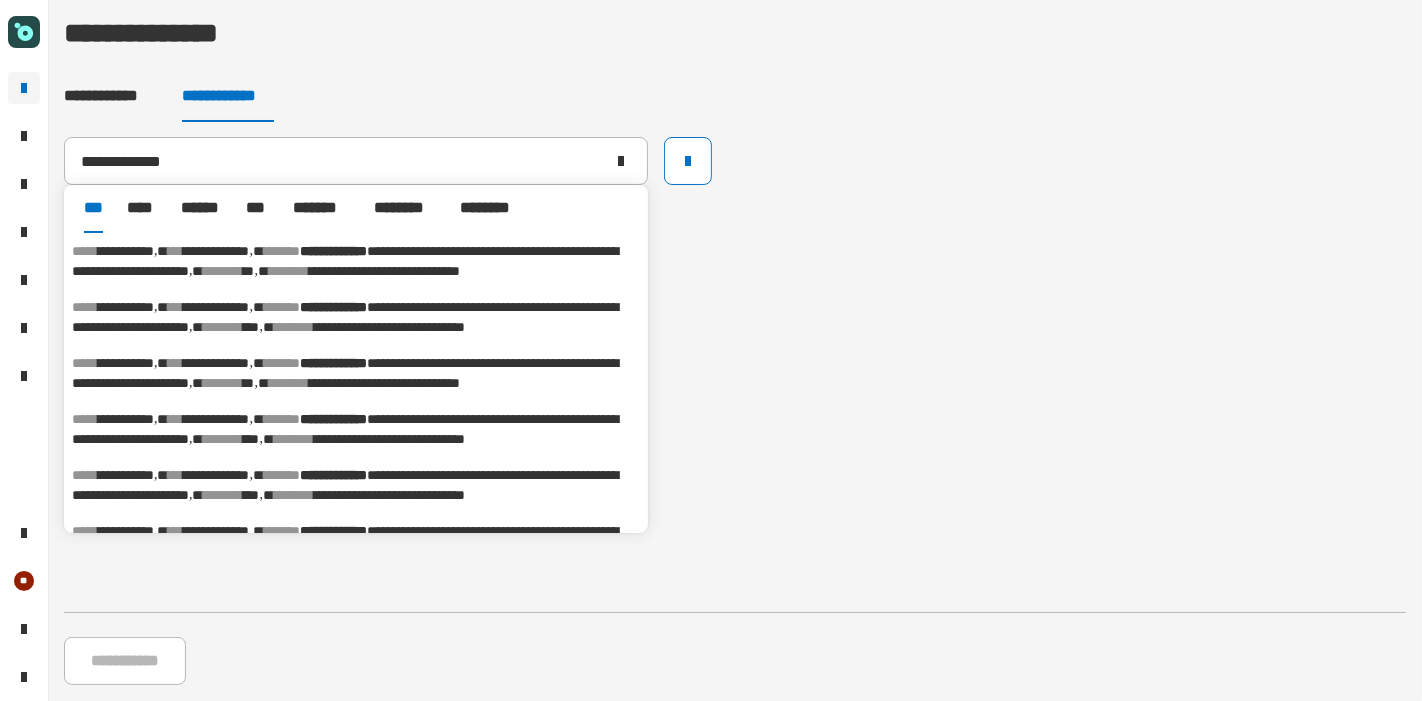 click on "**********" at bounding box center (356, 317) 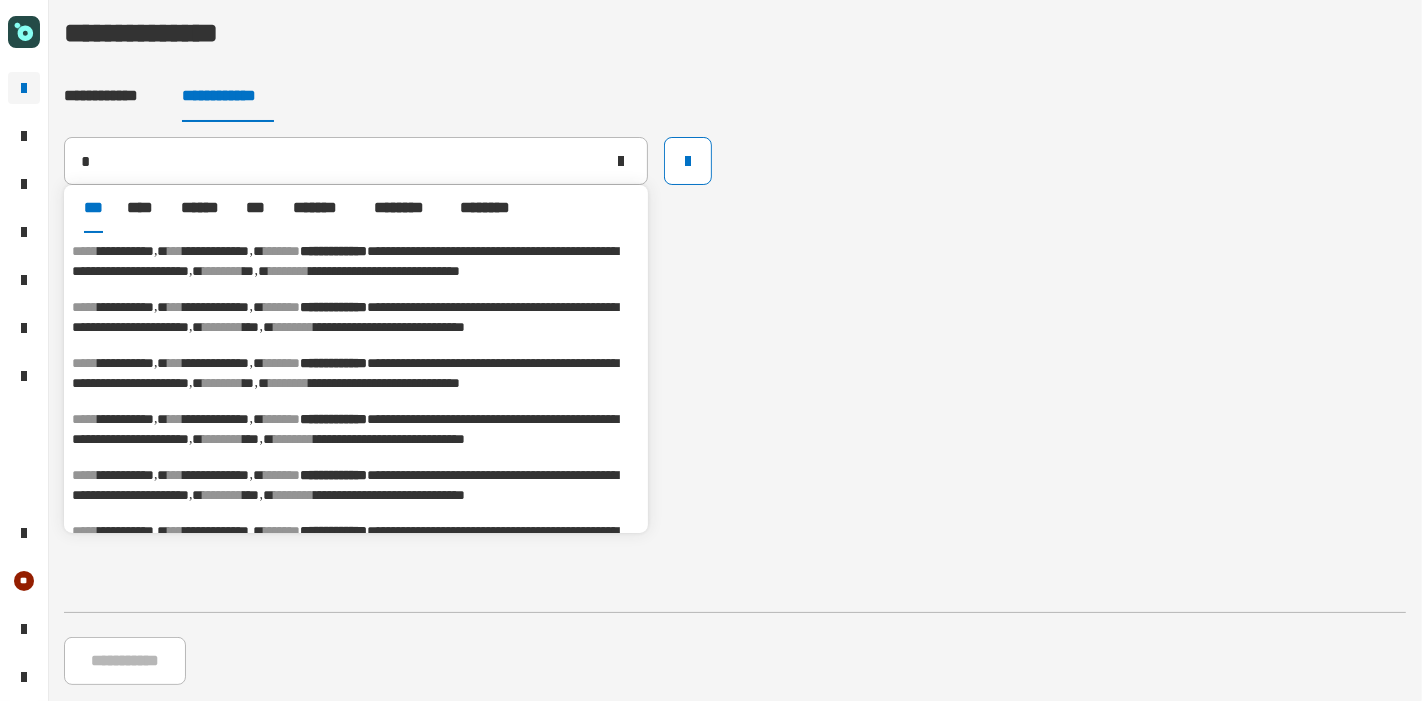 type on "**********" 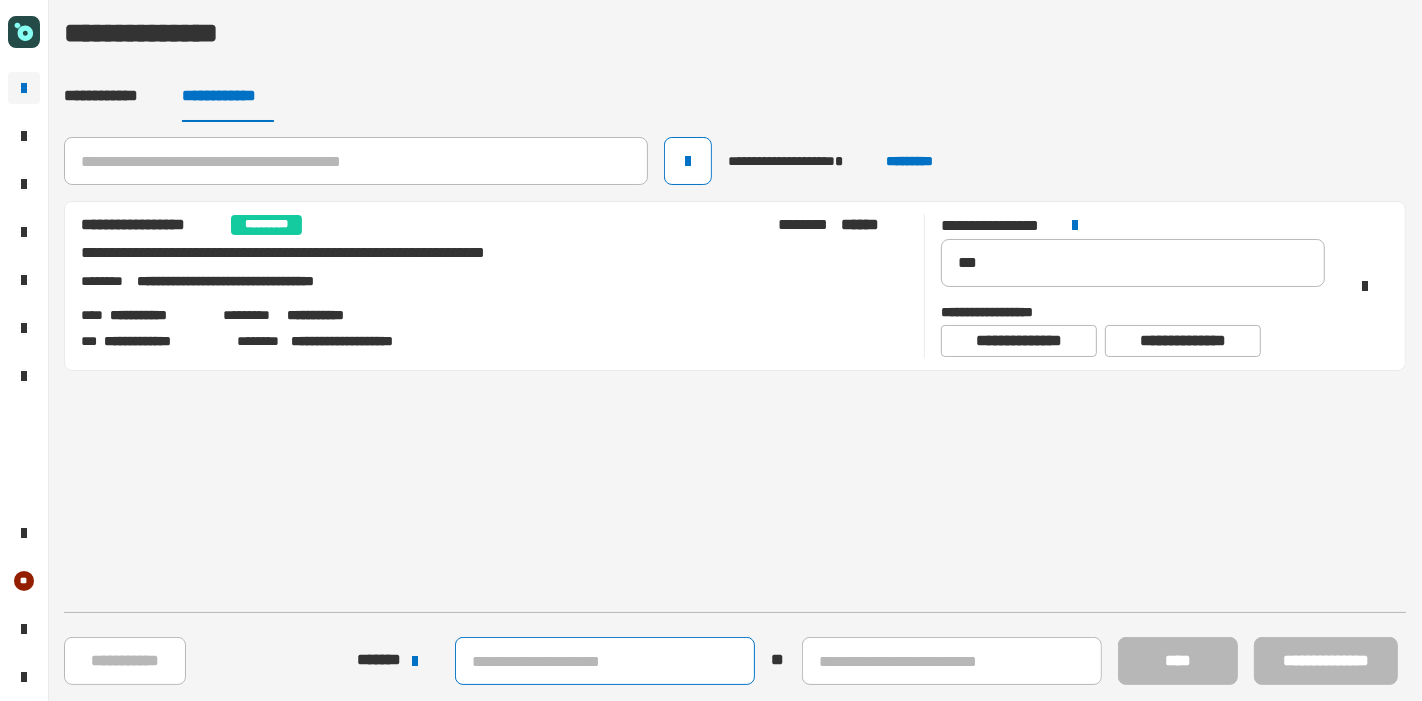 click 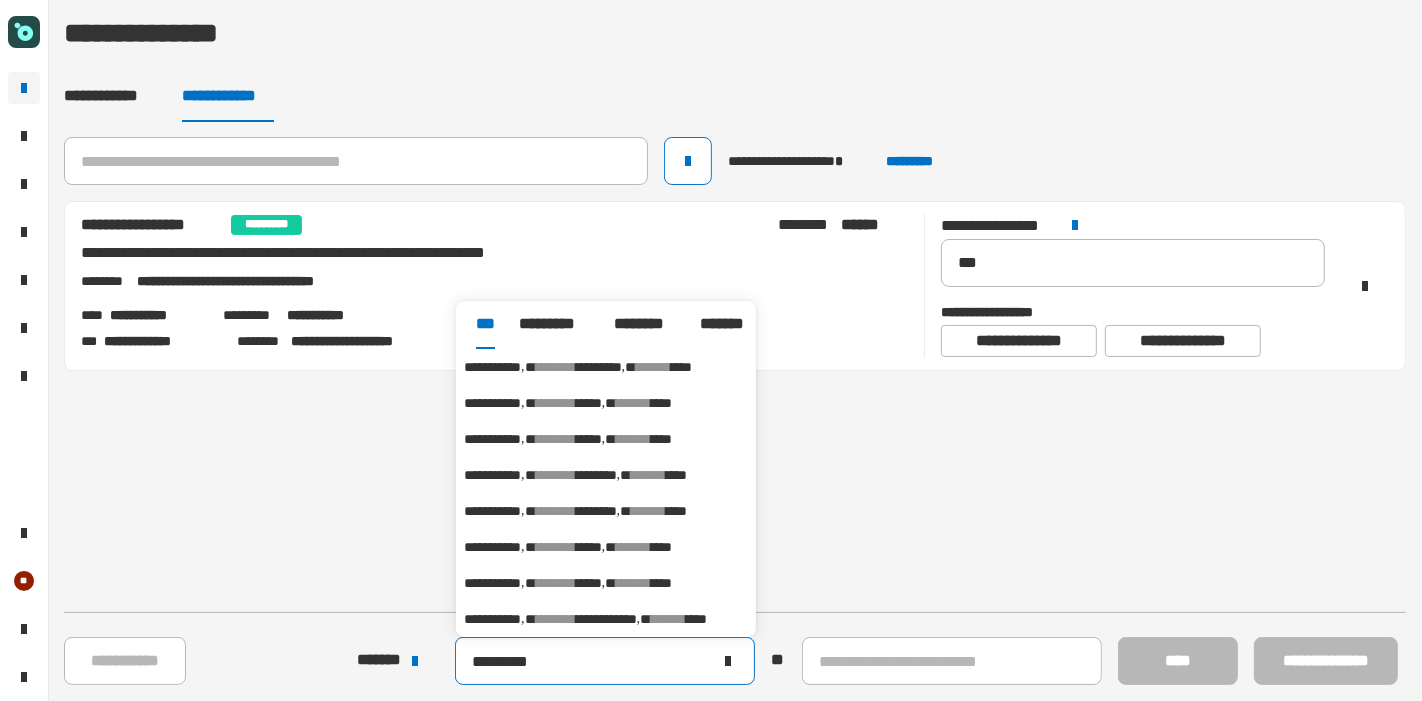 type on "*********" 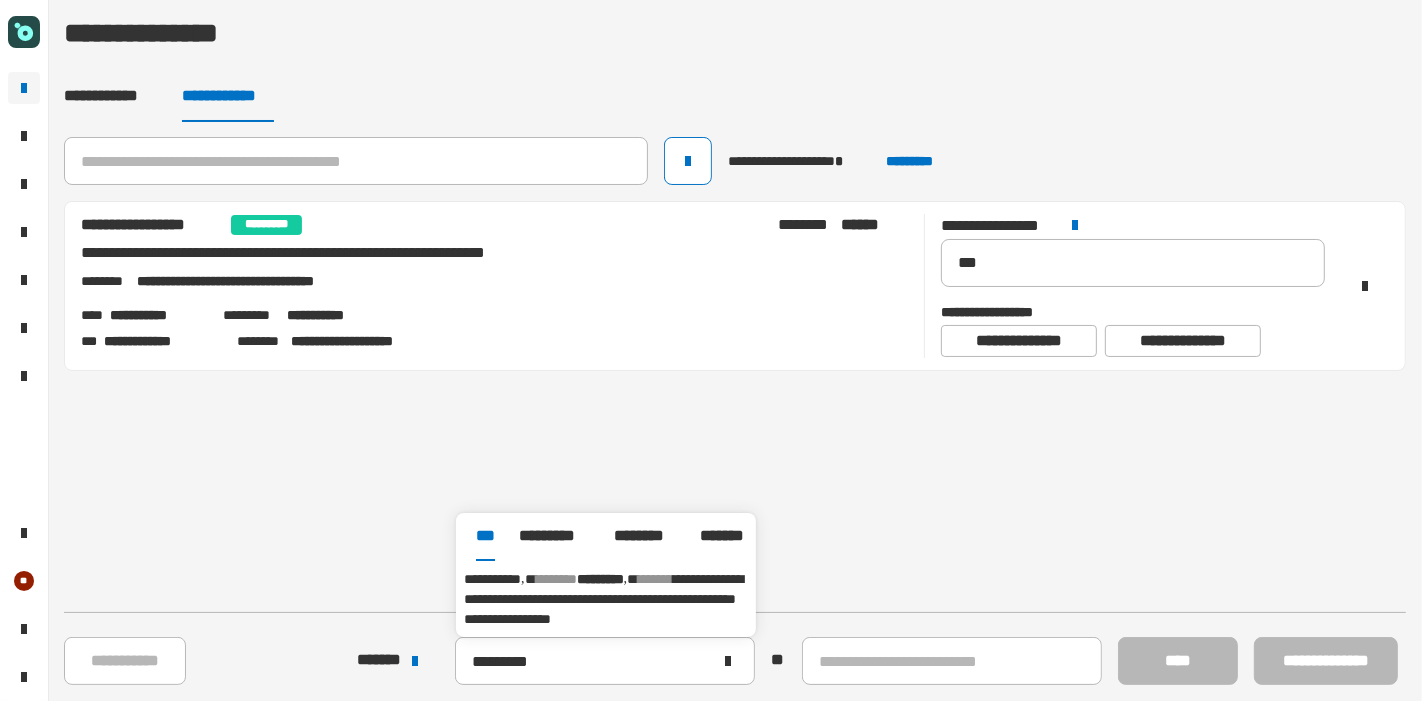click on "**********" at bounding box center (603, 599) 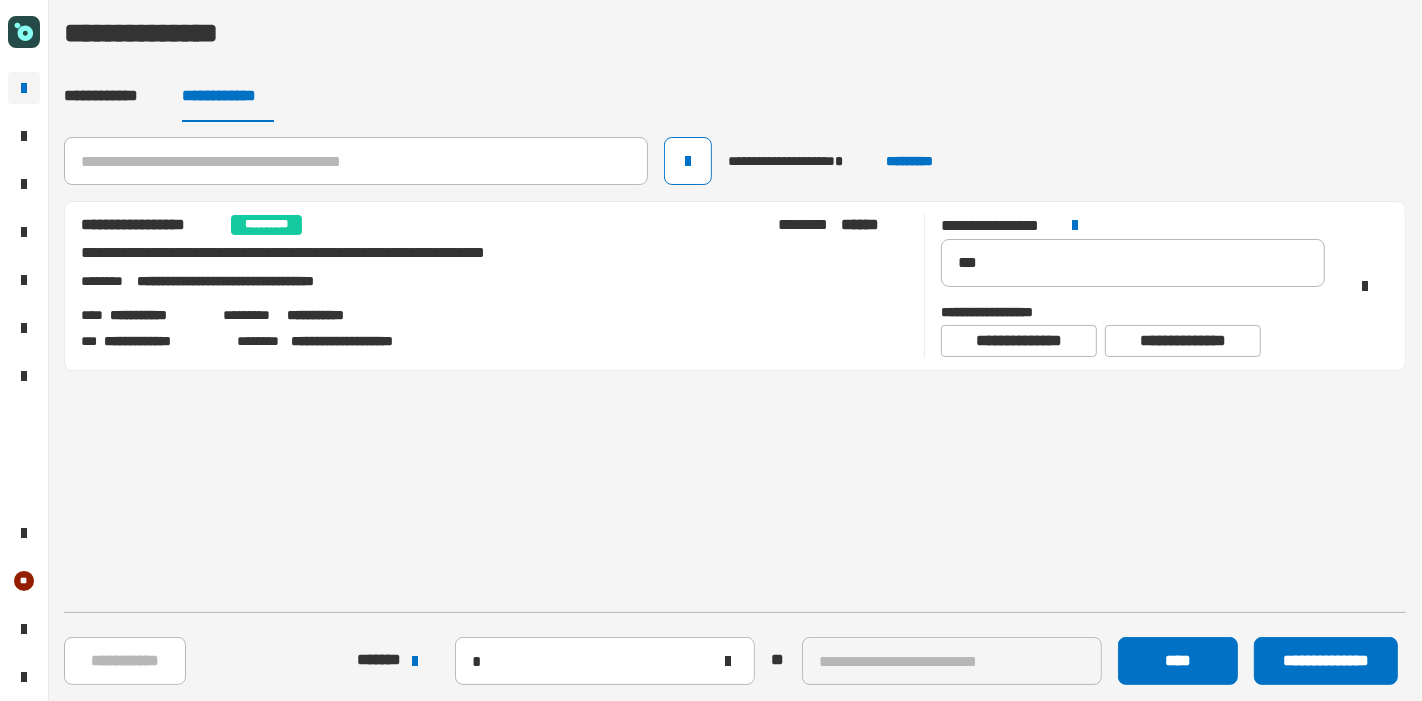 type on "**********" 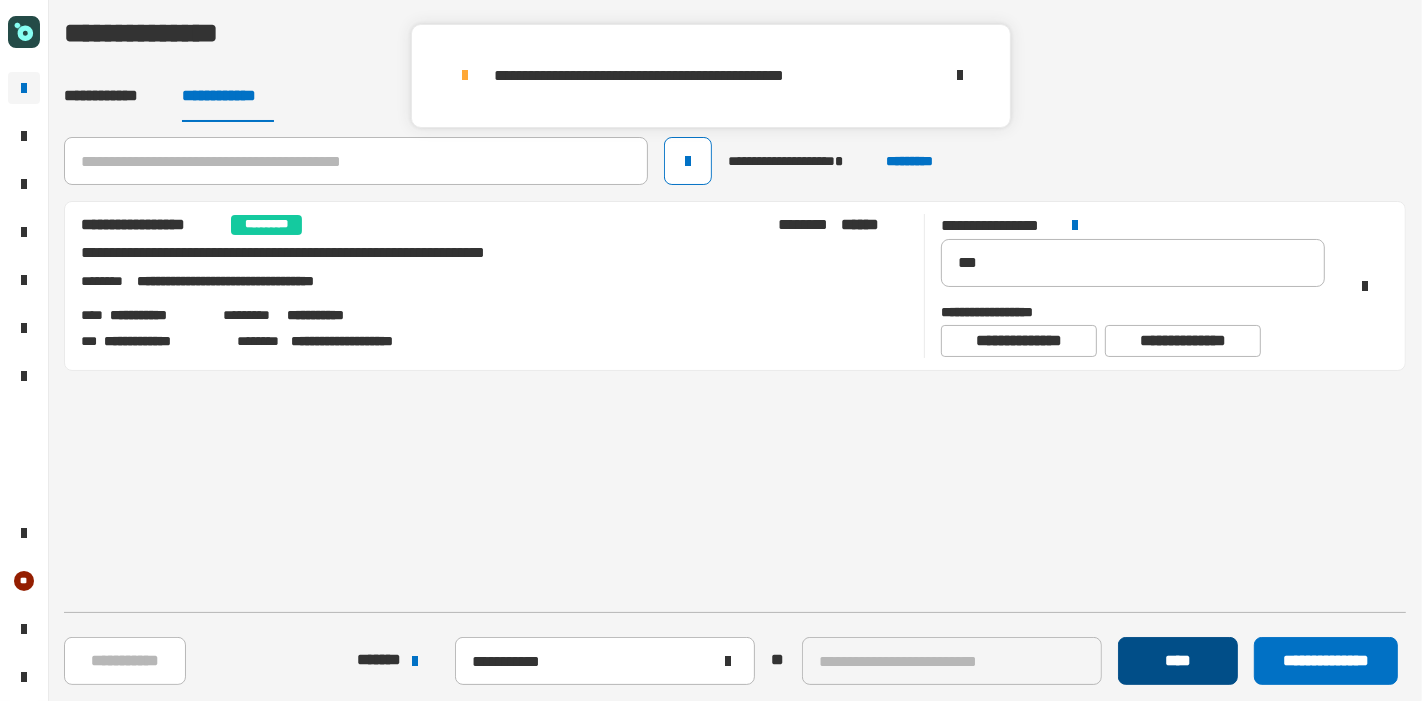 click on "****" 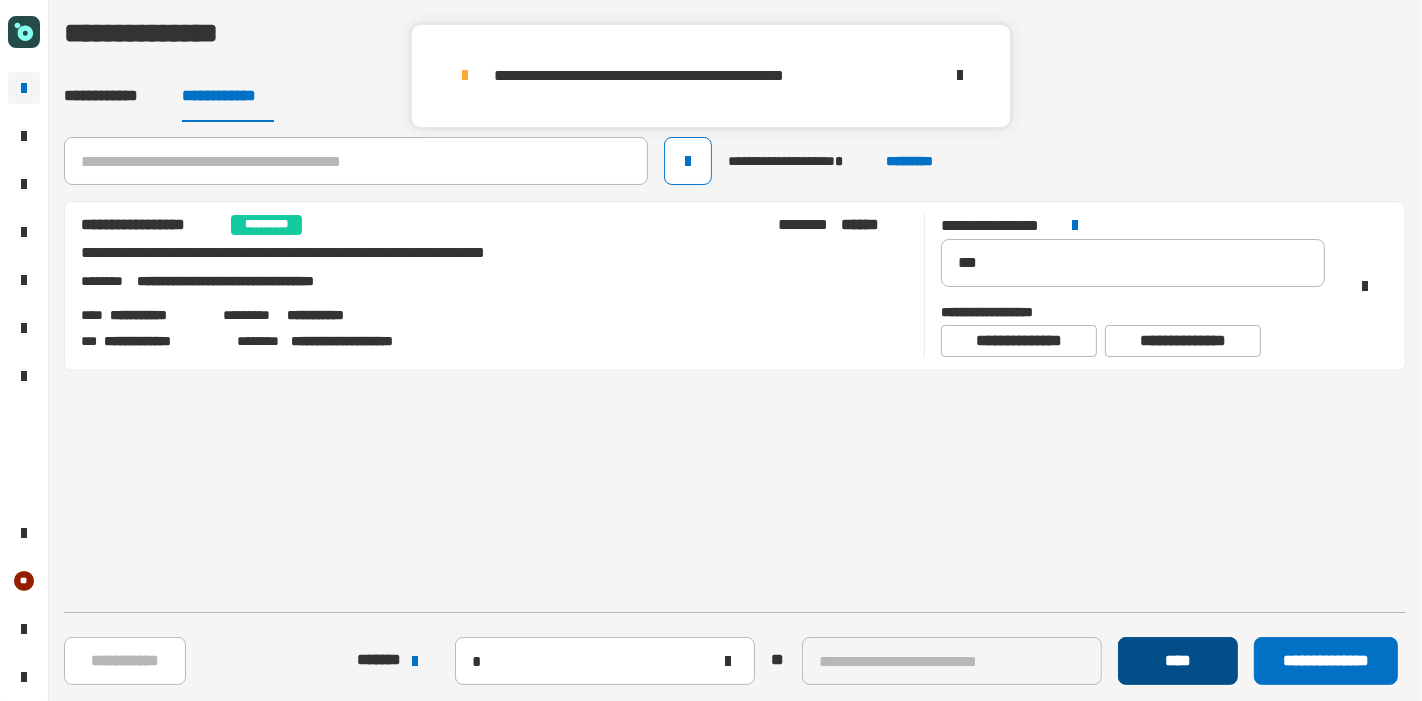 type 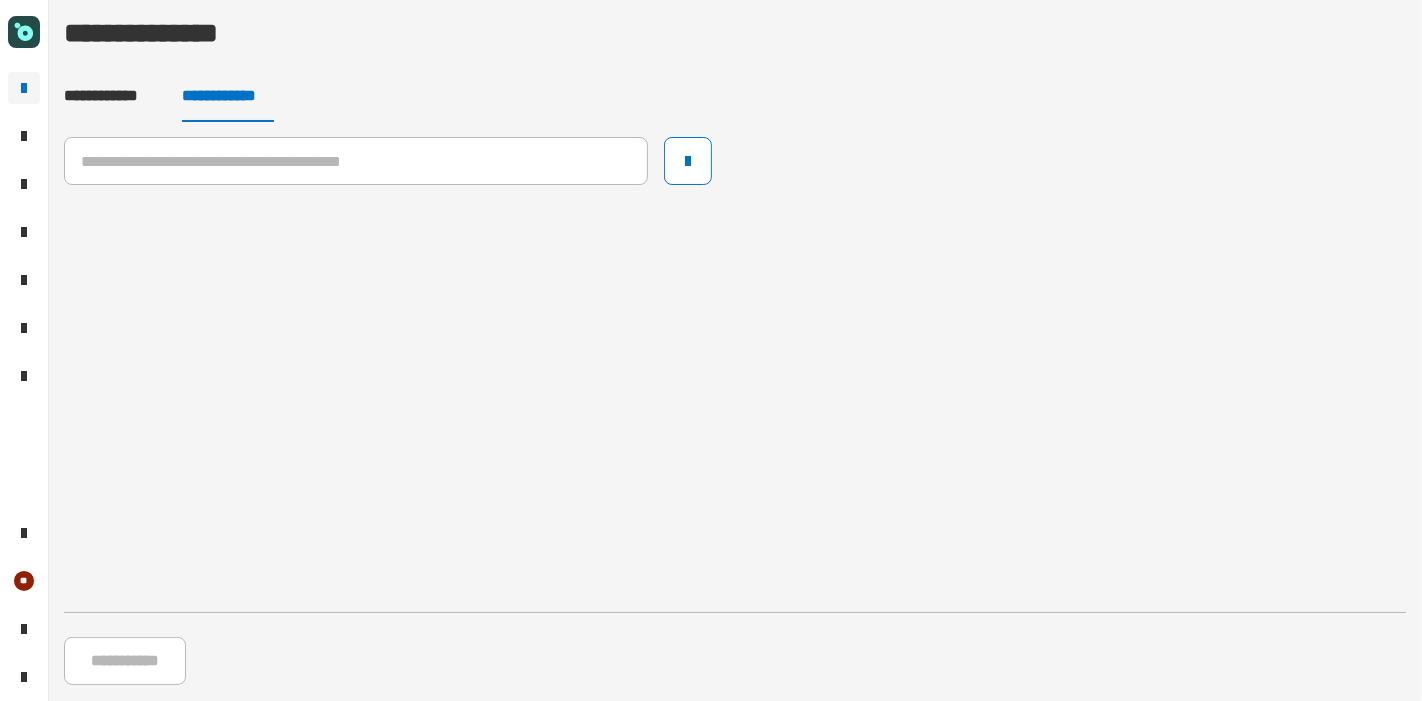 click 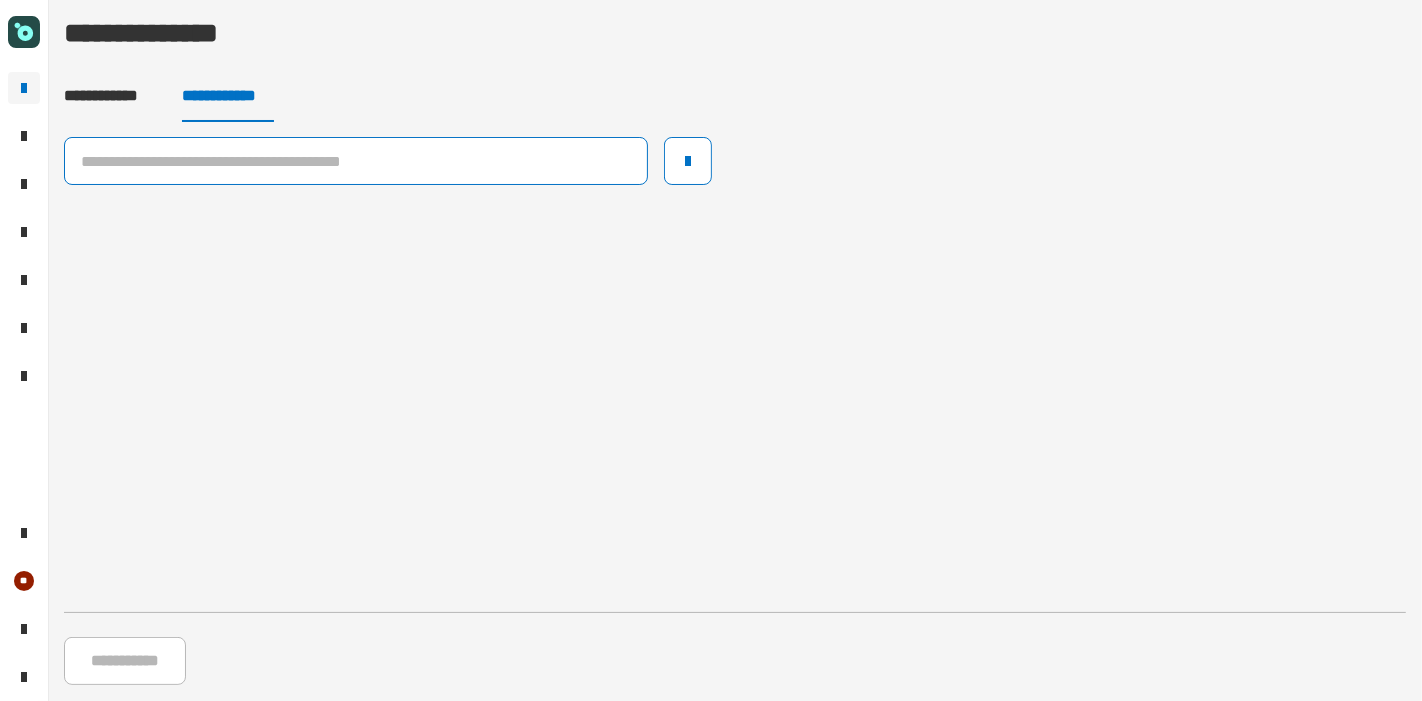 click 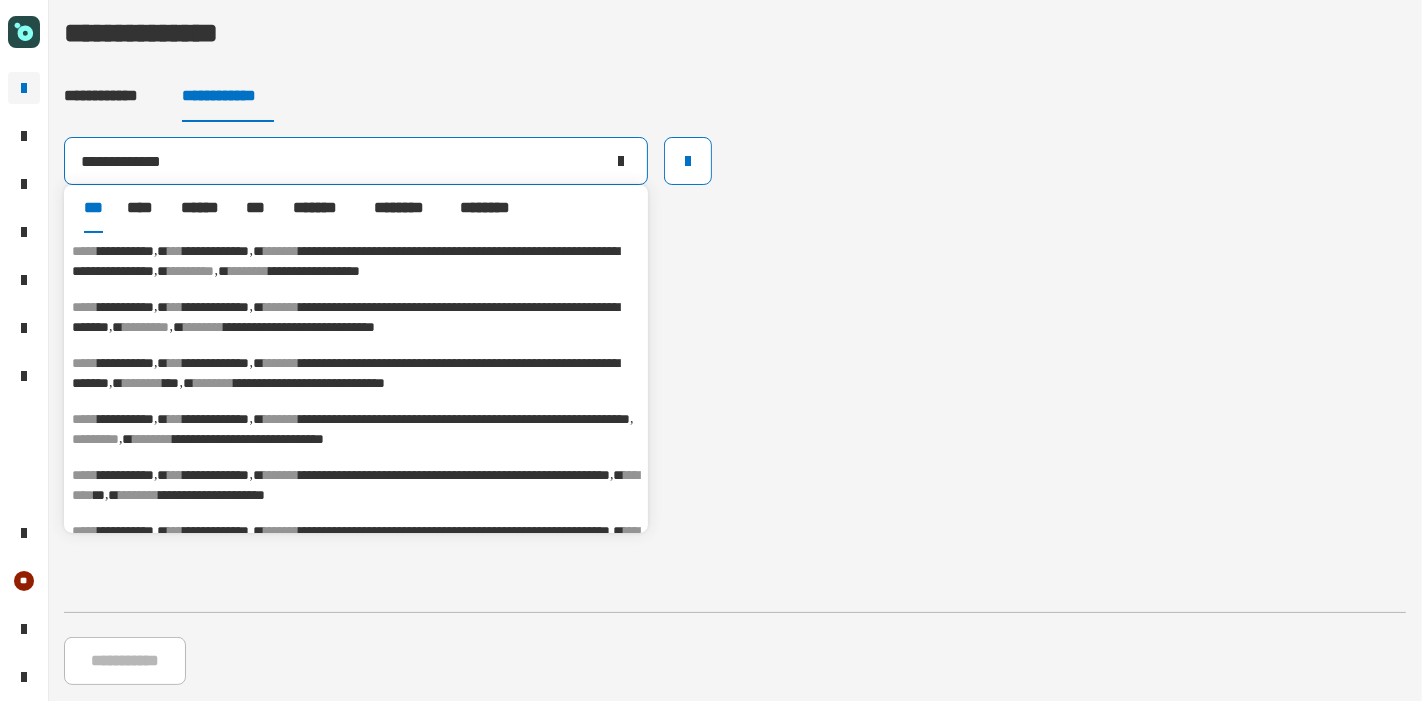 type on "**********" 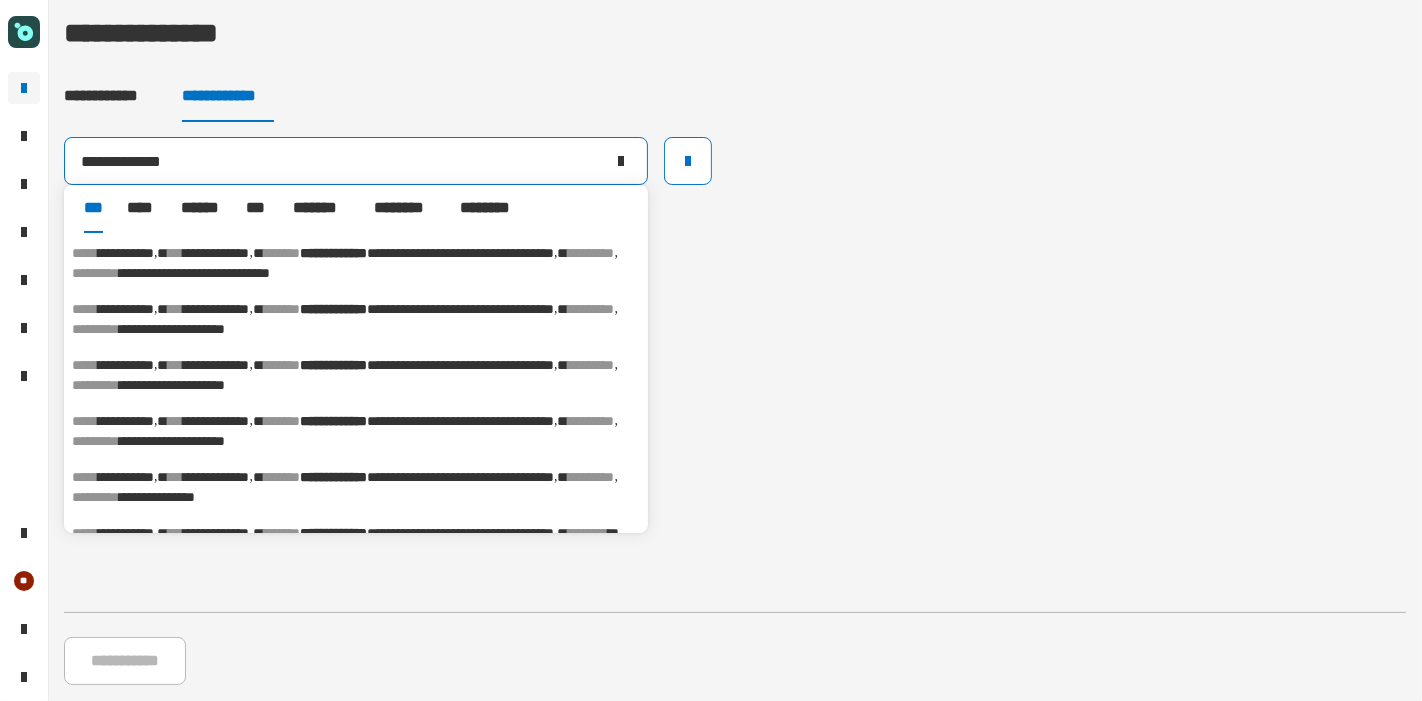 scroll, scrollTop: 259, scrollLeft: 0, axis: vertical 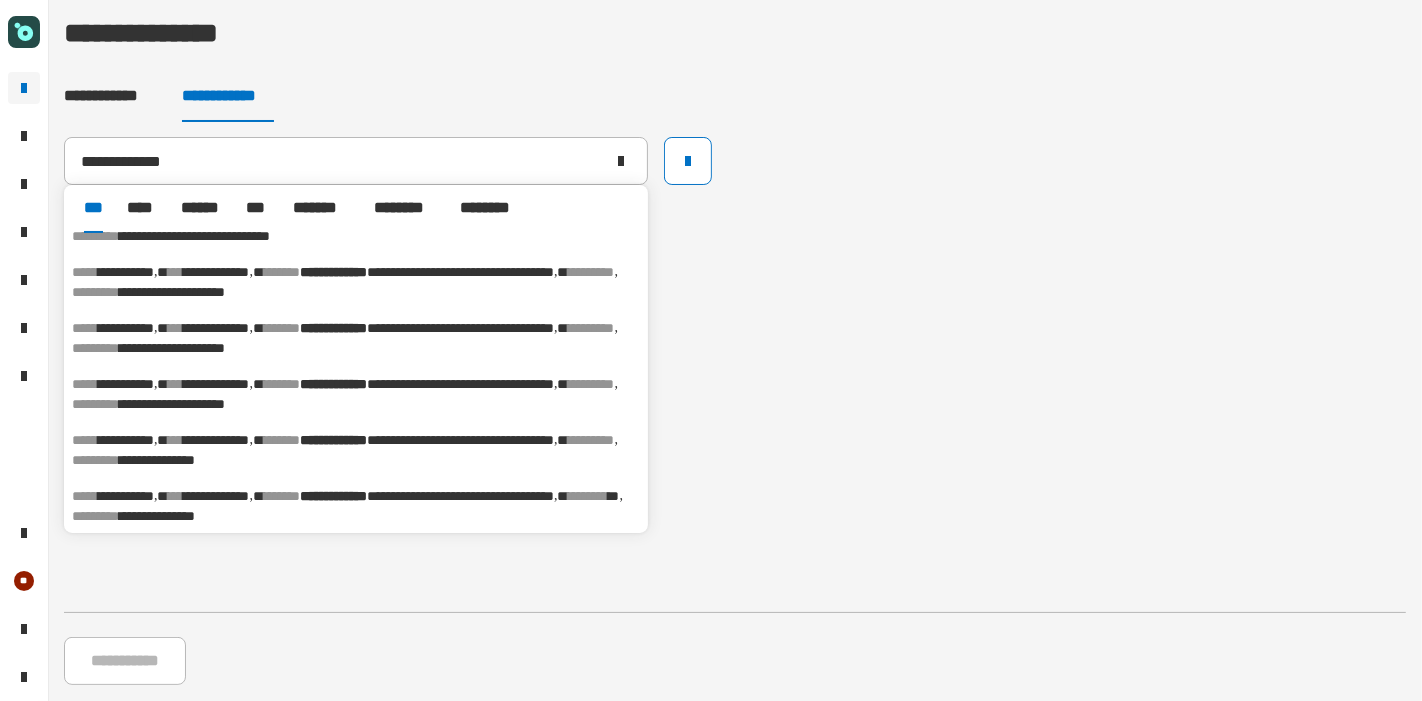 click on "**********" at bounding box center [157, 516] 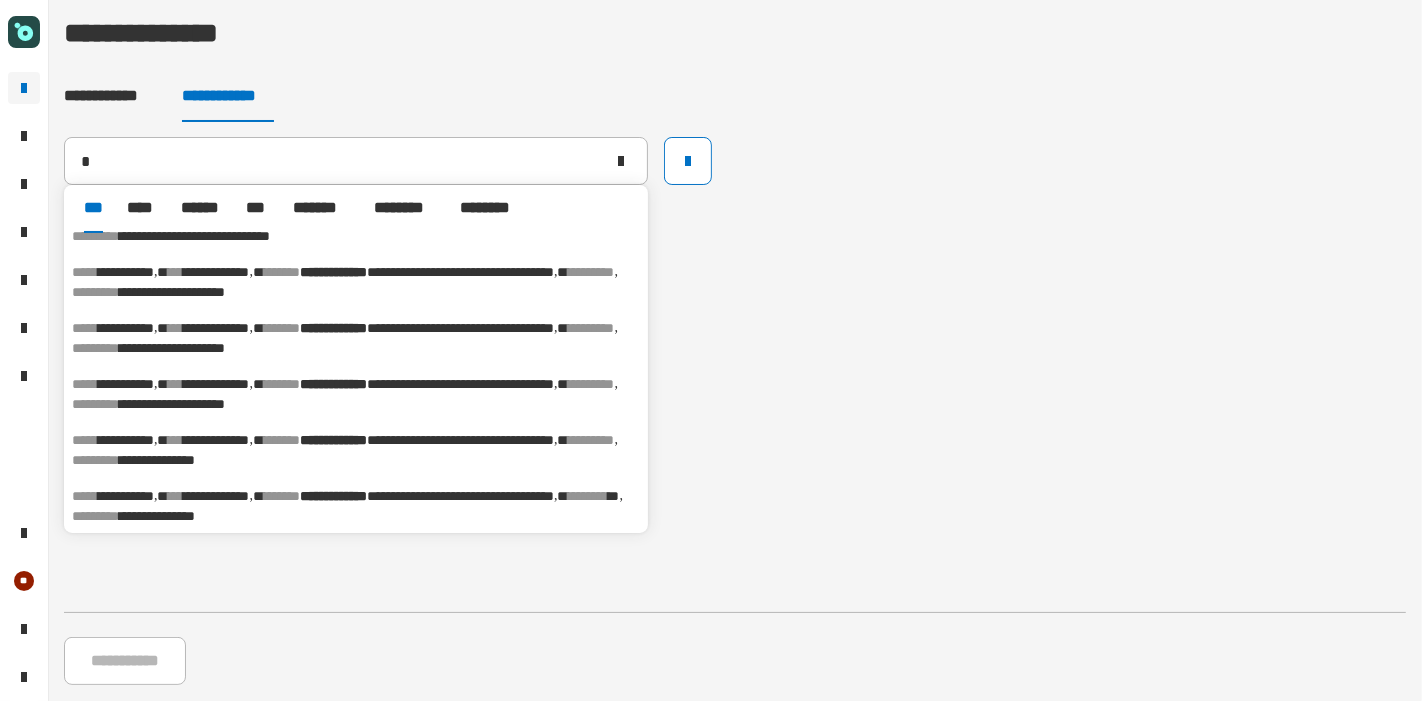 type on "**********" 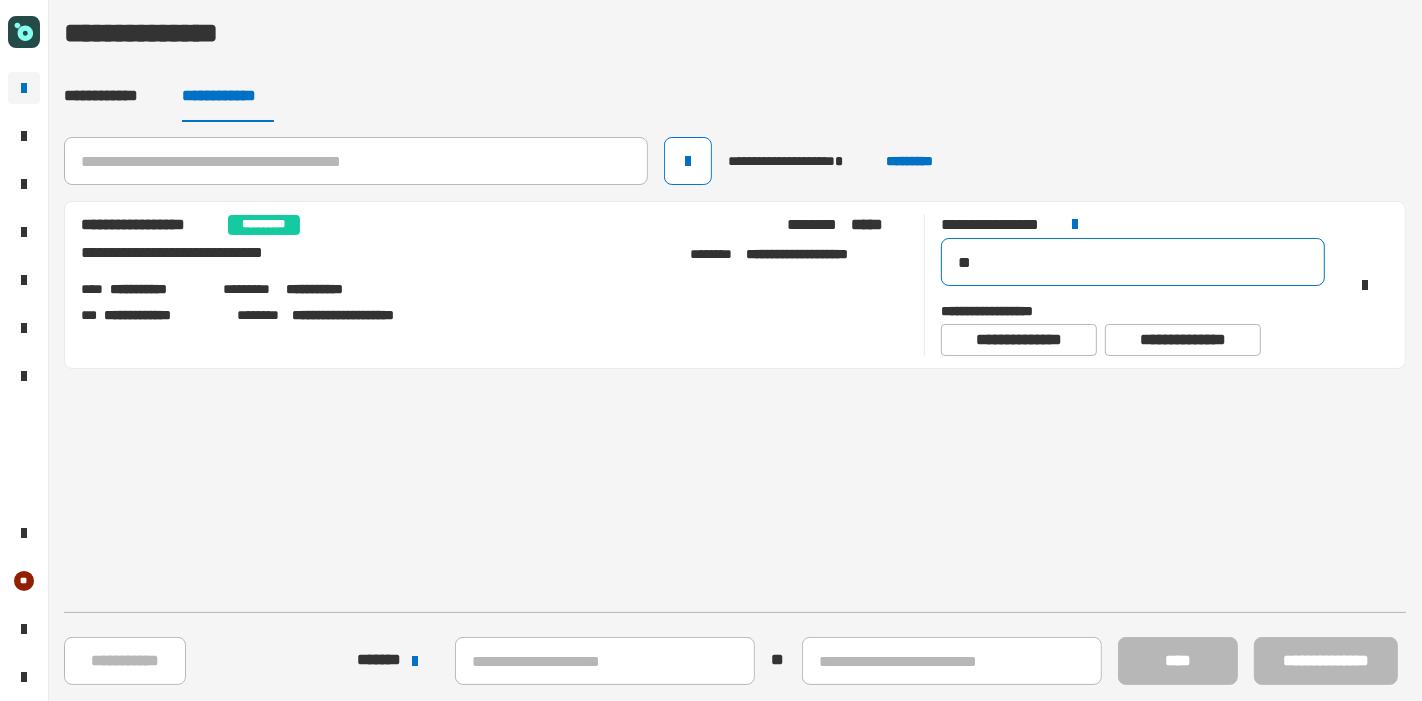 drag, startPoint x: 986, startPoint y: 261, endPoint x: 835, endPoint y: 221, distance: 156.20819 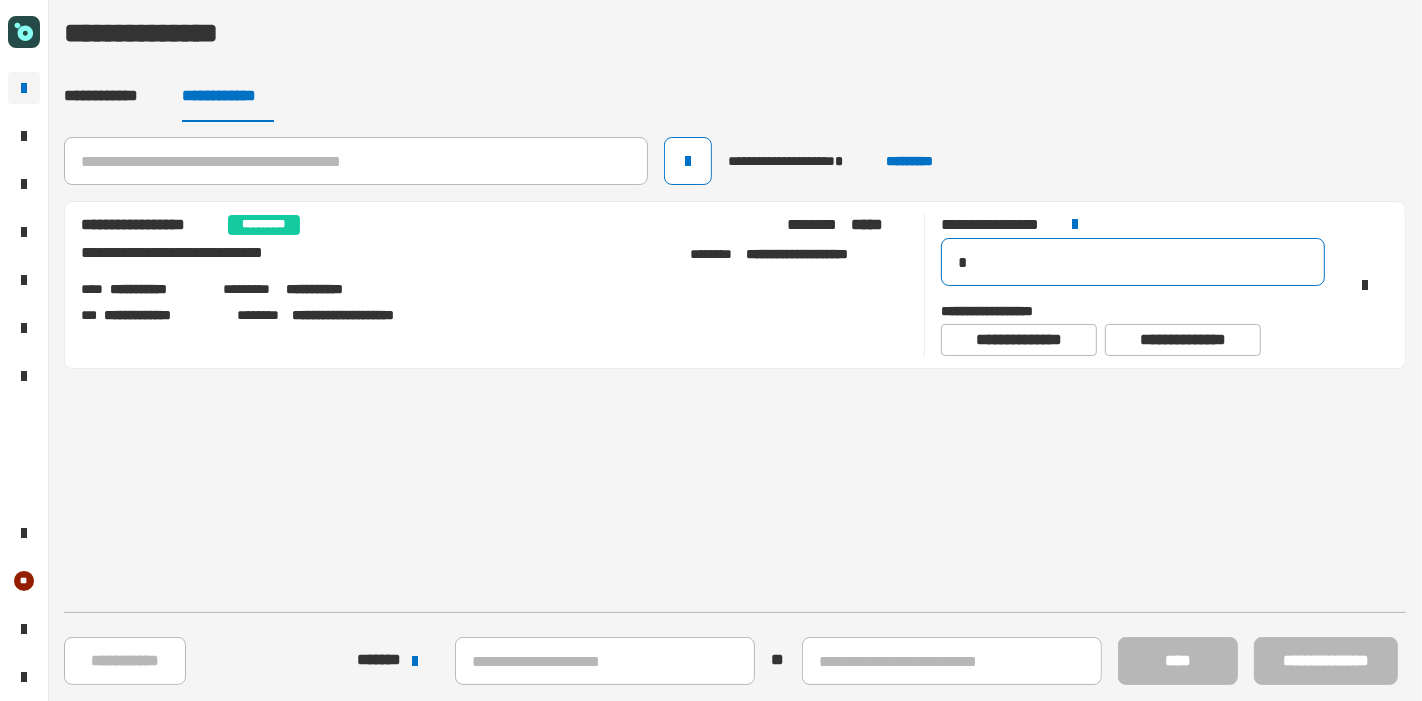 click on "*" 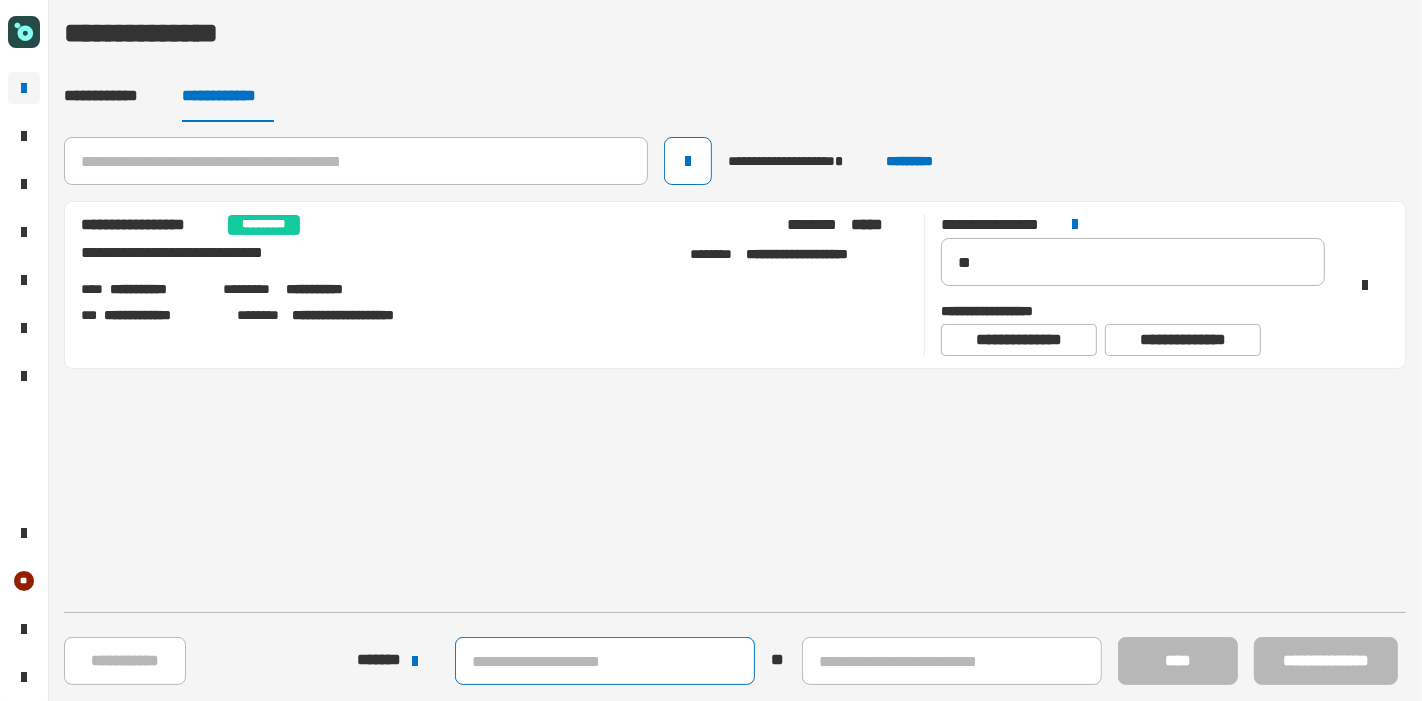 click 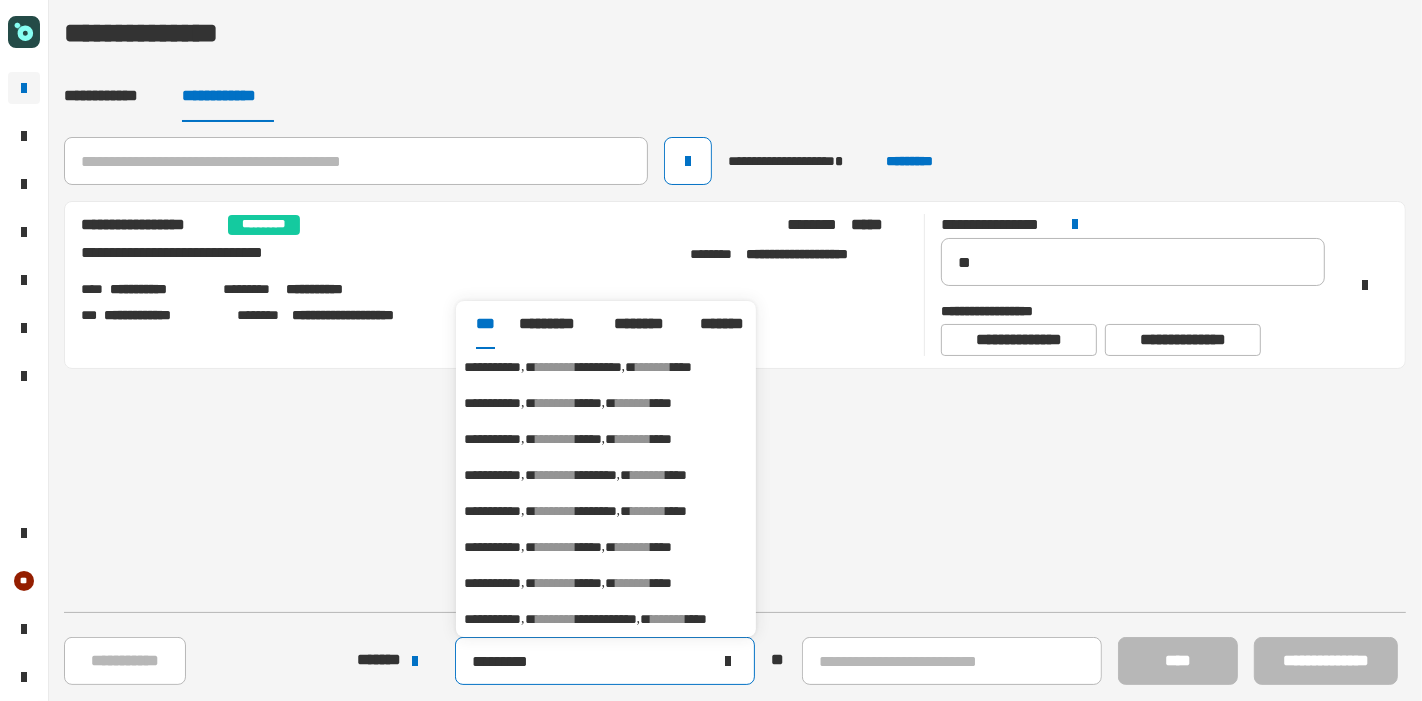 type on "*********" 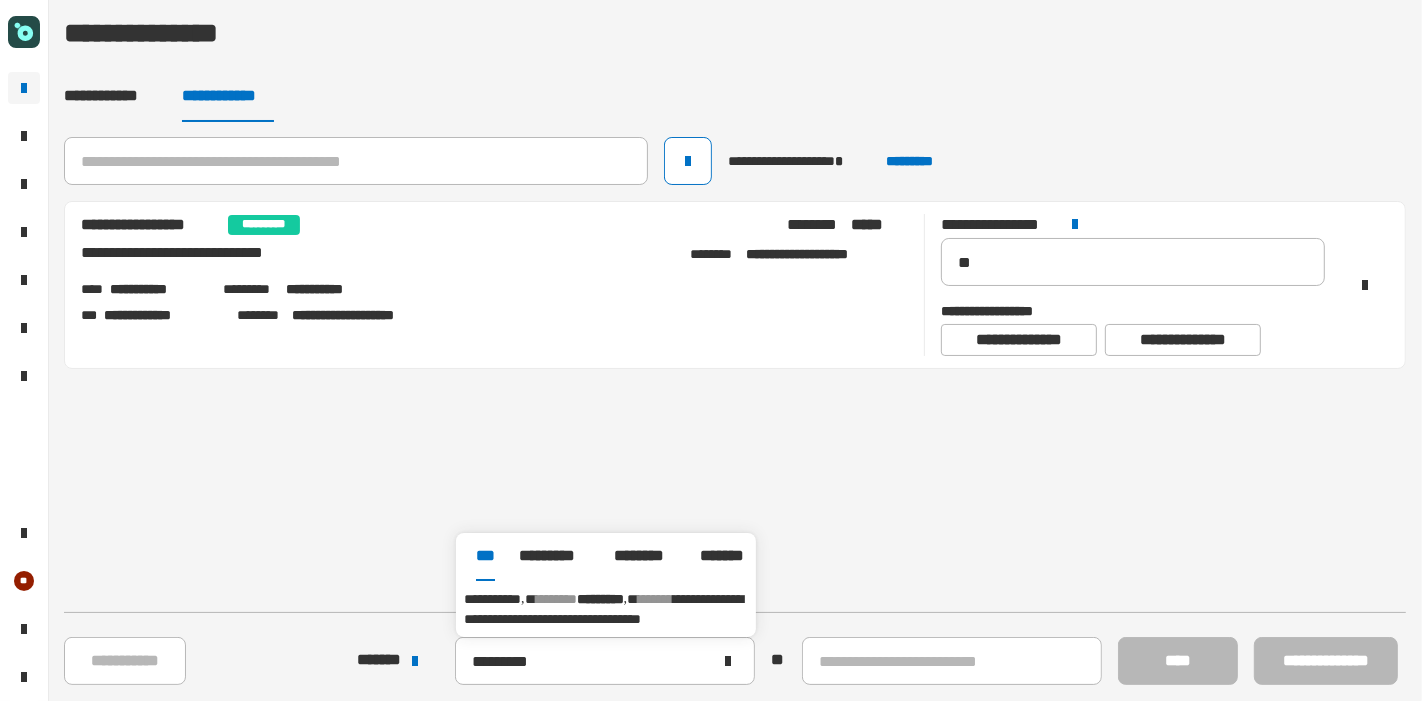 click on "*********" at bounding box center (600, 599) 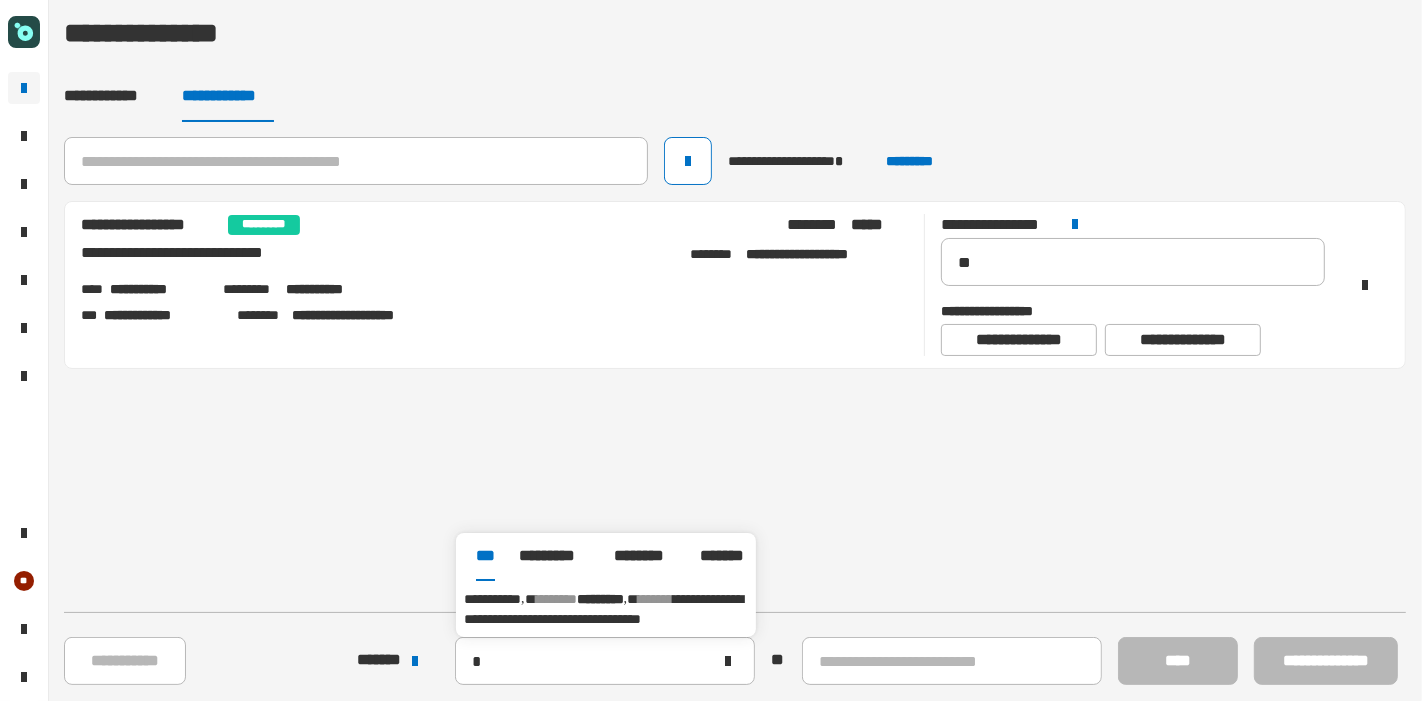 type on "**********" 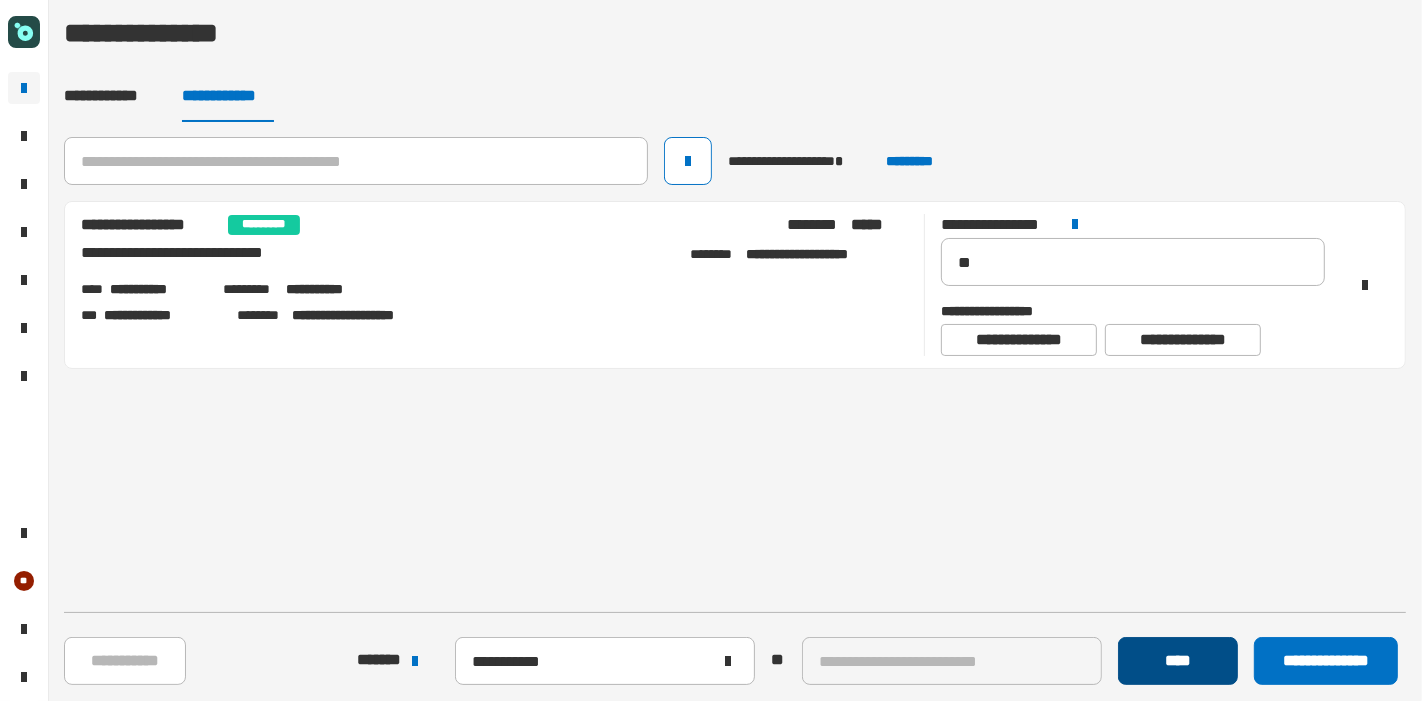 click on "****" 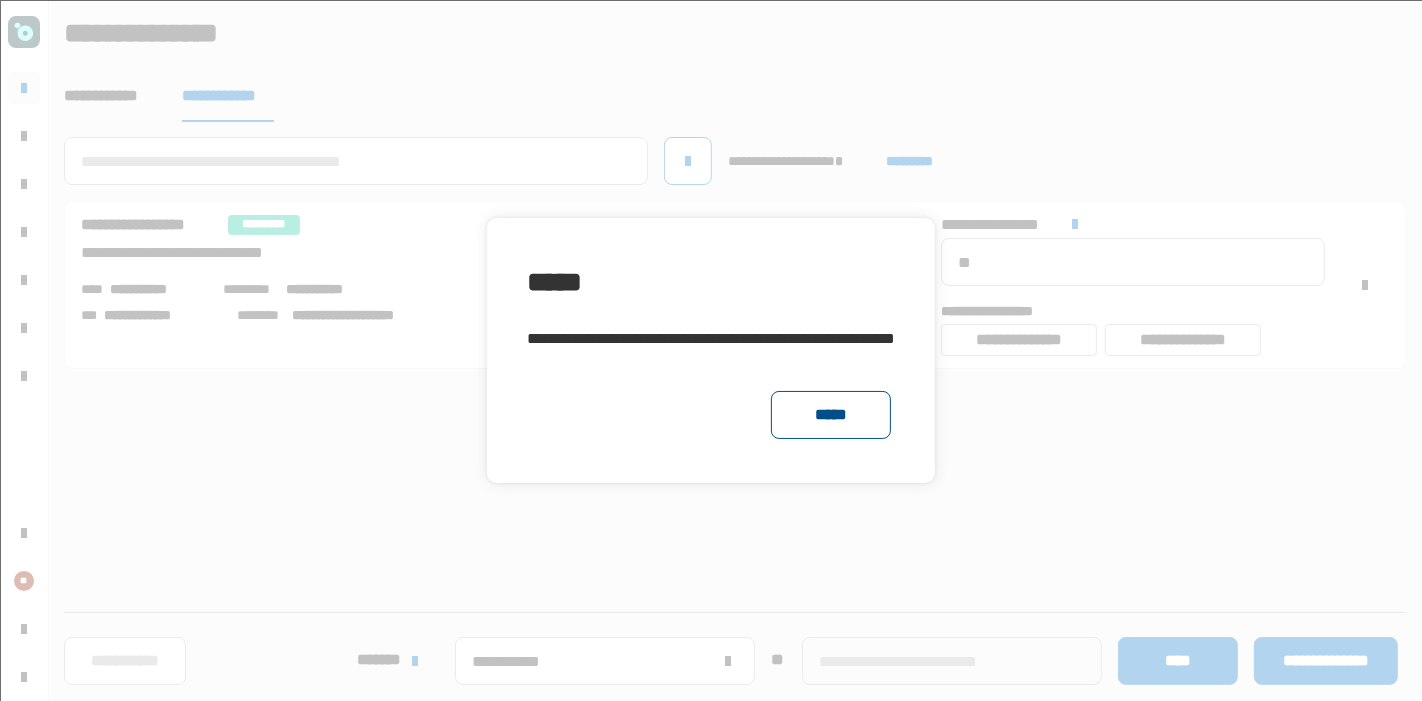 click on "*****" 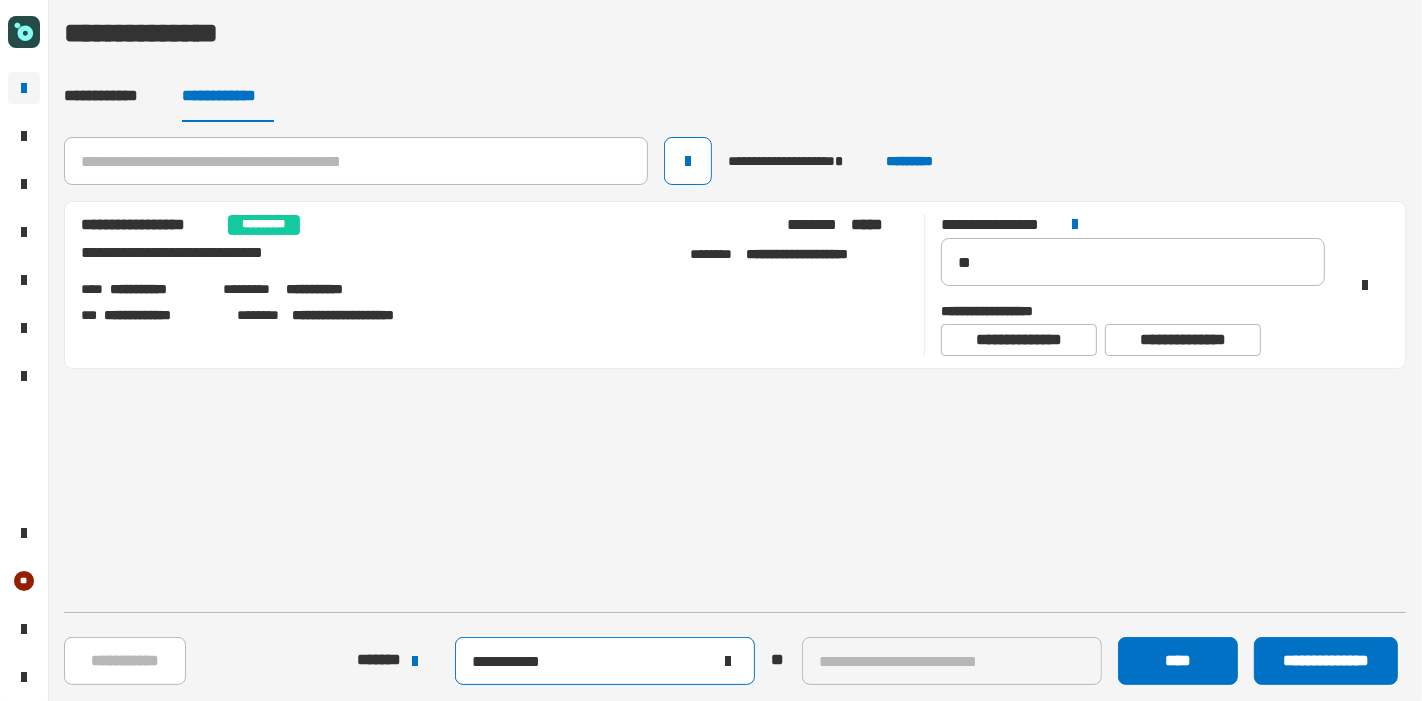 click 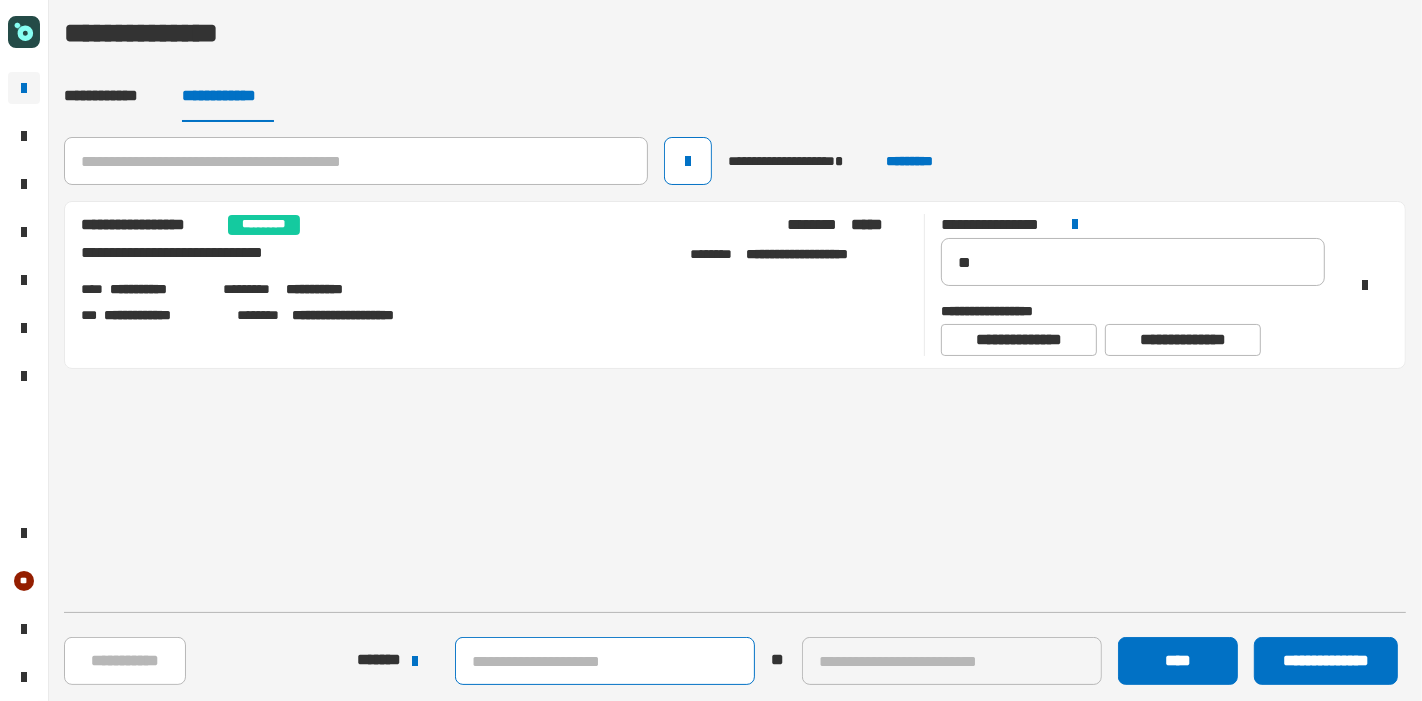 click 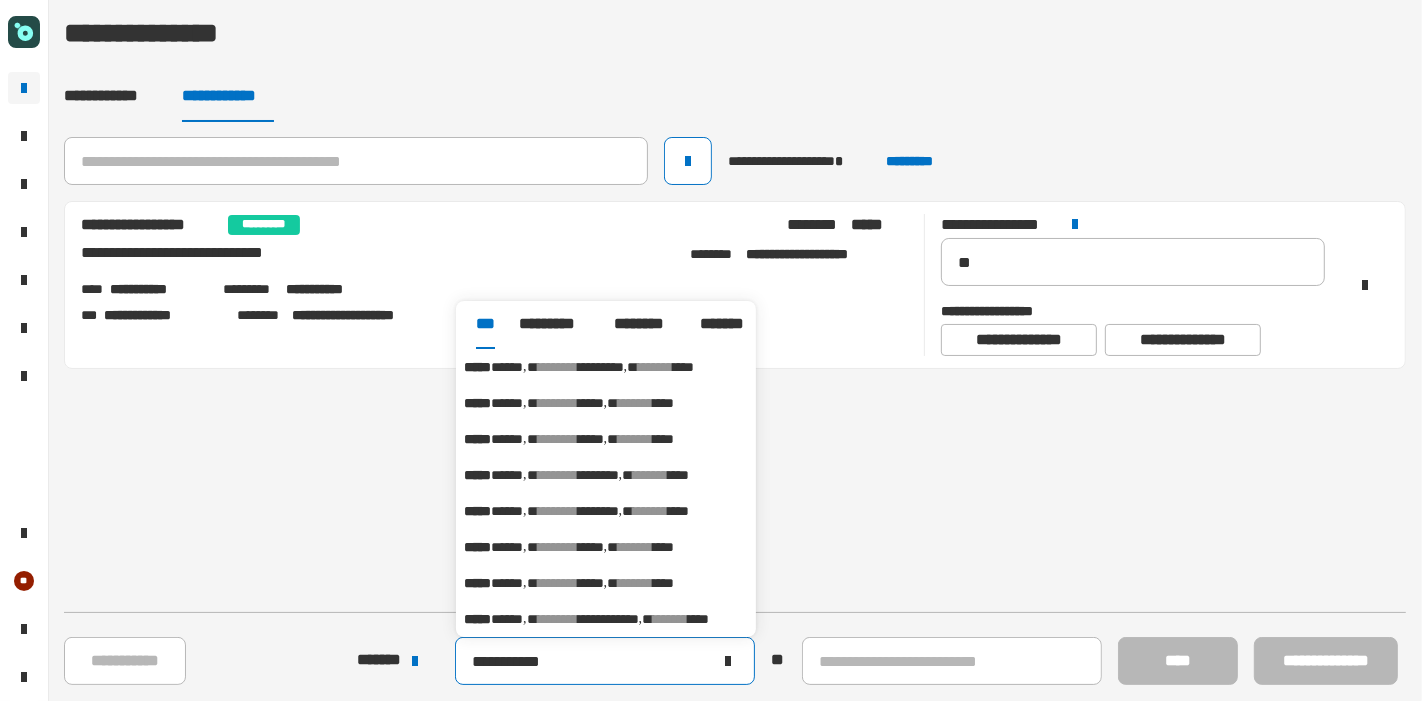 type on "**********" 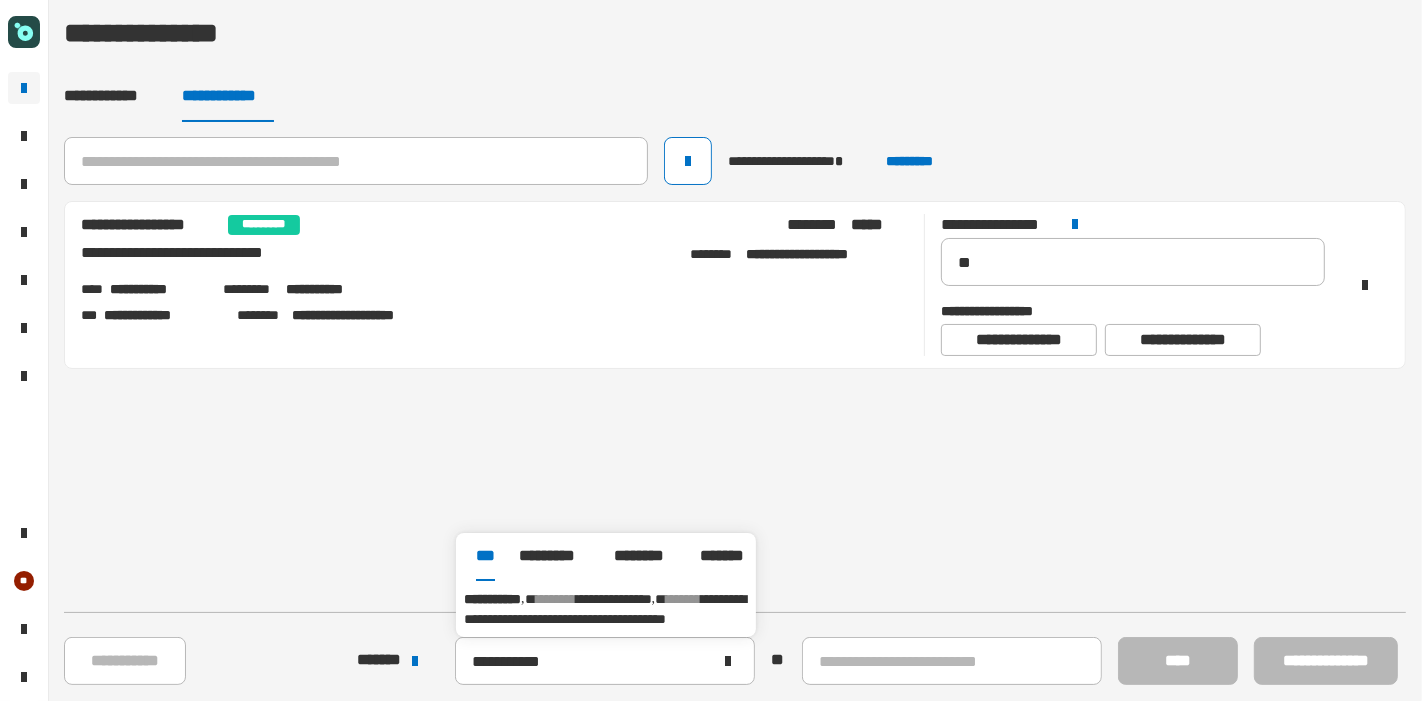 click on "**********" at bounding box center [605, 609] 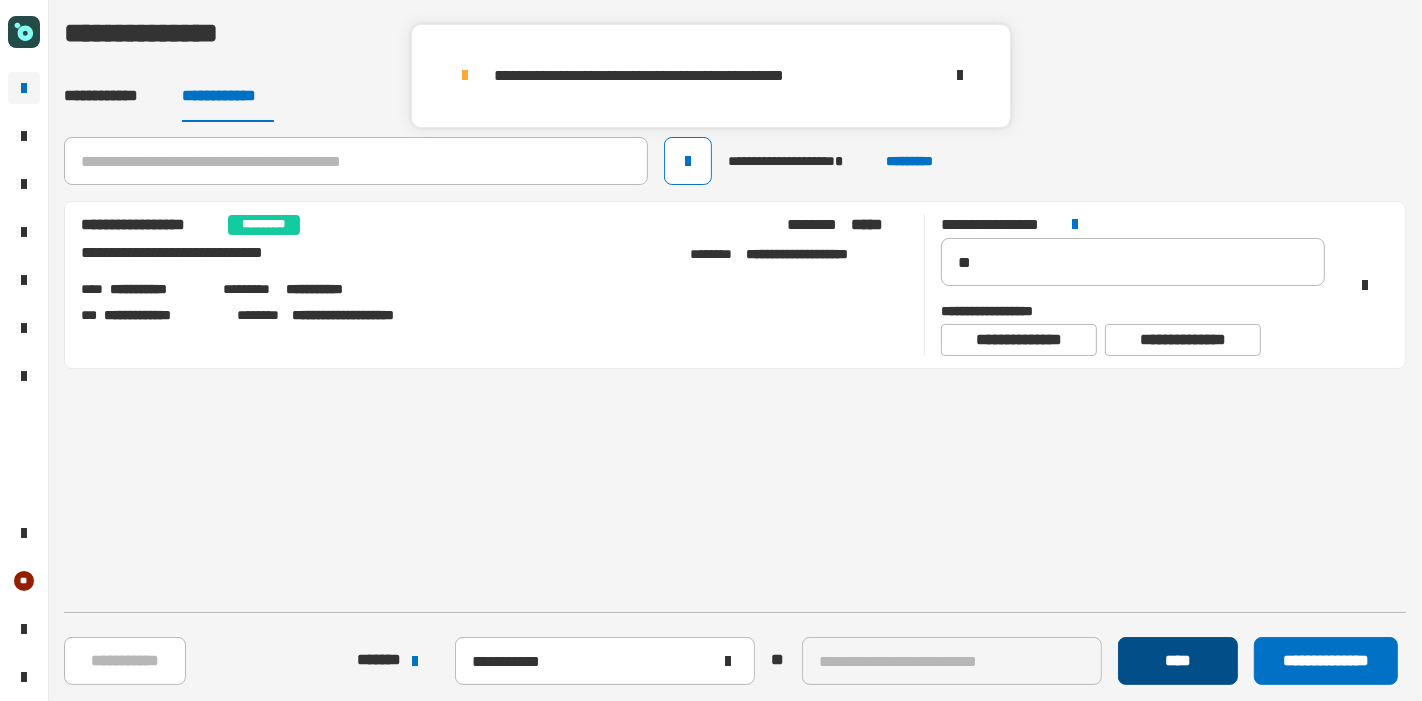click on "****" 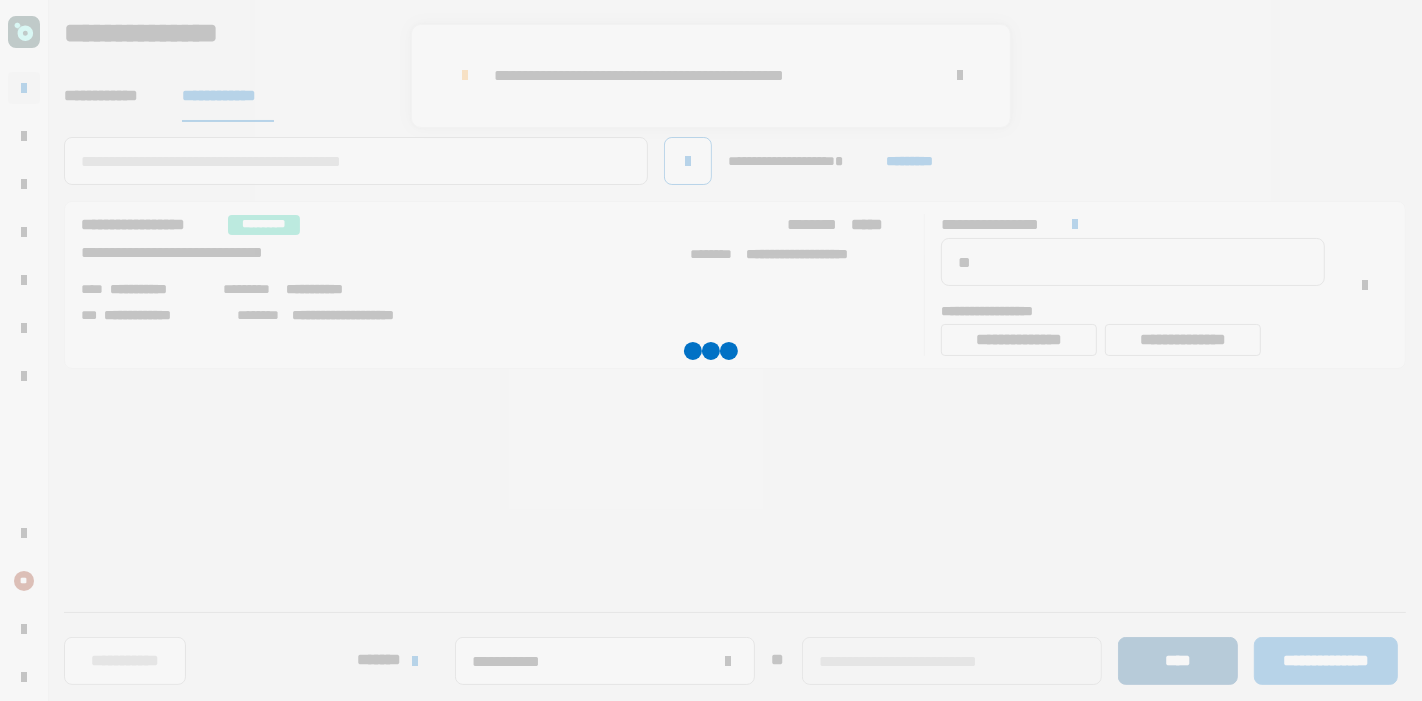 type 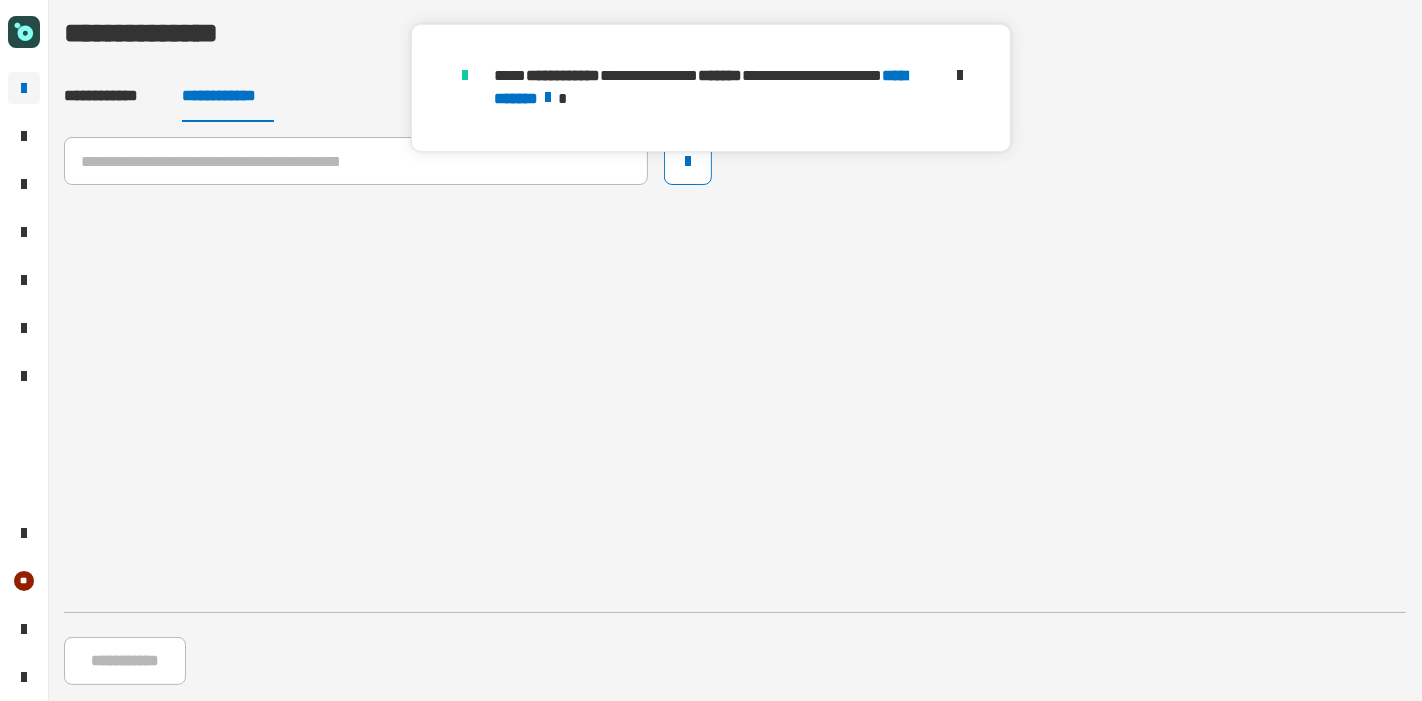 click 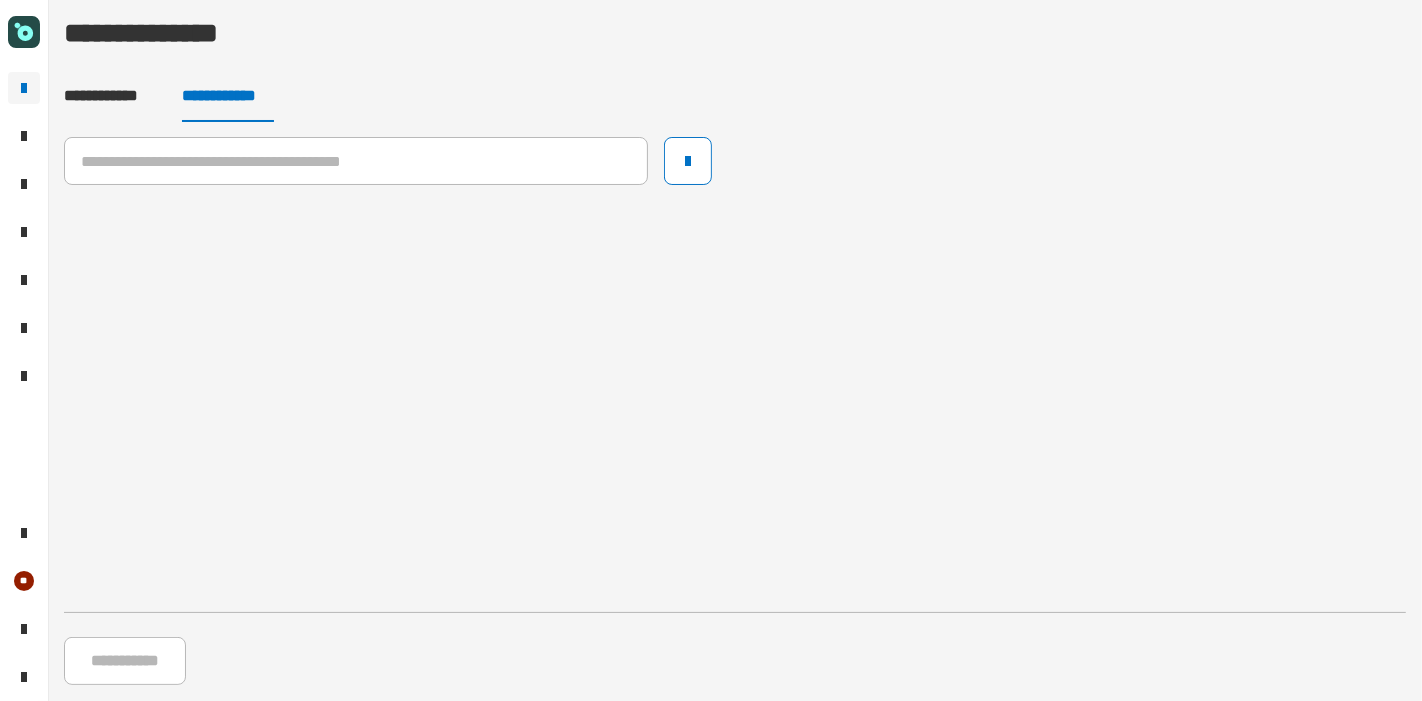 click 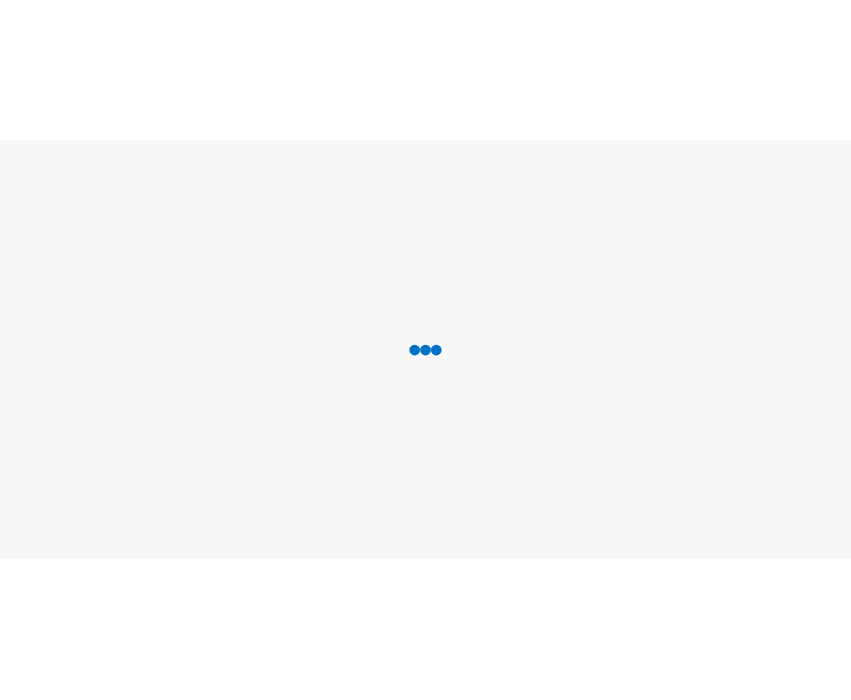 scroll, scrollTop: 0, scrollLeft: 0, axis: both 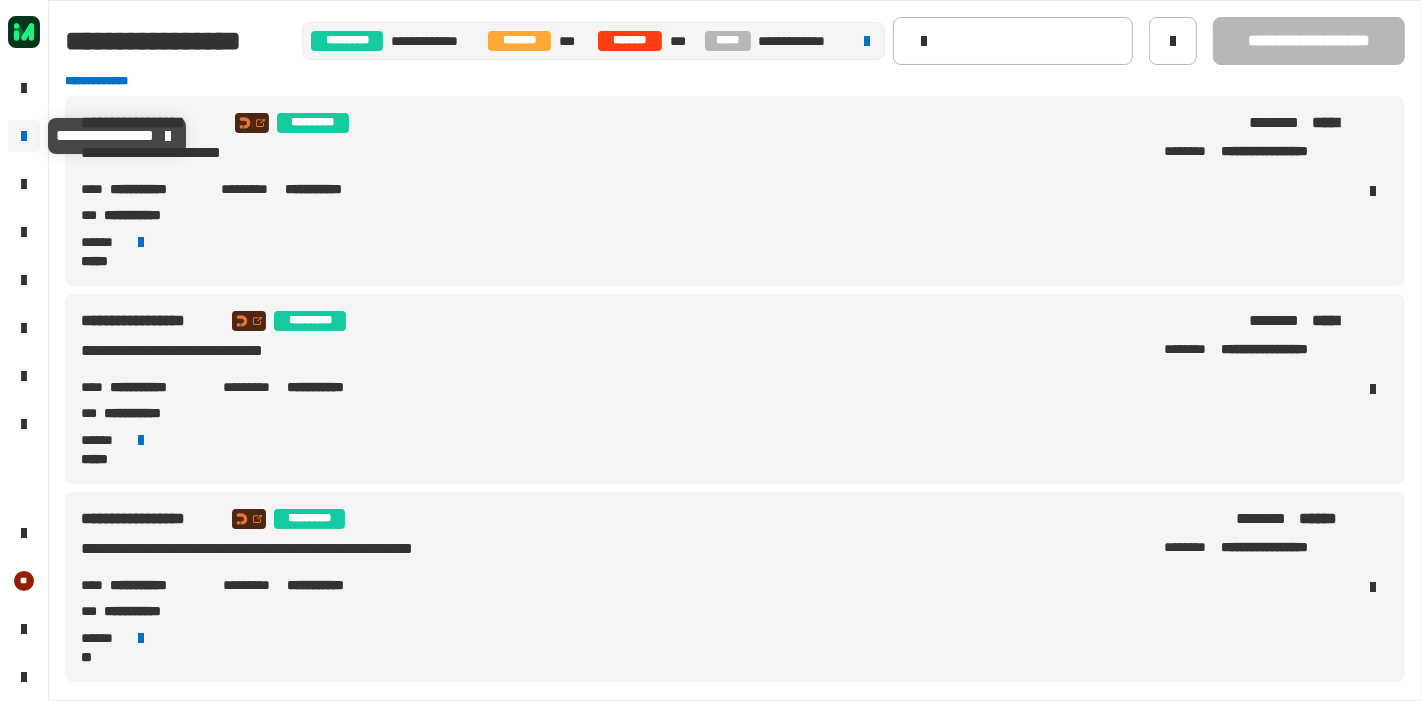 click 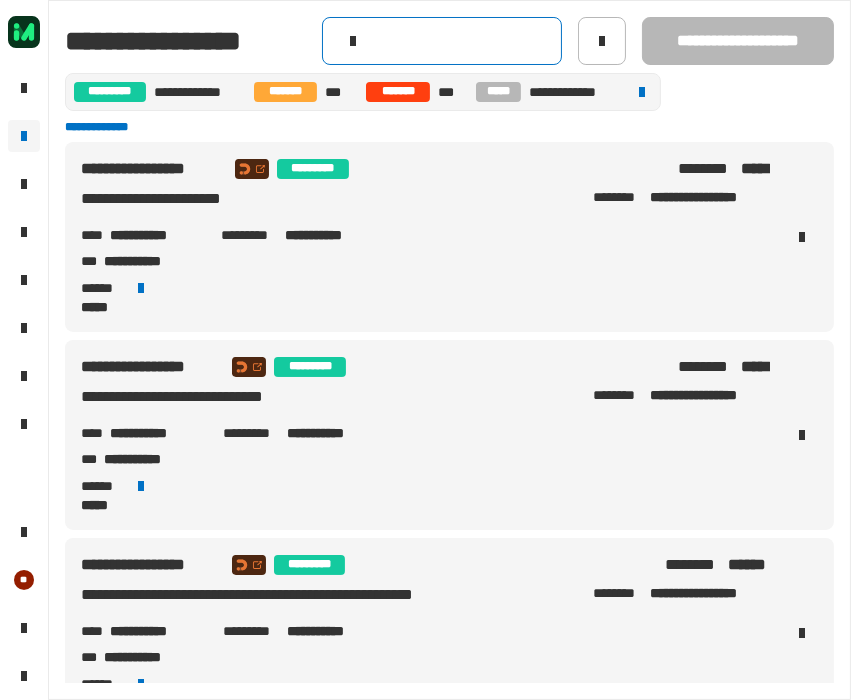 click 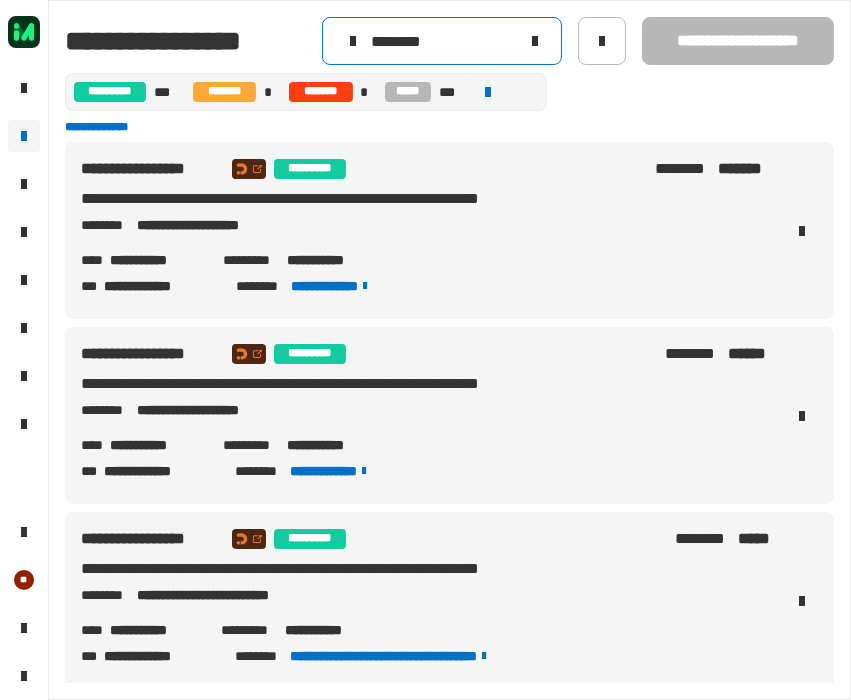 type on "********" 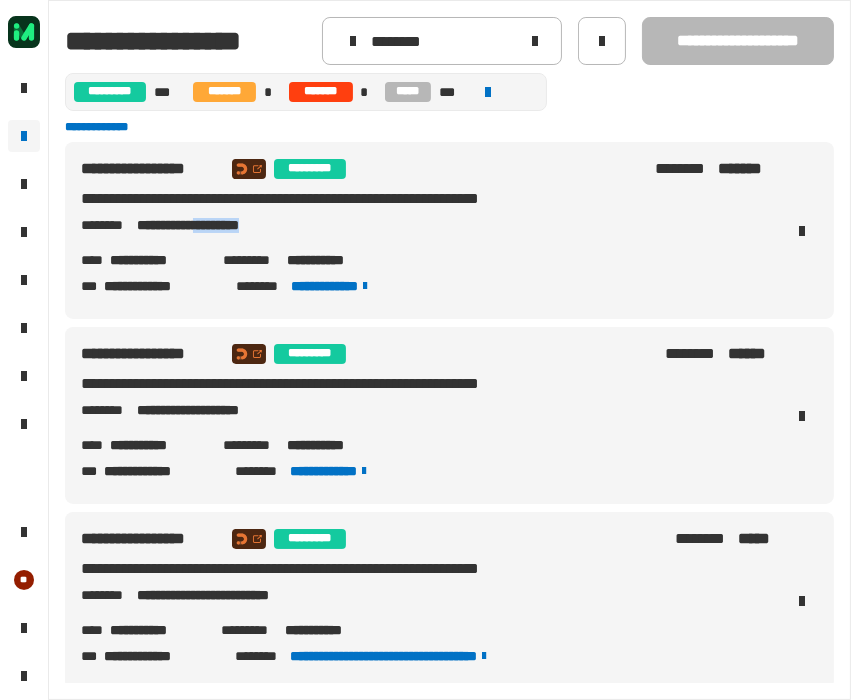 drag, startPoint x: 216, startPoint y: 228, endPoint x: 281, endPoint y: 232, distance: 65.12296 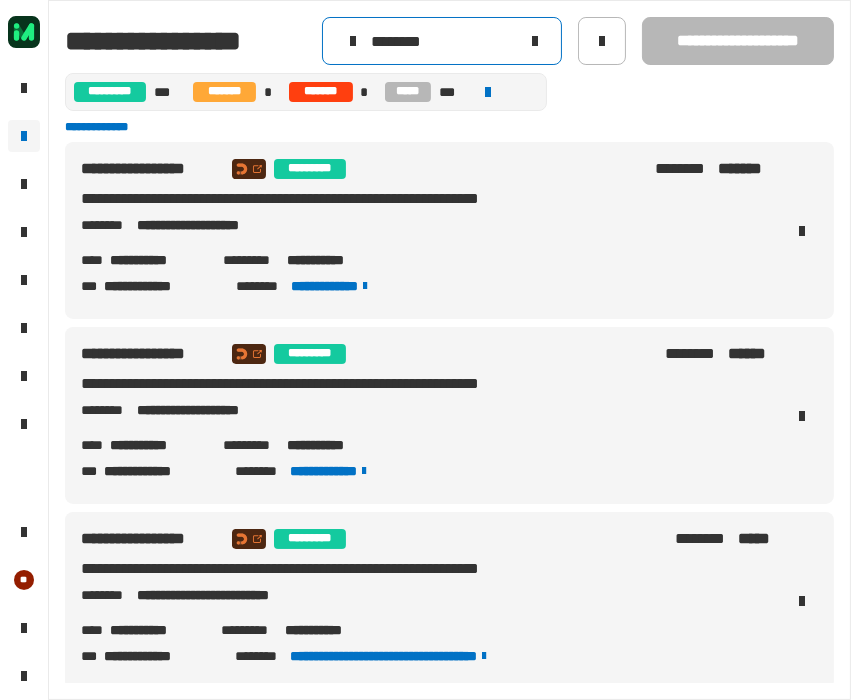 click 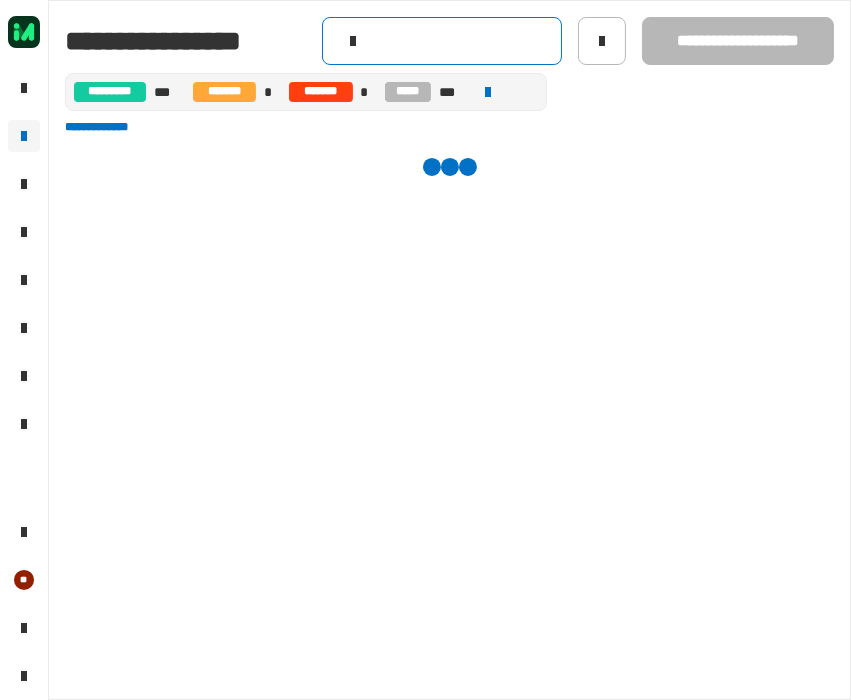 click 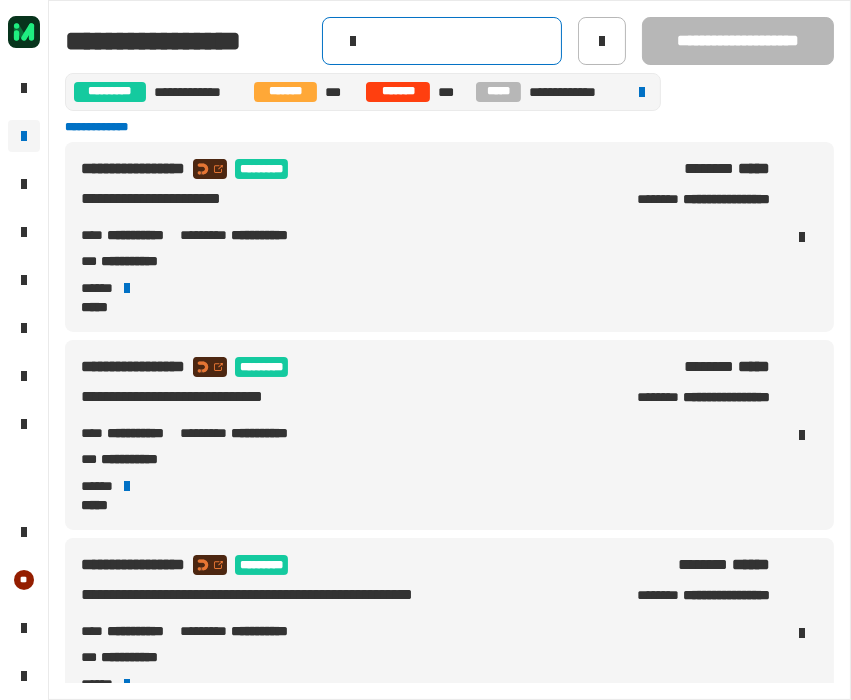 paste on "********" 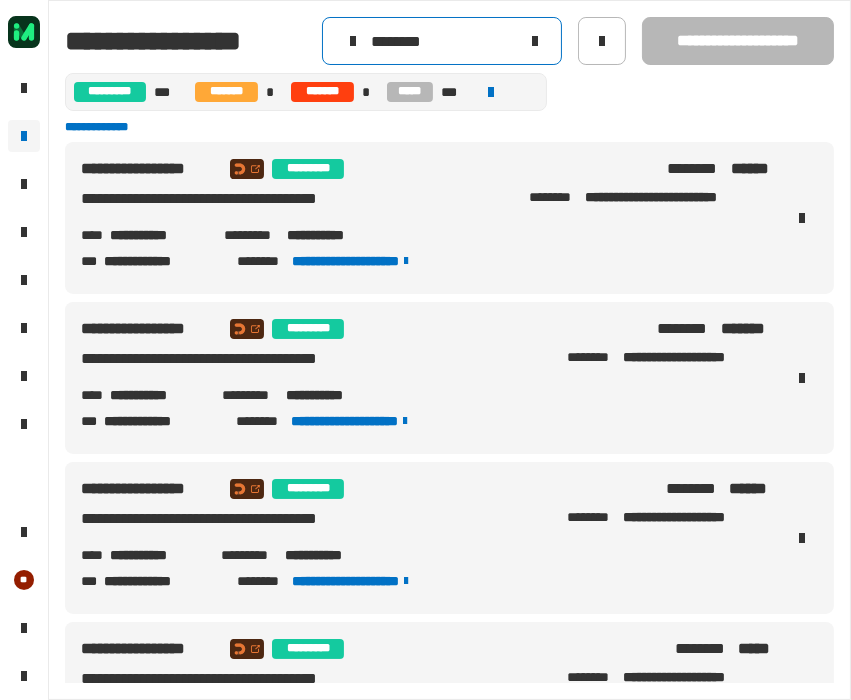 type on "********" 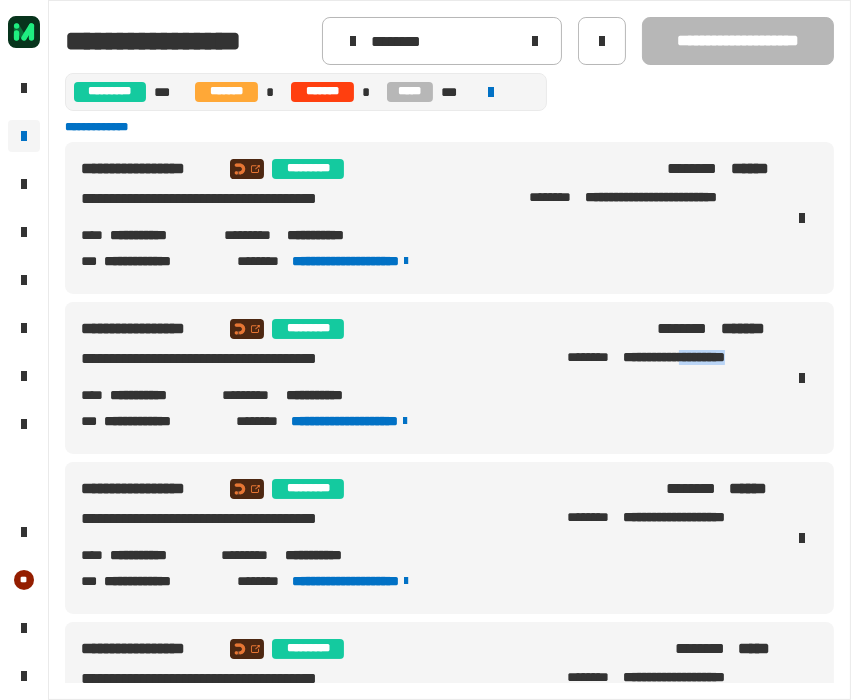 drag, startPoint x: 677, startPoint y: 358, endPoint x: 746, endPoint y: 364, distance: 69.260376 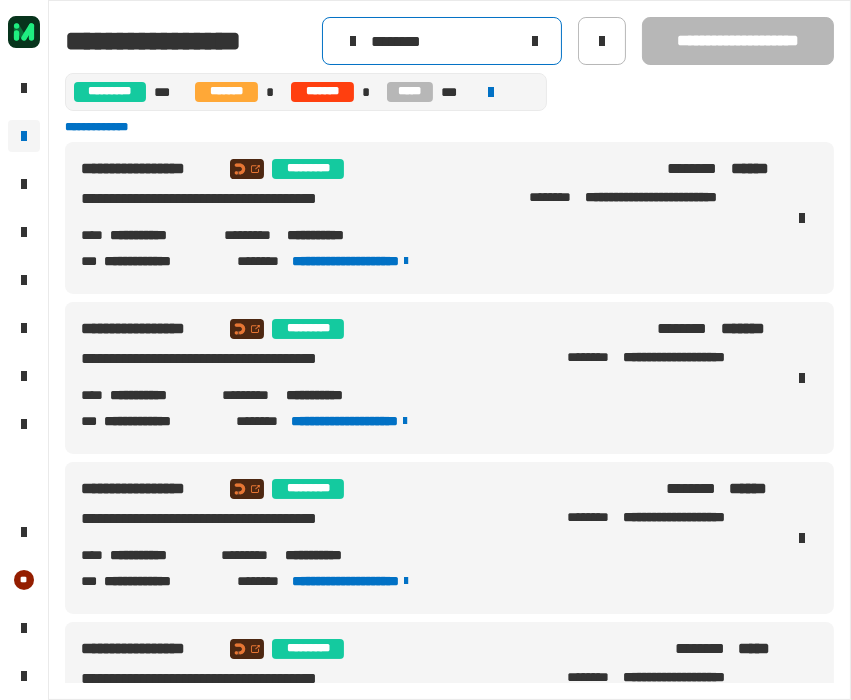 click 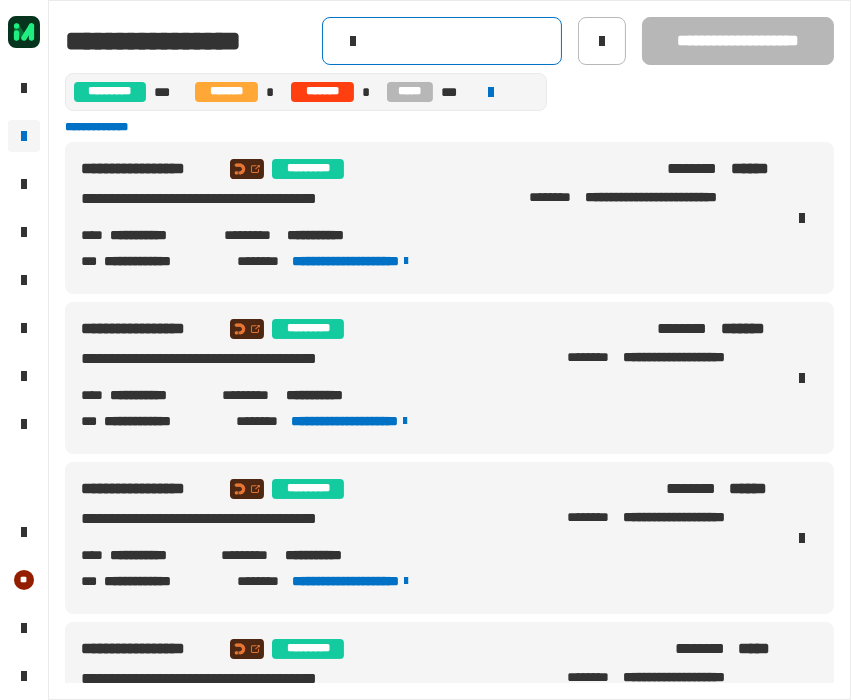 click 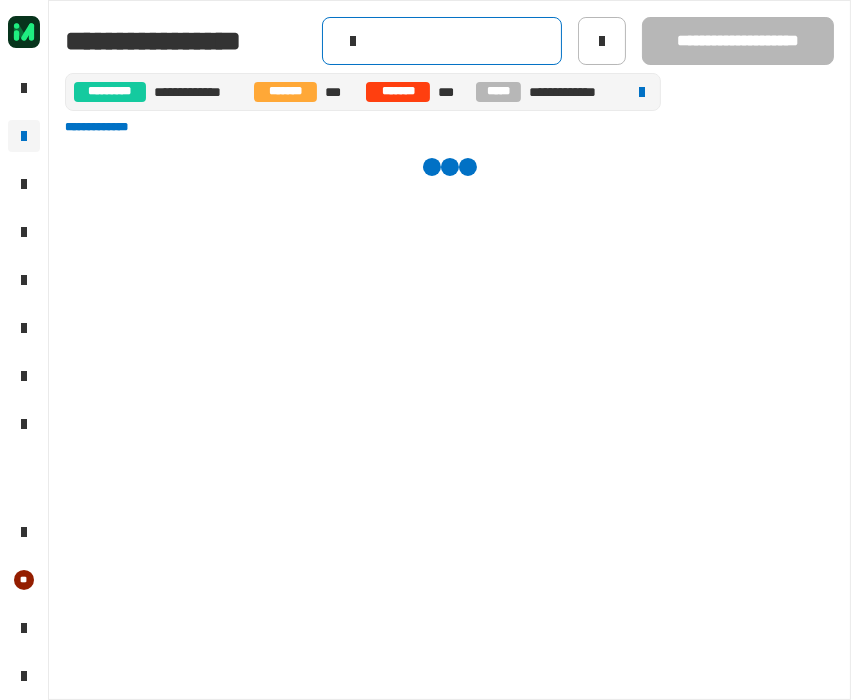 paste on "********" 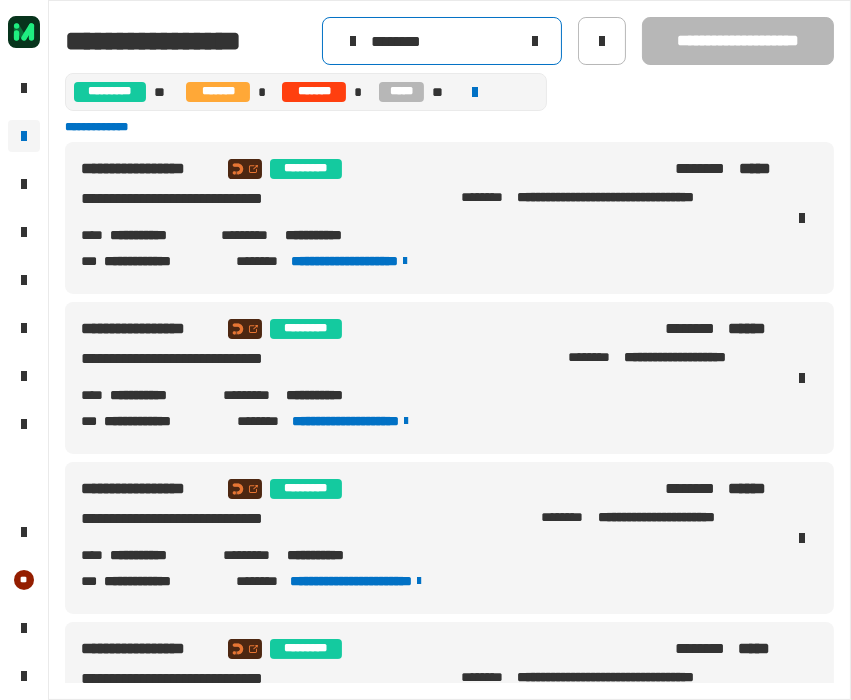 type on "********" 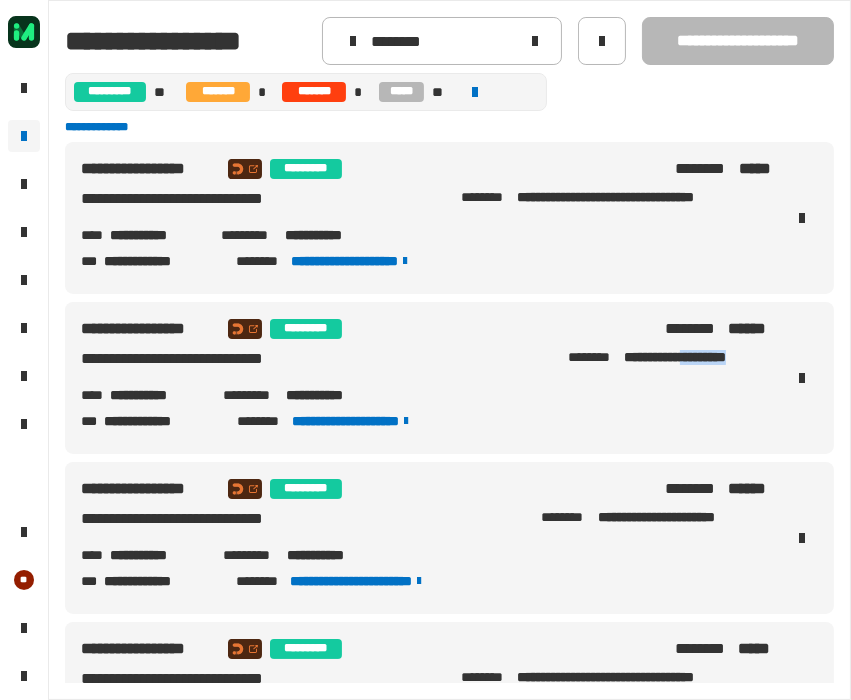 drag, startPoint x: 680, startPoint y: 361, endPoint x: 751, endPoint y: 370, distance: 71.568146 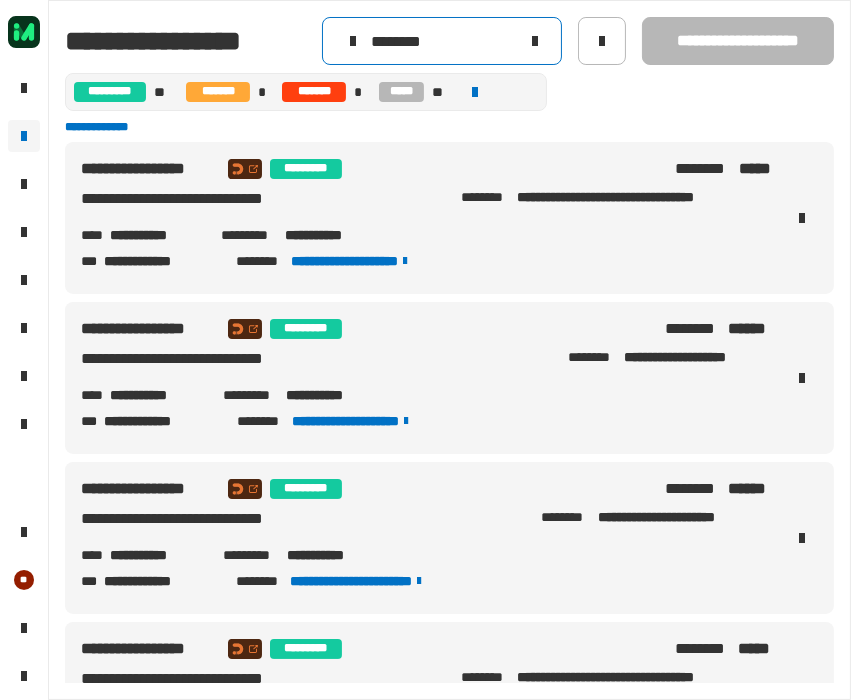 click 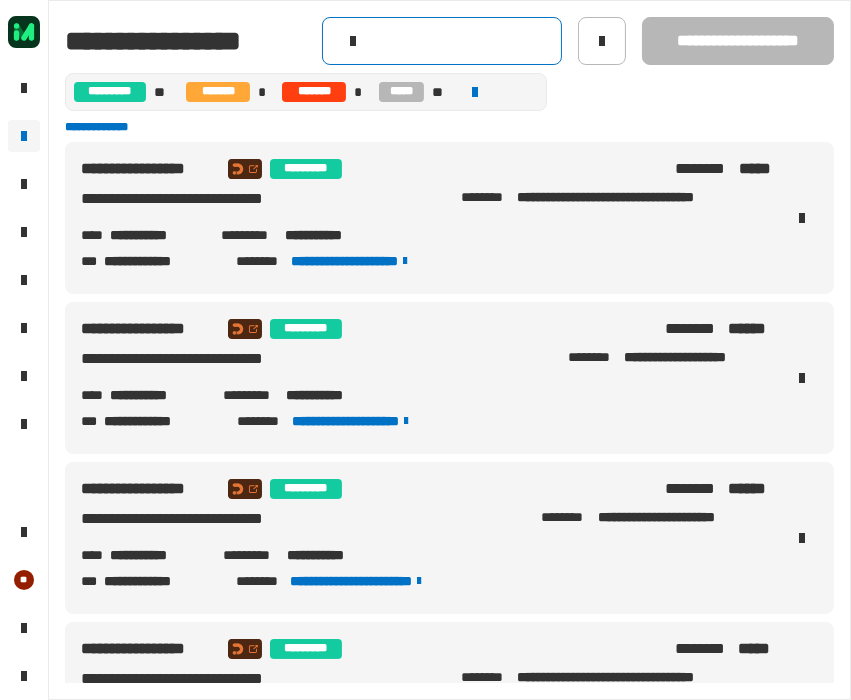 click 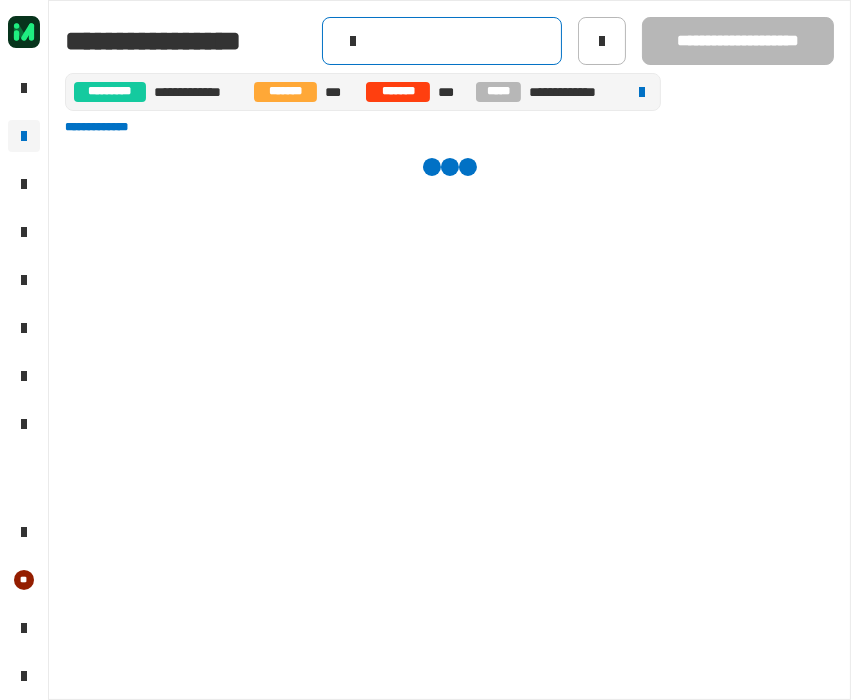 paste on "********" 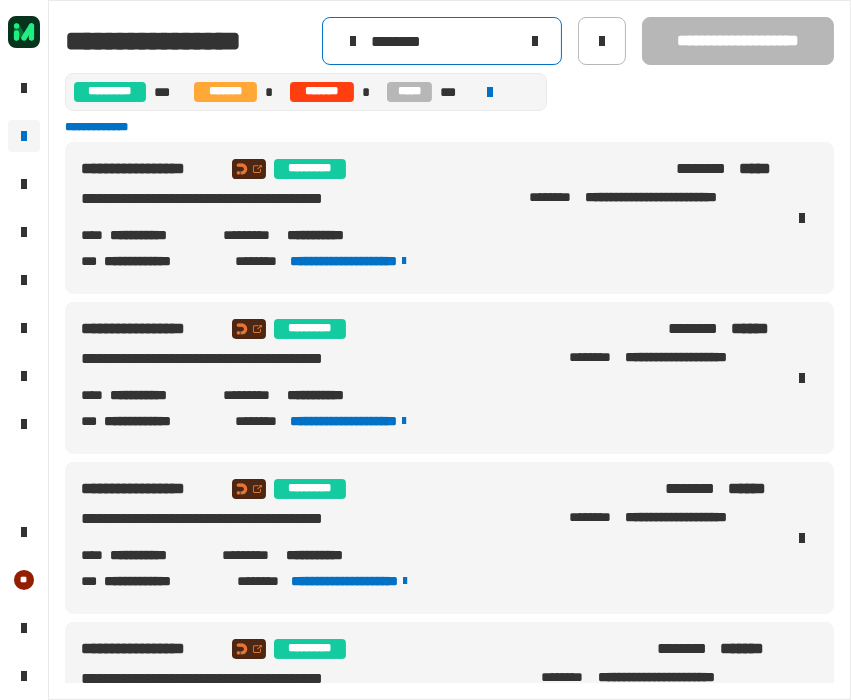 type on "********" 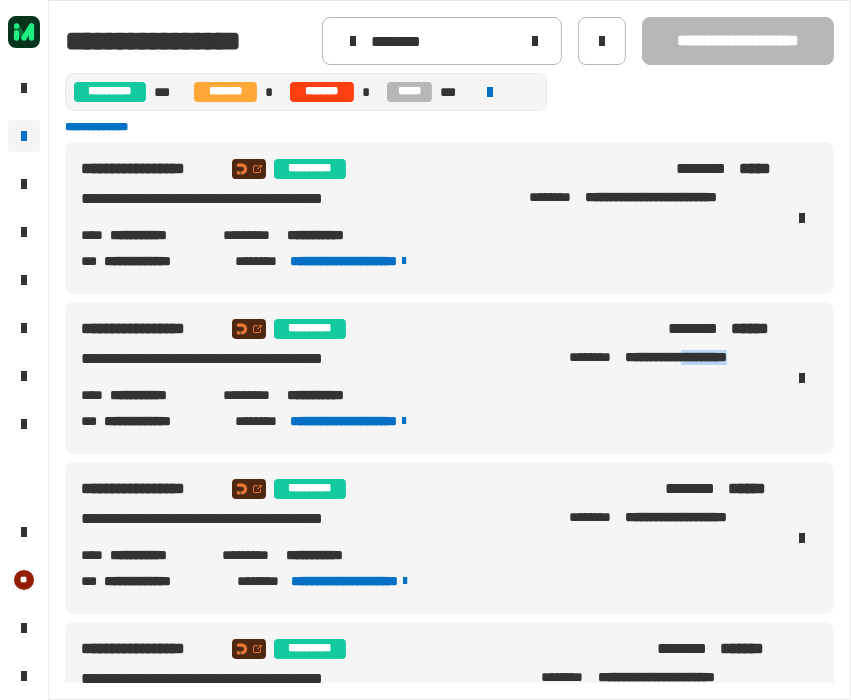 drag, startPoint x: 684, startPoint y: 359, endPoint x: 742, endPoint y: 358, distance: 58.00862 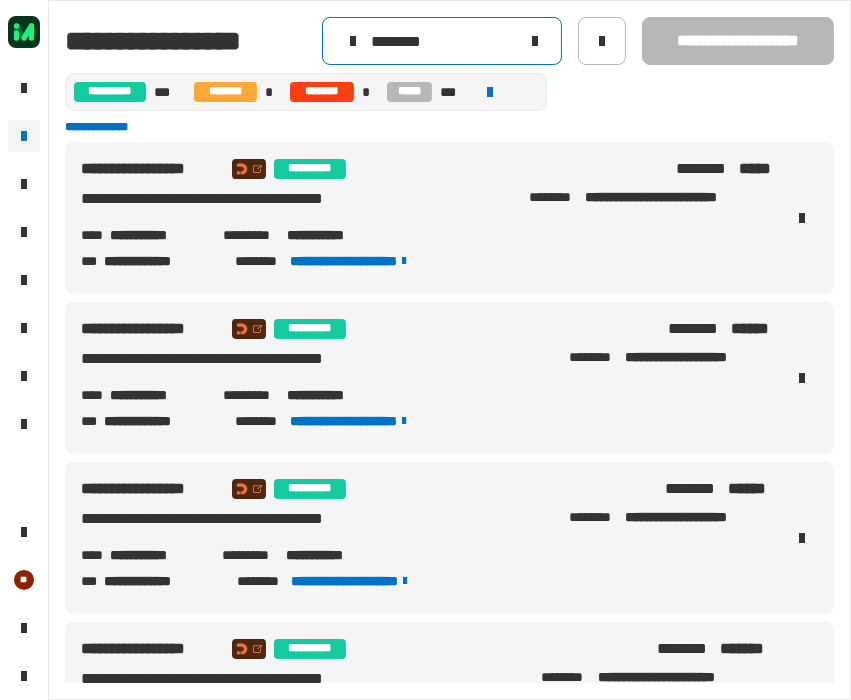 click 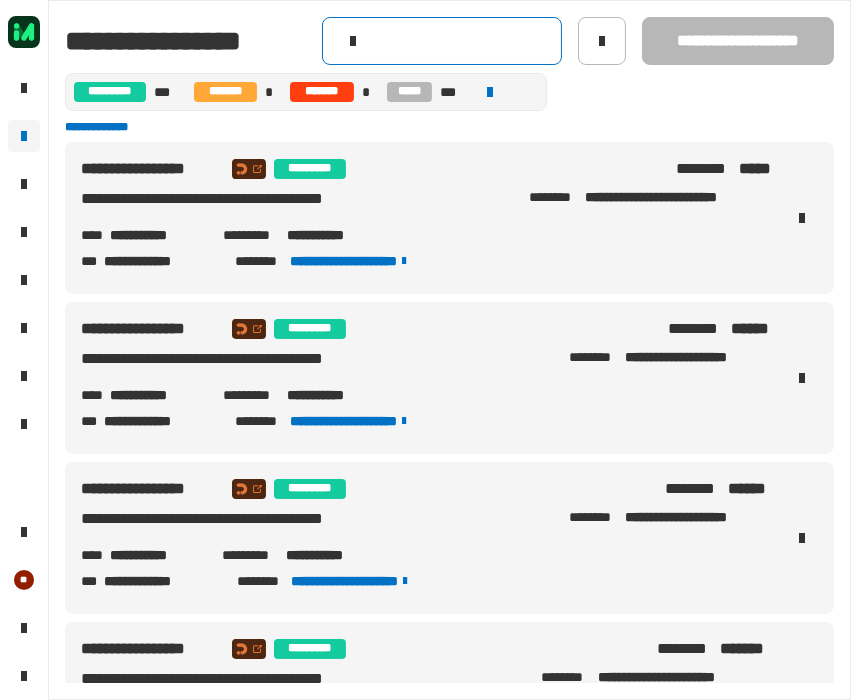 click 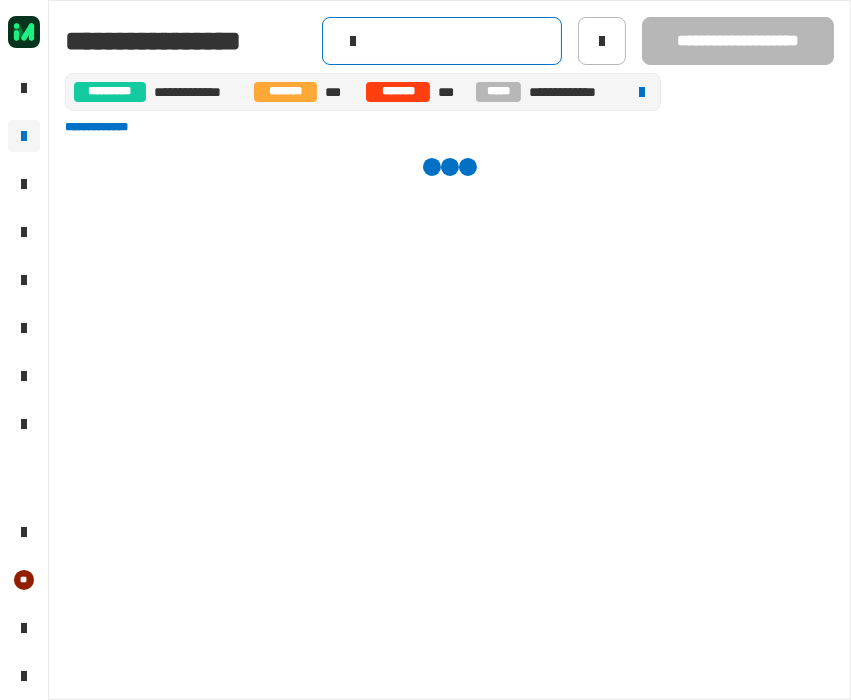 paste on "********" 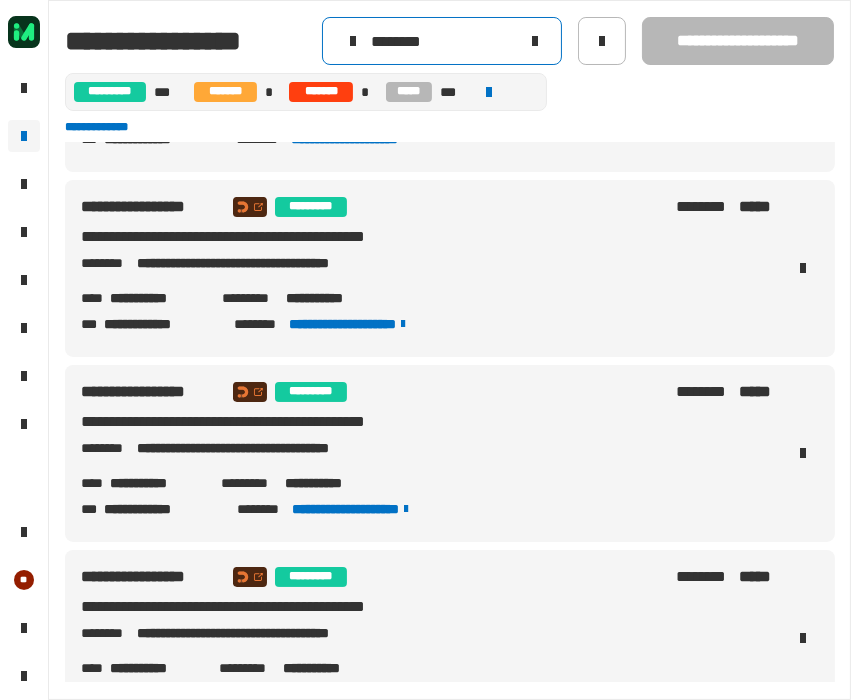 scroll, scrollTop: 0, scrollLeft: 0, axis: both 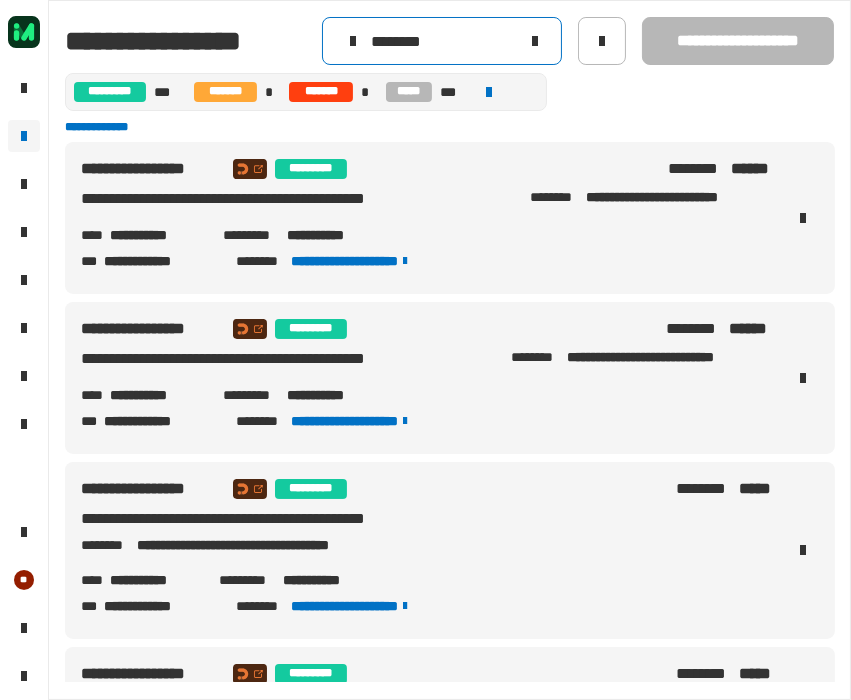type on "********" 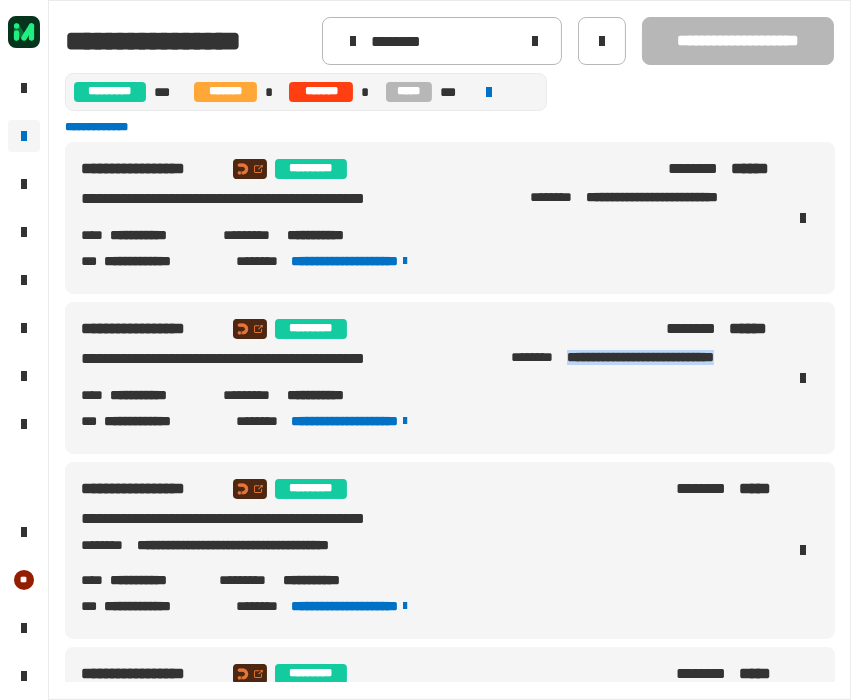 drag, startPoint x: 544, startPoint y: 362, endPoint x: 746, endPoint y: 372, distance: 202.24738 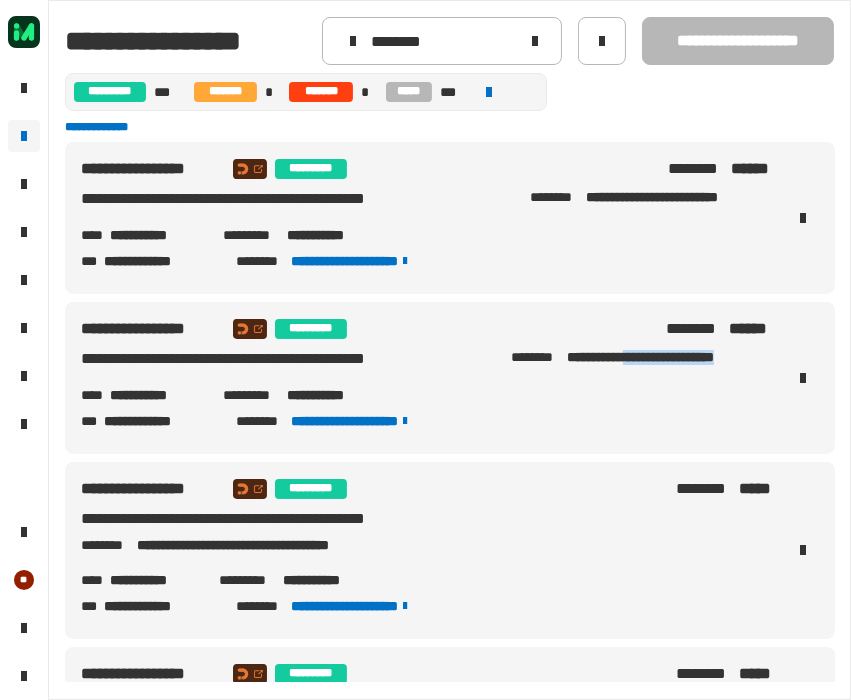 drag, startPoint x: 625, startPoint y: 361, endPoint x: 754, endPoint y: 365, distance: 129.062 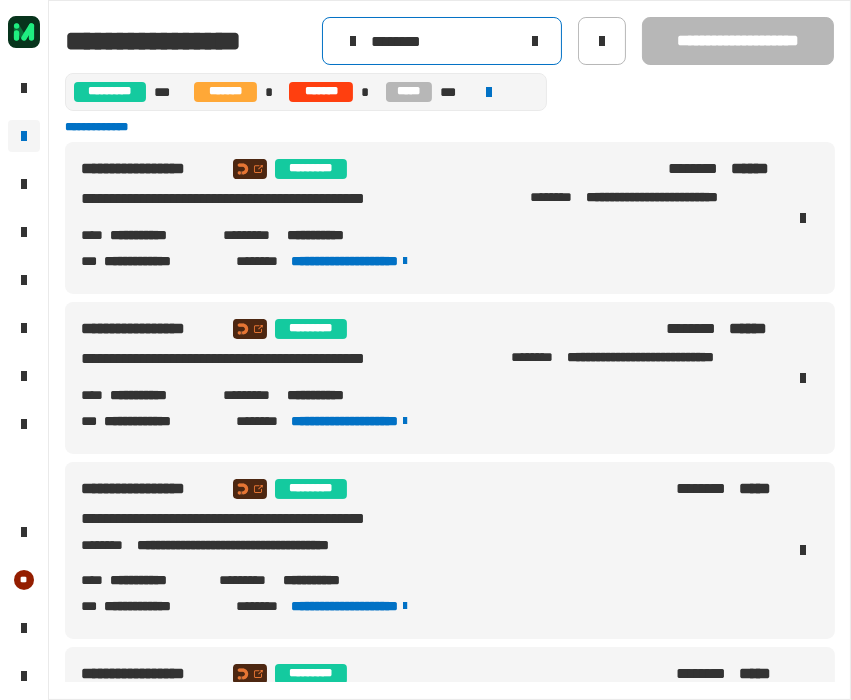 click 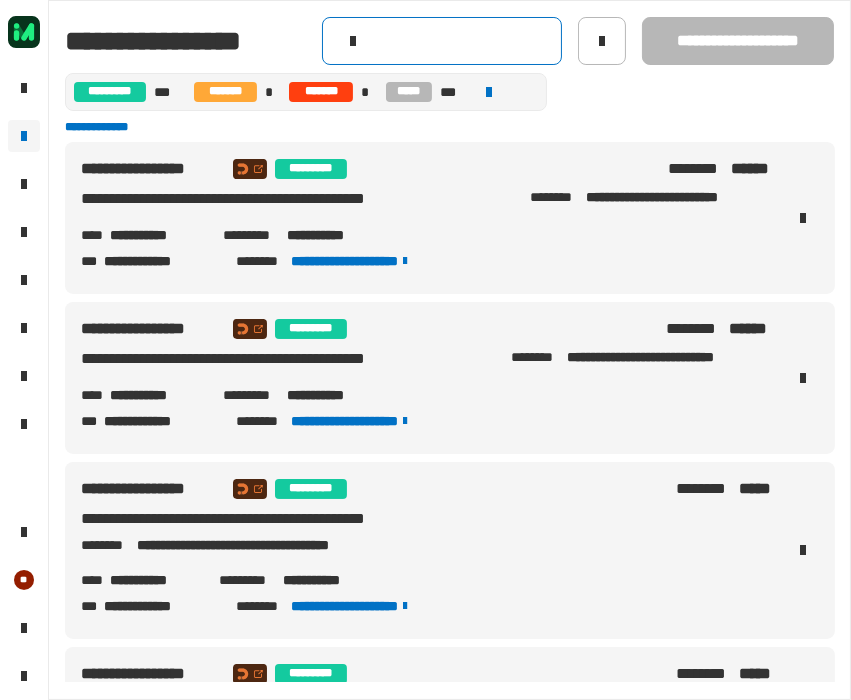 click 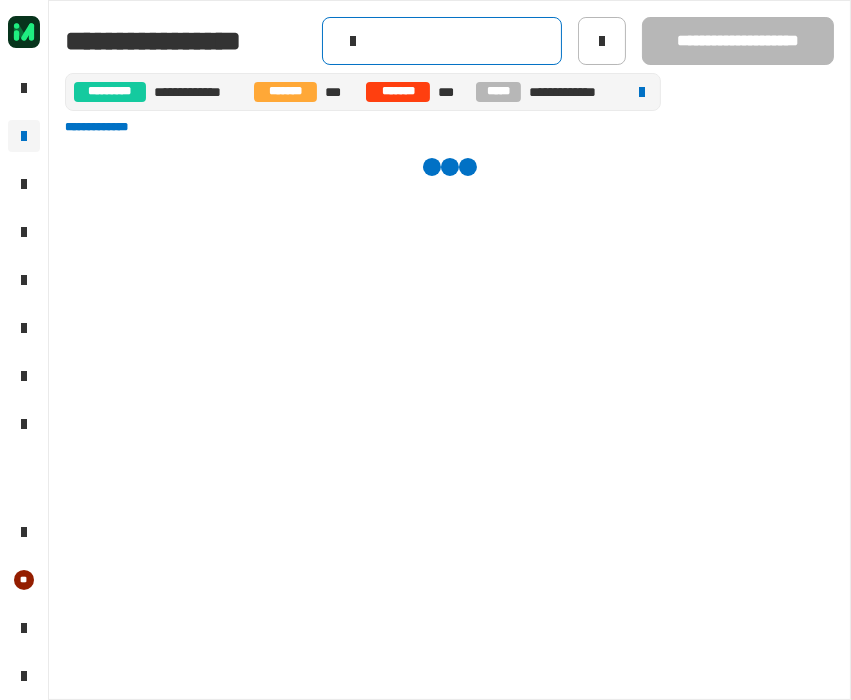 paste on "********" 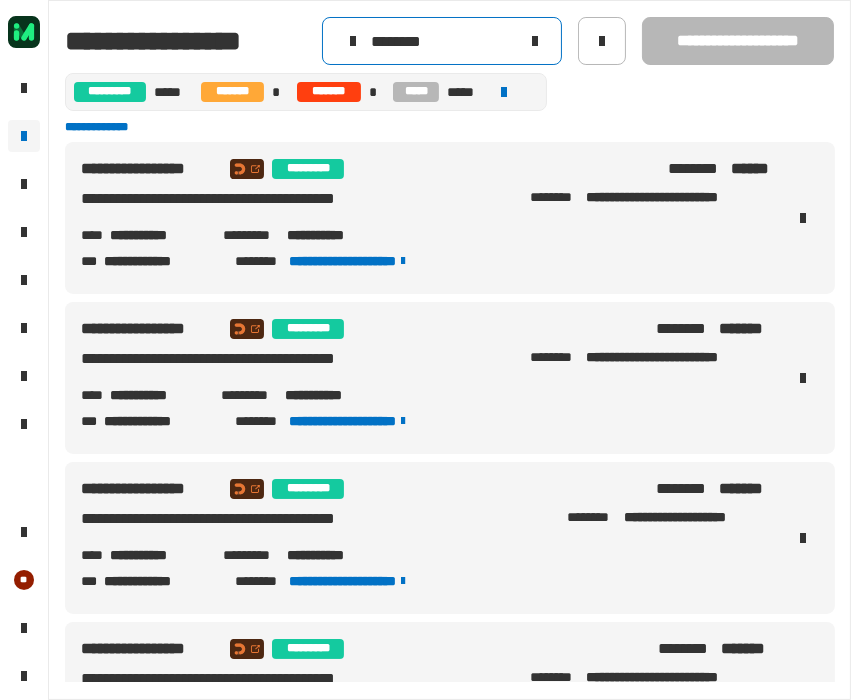 scroll, scrollTop: 111, scrollLeft: 0, axis: vertical 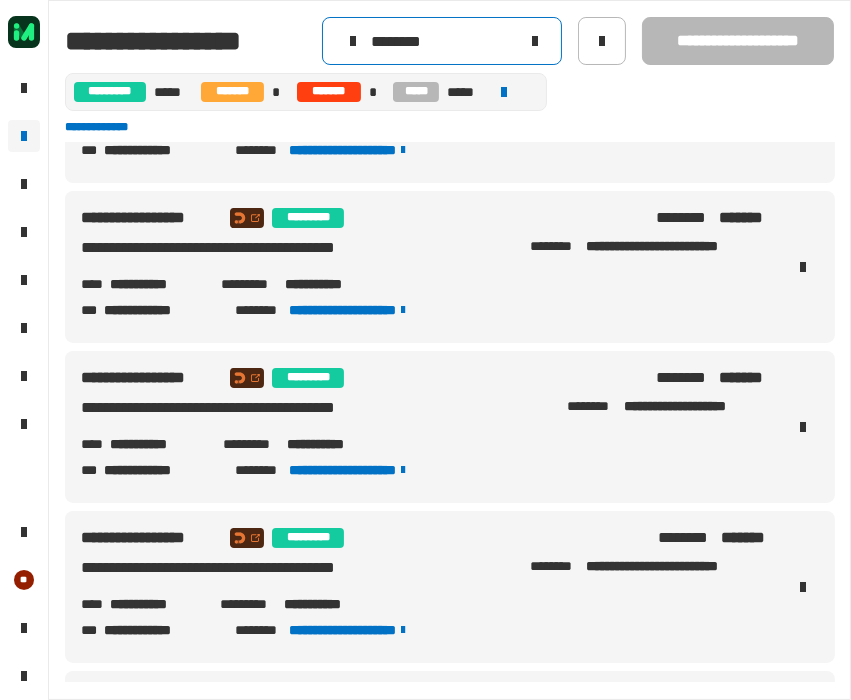 type on "********" 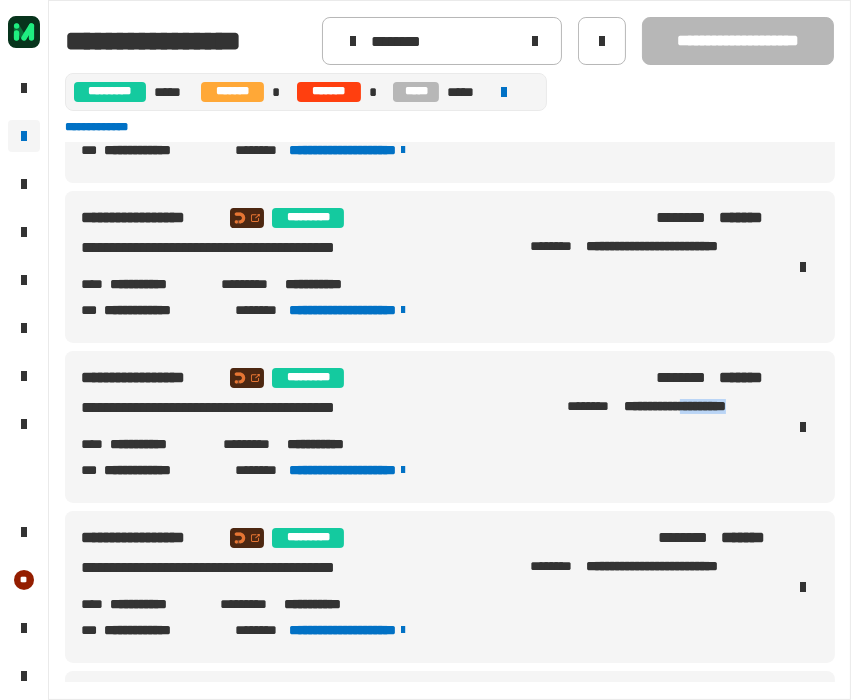 drag, startPoint x: 682, startPoint y: 410, endPoint x: 744, endPoint y: 411, distance: 62.008064 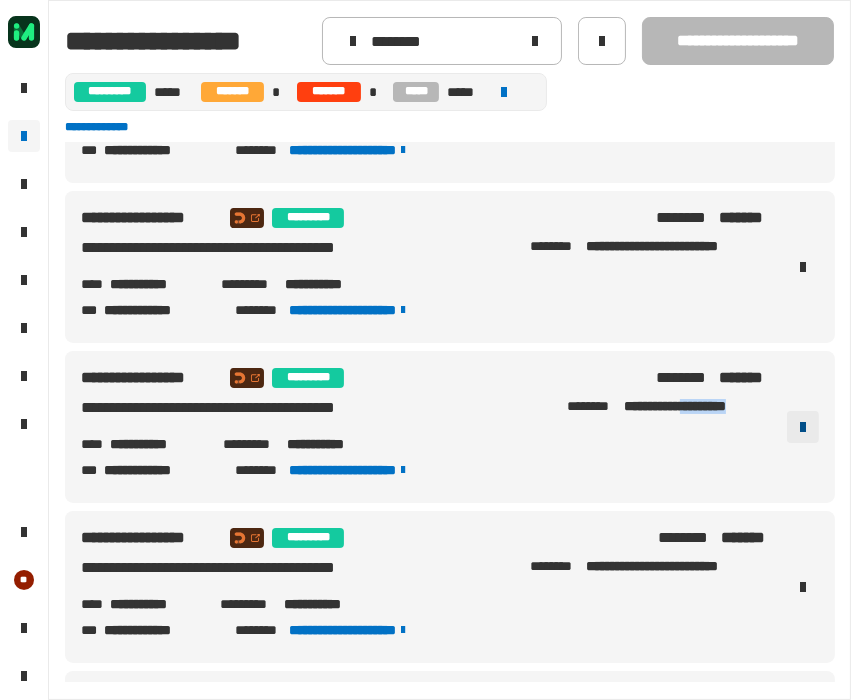 copy on "*********" 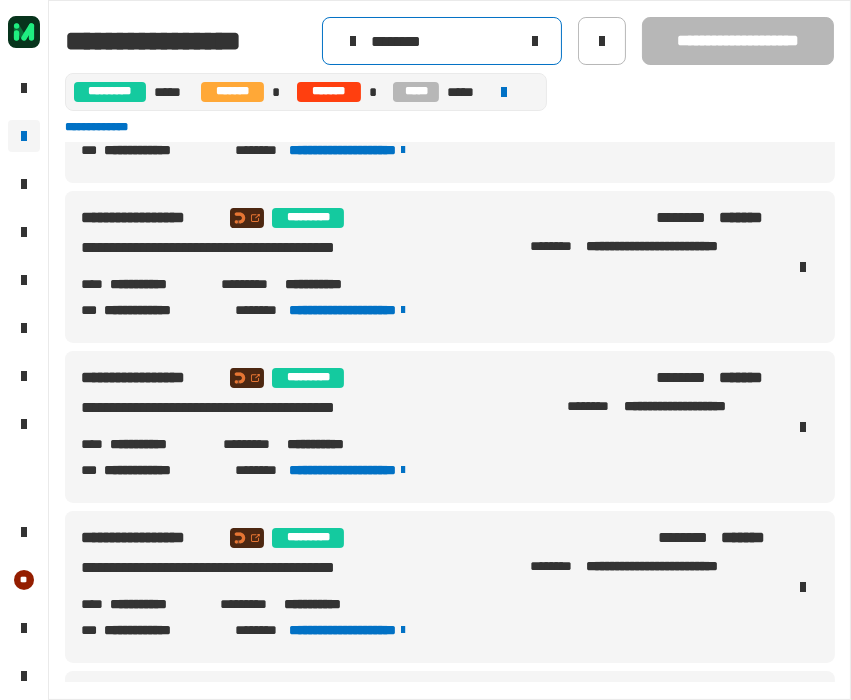 click 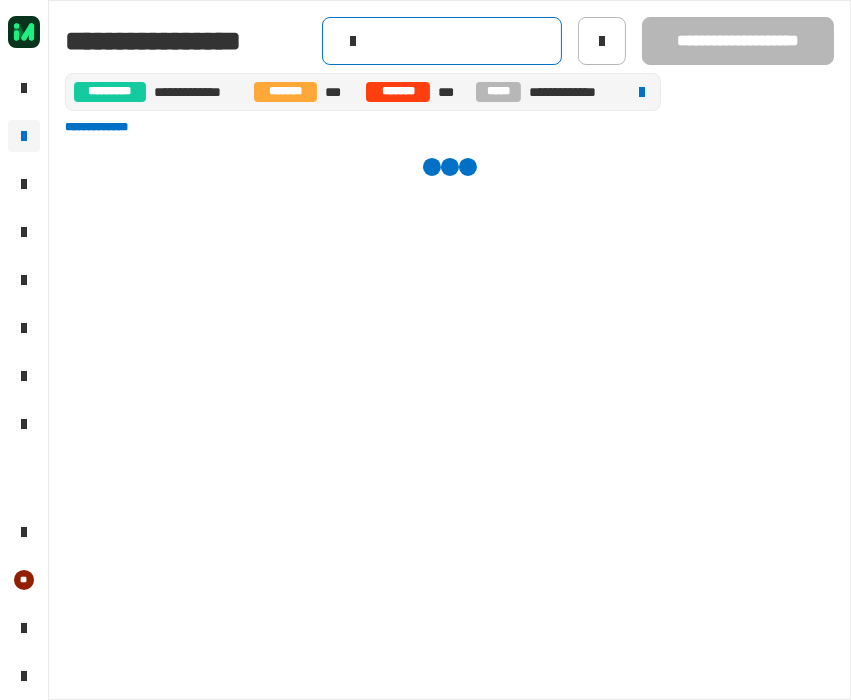 click 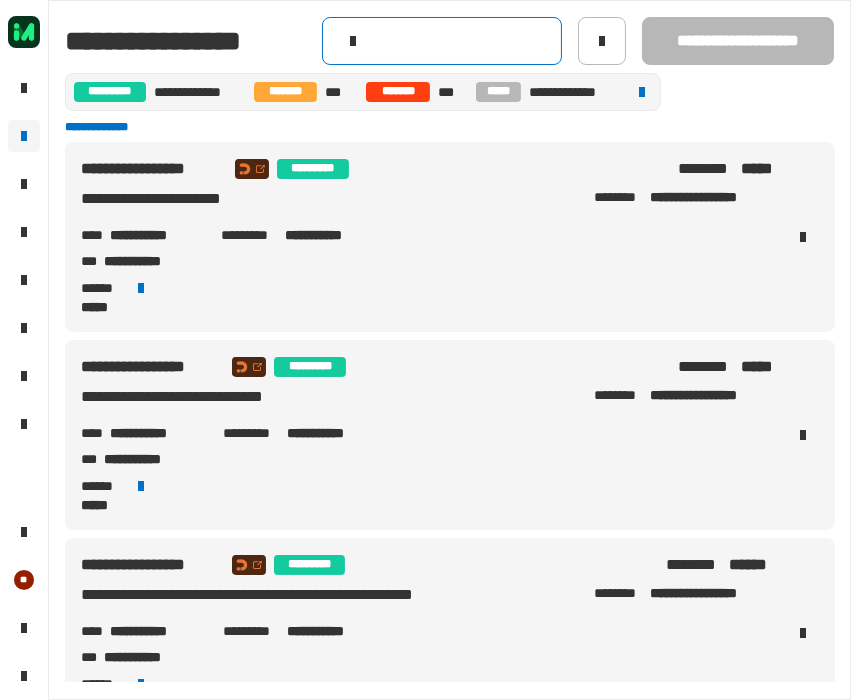 paste on "********" 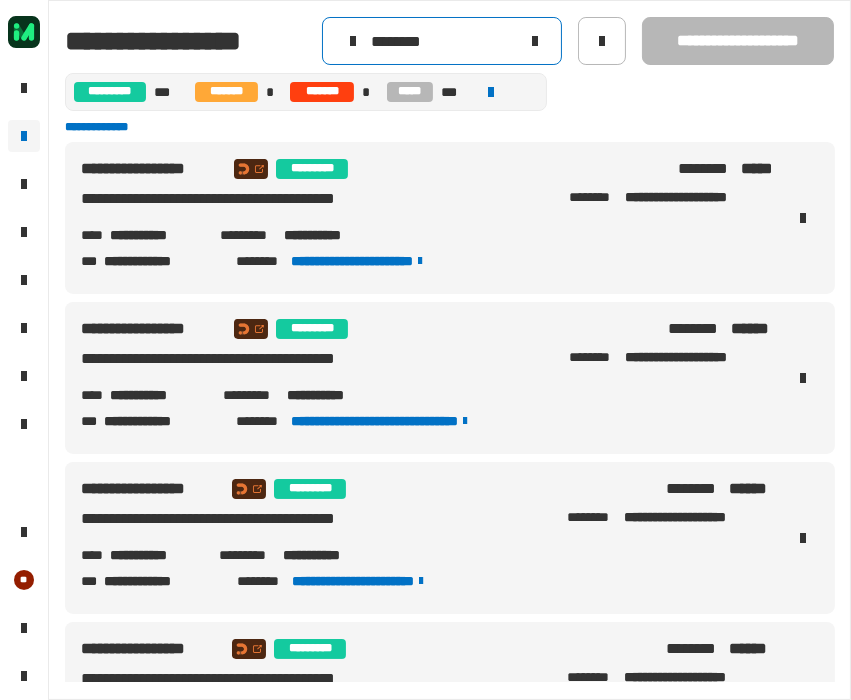 type on "********" 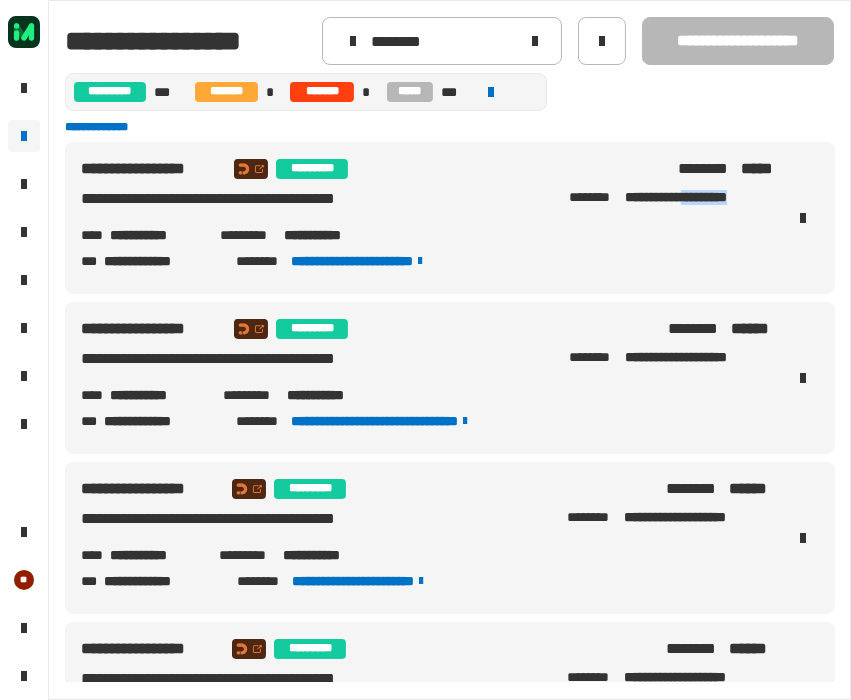drag, startPoint x: 682, startPoint y: 204, endPoint x: 751, endPoint y: 207, distance: 69.065186 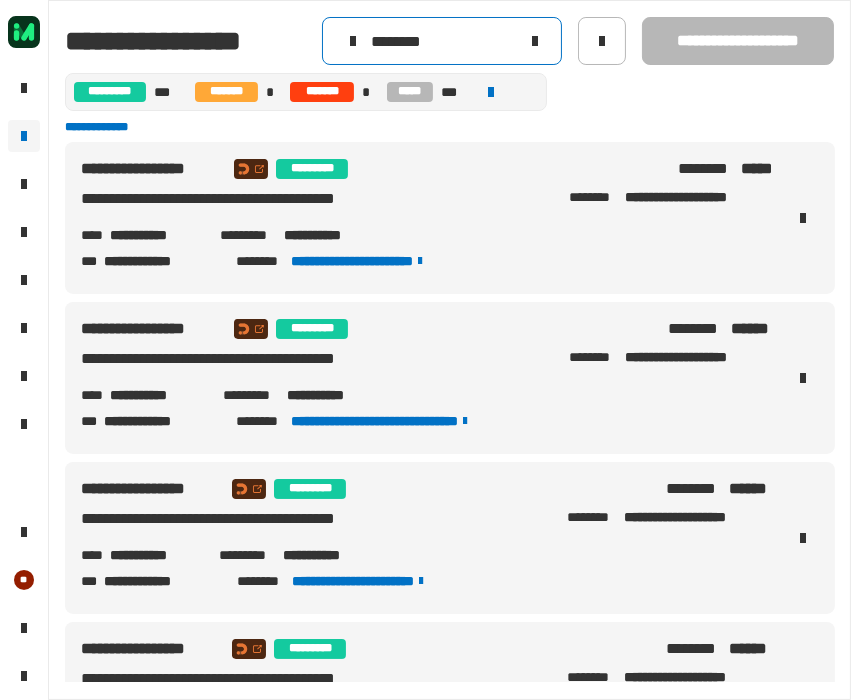 click 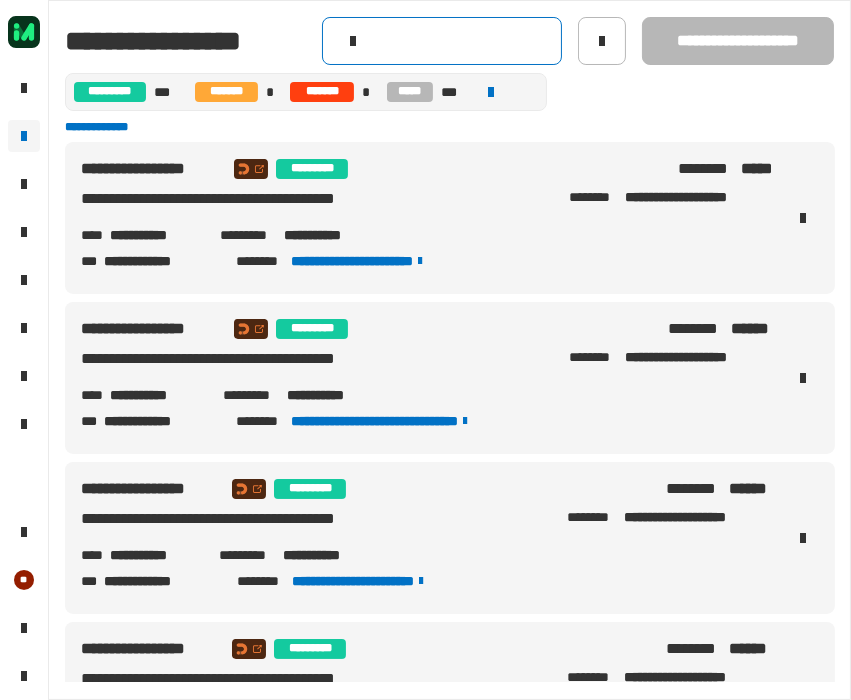 click 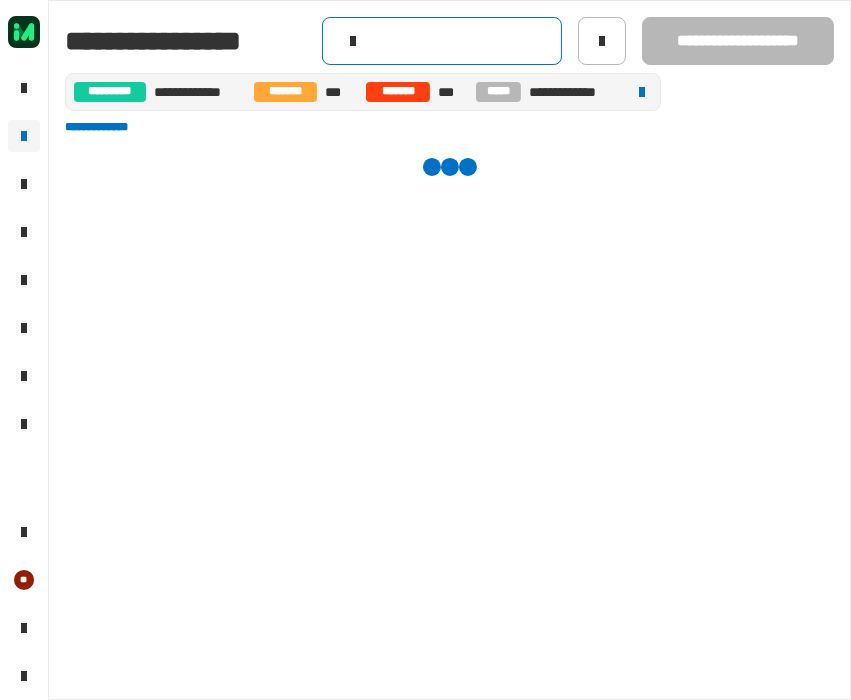 paste on "********" 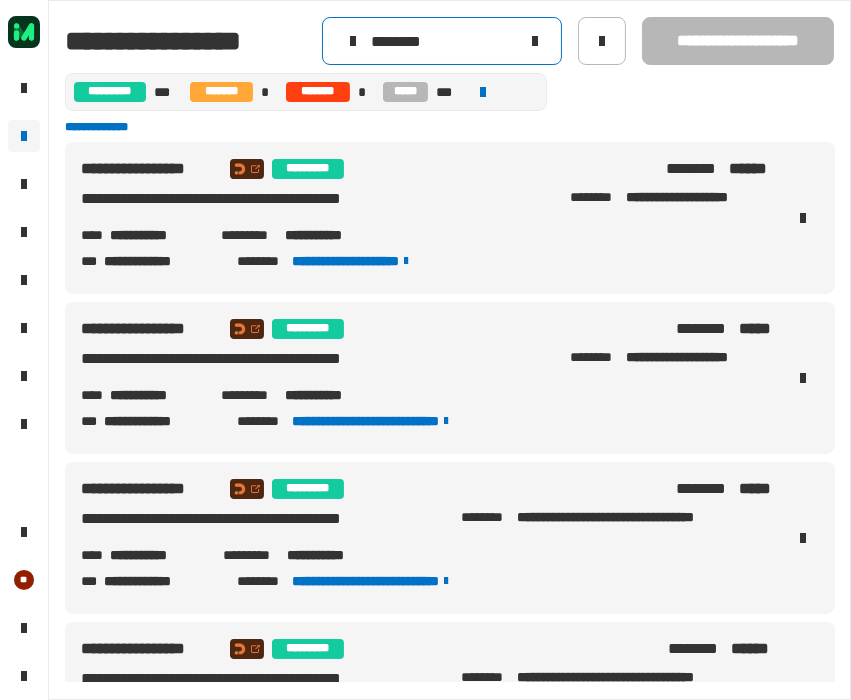 type on "********" 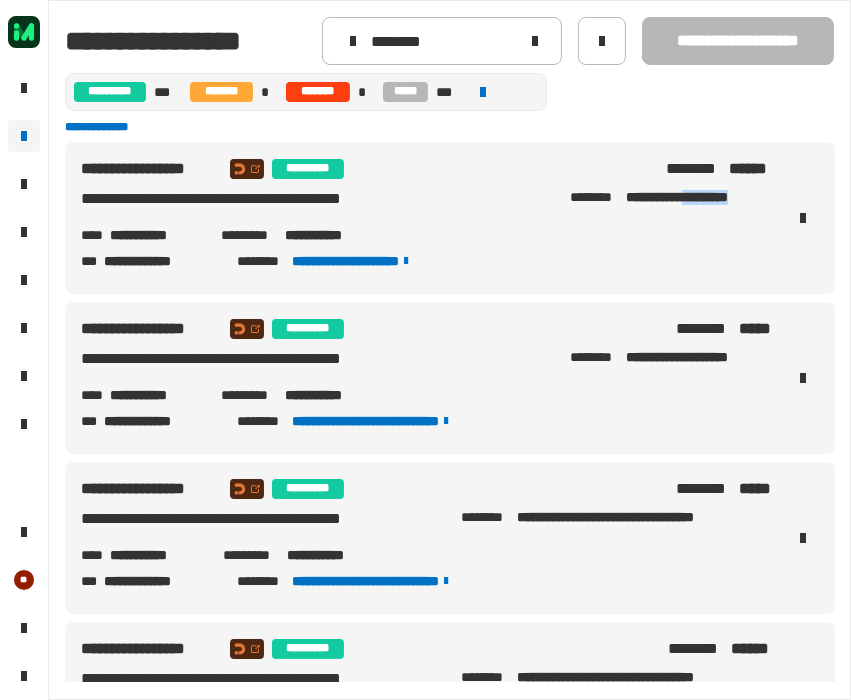 drag, startPoint x: 683, startPoint y: 201, endPoint x: 747, endPoint y: 214, distance: 65.30697 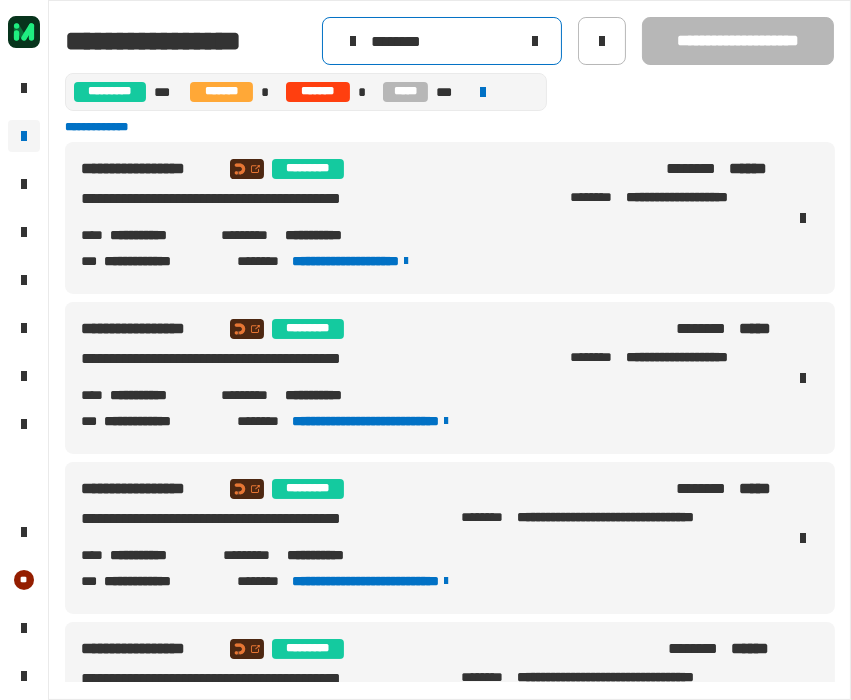 click 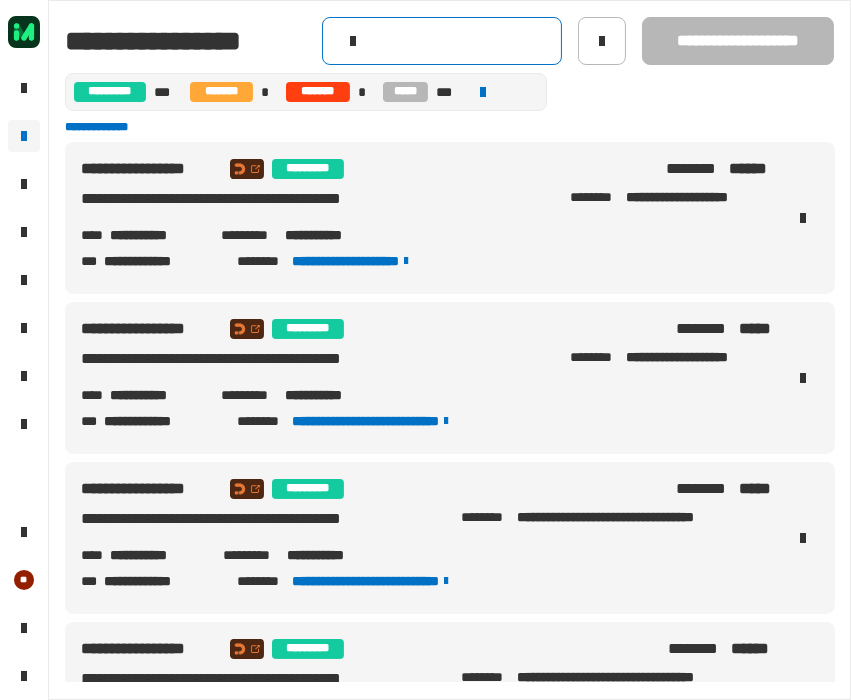 click 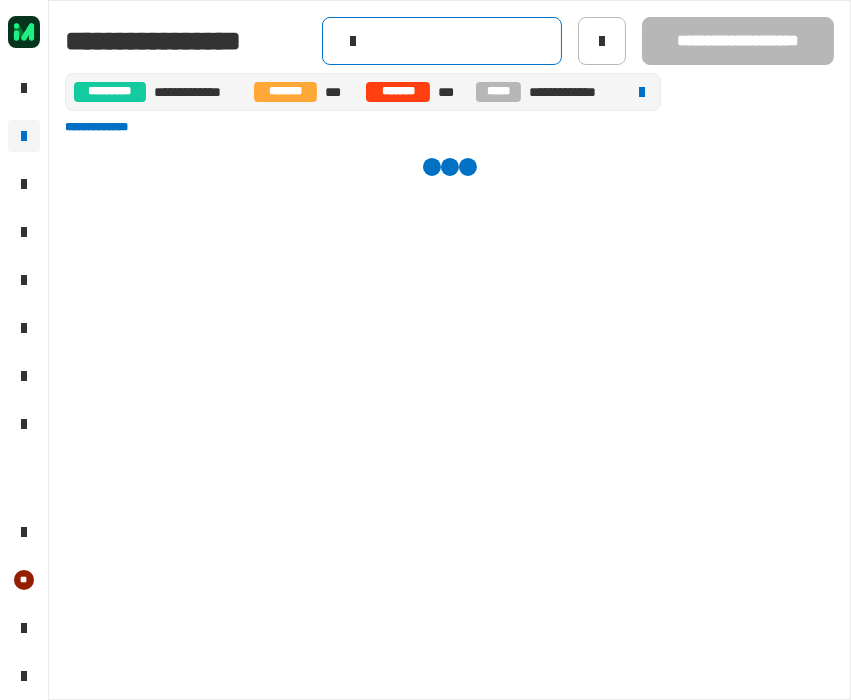 paste on "********" 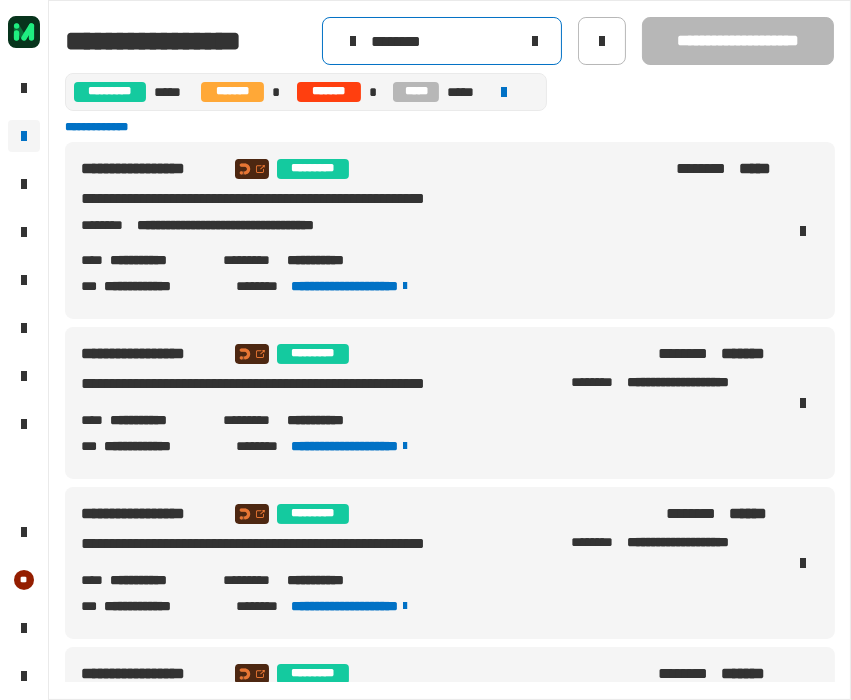 type on "********" 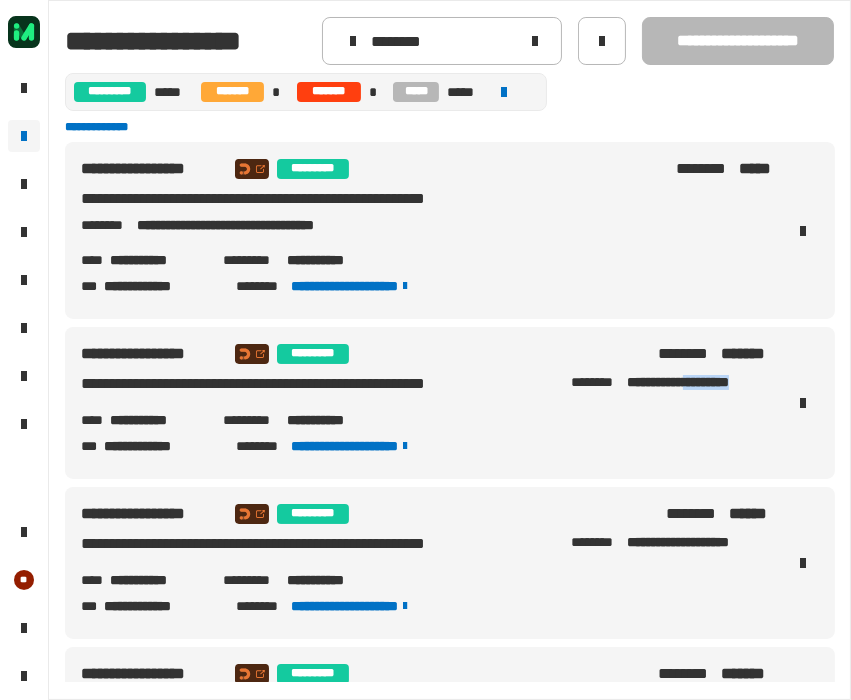 drag, startPoint x: 220, startPoint y: 412, endPoint x: 284, endPoint y: 411, distance: 64.00781 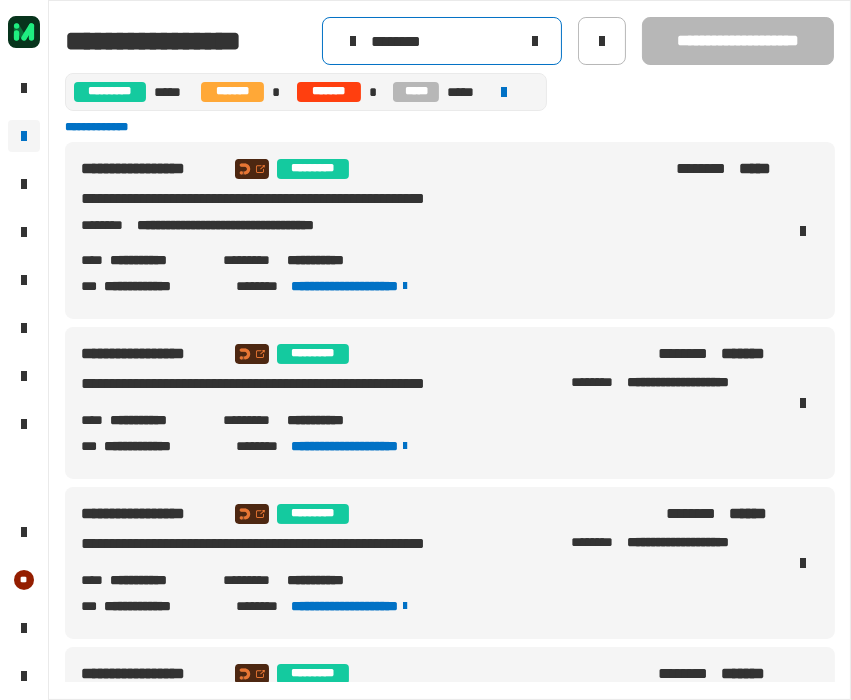 click 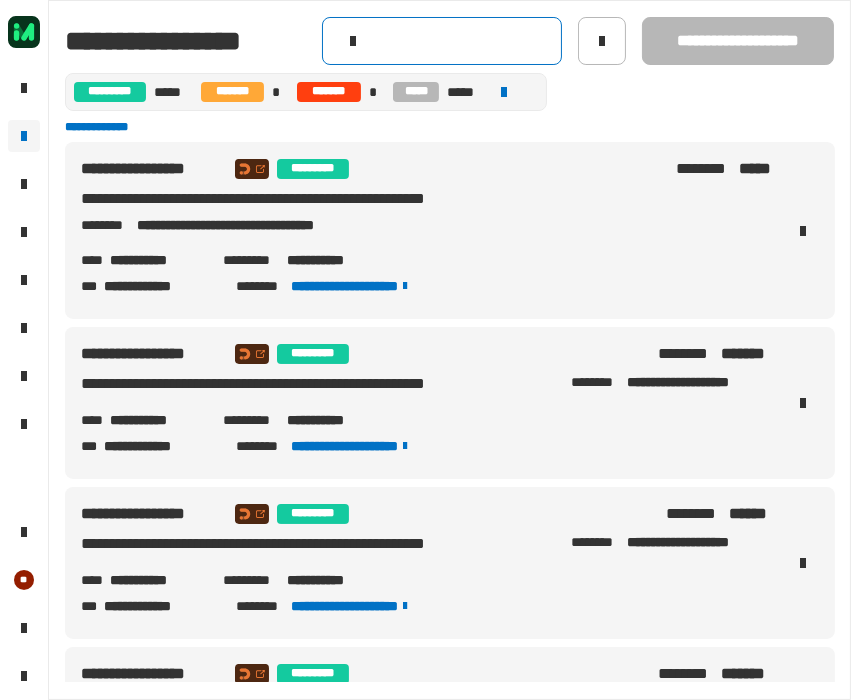 click 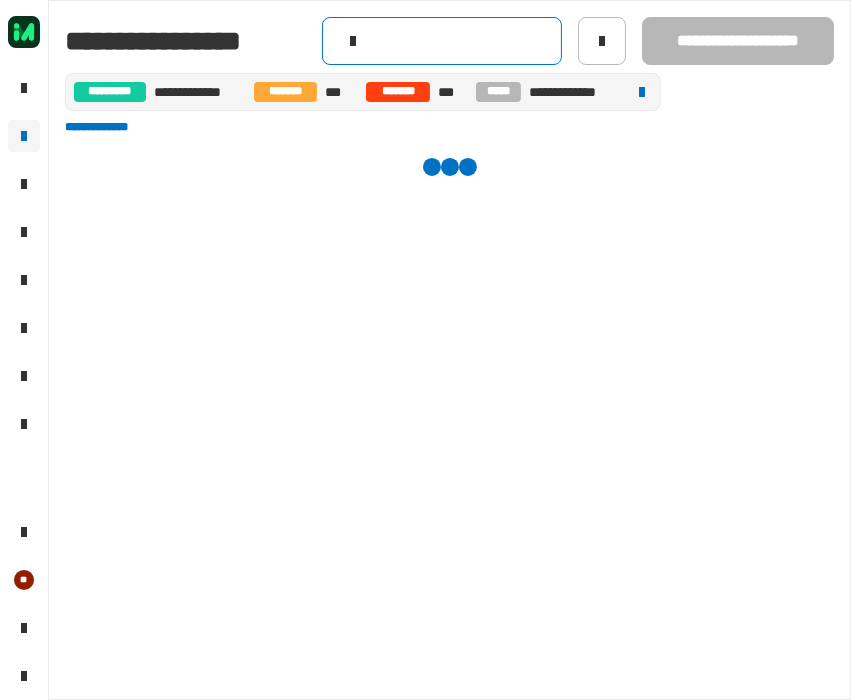 paste on "********" 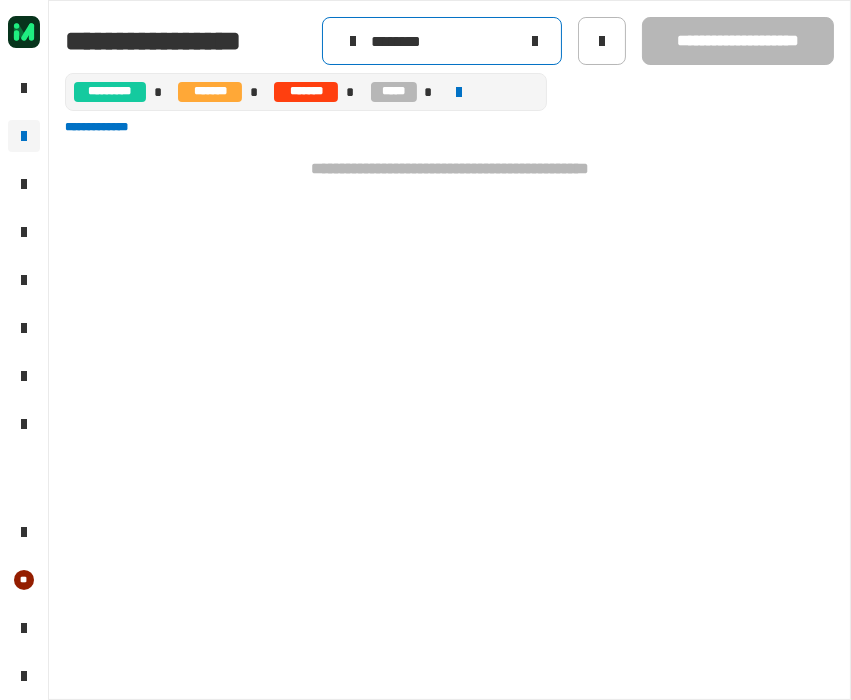 type on "********" 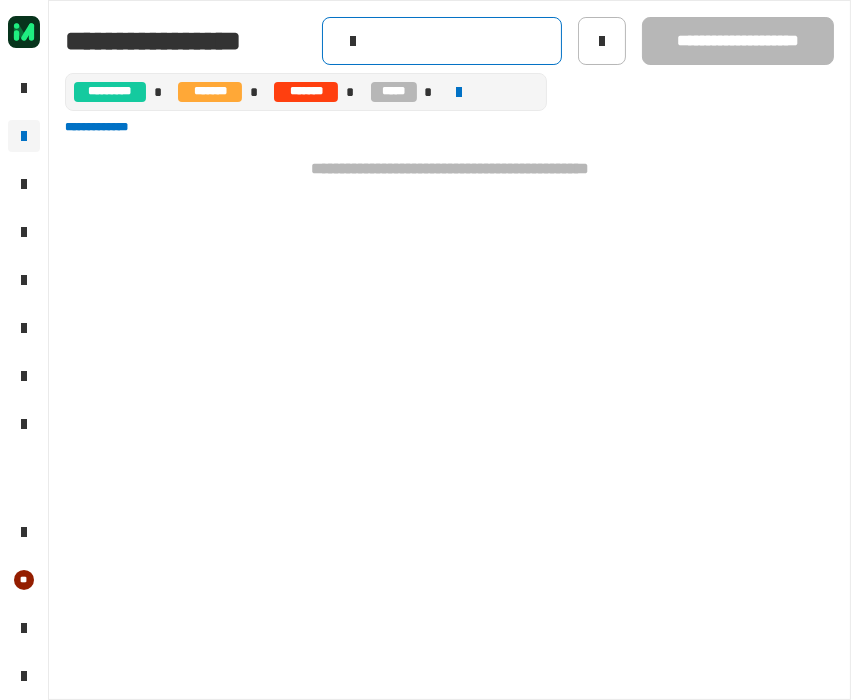 click 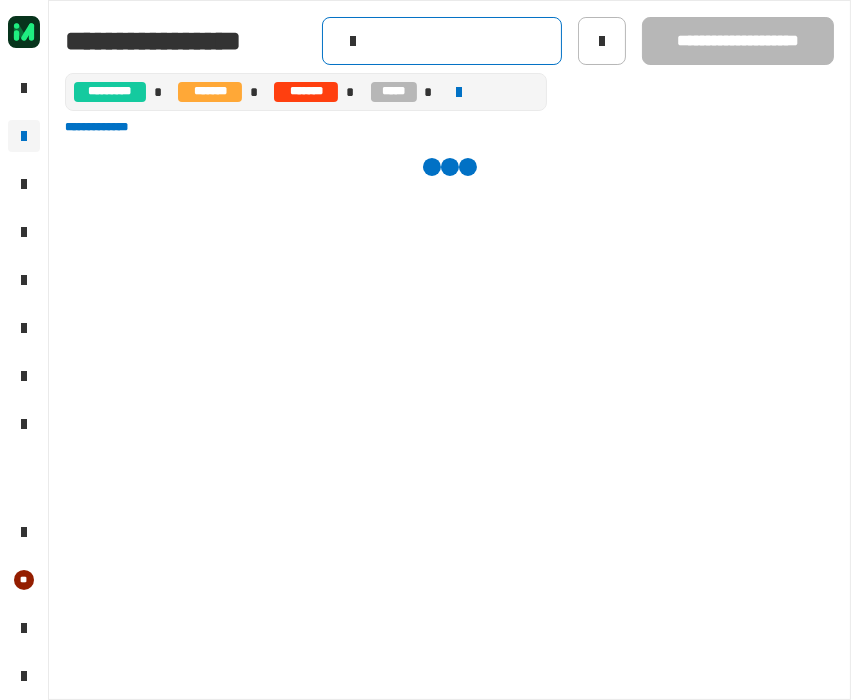 paste on "********" 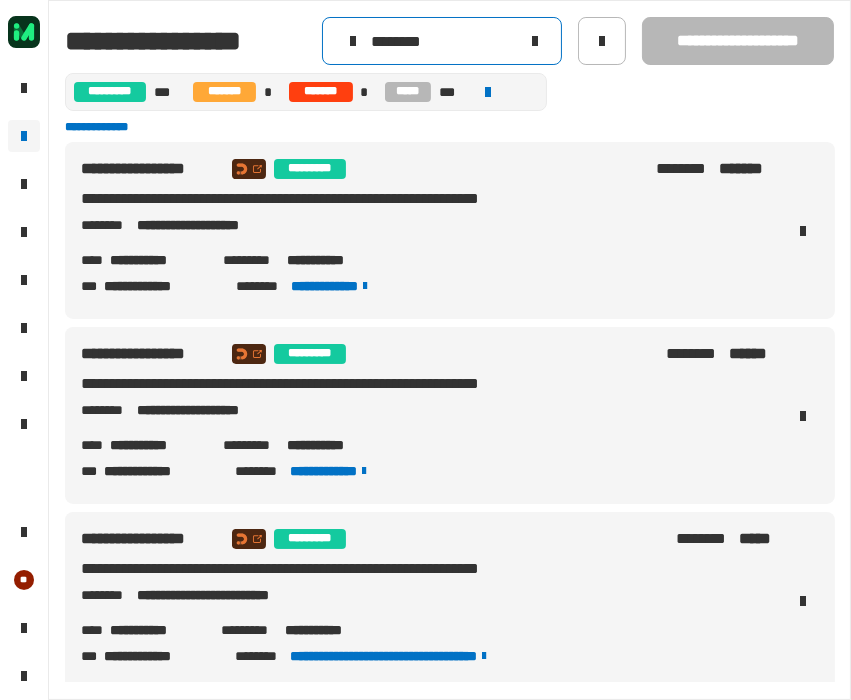type on "********" 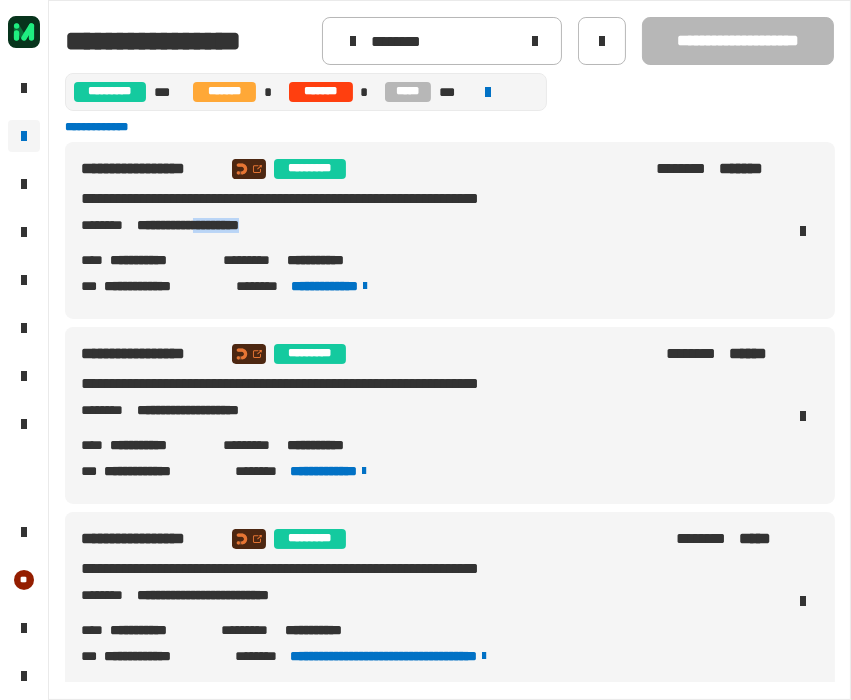 drag, startPoint x: 220, startPoint y: 232, endPoint x: 280, endPoint y: 242, distance: 60.827625 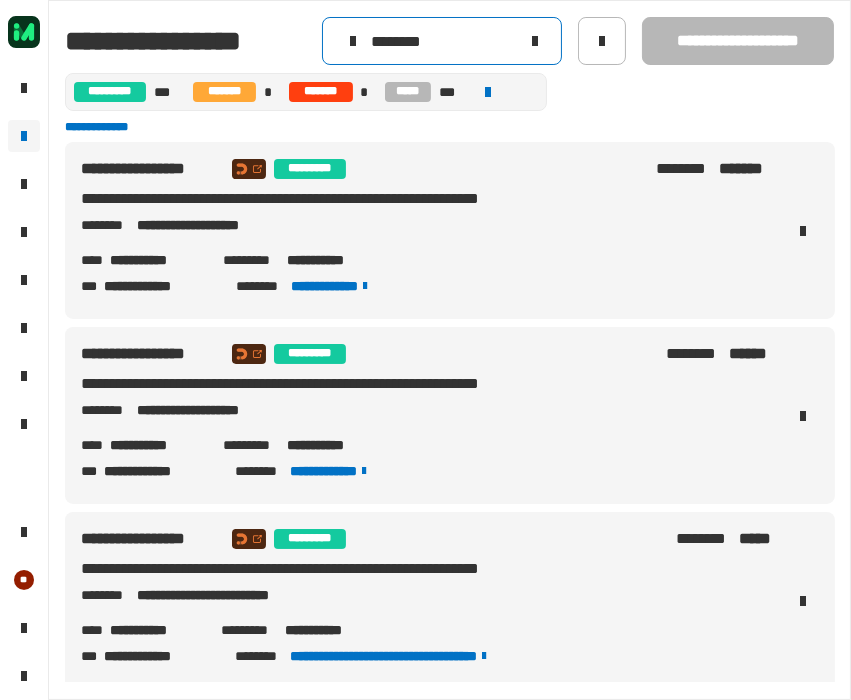 click 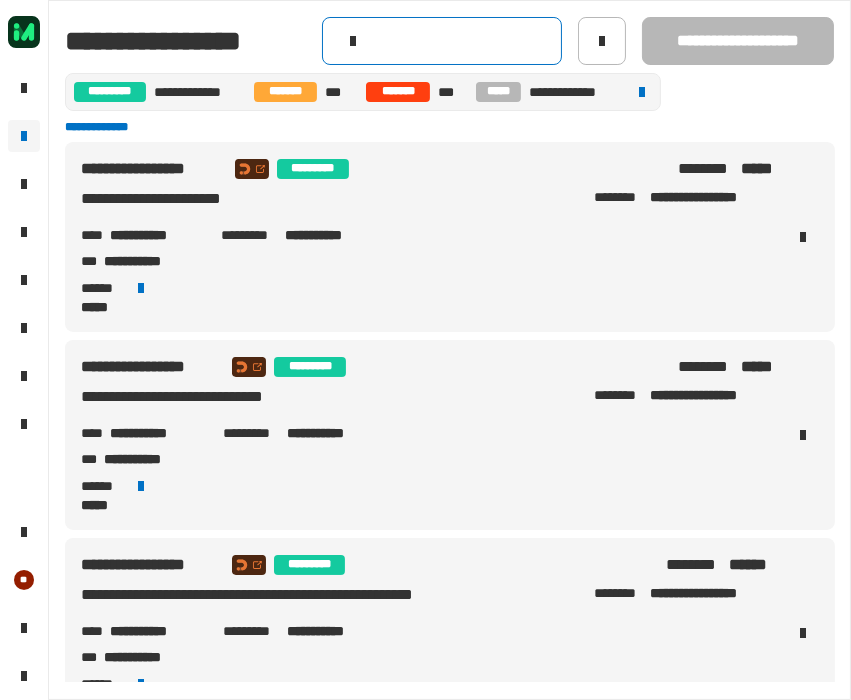 click 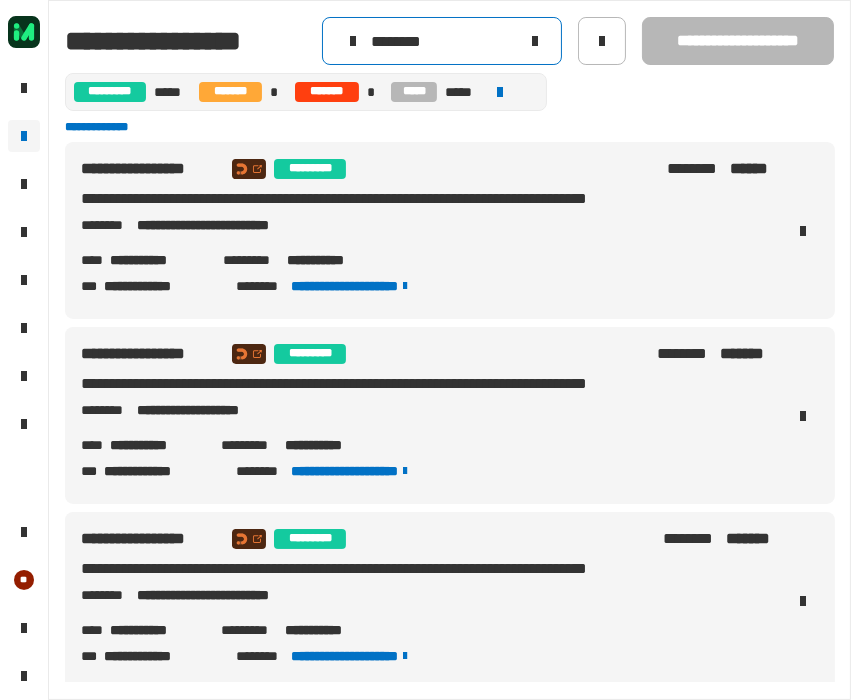 type on "********" 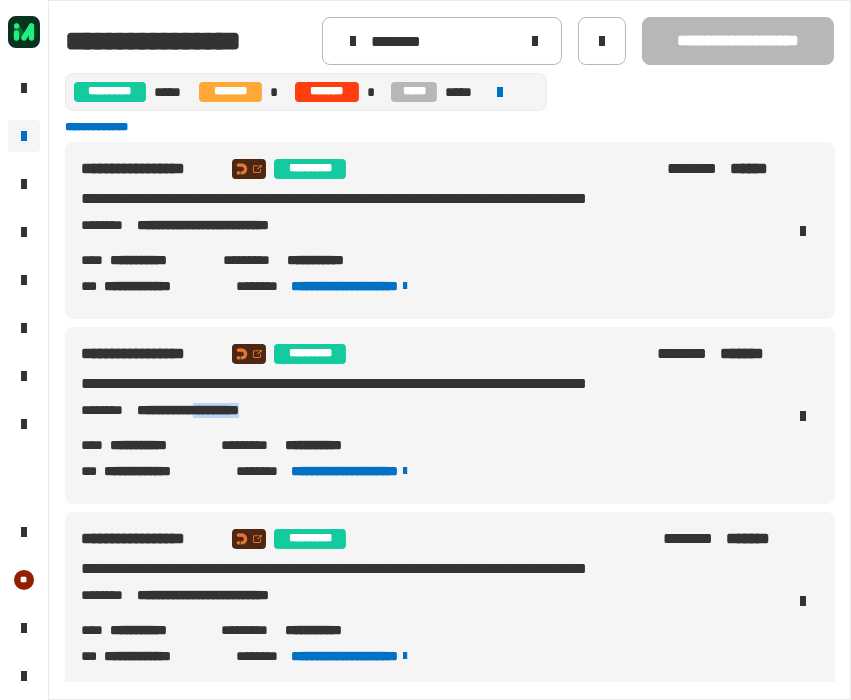 drag, startPoint x: 215, startPoint y: 412, endPoint x: 284, endPoint y: 418, distance: 69.260376 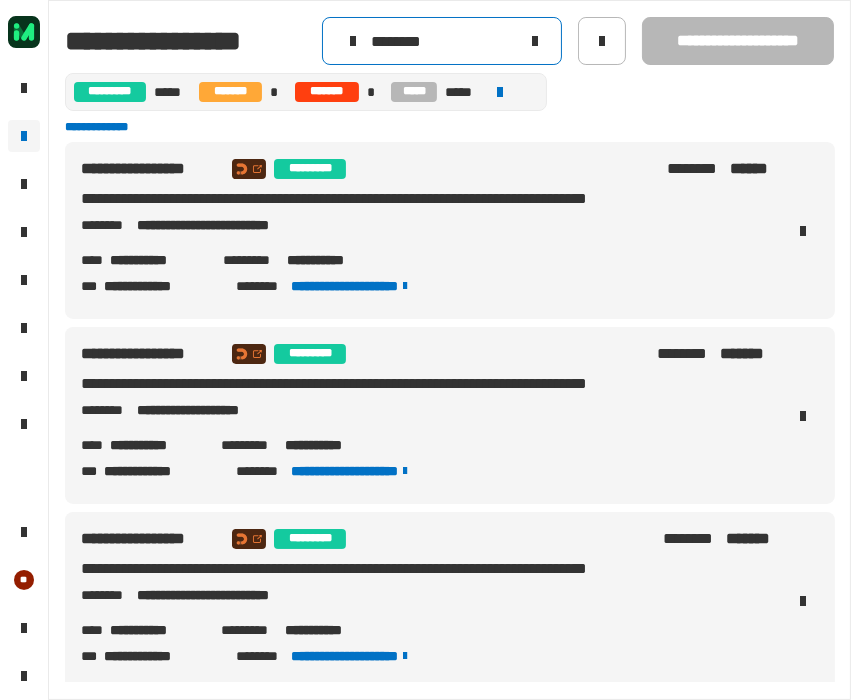 click 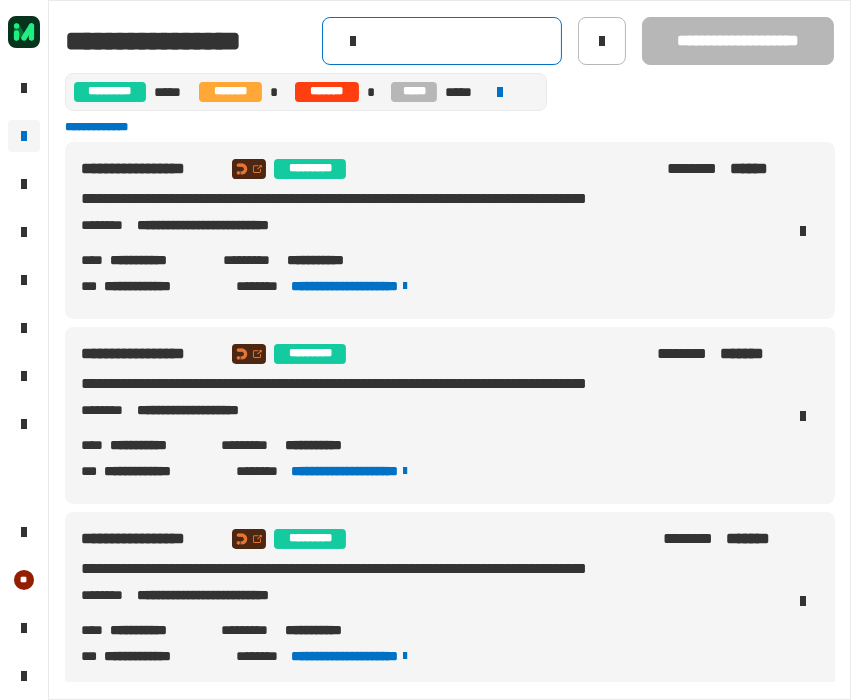 click 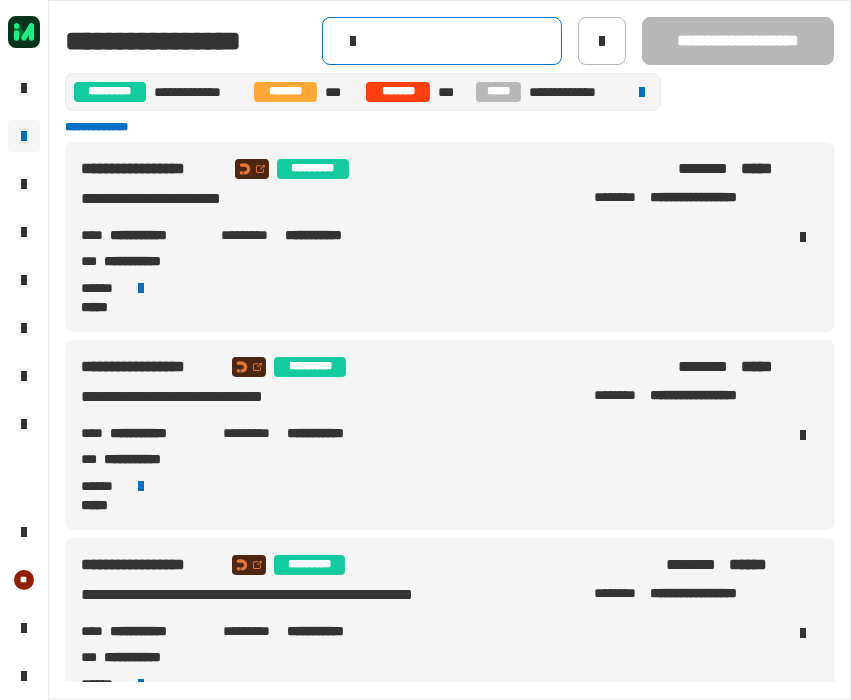 paste on "********" 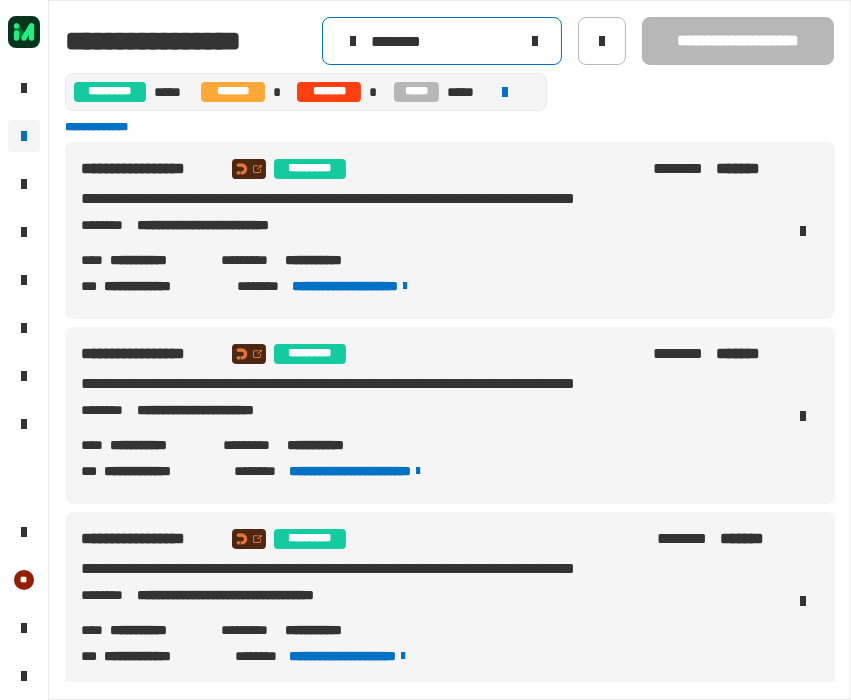 scroll, scrollTop: 666, scrollLeft: 0, axis: vertical 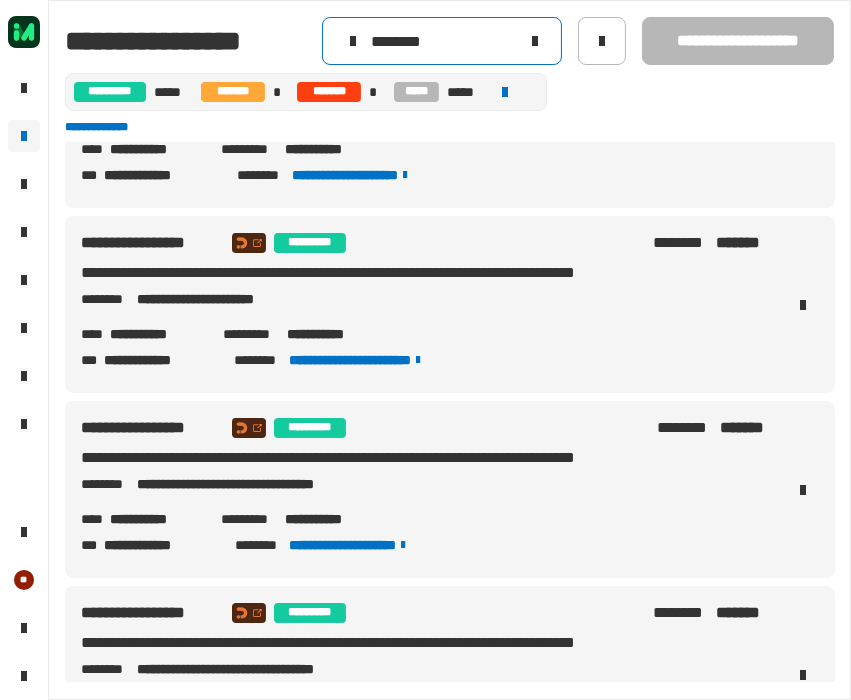 type on "********" 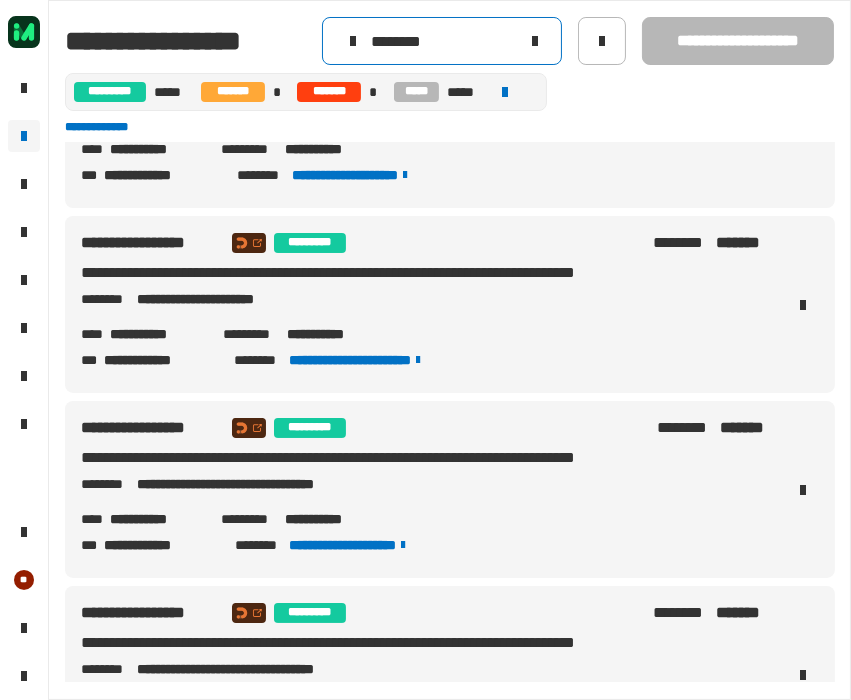click 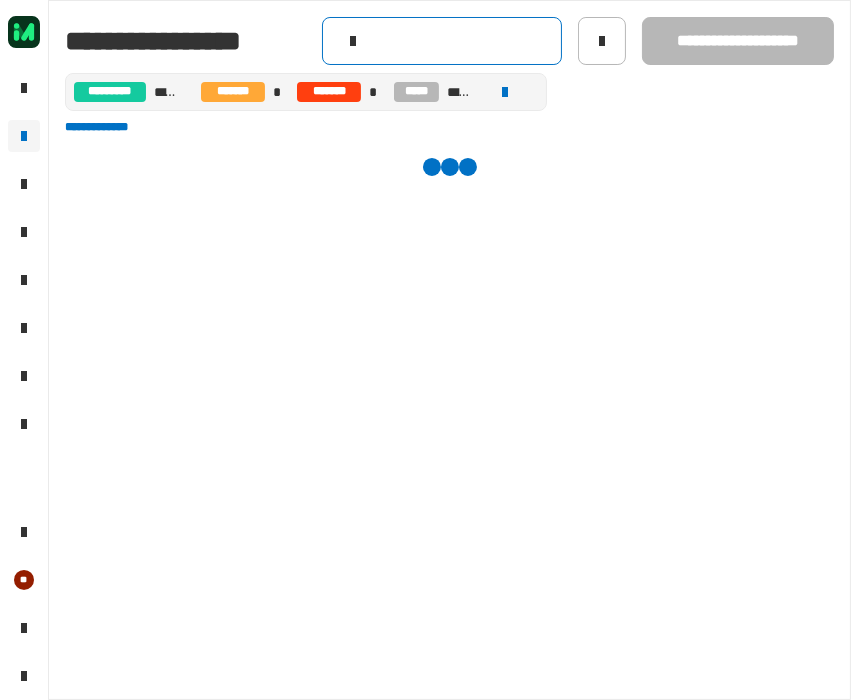 scroll, scrollTop: 0, scrollLeft: 0, axis: both 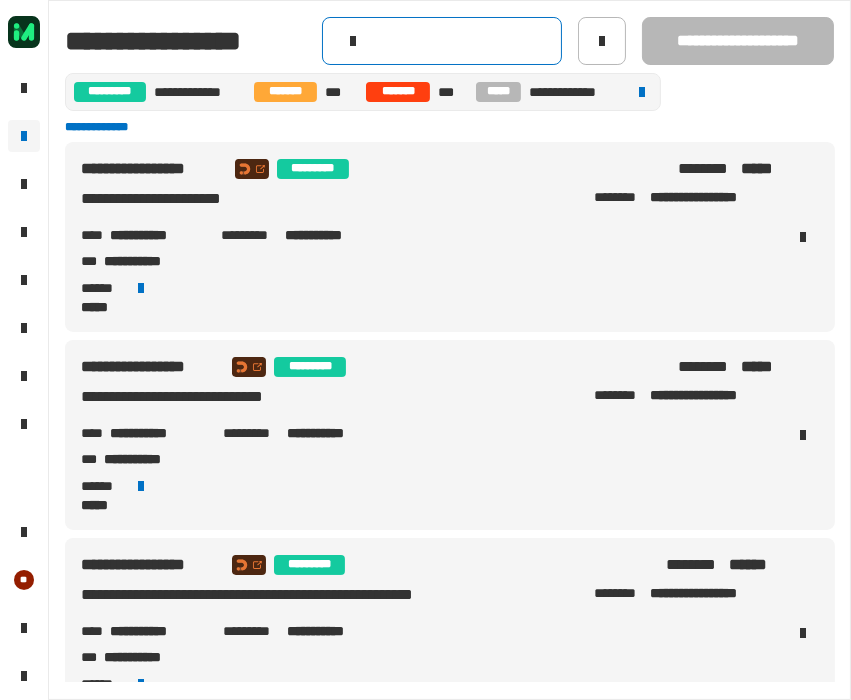 click 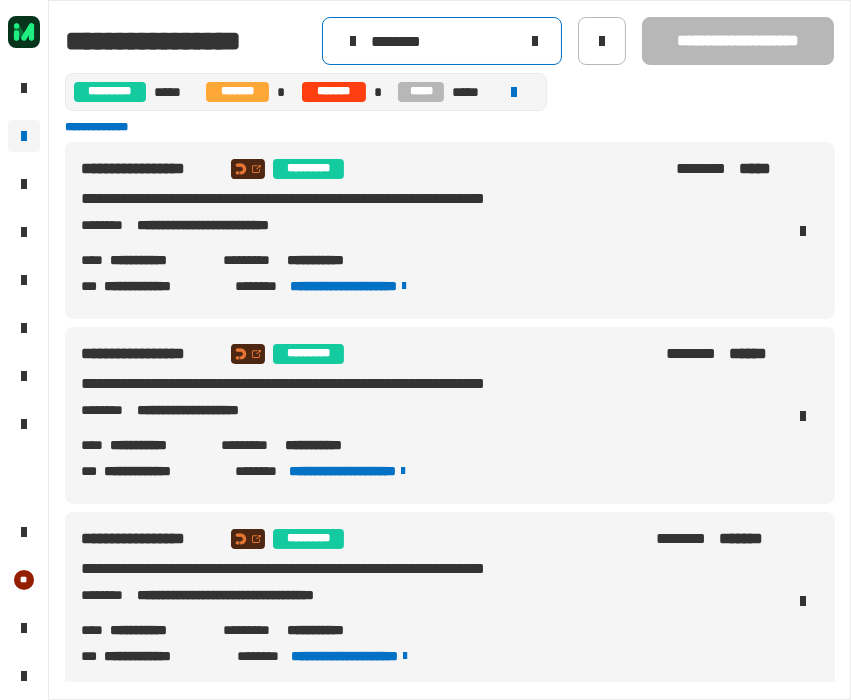 type on "********" 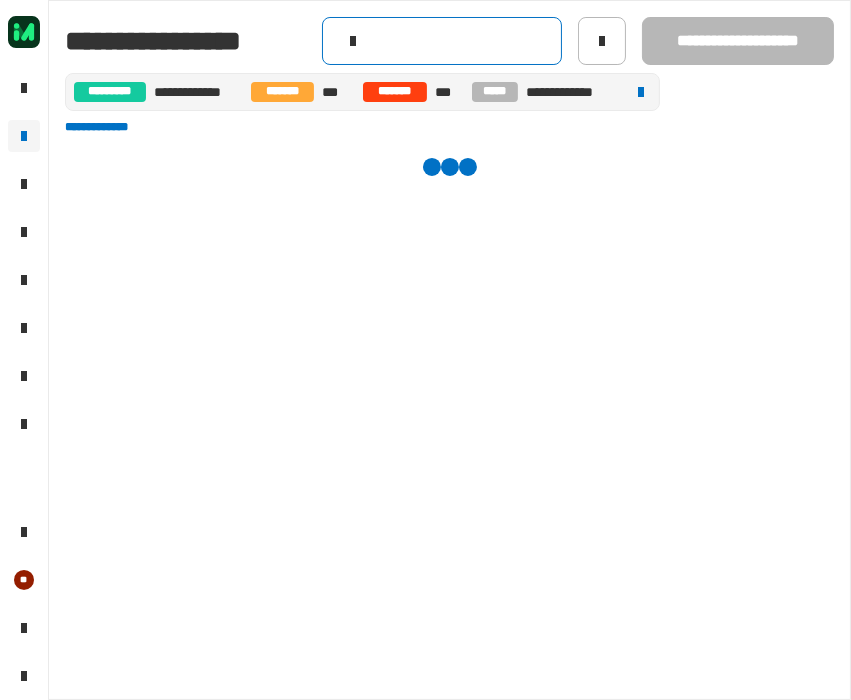 click 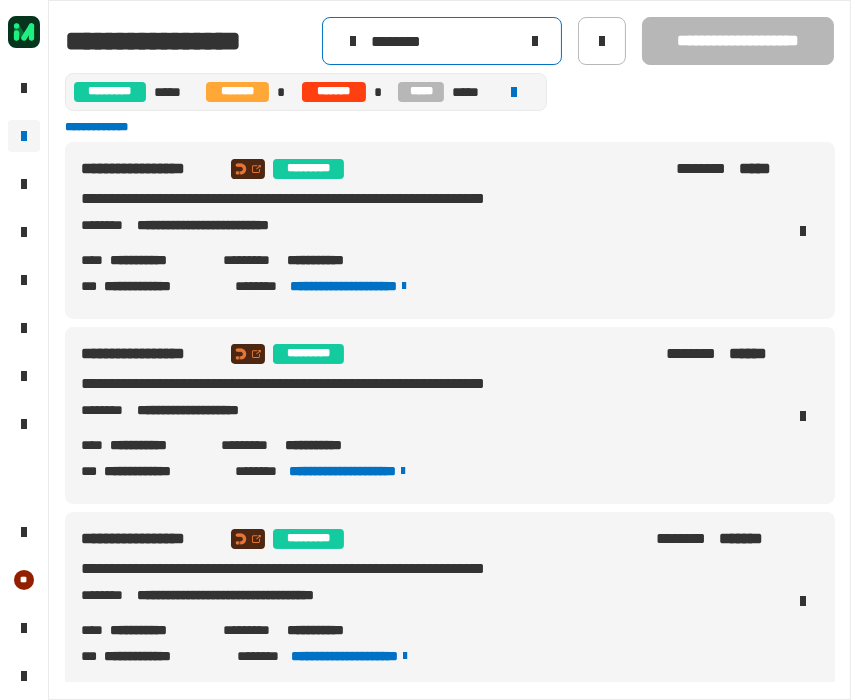 type on "********" 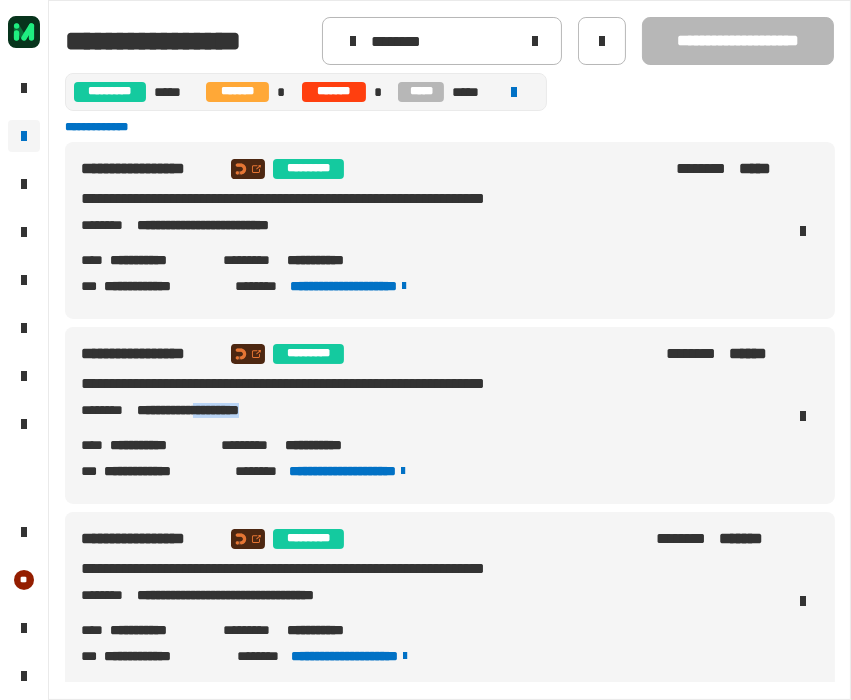 drag, startPoint x: 215, startPoint y: 412, endPoint x: 282, endPoint y: 418, distance: 67.26812 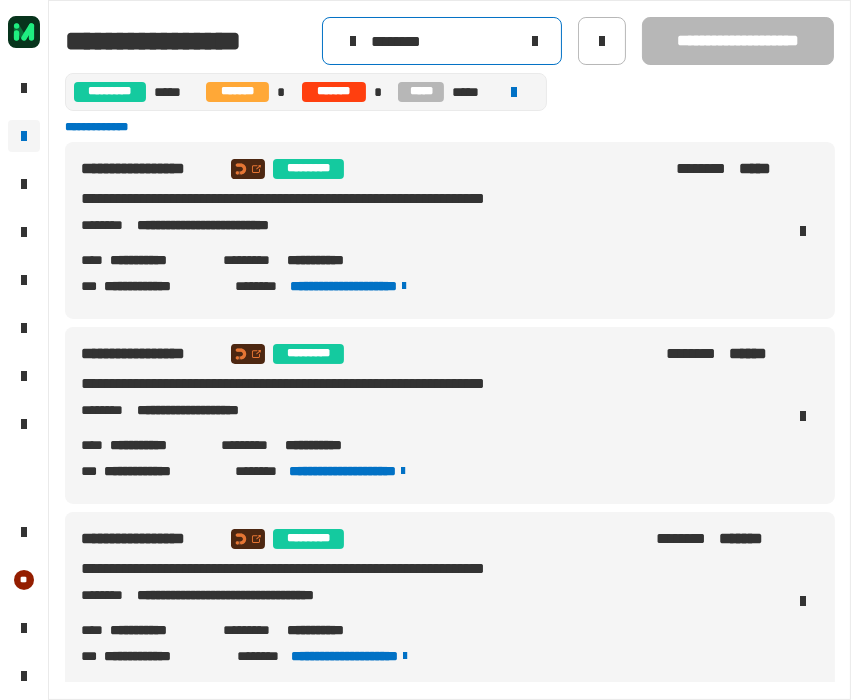 click 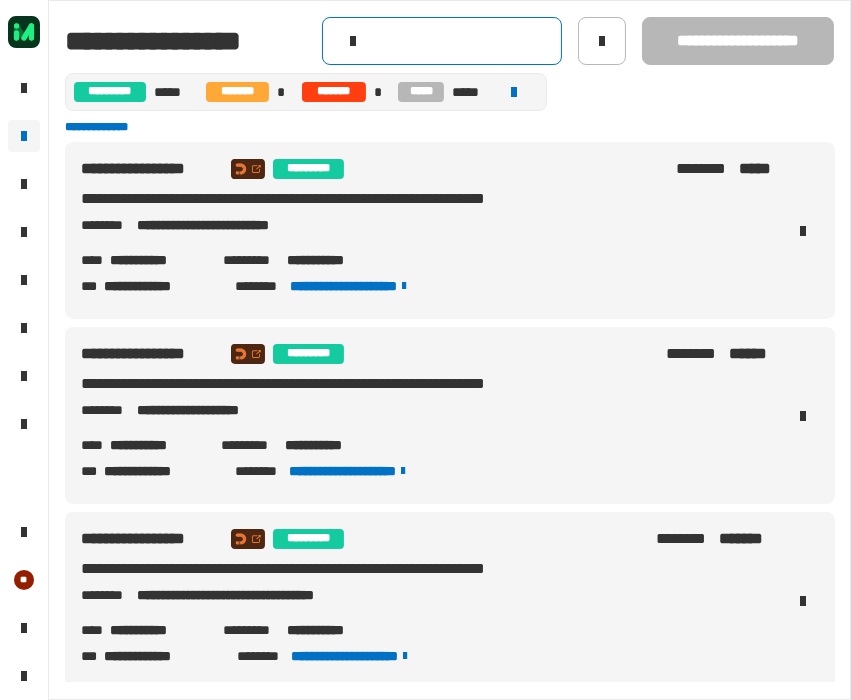 click 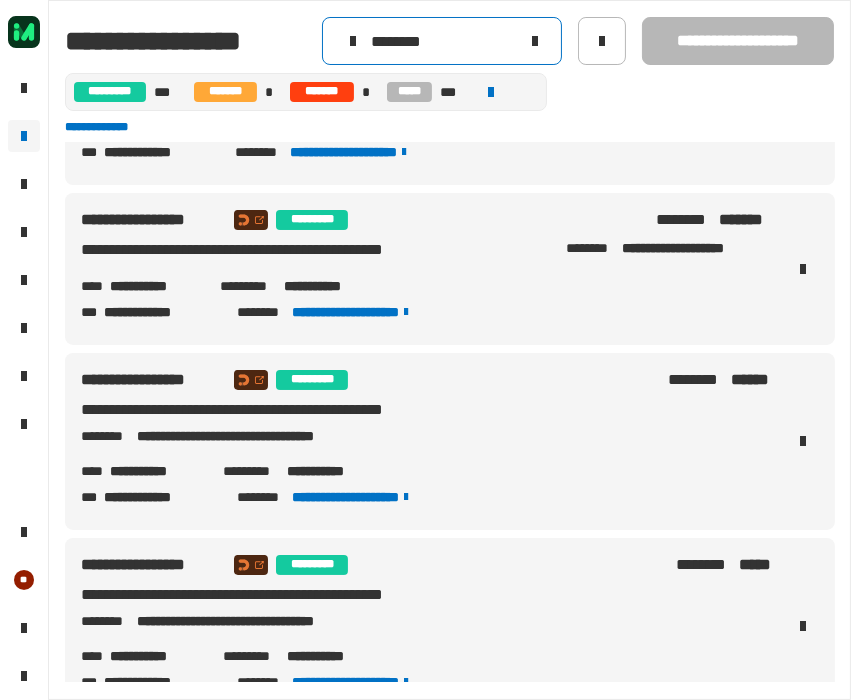 scroll, scrollTop: 111, scrollLeft: 0, axis: vertical 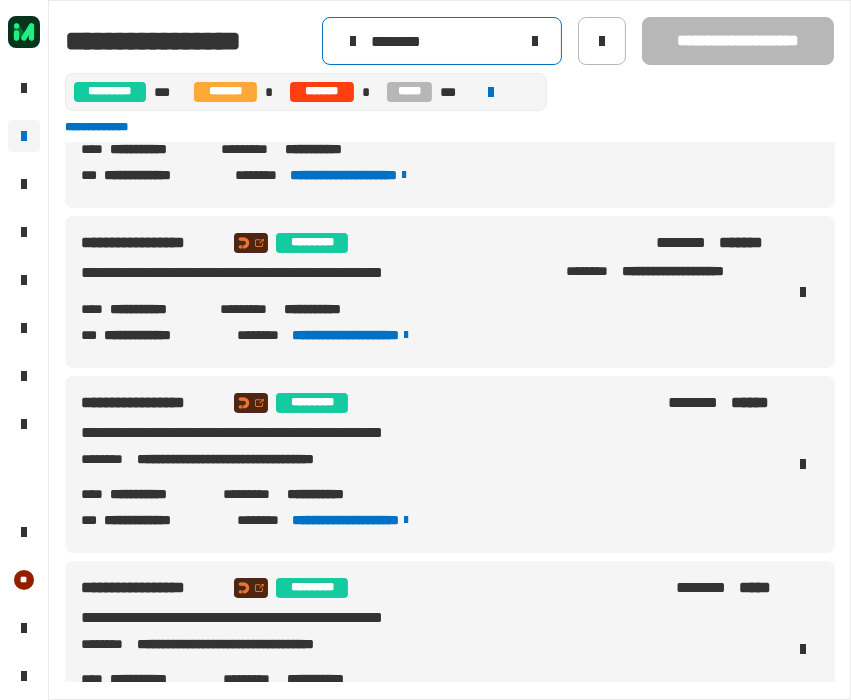 type on "********" 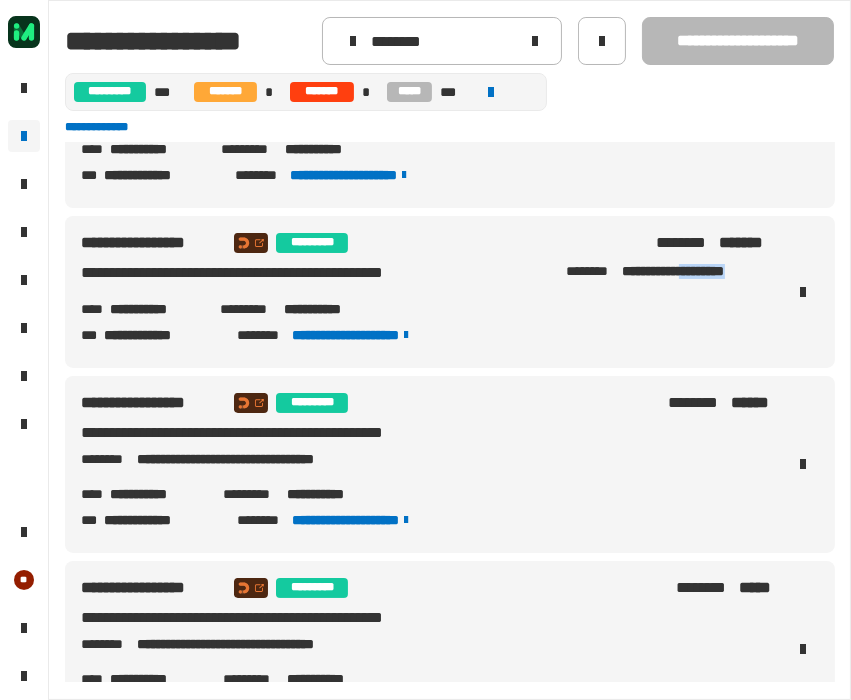 drag, startPoint x: 678, startPoint y: 275, endPoint x: 742, endPoint y: 284, distance: 64.629715 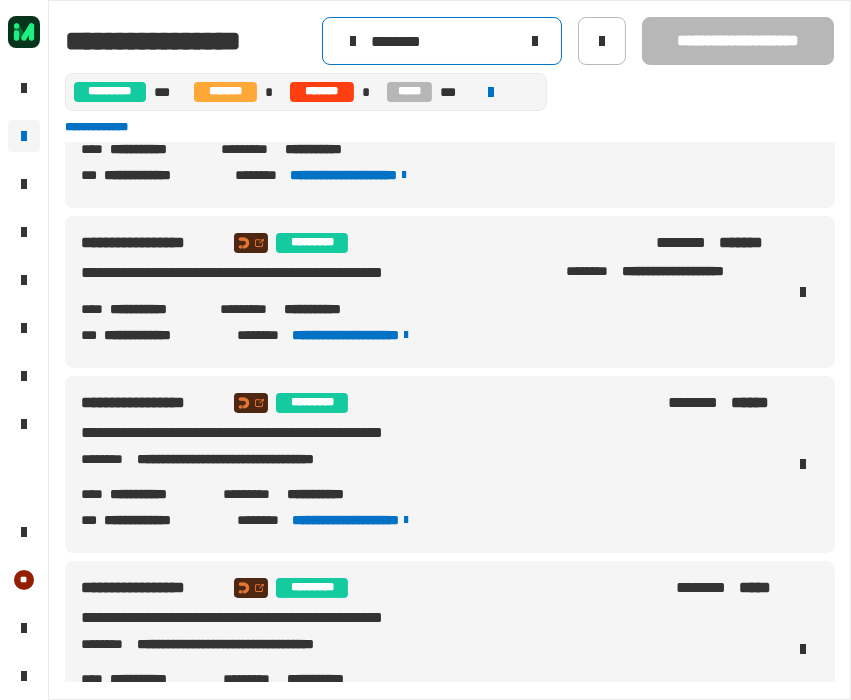 click 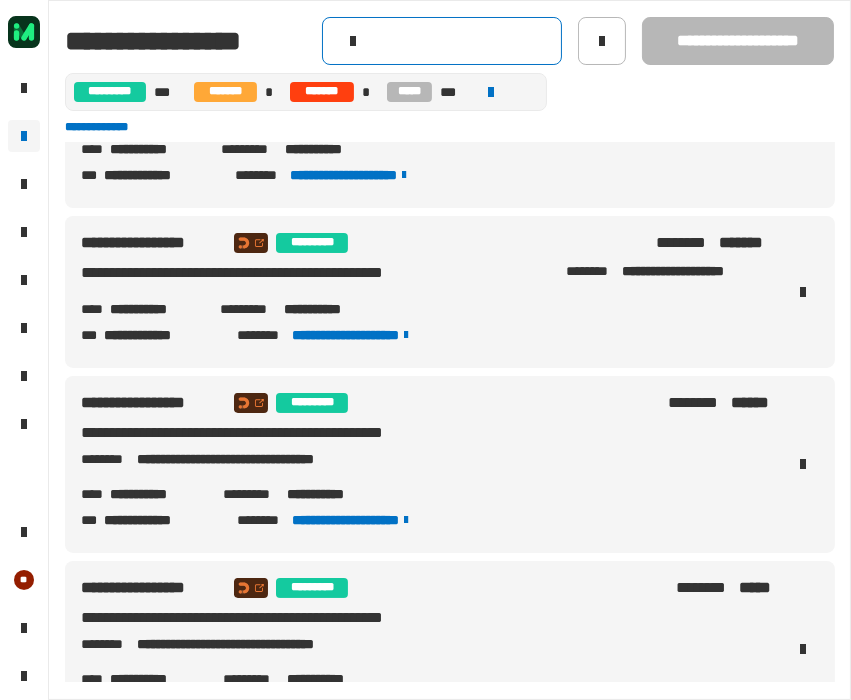 click 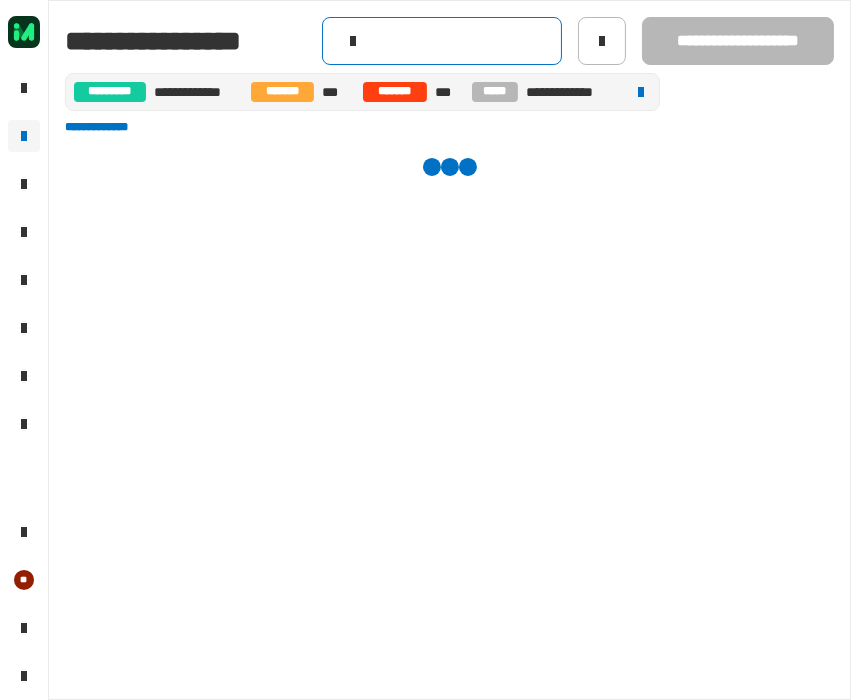scroll, scrollTop: 0, scrollLeft: 0, axis: both 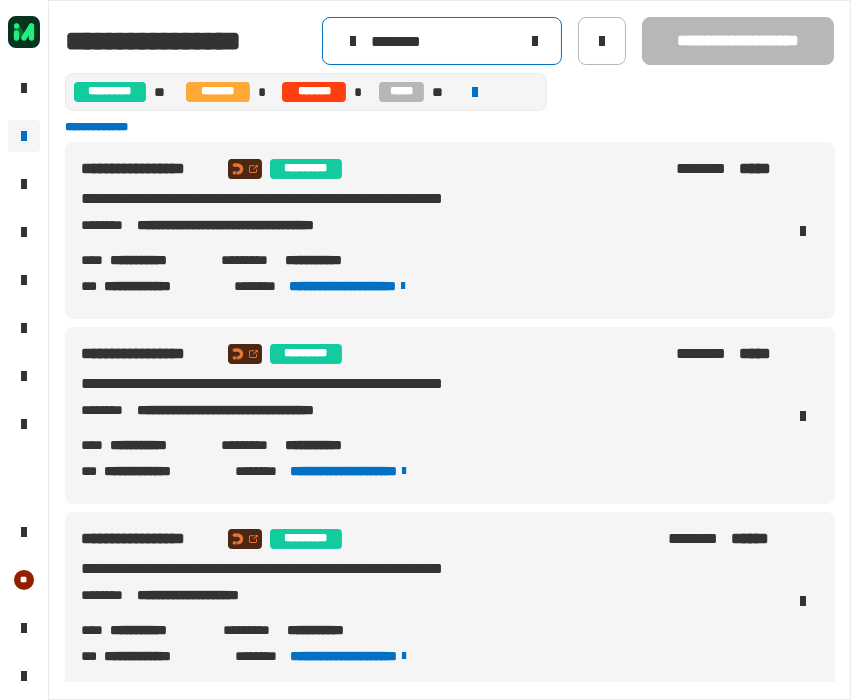 type on "********" 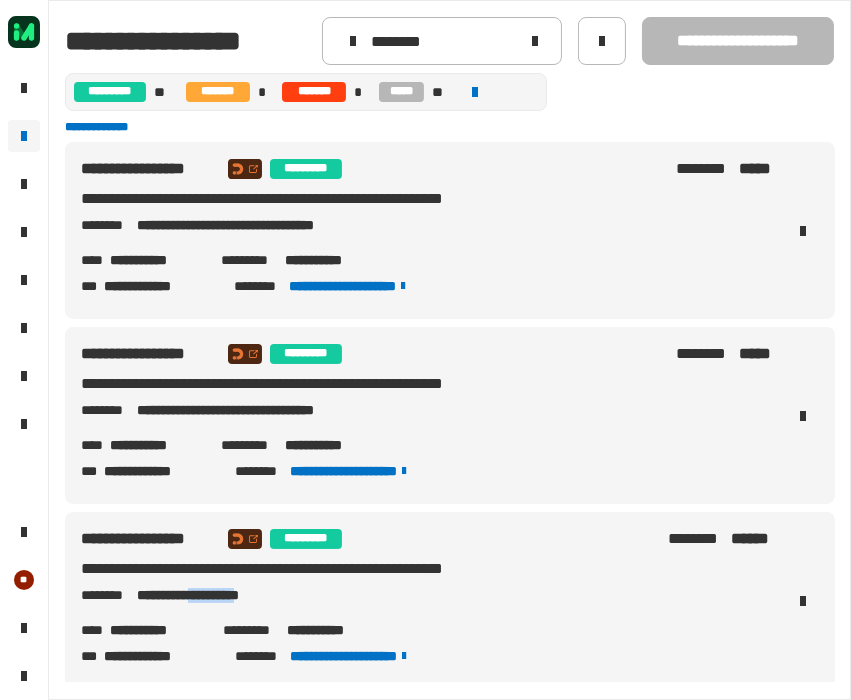 drag, startPoint x: 214, startPoint y: 598, endPoint x: 275, endPoint y: 601, distance: 61.073727 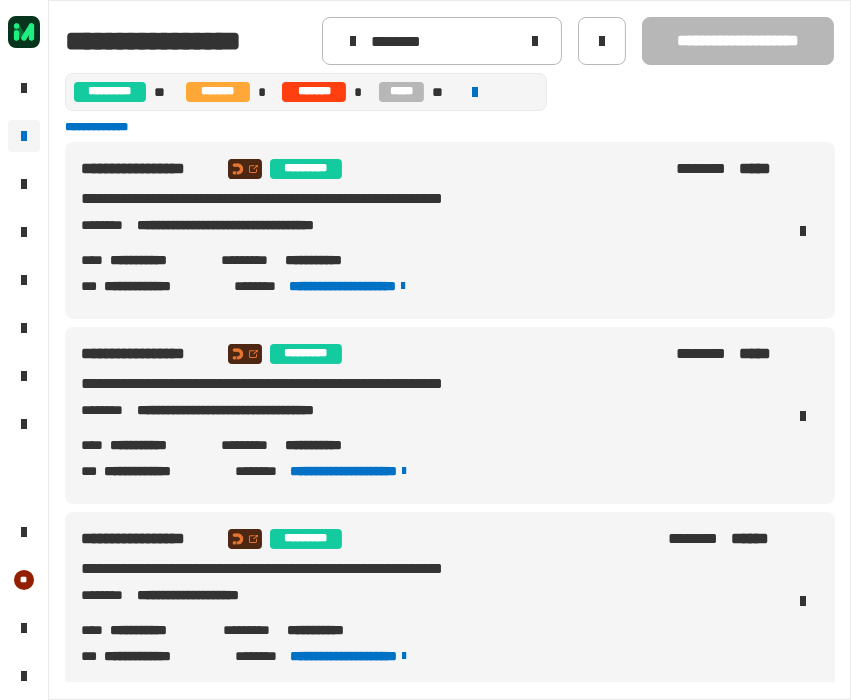 click on "**********" at bounding box center (426, 585) 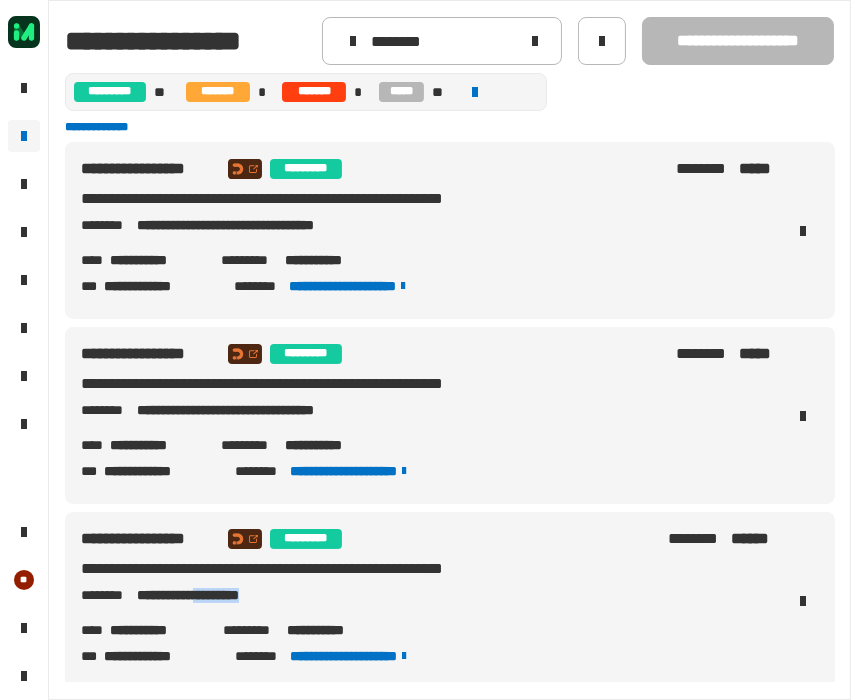 drag, startPoint x: 219, startPoint y: 601, endPoint x: 278, endPoint y: 601, distance: 59 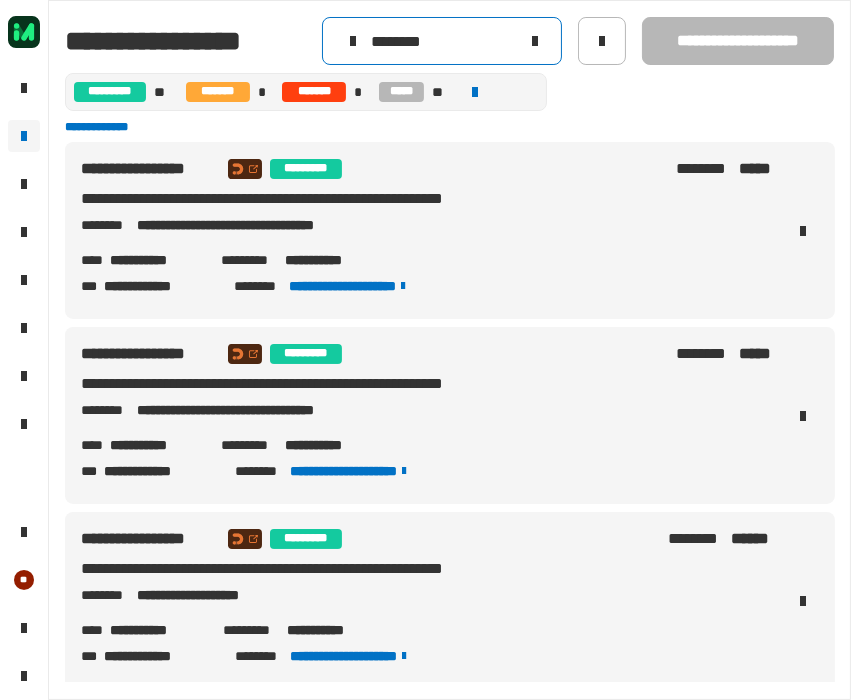 click 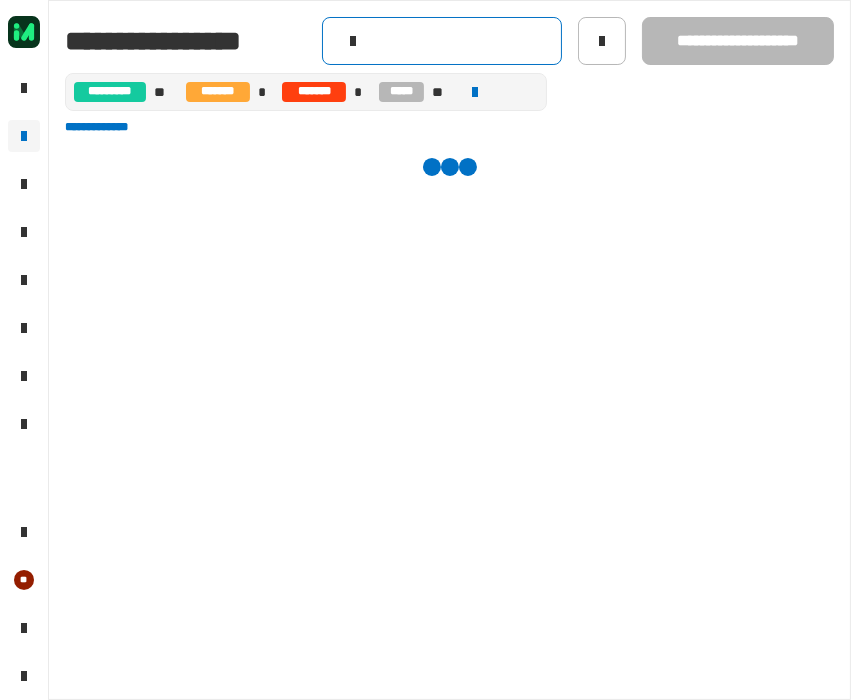 click 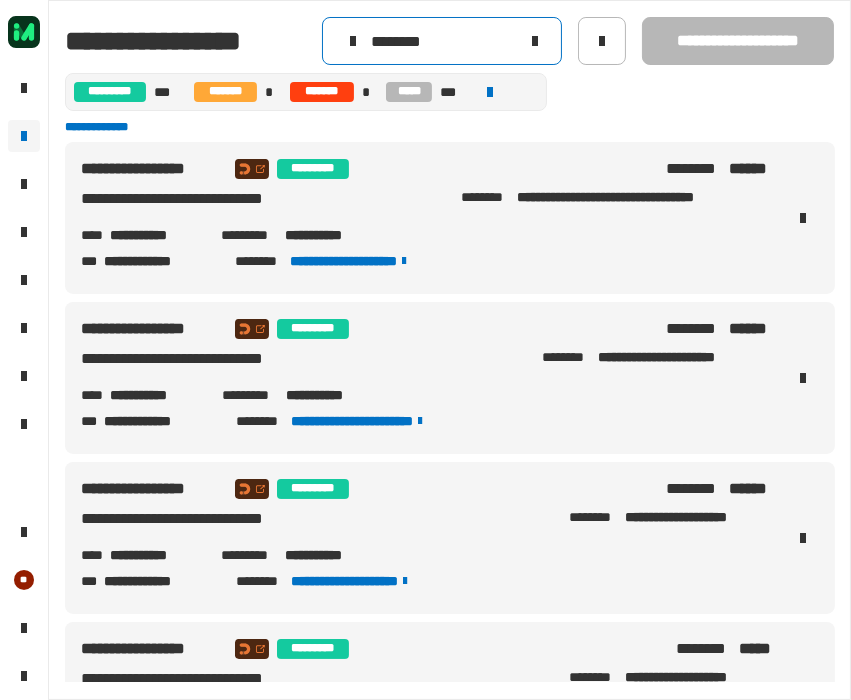 type on "********" 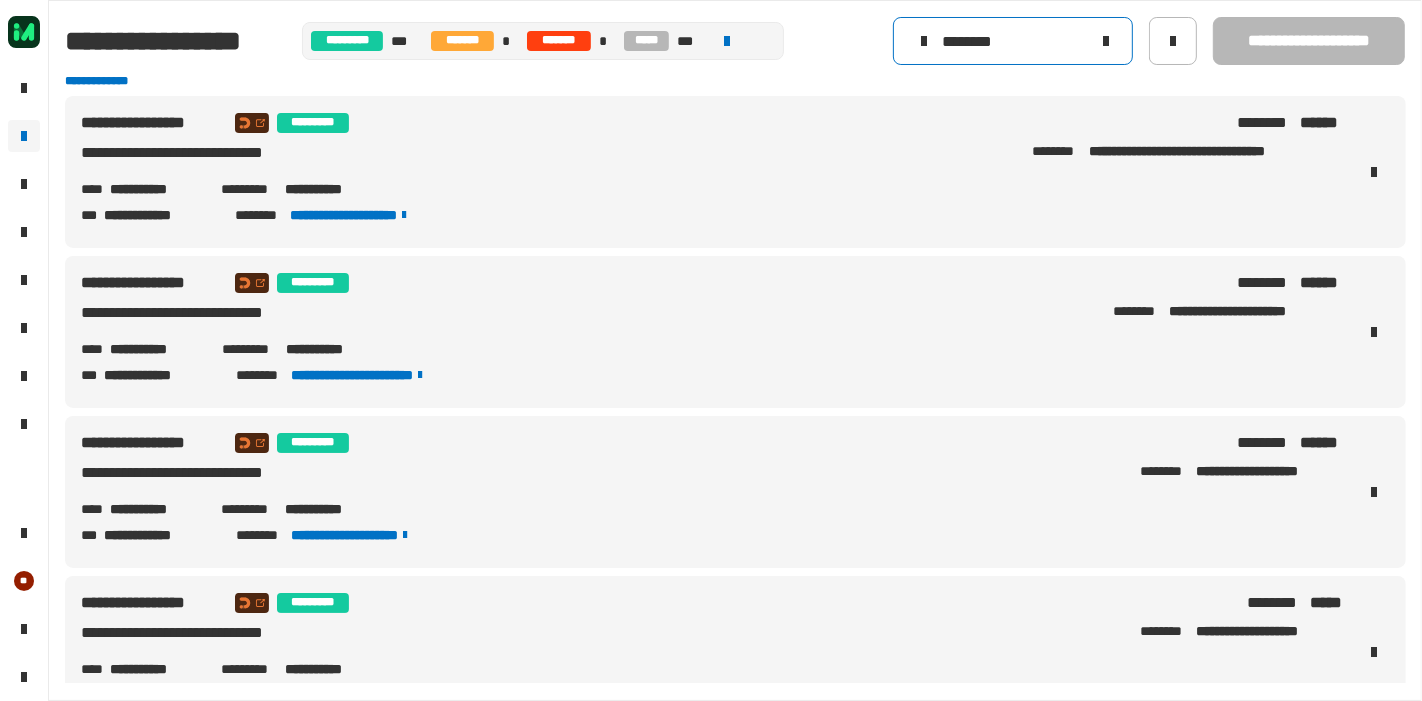 click 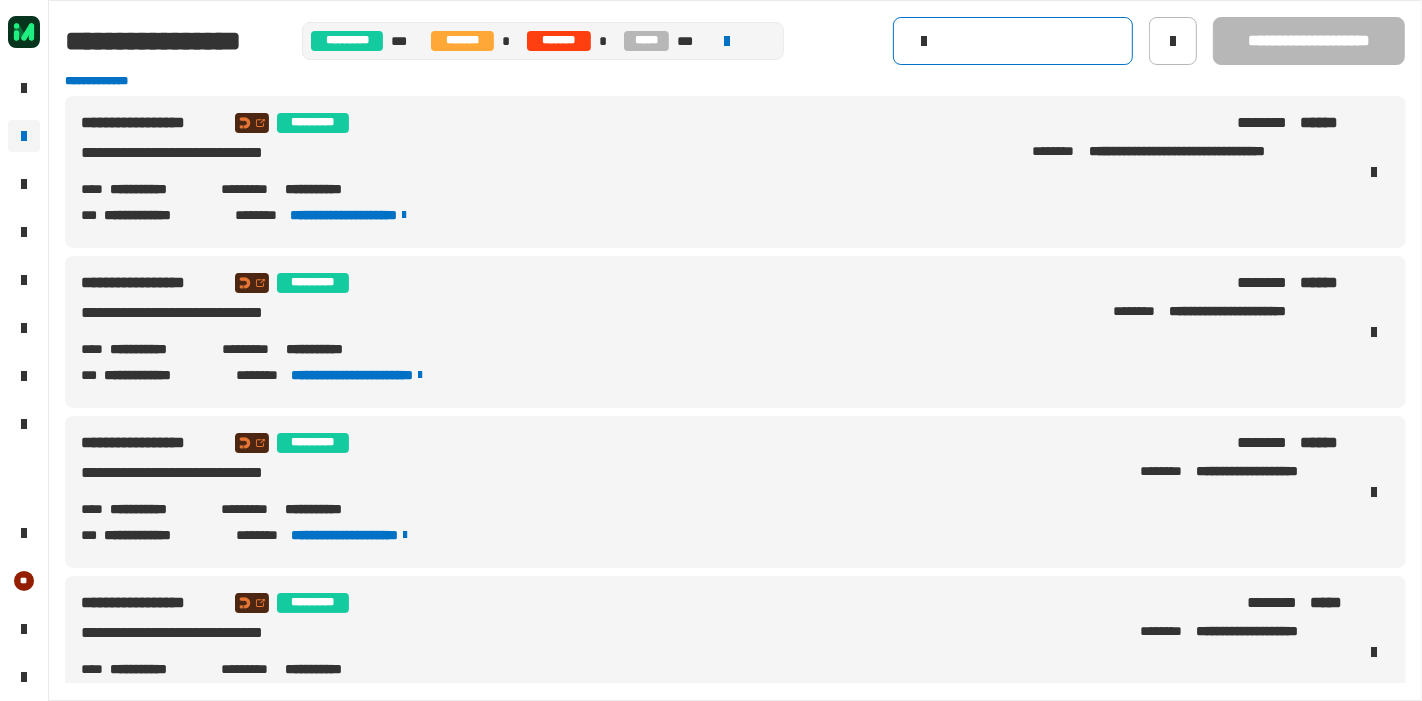 type 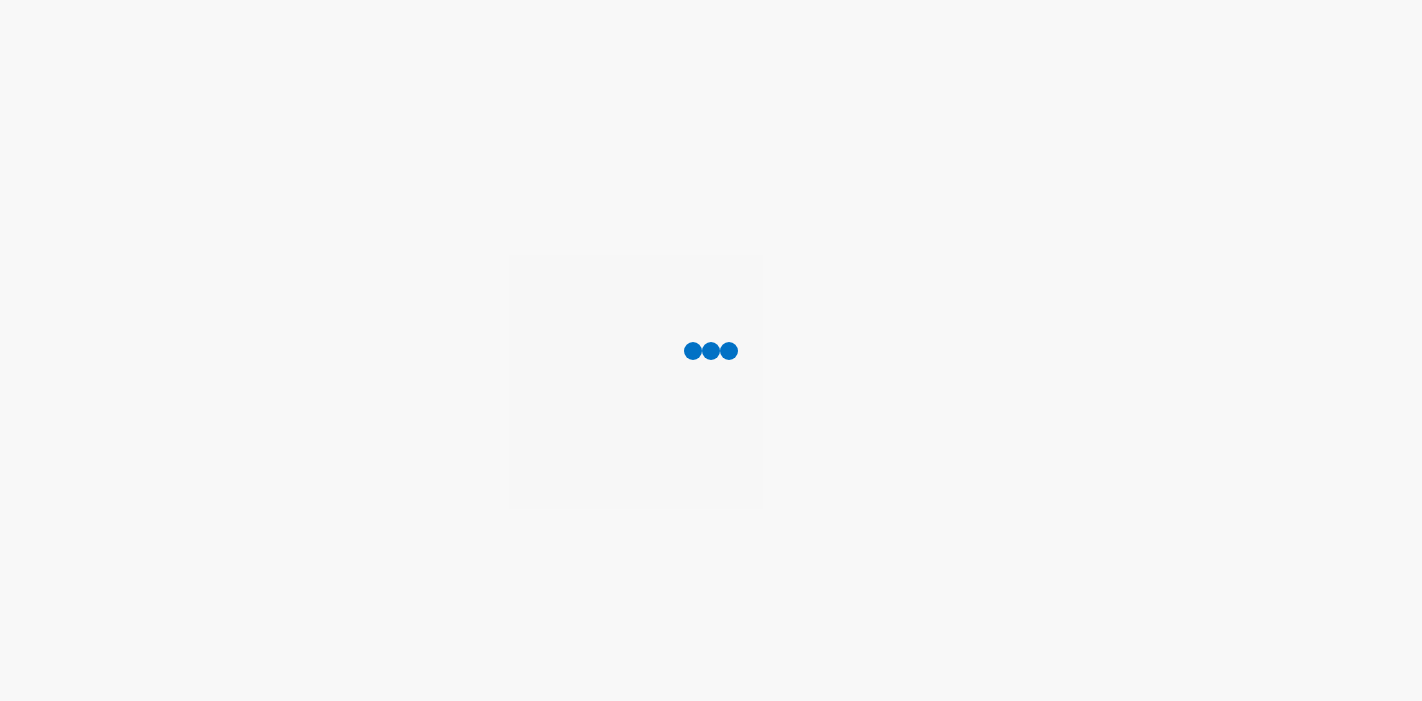 scroll, scrollTop: 0, scrollLeft: 0, axis: both 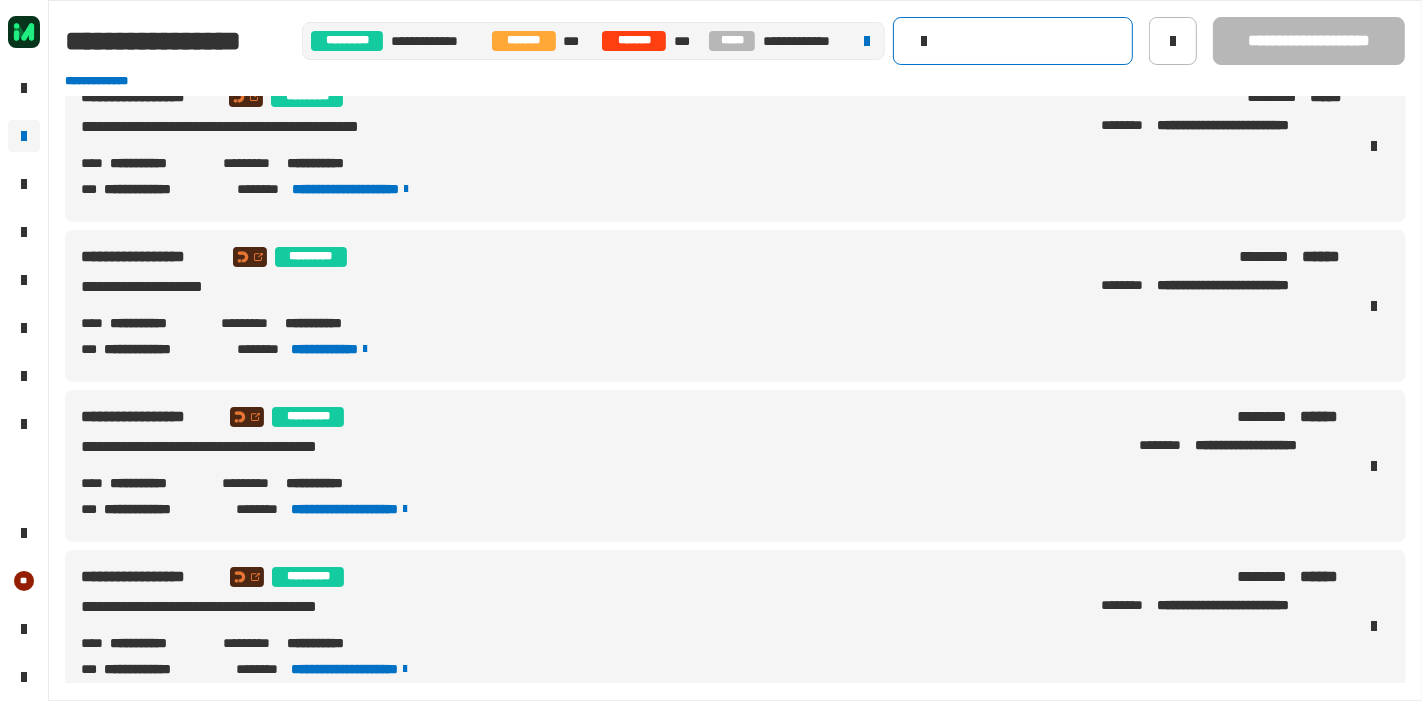 click 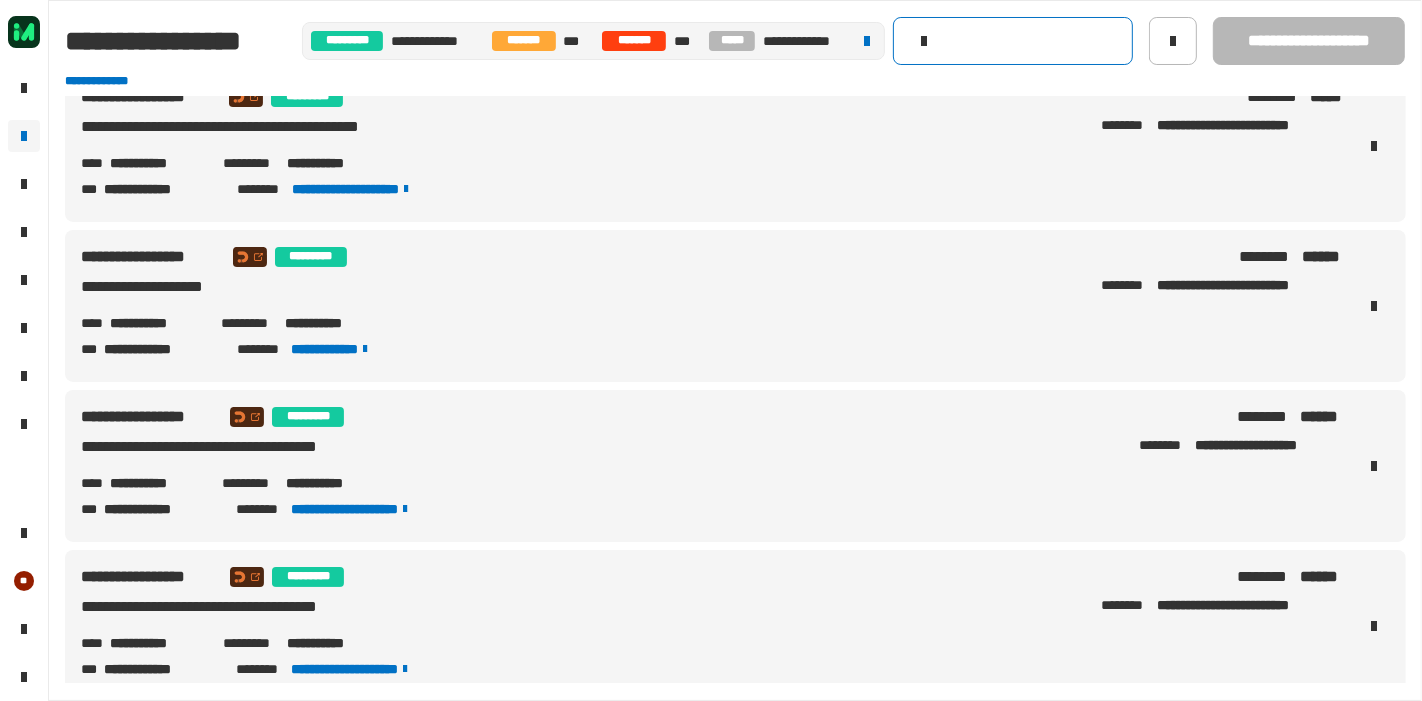 paste on "********" 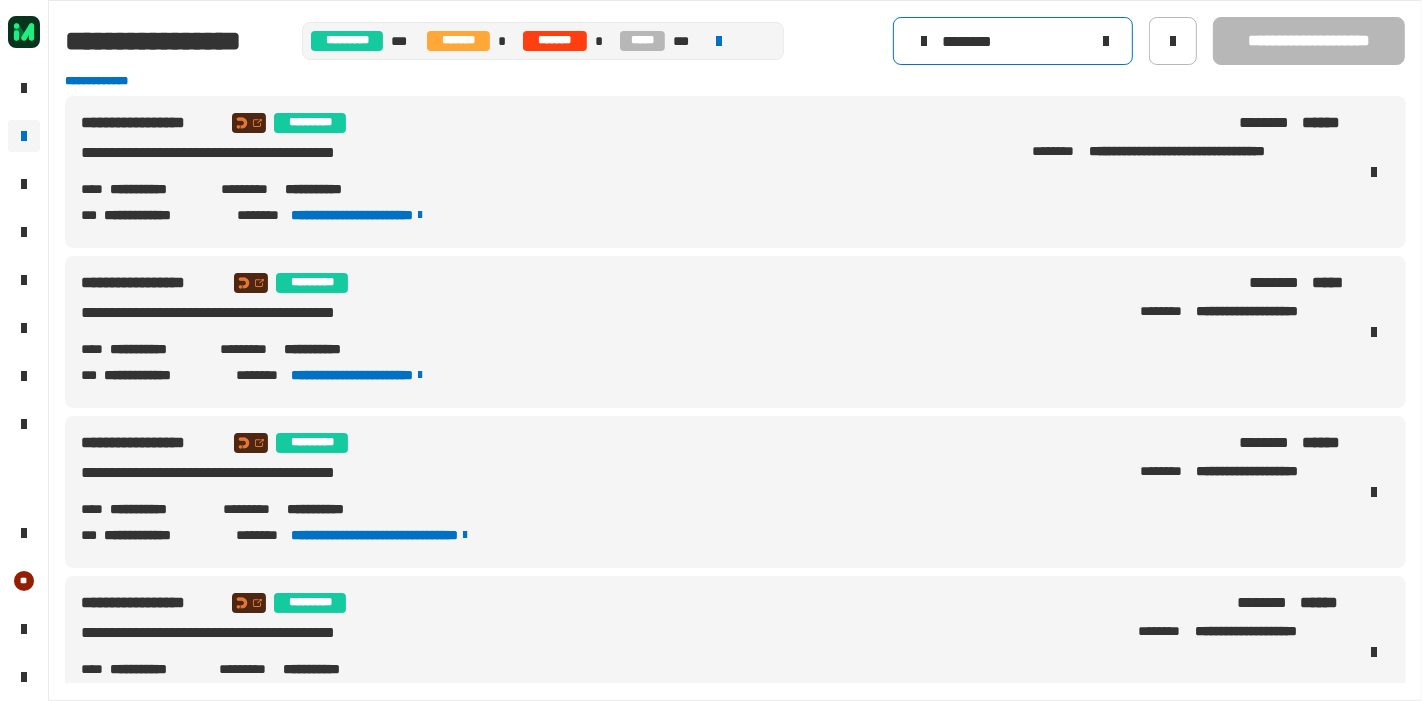 scroll, scrollTop: 111, scrollLeft: 0, axis: vertical 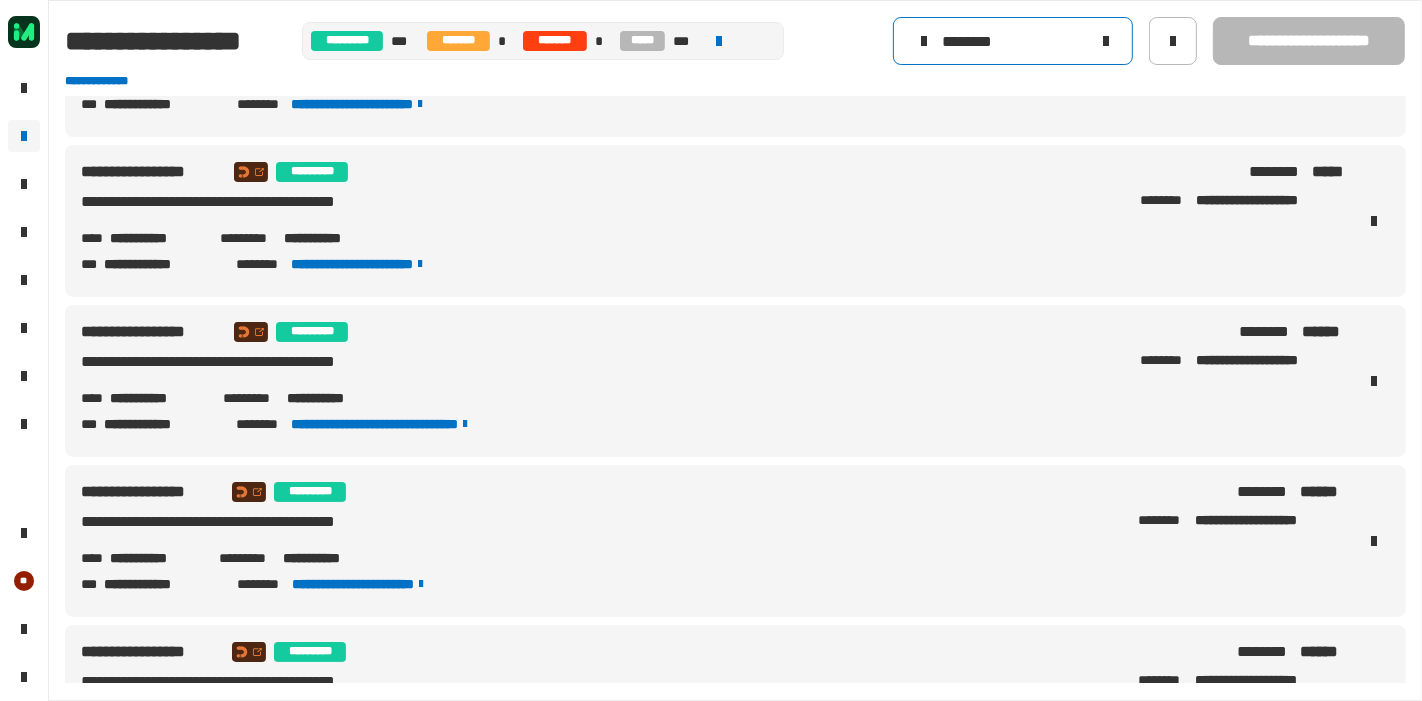 type on "********" 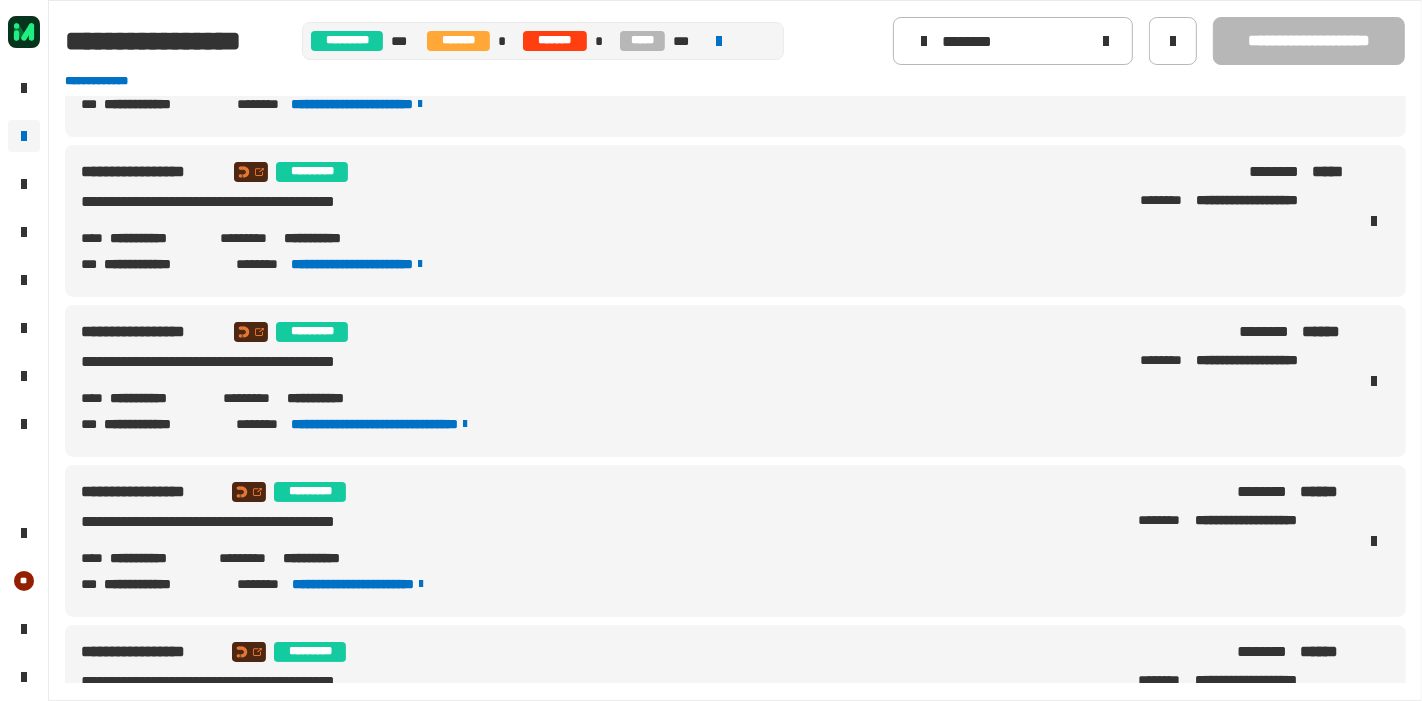 click on "**********" 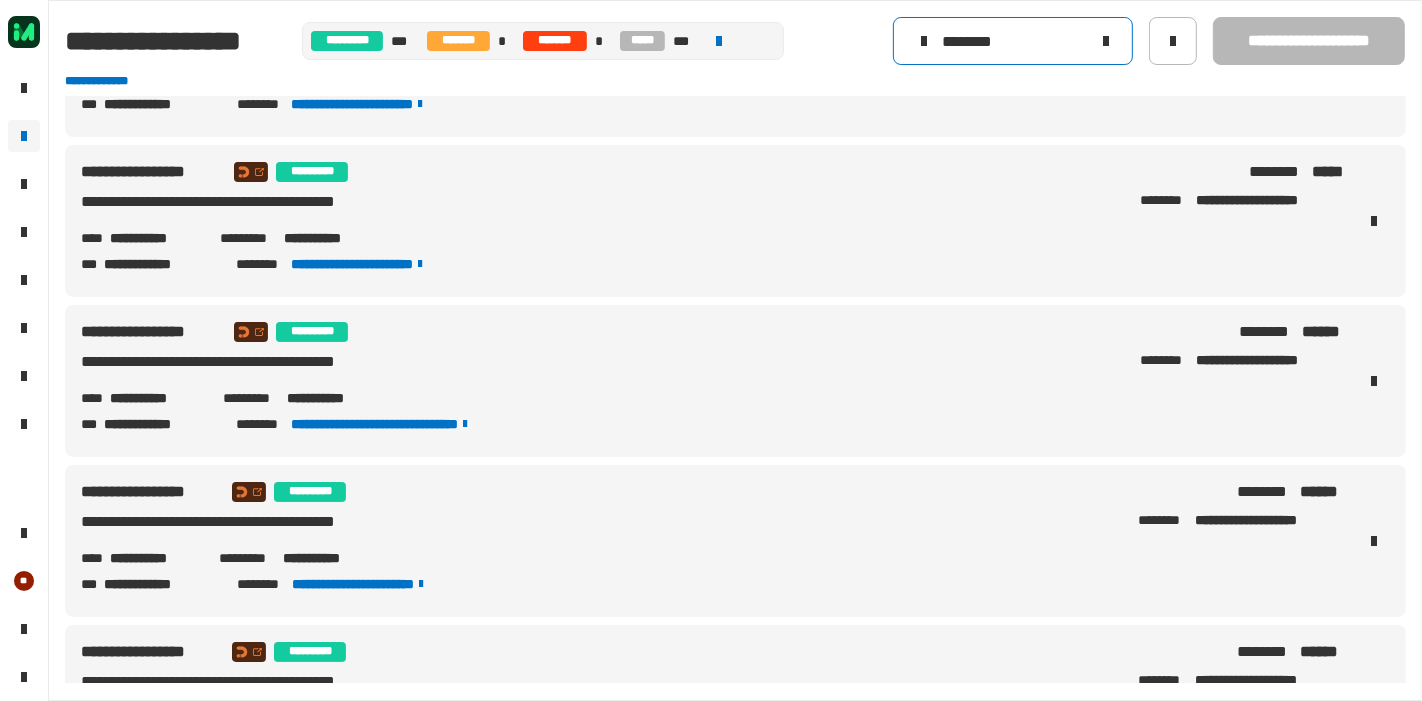 click 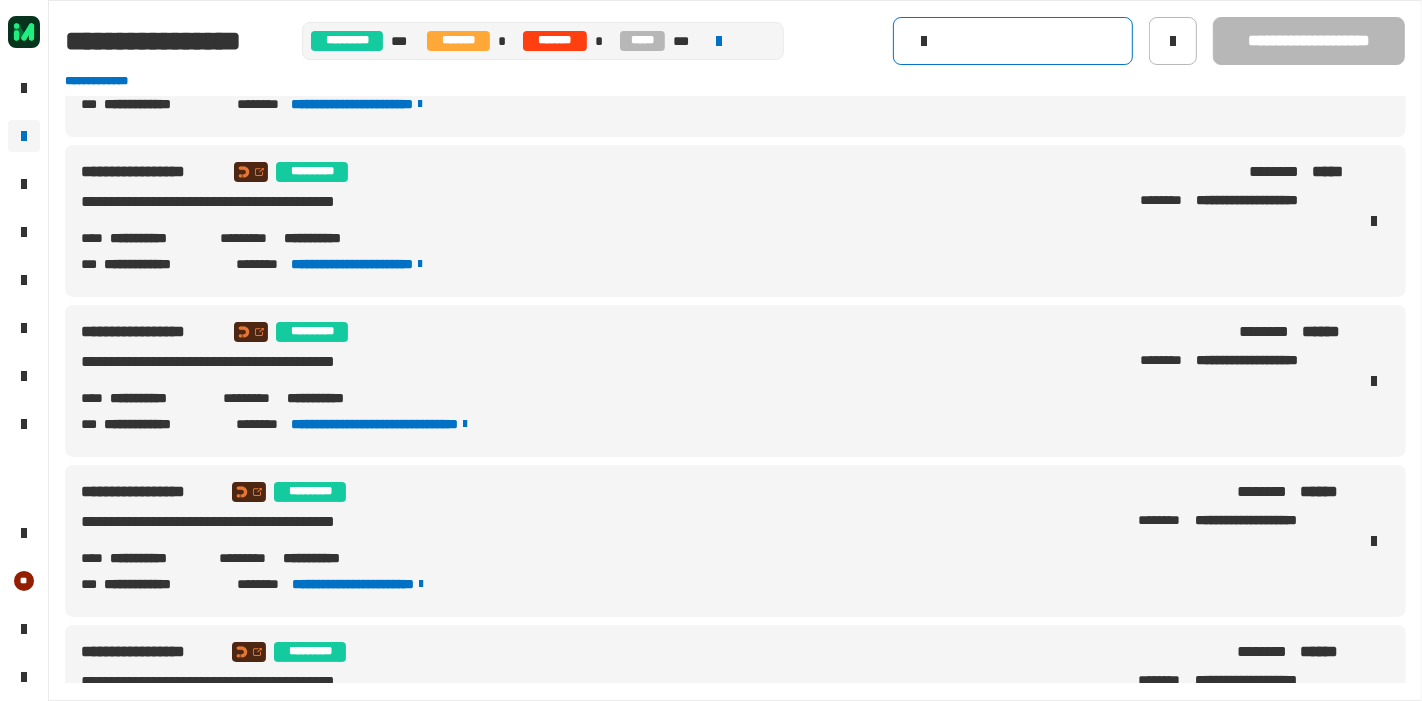 click 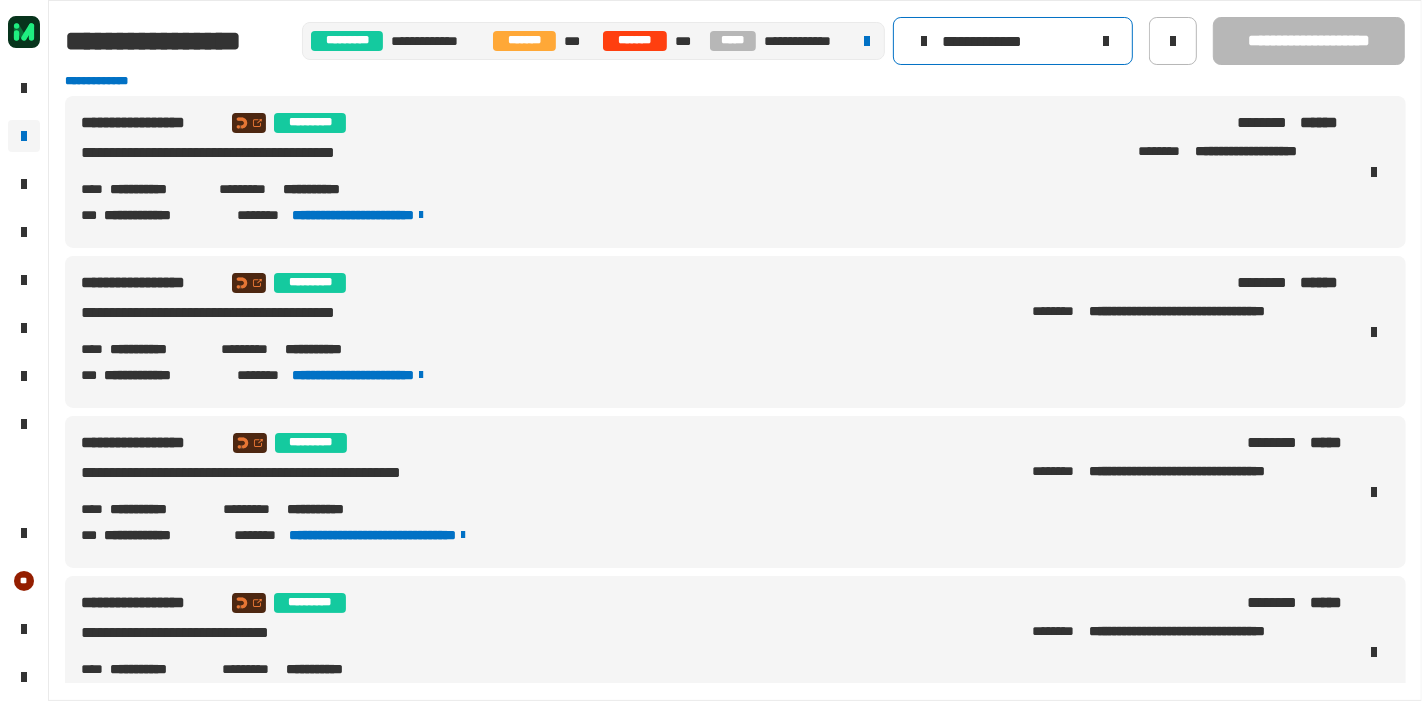type on "**********" 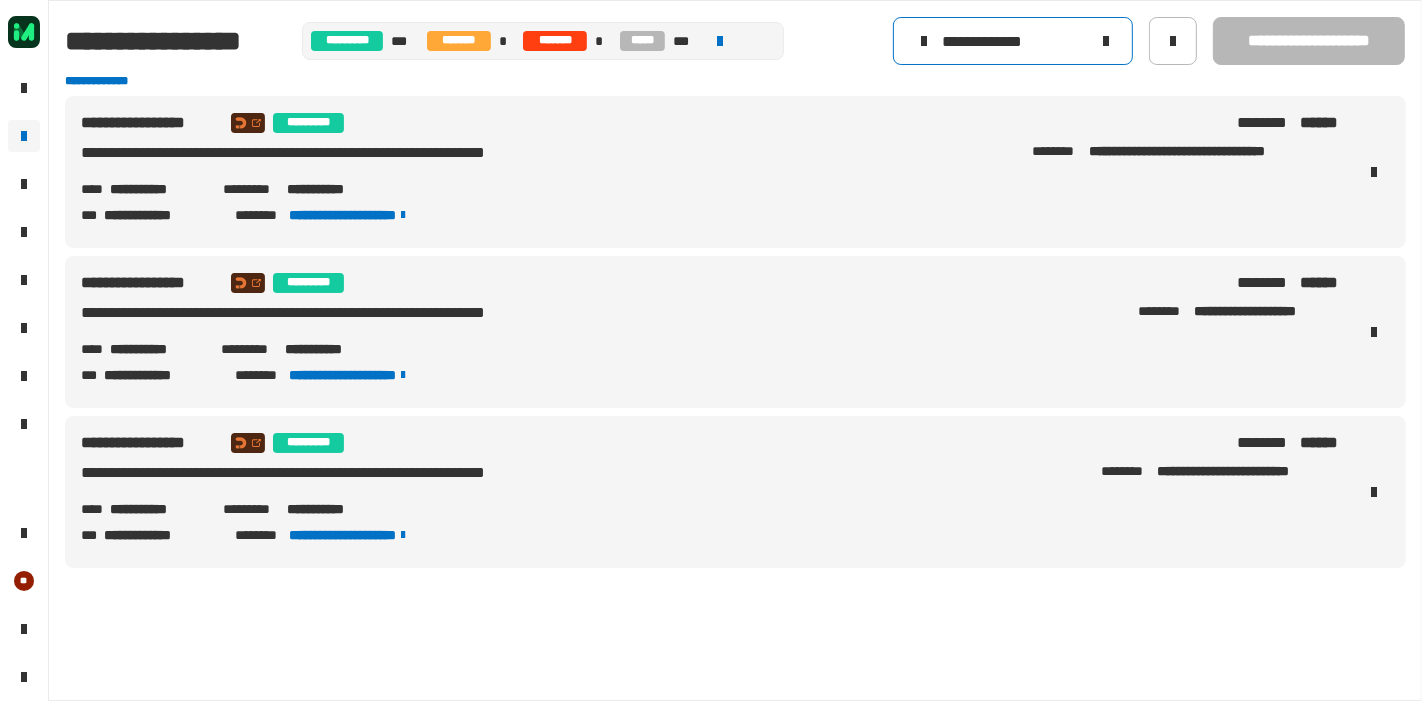 click 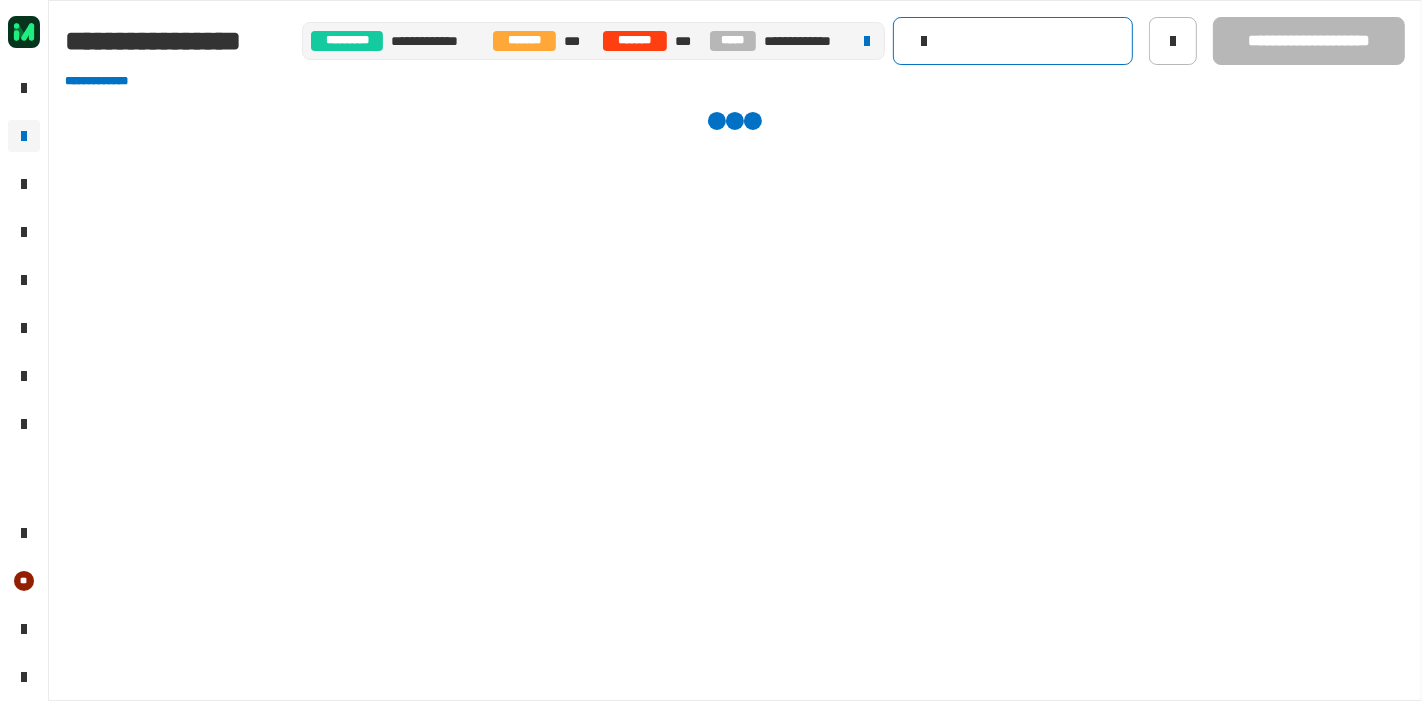 click 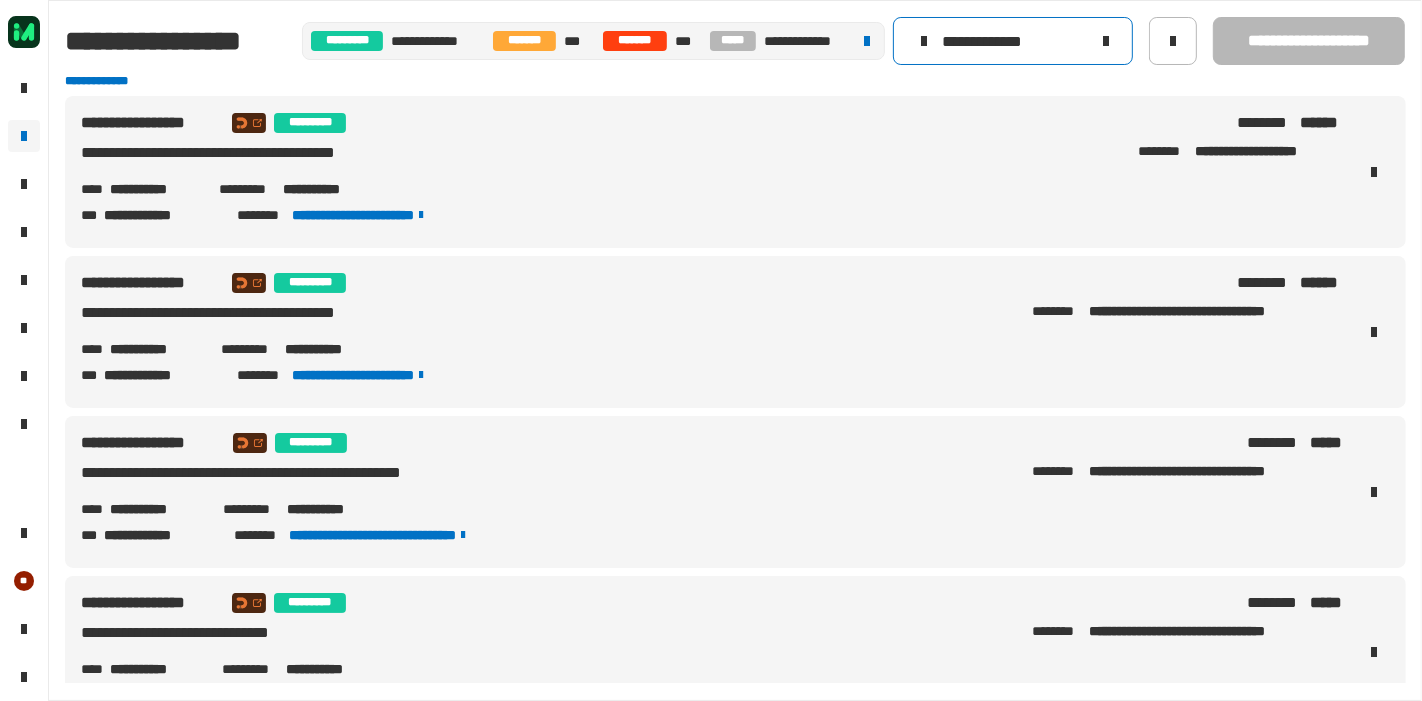 type on "**********" 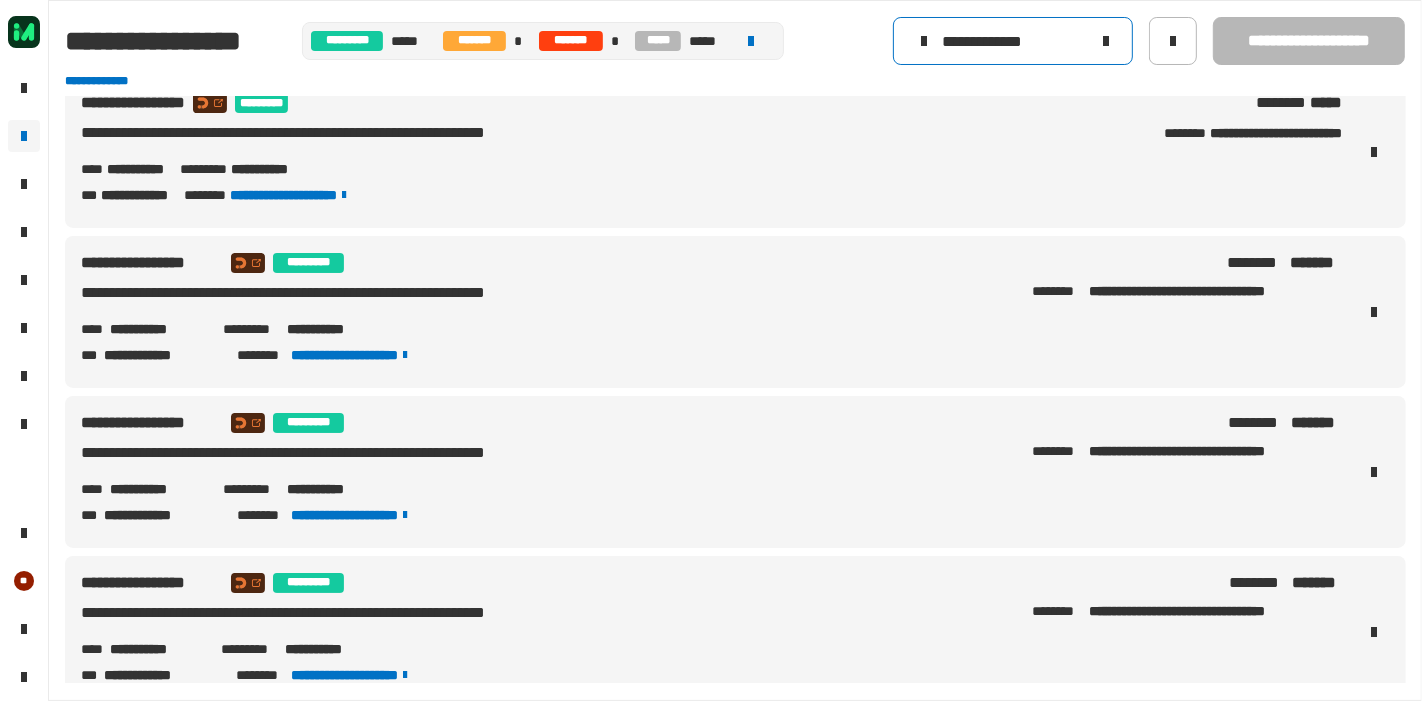 scroll, scrollTop: 0, scrollLeft: 0, axis: both 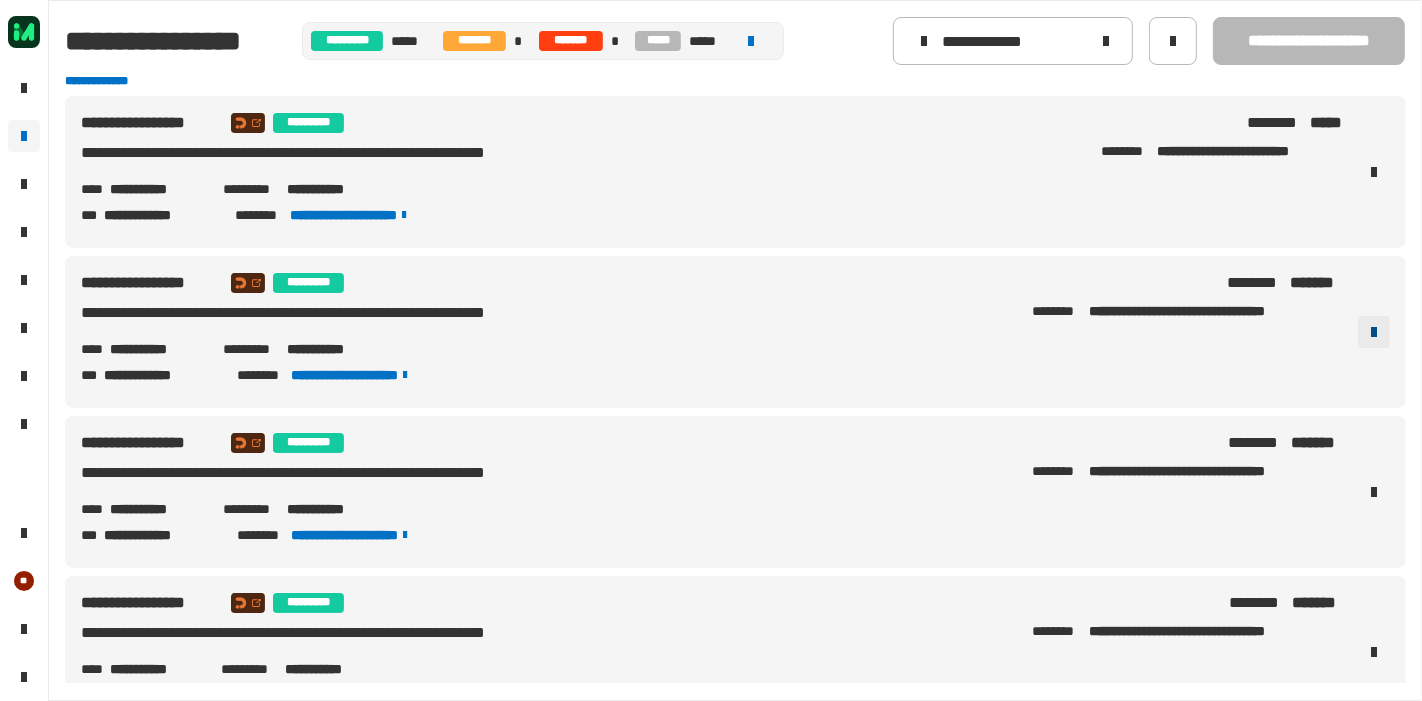 click at bounding box center [1374, 332] 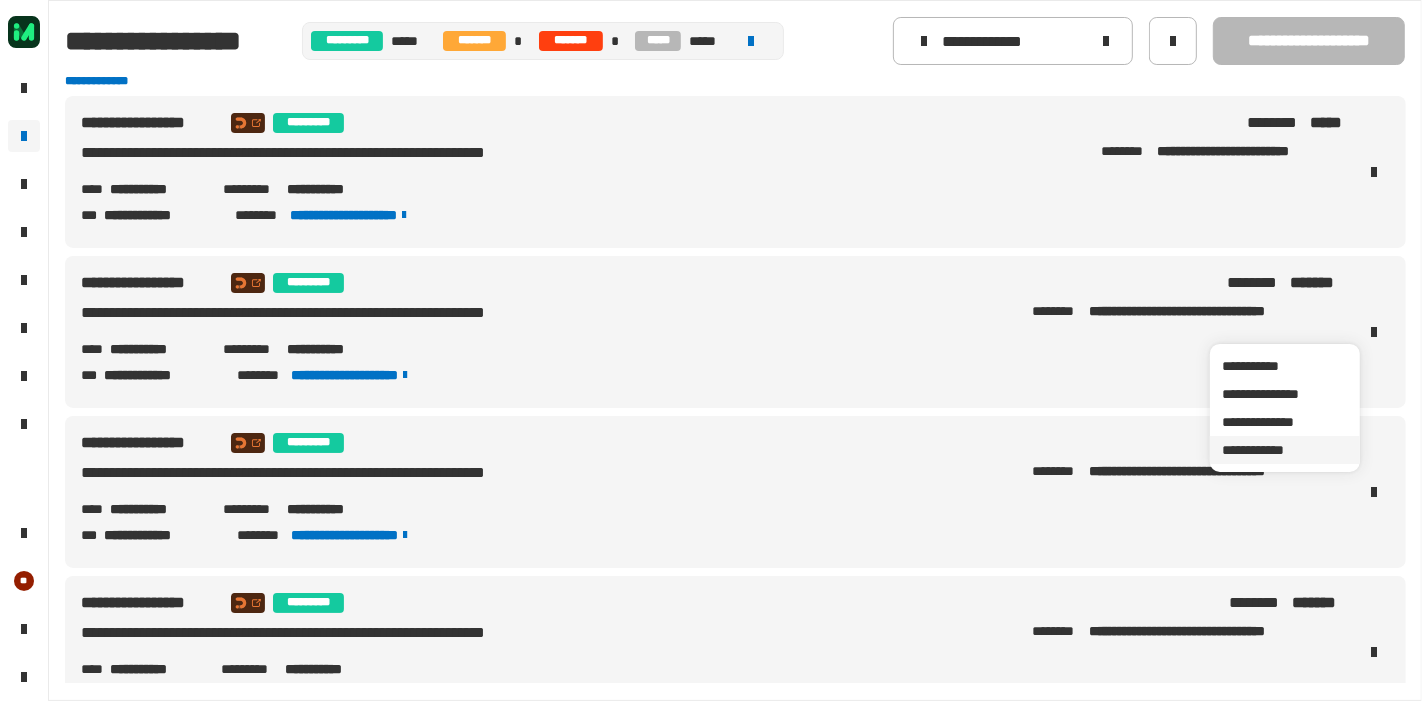 click on "**********" at bounding box center (1285, 450) 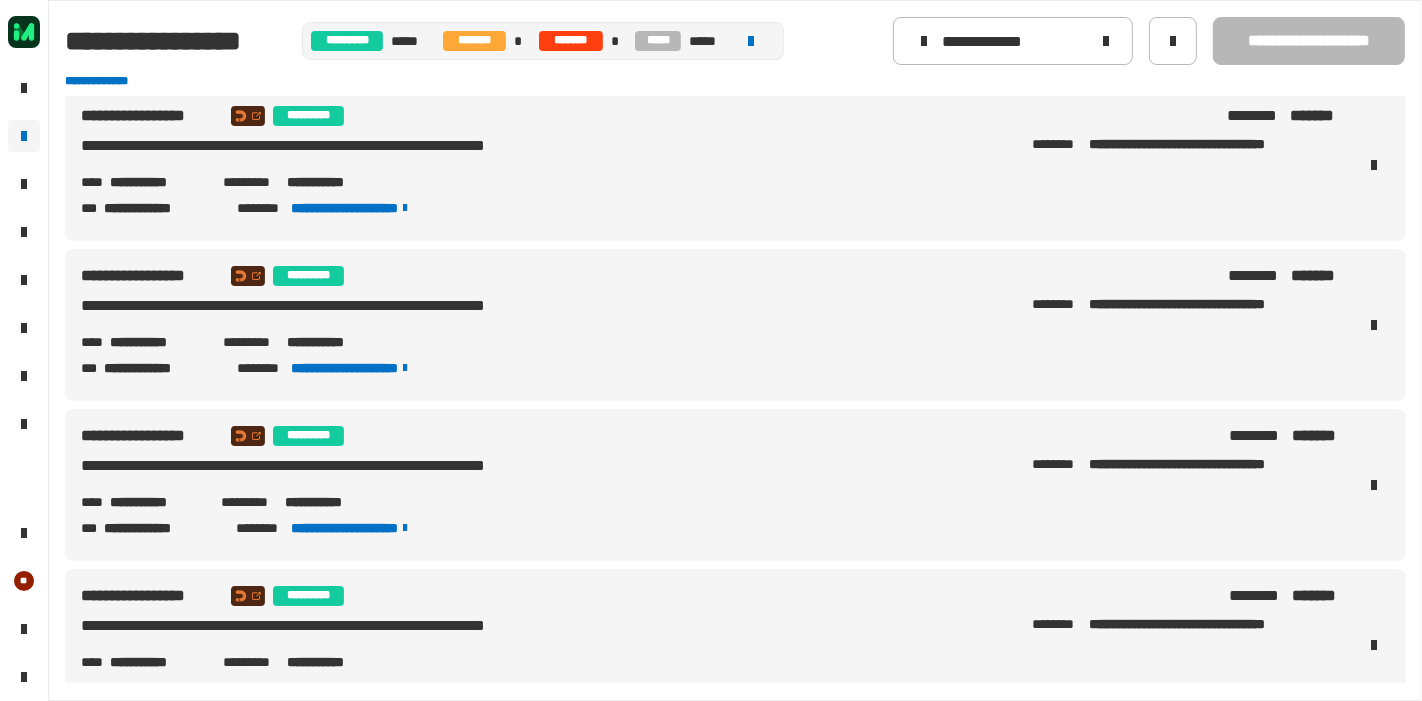 scroll, scrollTop: 0, scrollLeft: 0, axis: both 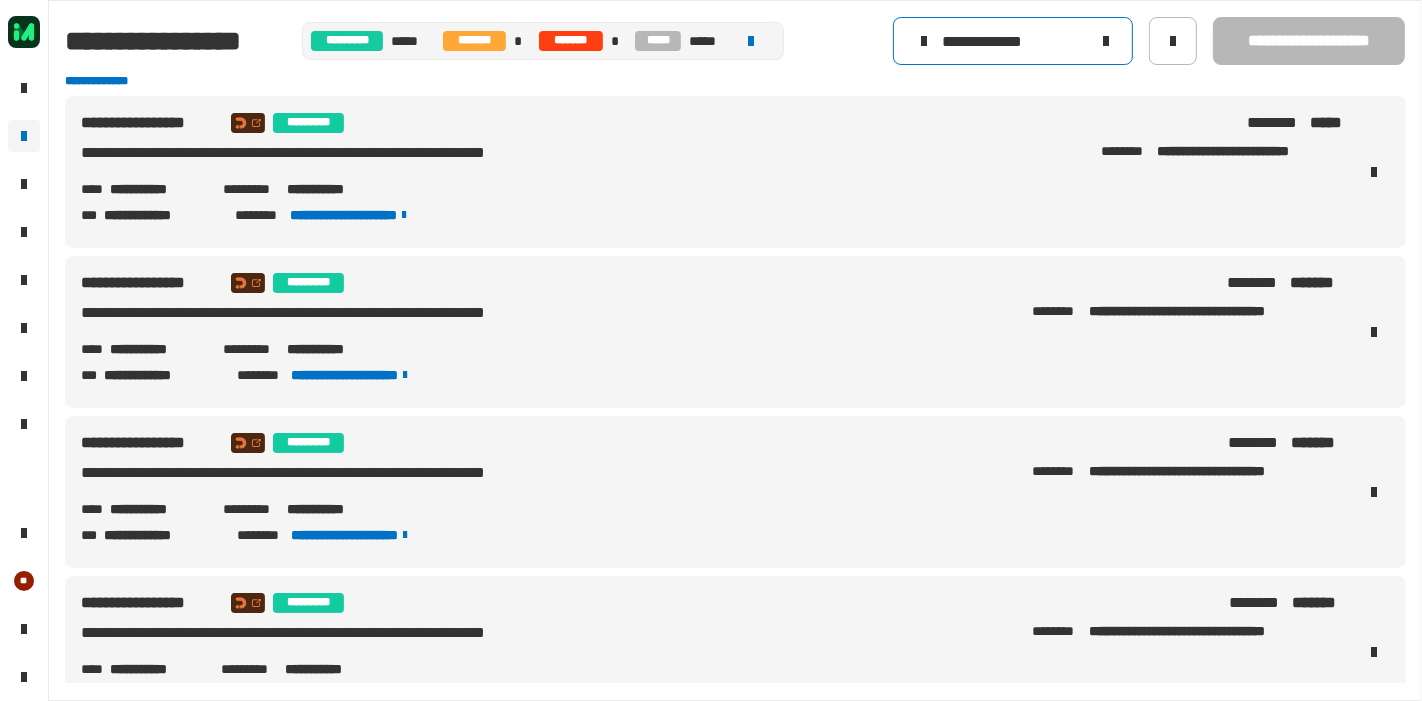 click 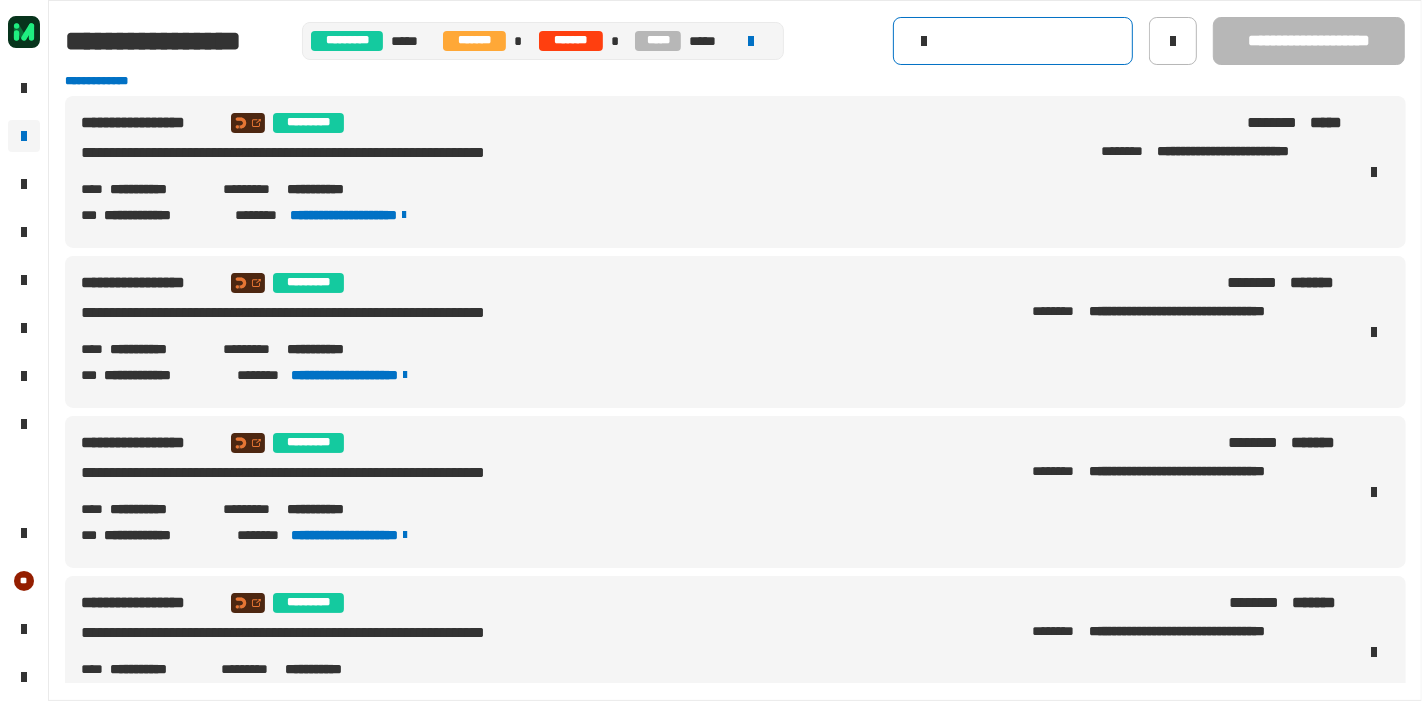 type 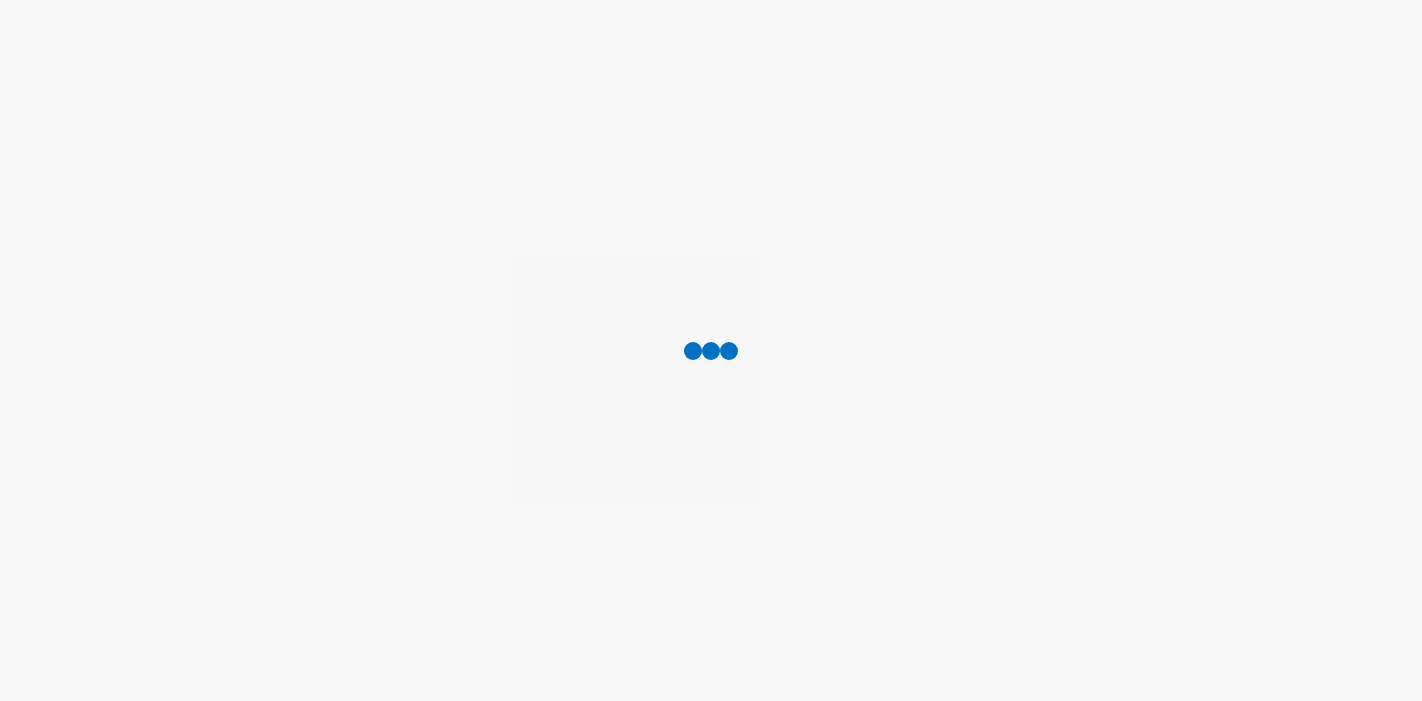 scroll, scrollTop: 0, scrollLeft: 0, axis: both 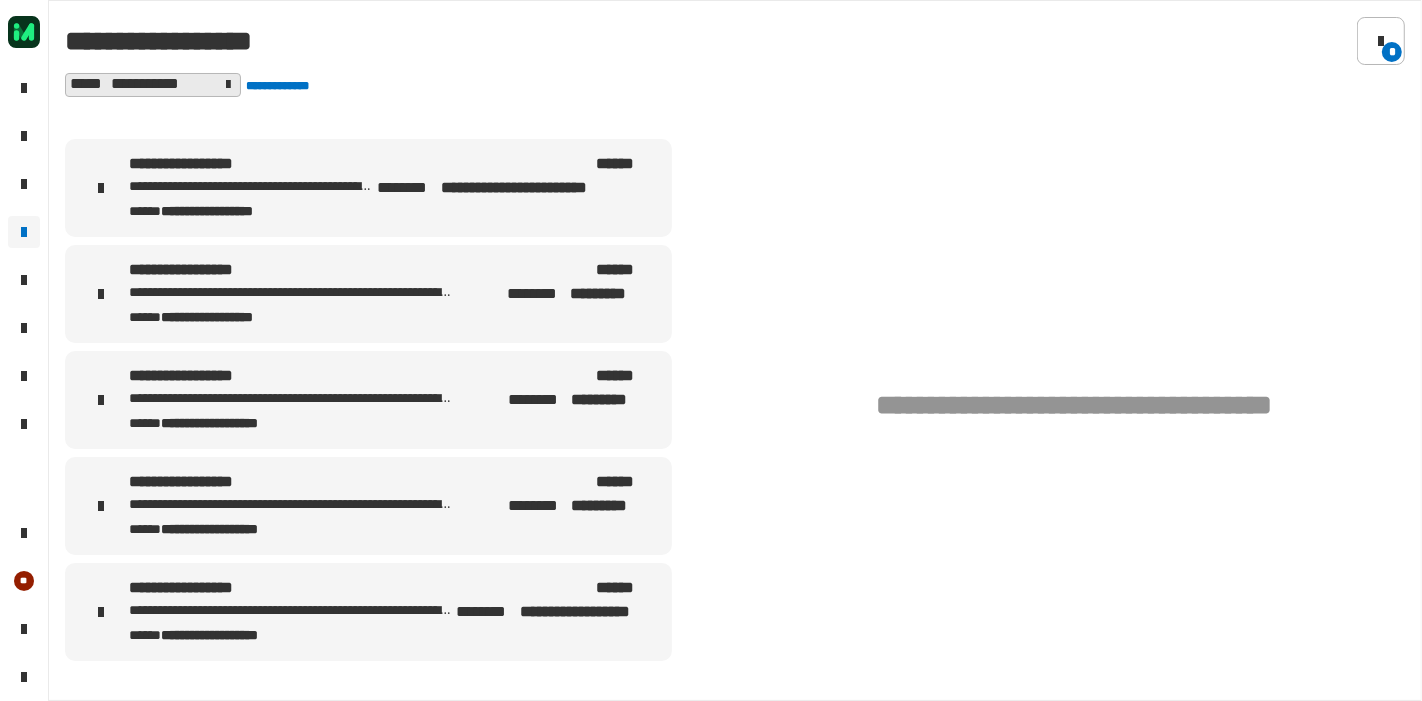 click on "**********" at bounding box center (544, 189) 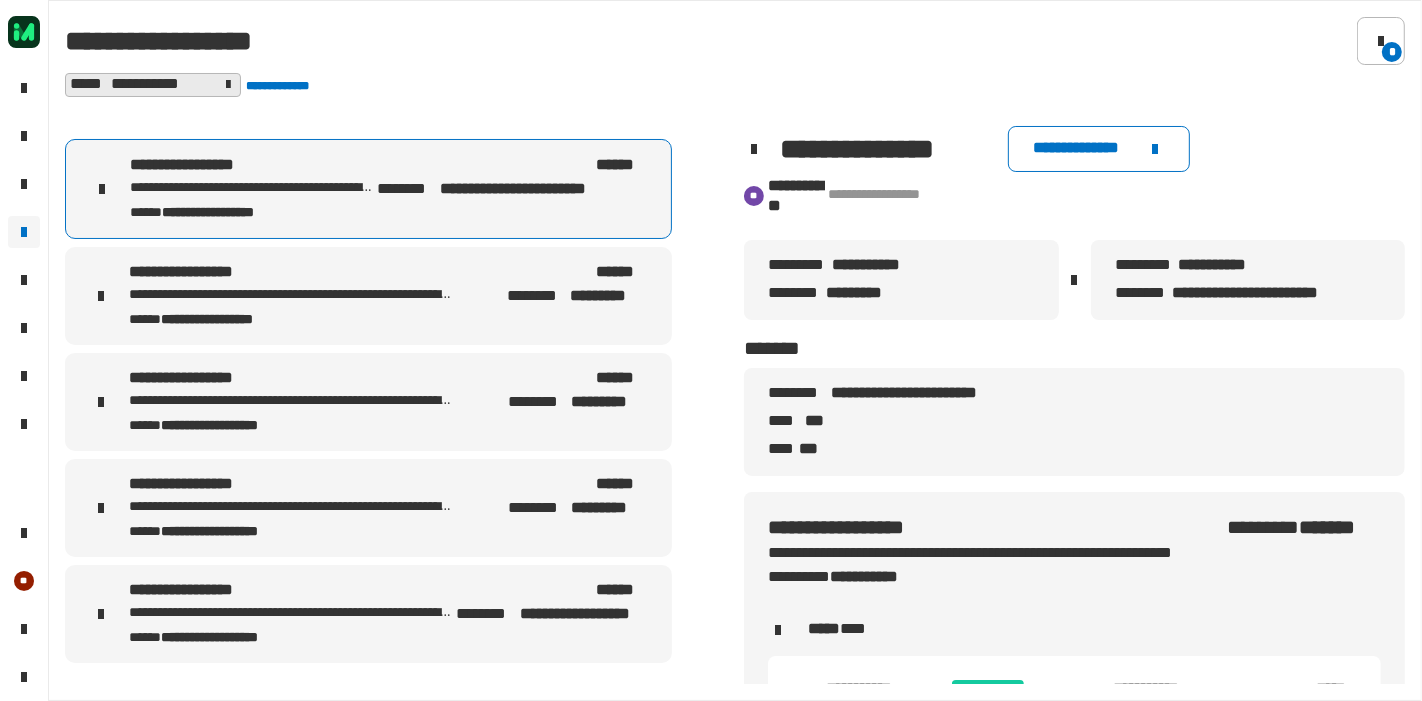 click on "**********" at bounding box center [543, 190] 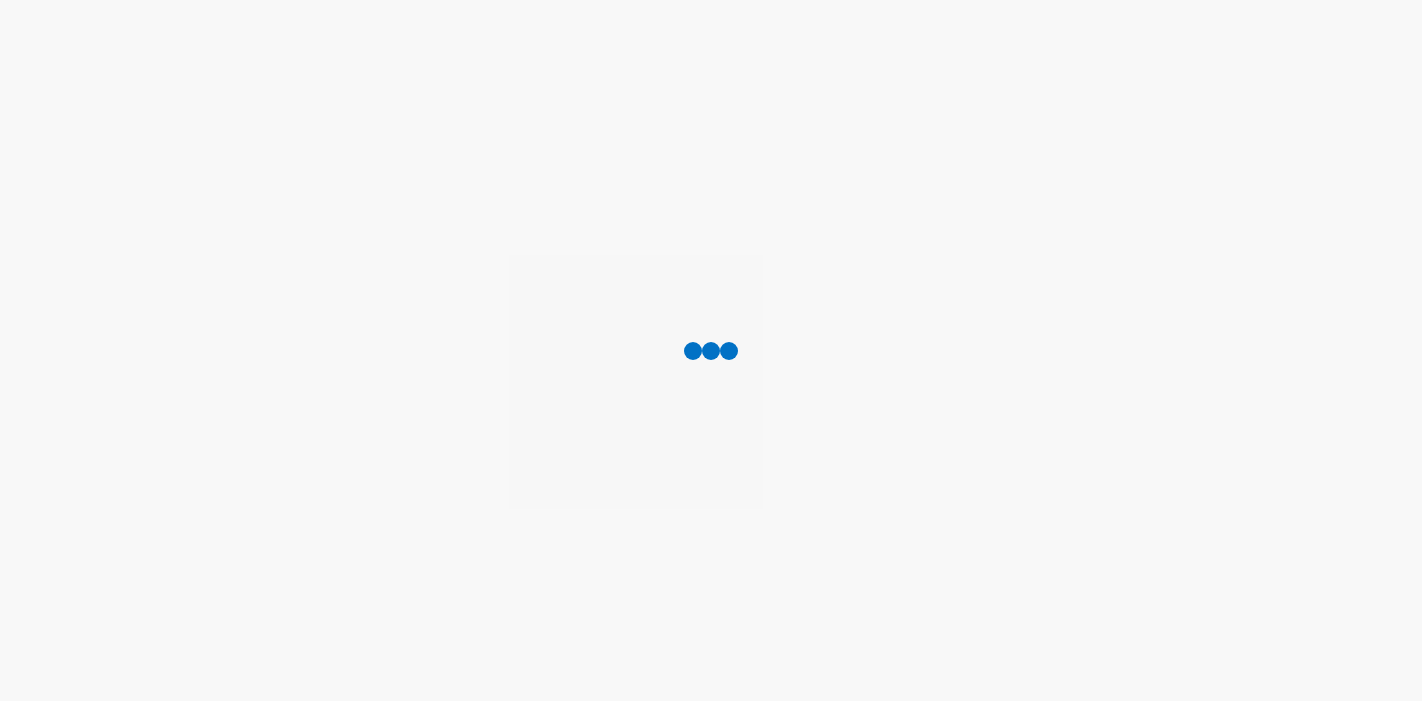 scroll, scrollTop: 0, scrollLeft: 0, axis: both 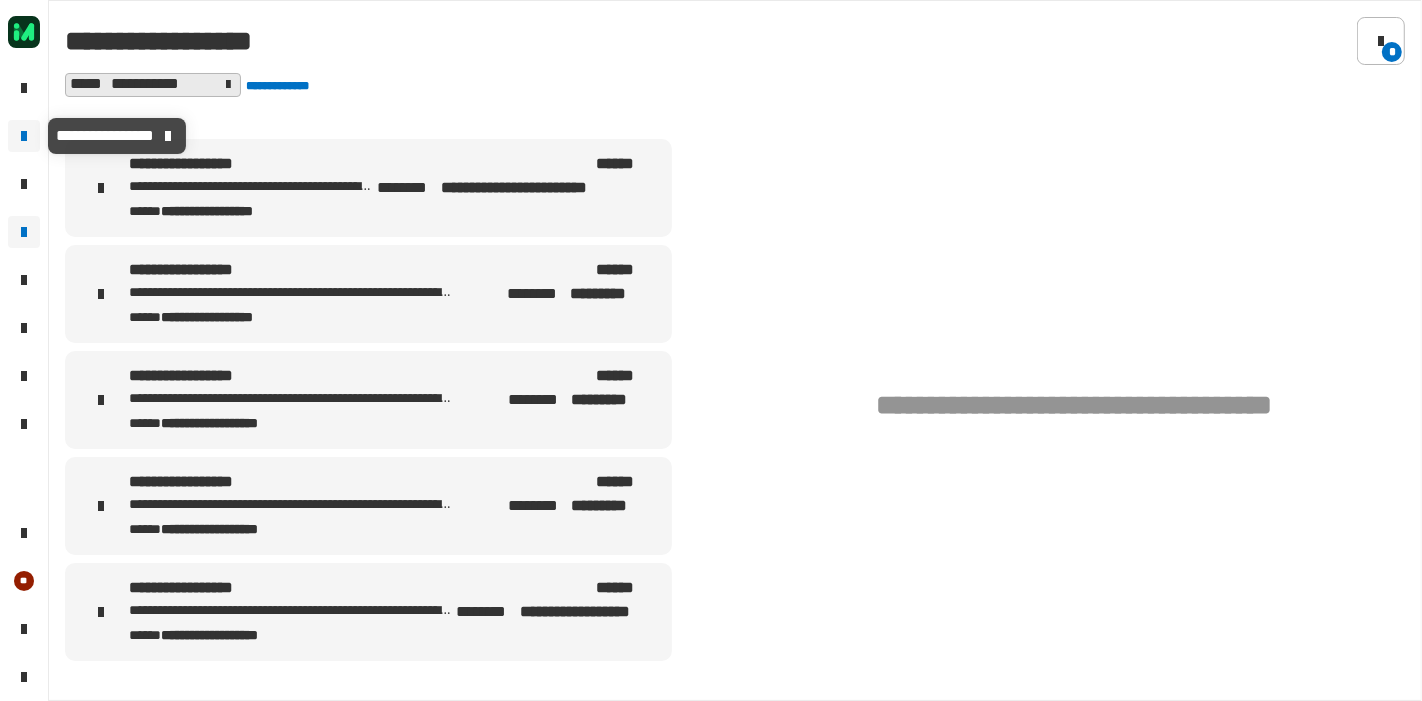 click 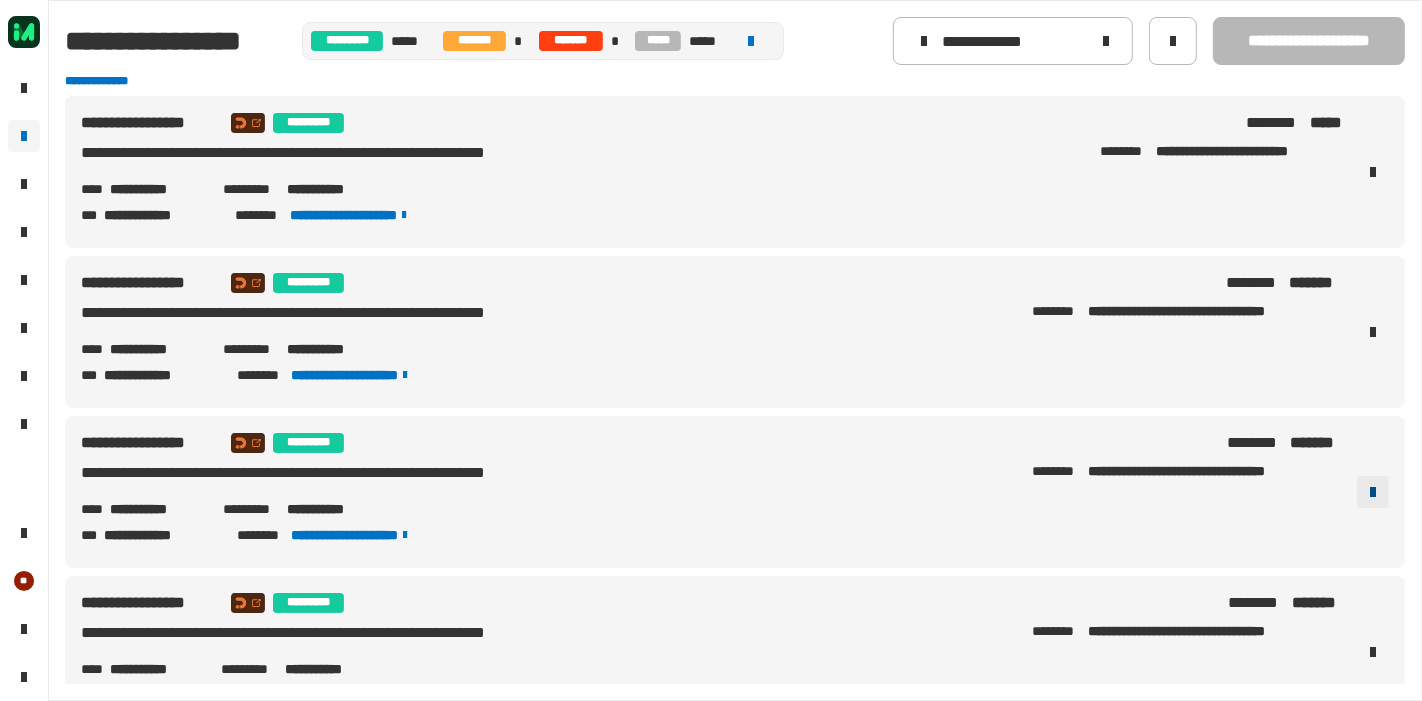 click at bounding box center (1373, 492) 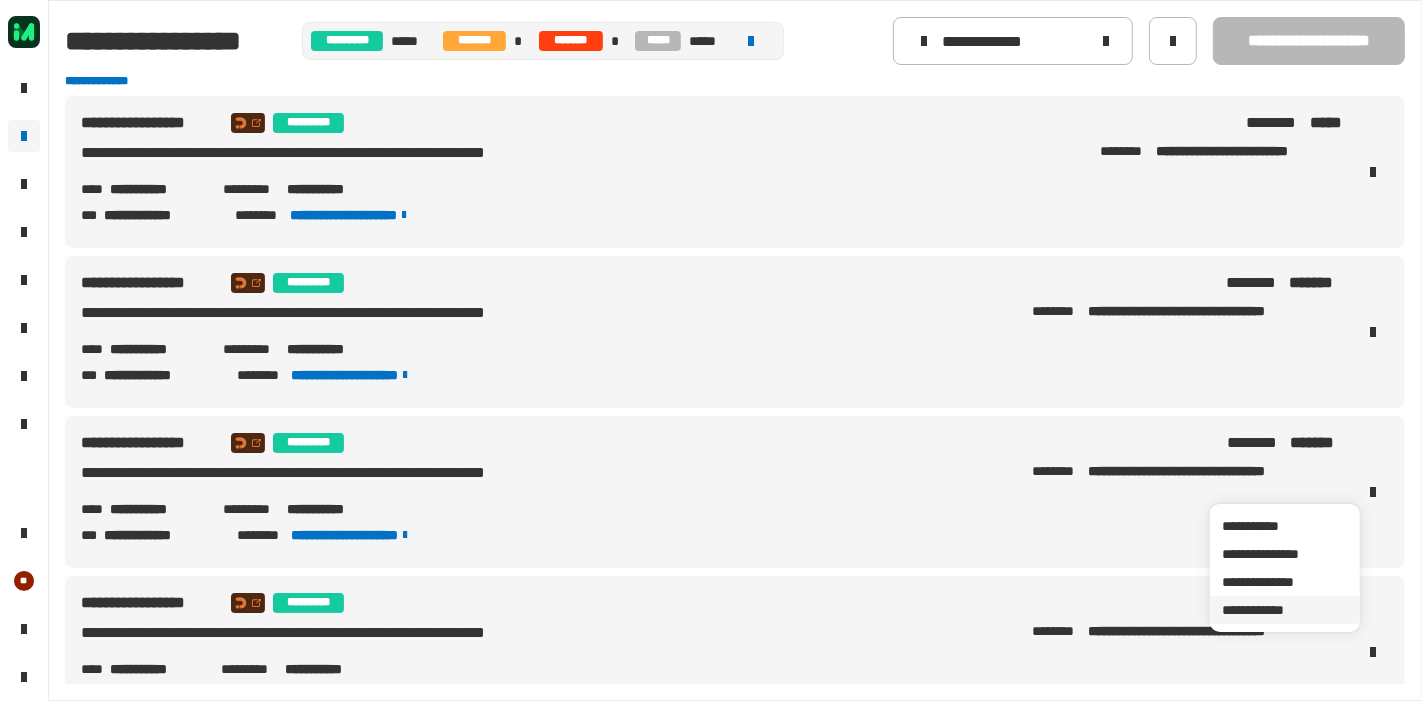 click on "**********" at bounding box center (1285, 610) 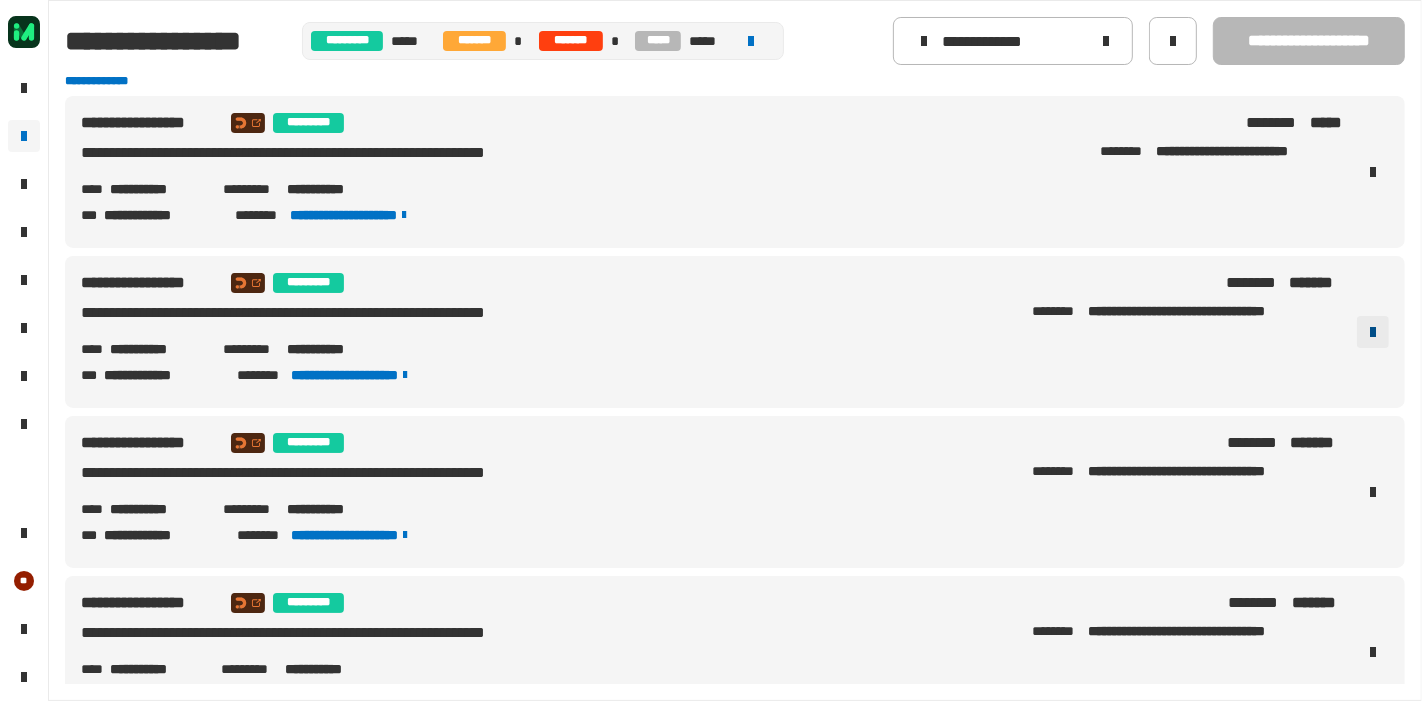 click at bounding box center (1373, 332) 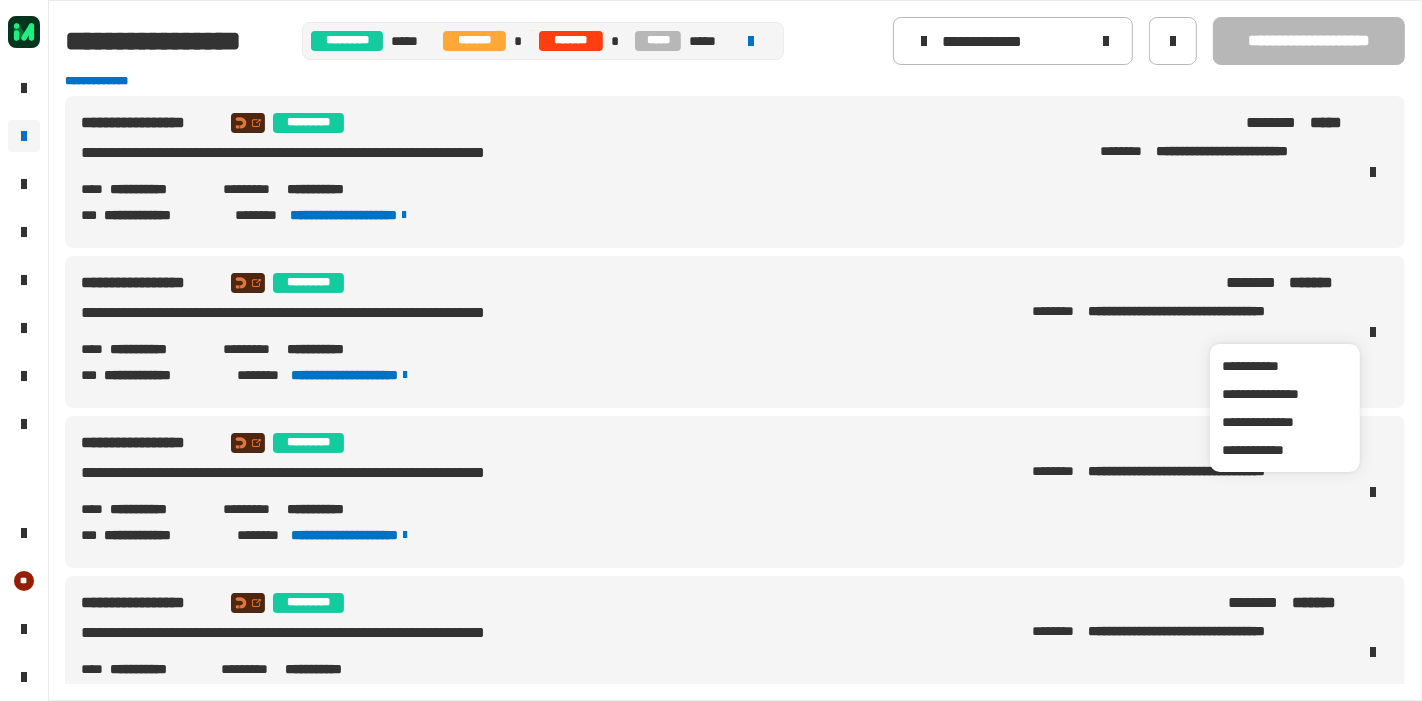 click on "**********" at bounding box center (711, 349) 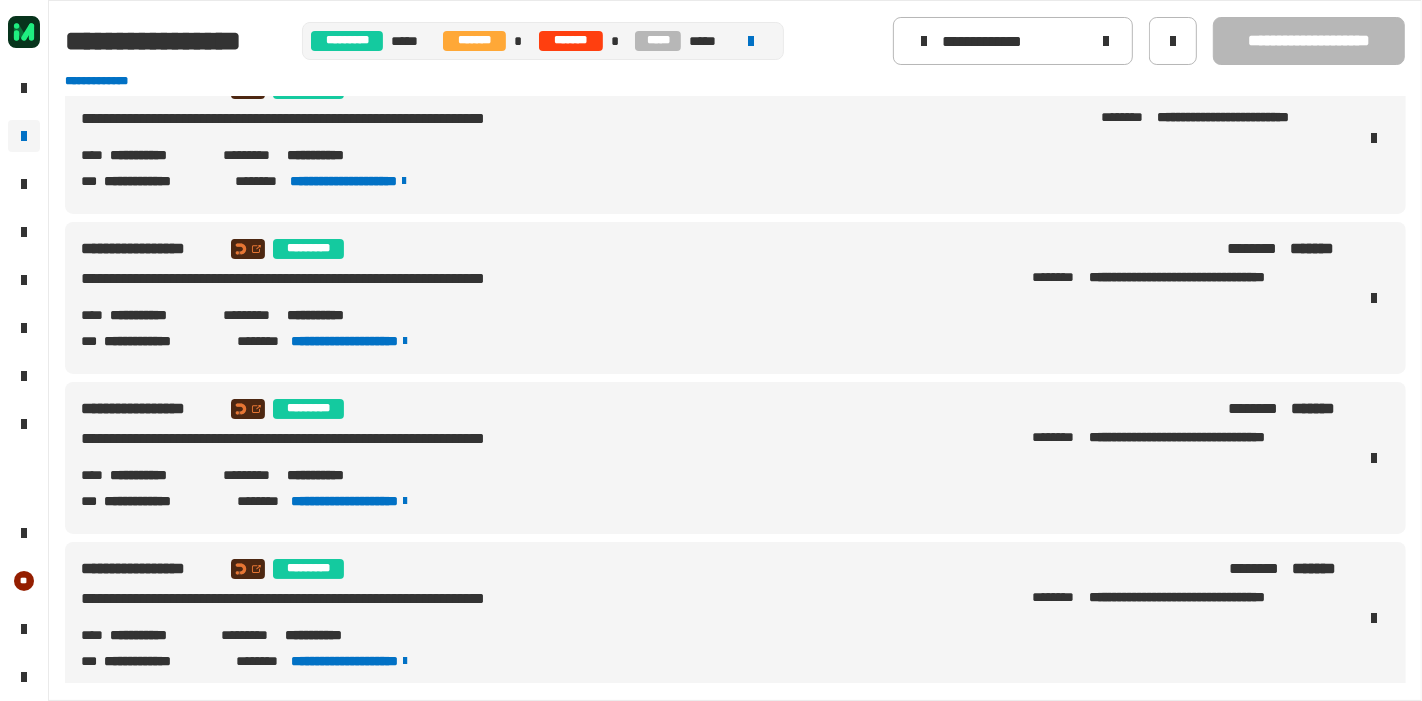 scroll, scrollTop: 0, scrollLeft: 0, axis: both 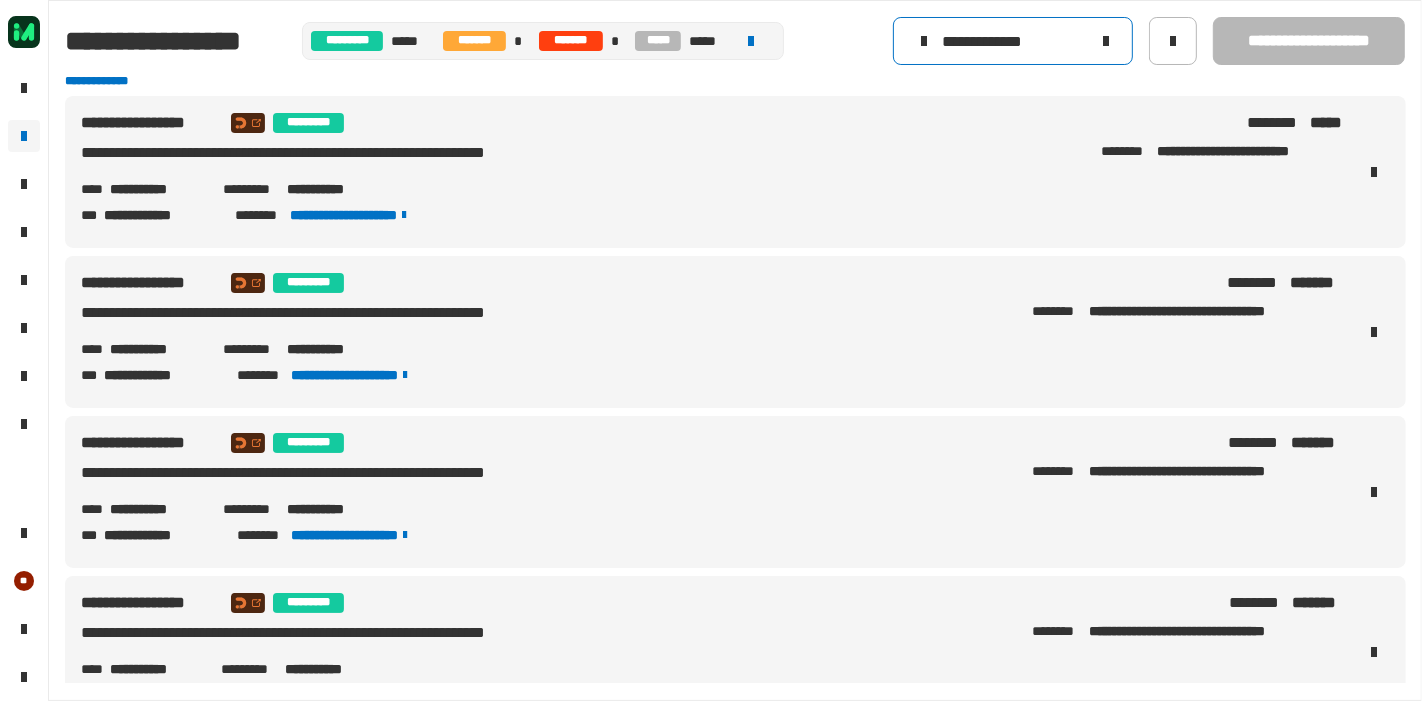 drag, startPoint x: 1054, startPoint y: 55, endPoint x: 785, endPoint y: 1, distance: 274.36655 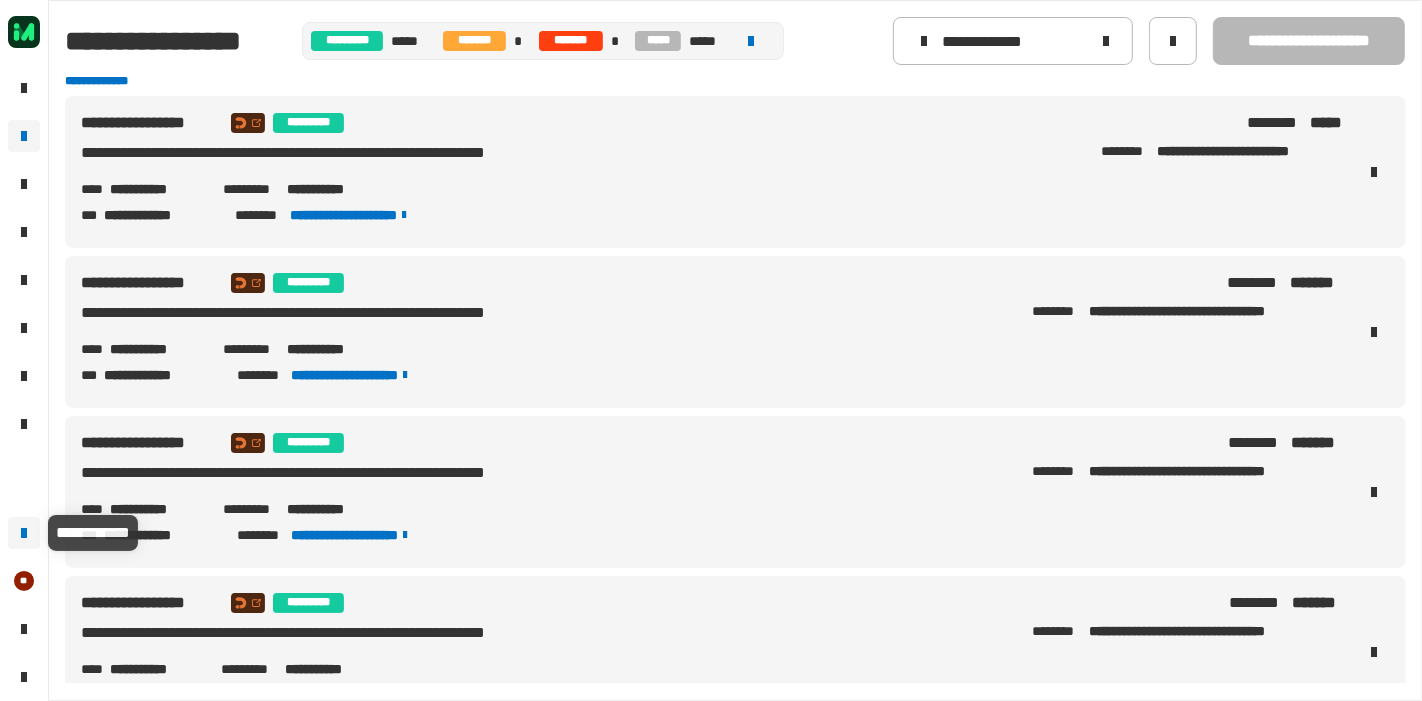 click 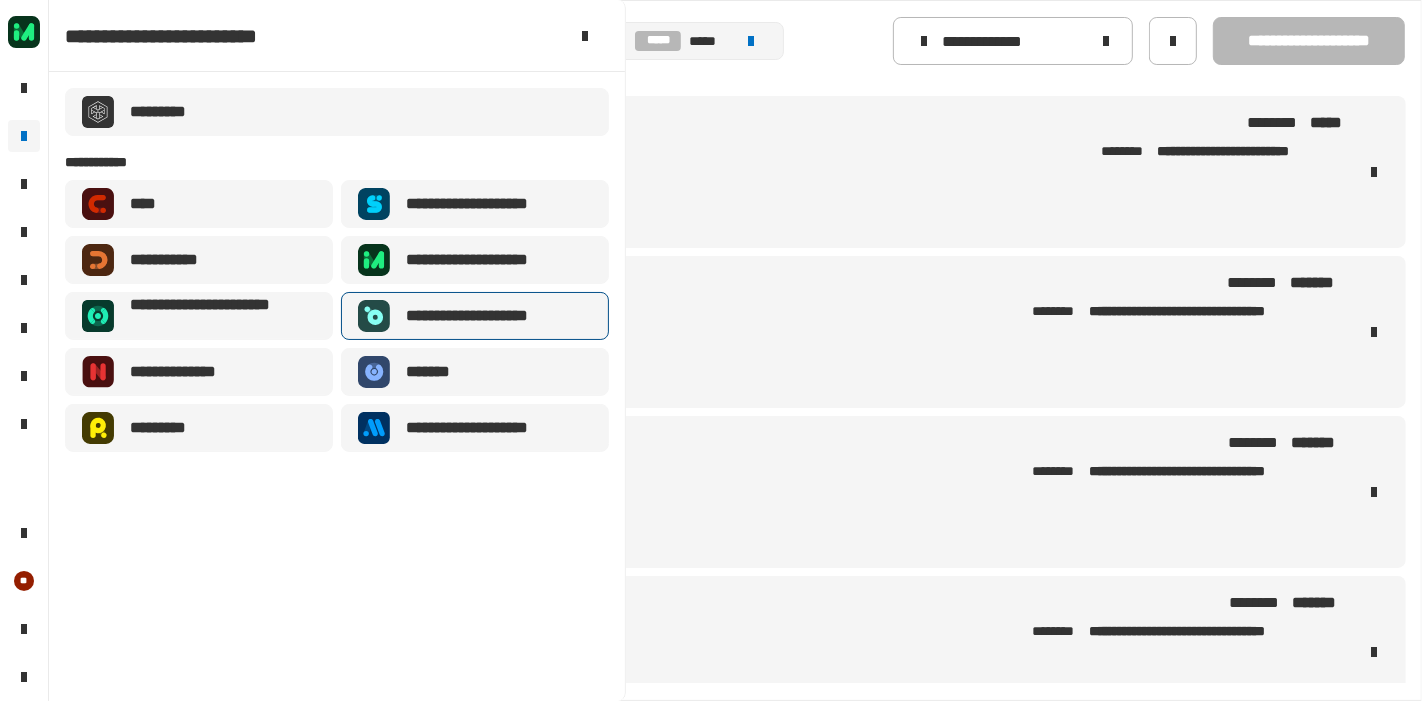 click on "**********" at bounding box center [482, 316] 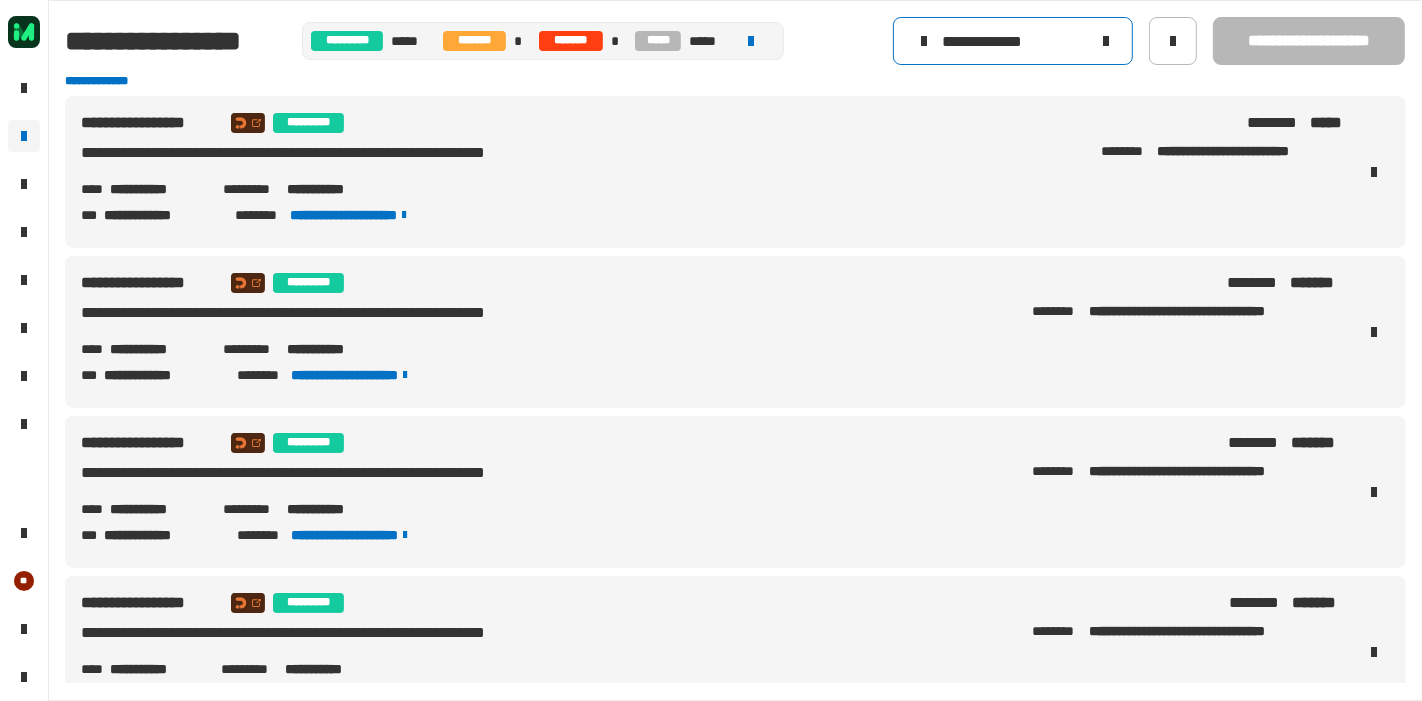 click on "**********" 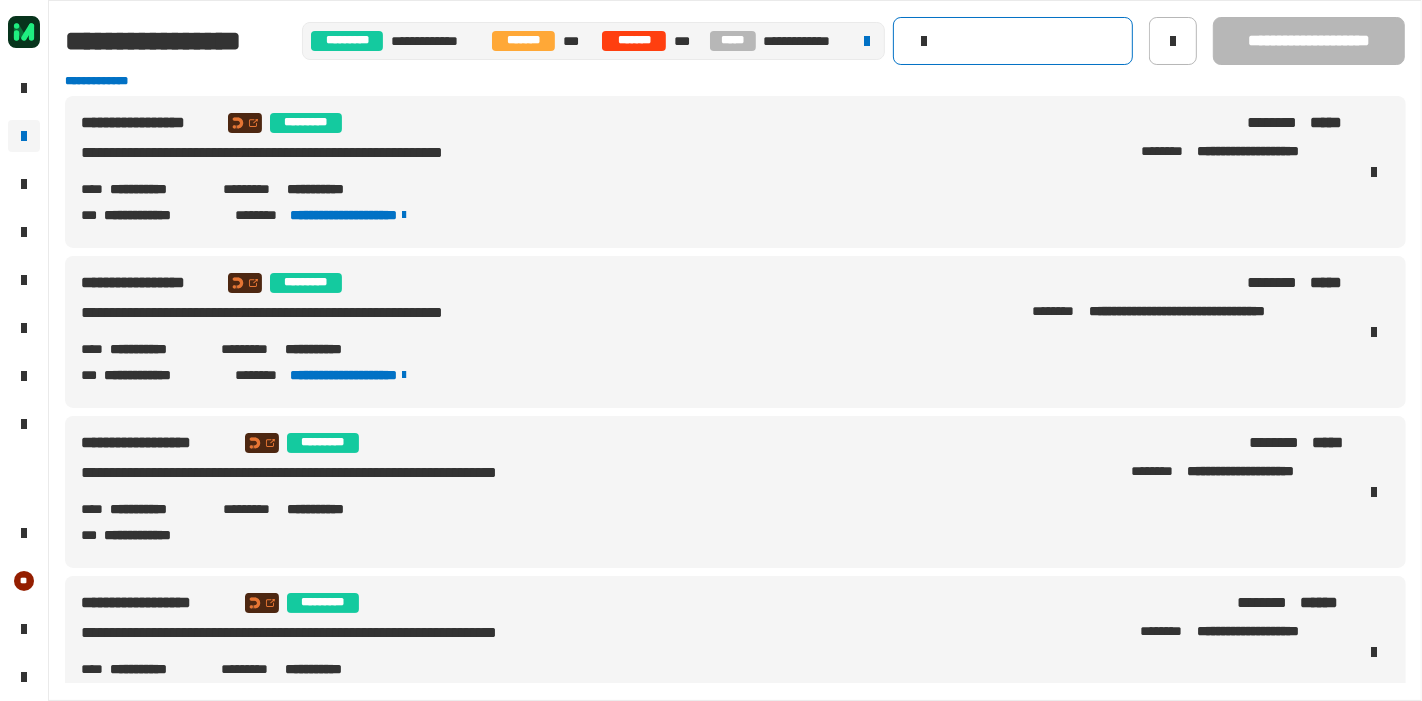 click 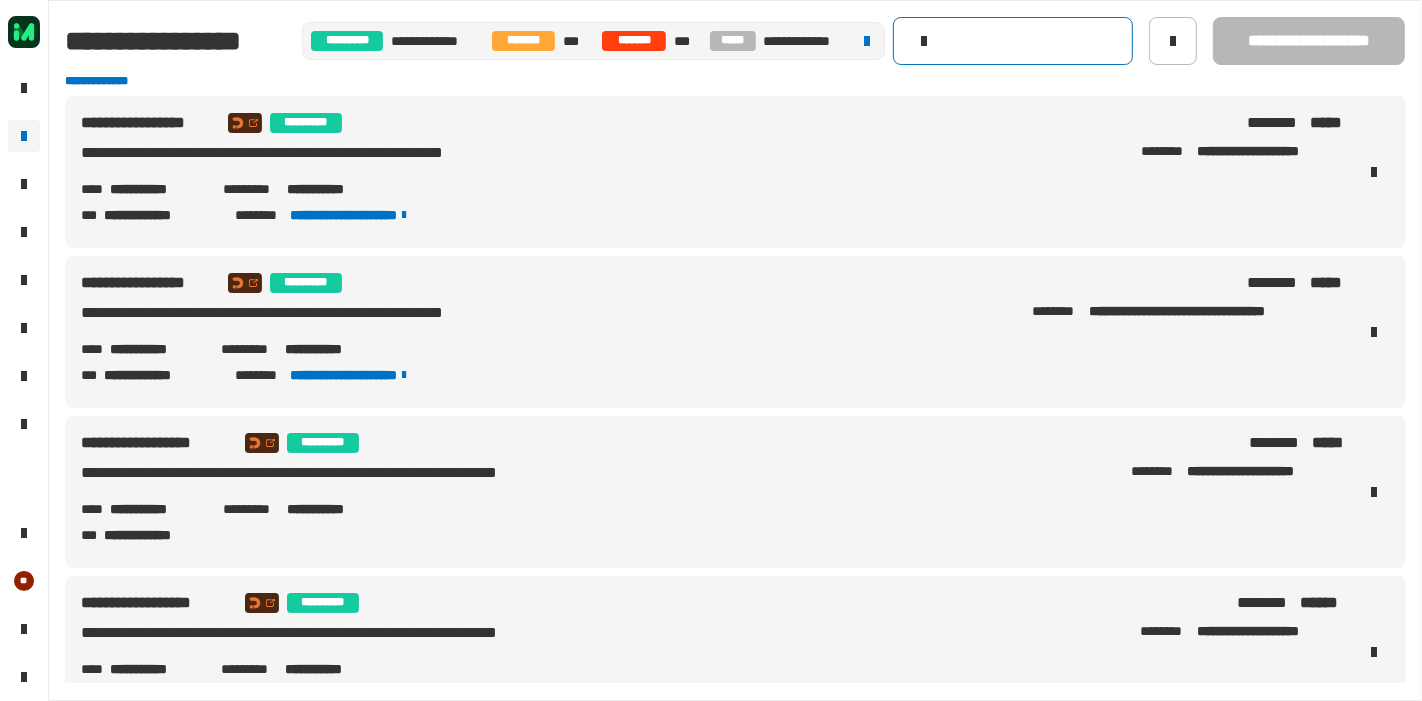 click 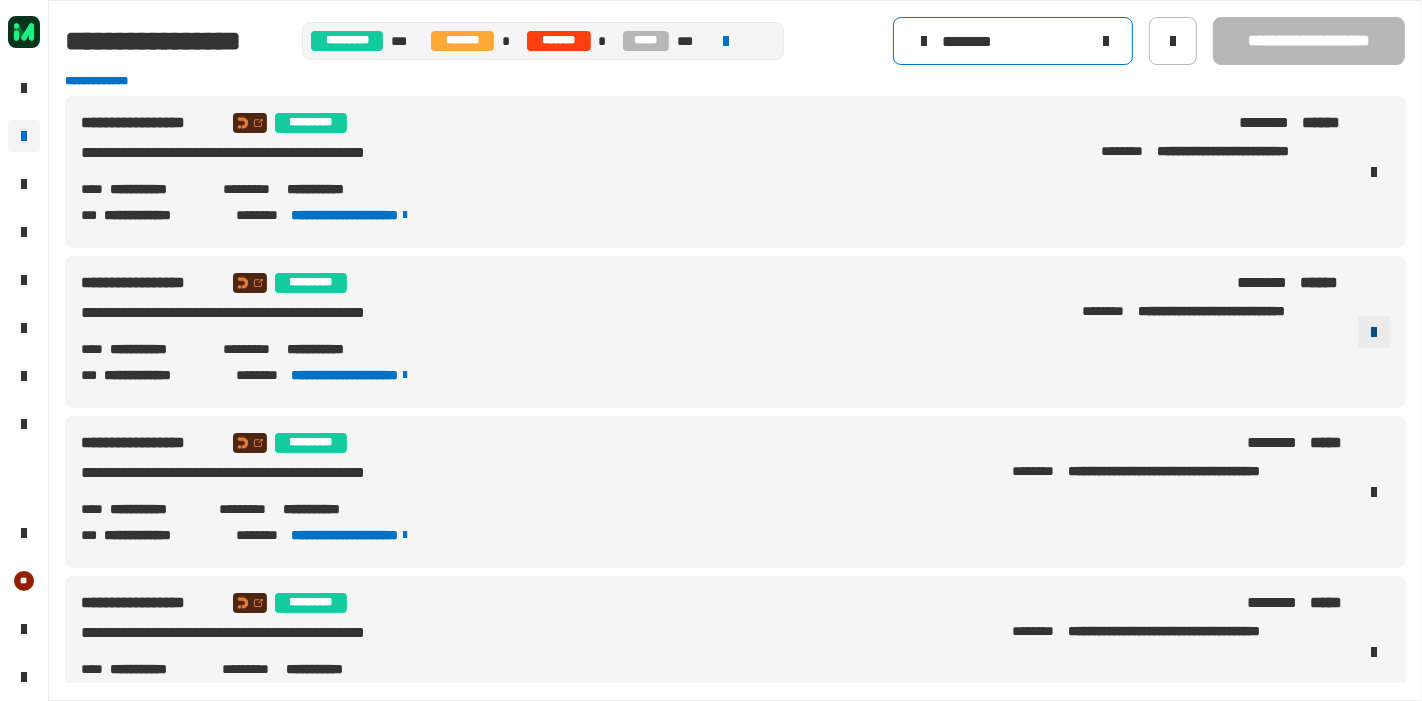 type on "********" 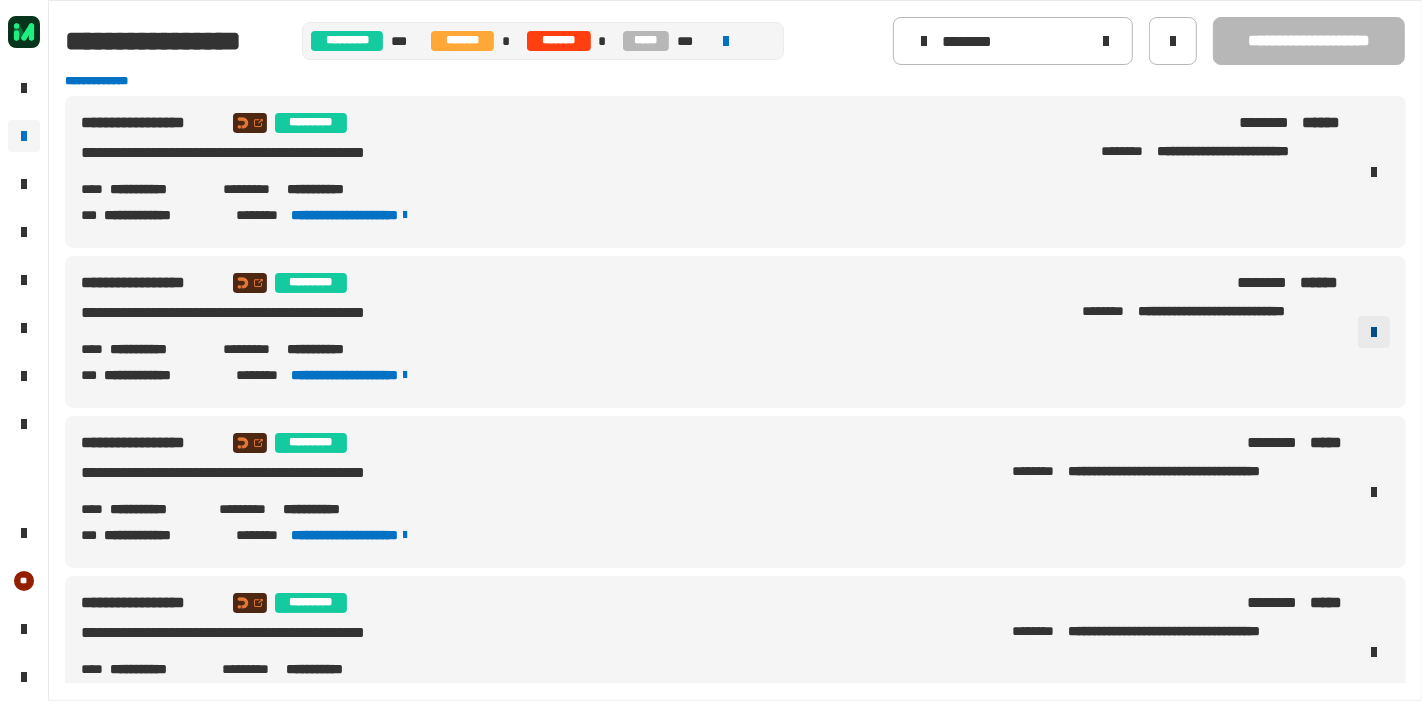 click at bounding box center (1374, 332) 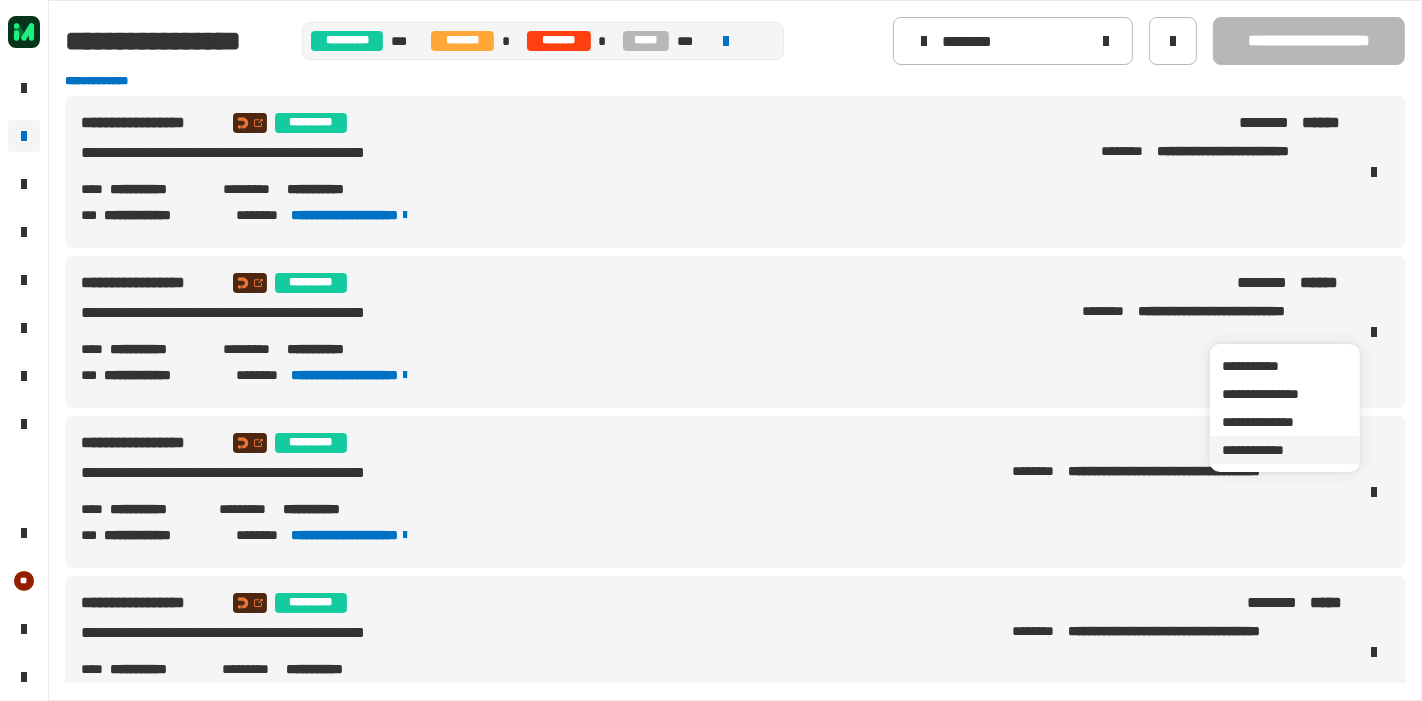 click on "**********" at bounding box center [1285, 450] 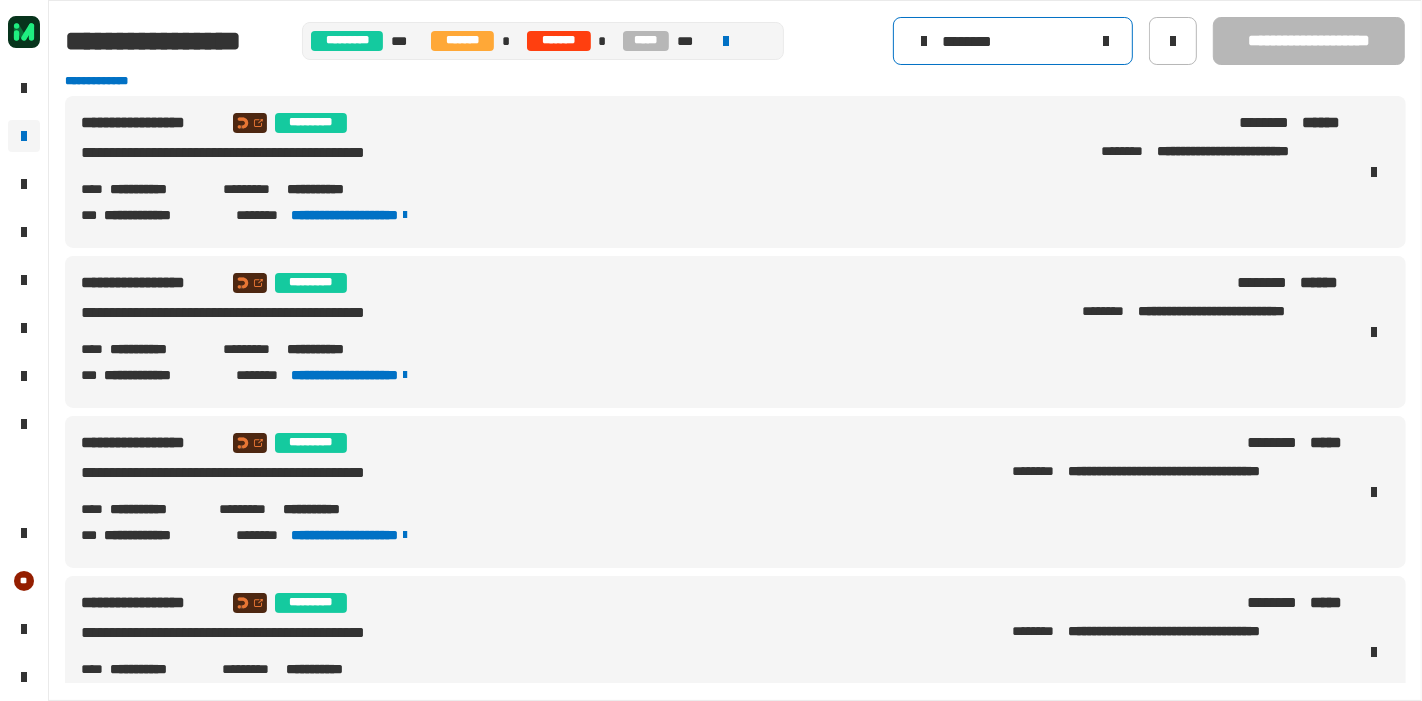 click 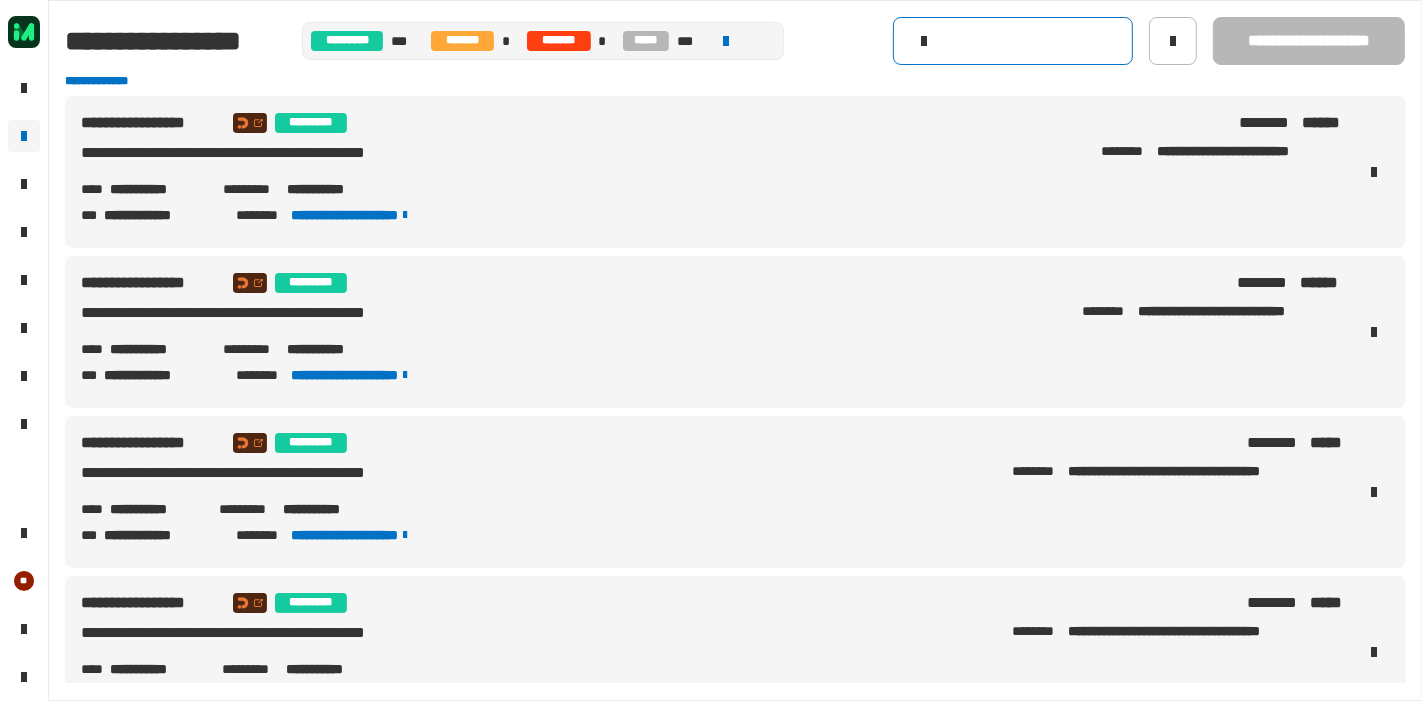 click 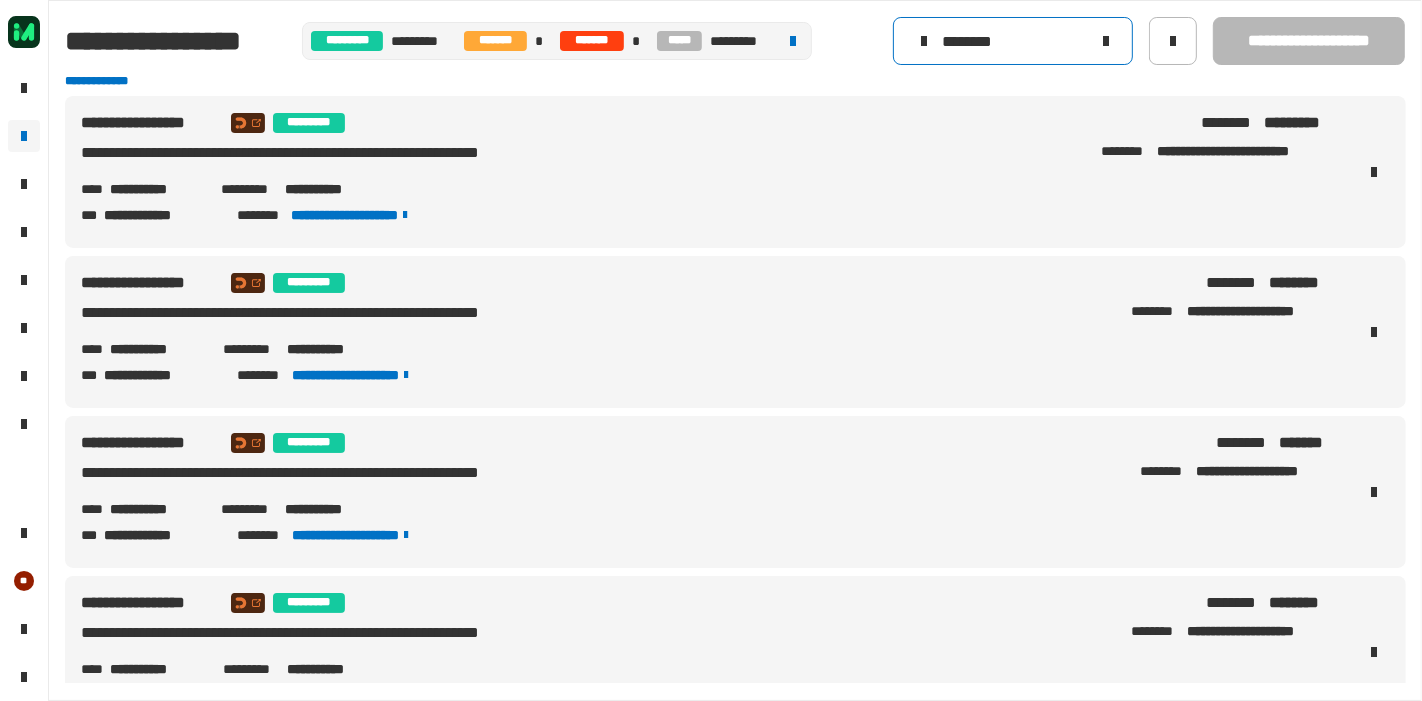 type on "********" 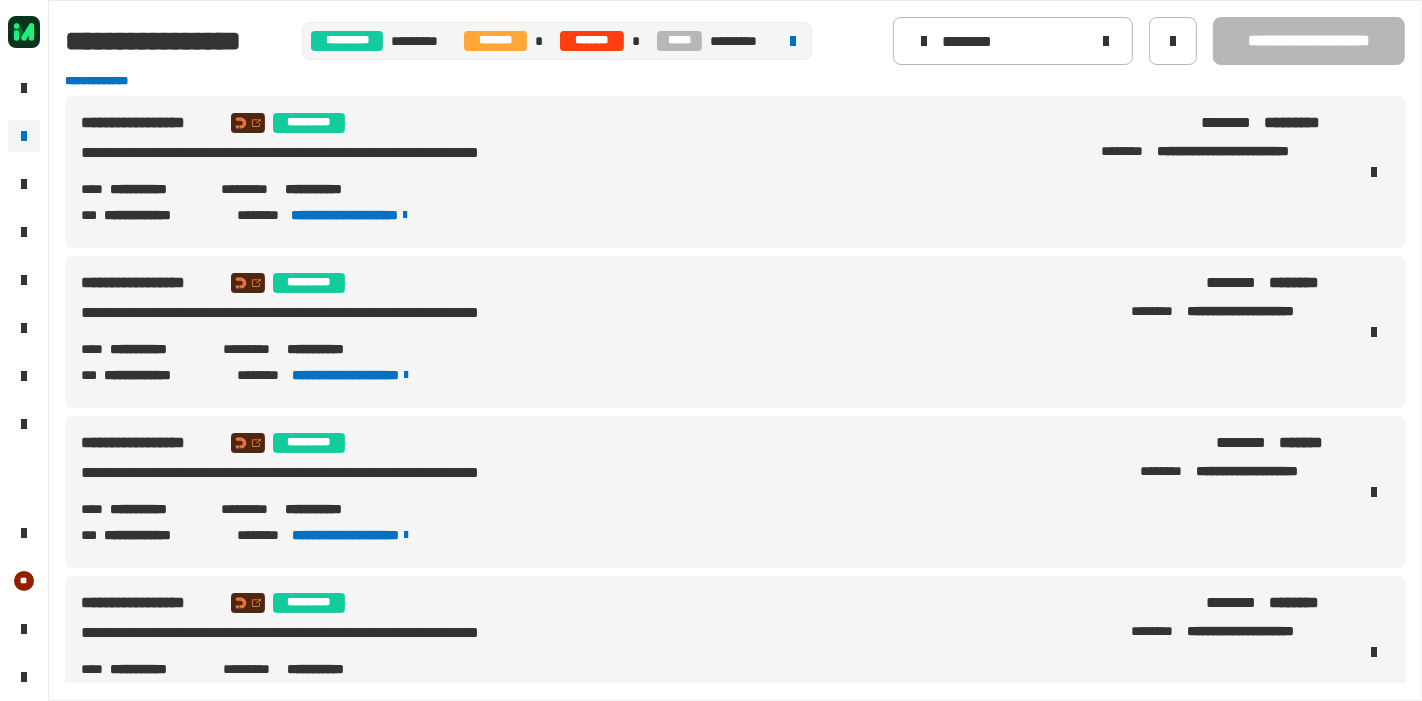 click on "[FIRST] [LAST] [CITY] [STATE] [ZIP] [COUNTRY] [ADDRESS] [PHONE] [EMAIL]" at bounding box center [711, 492] 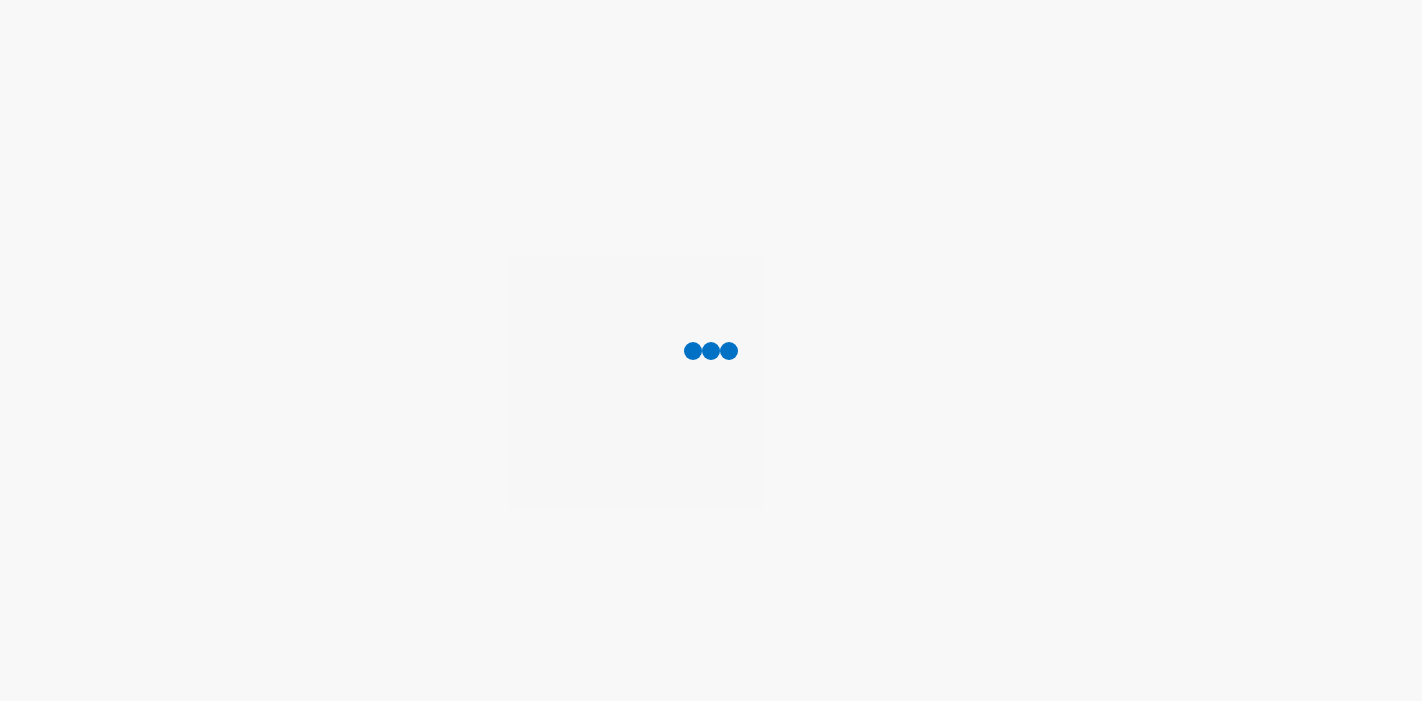 scroll, scrollTop: 0, scrollLeft: 0, axis: both 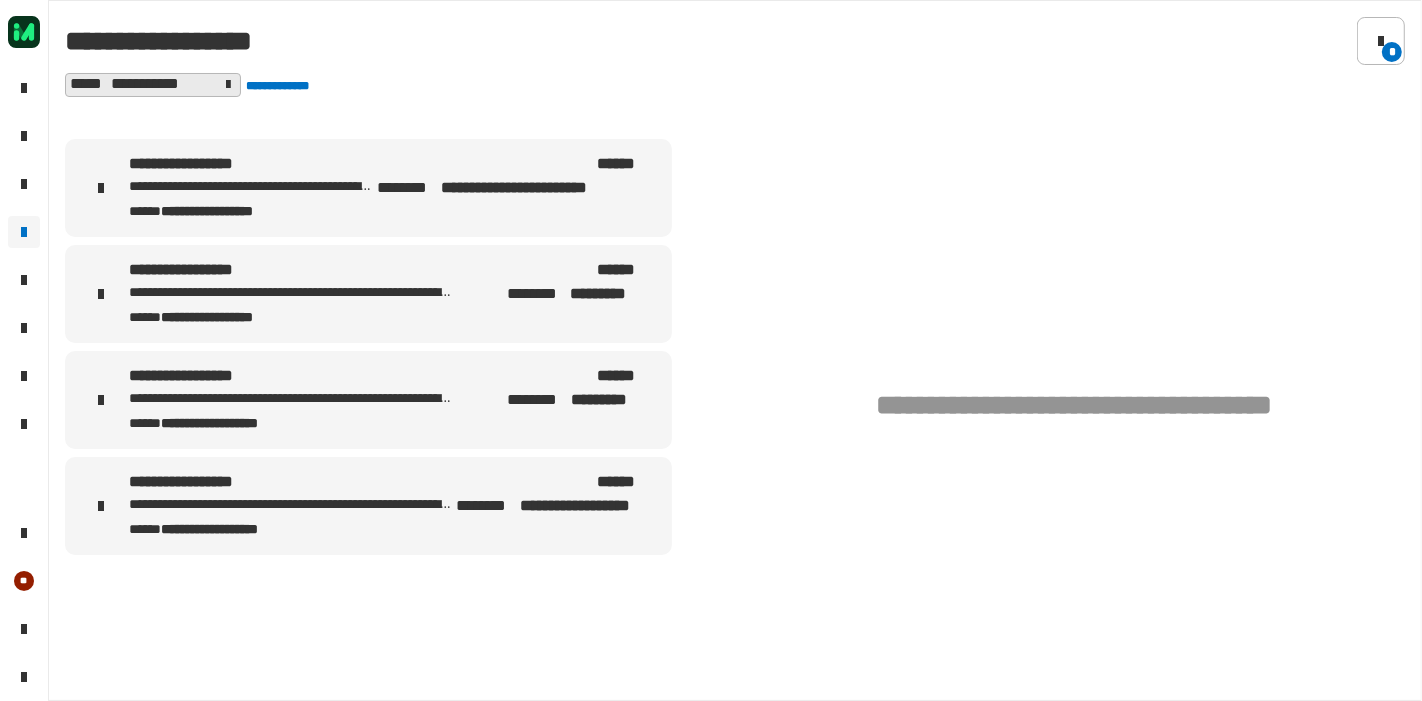 click on "**********" at bounding box center (251, 210) 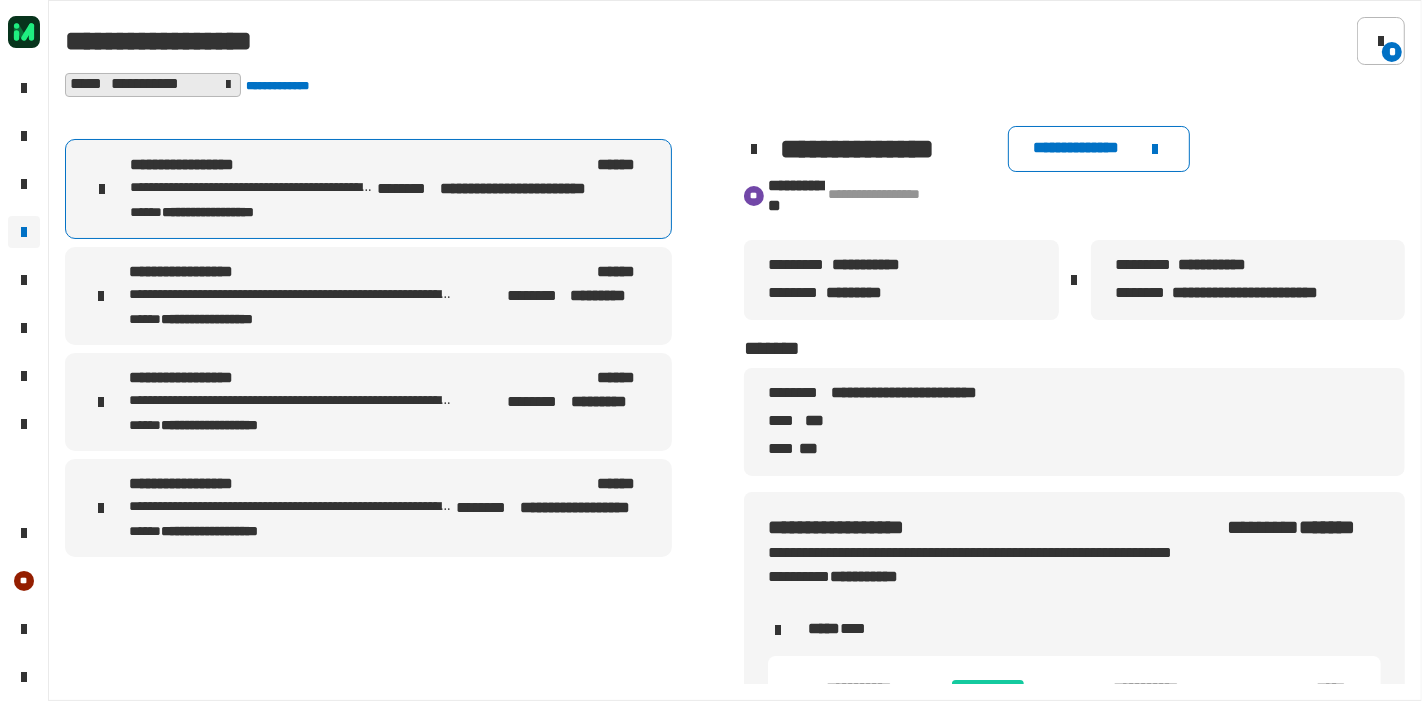 click on "**********" at bounding box center (251, 189) 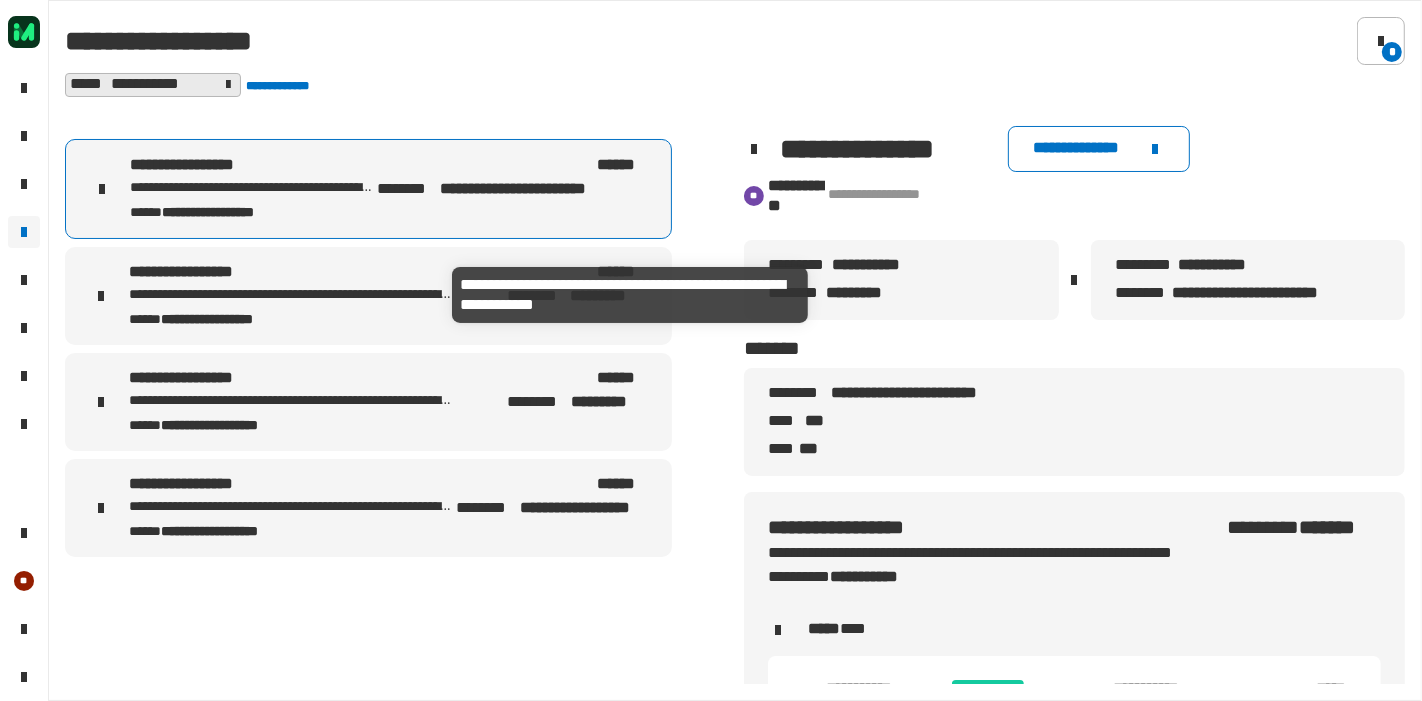 click on "**********" at bounding box center (290, 295) 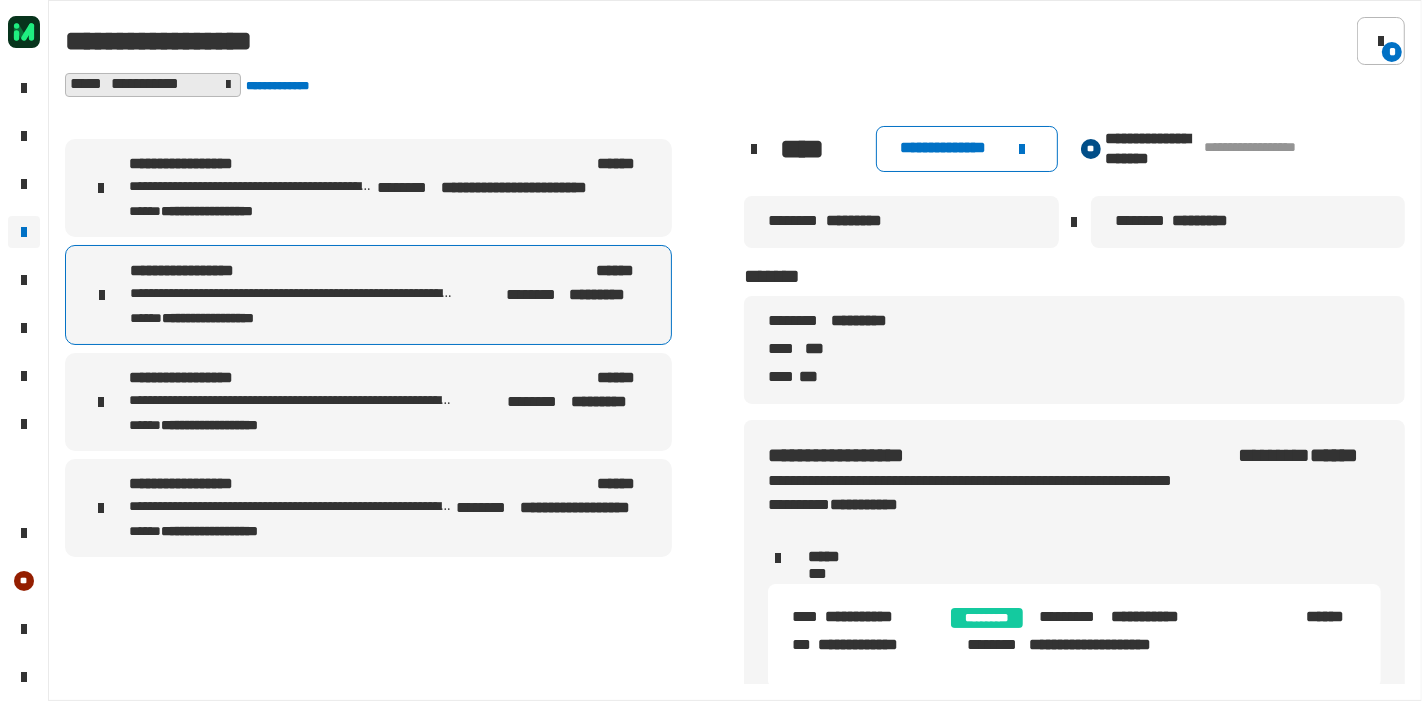 click on "**********" at bounding box center [251, 188] 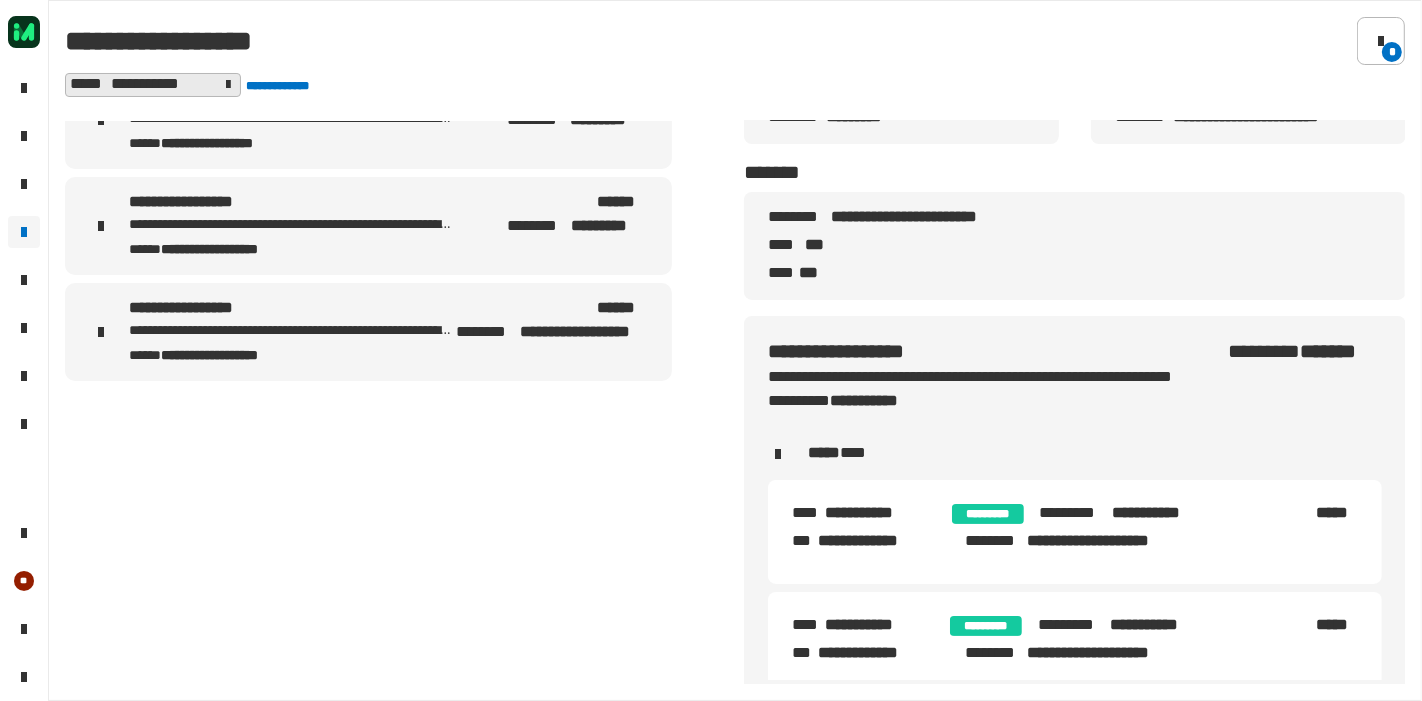 scroll, scrollTop: 194, scrollLeft: 0, axis: vertical 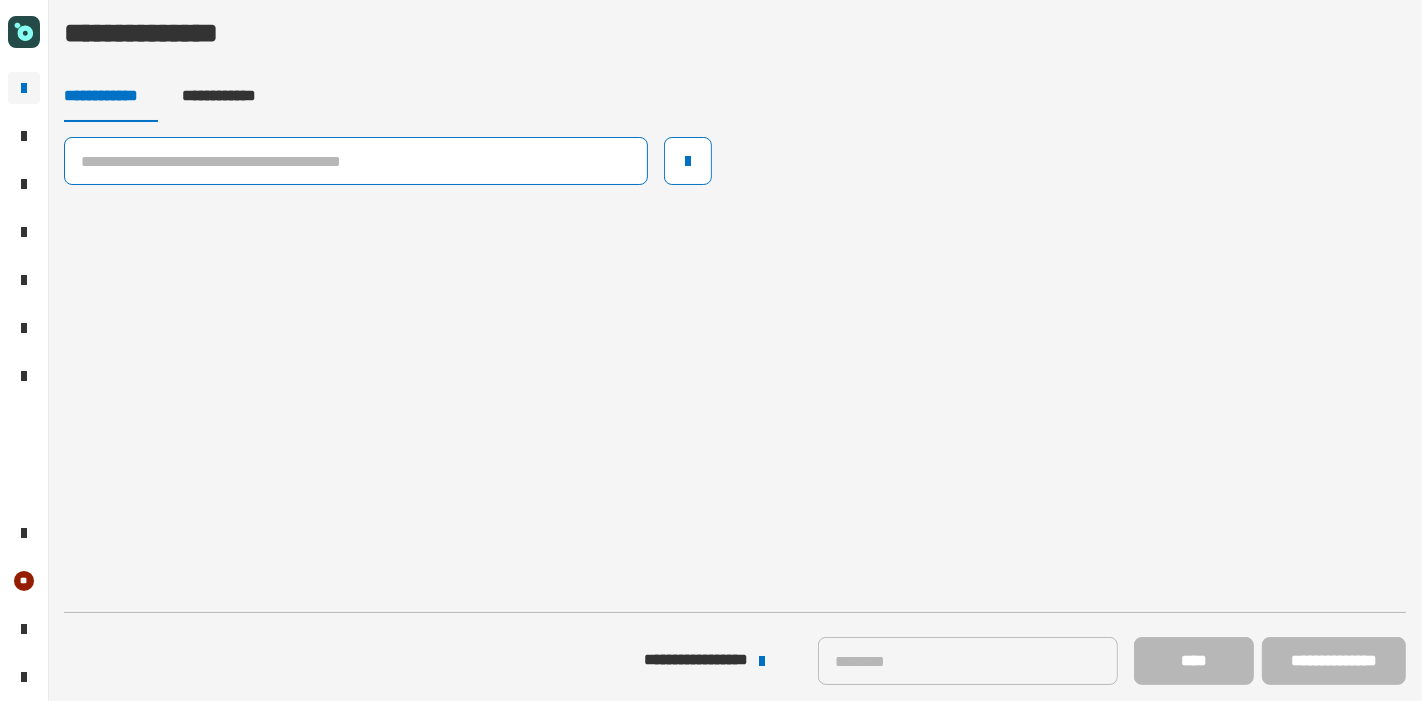 click 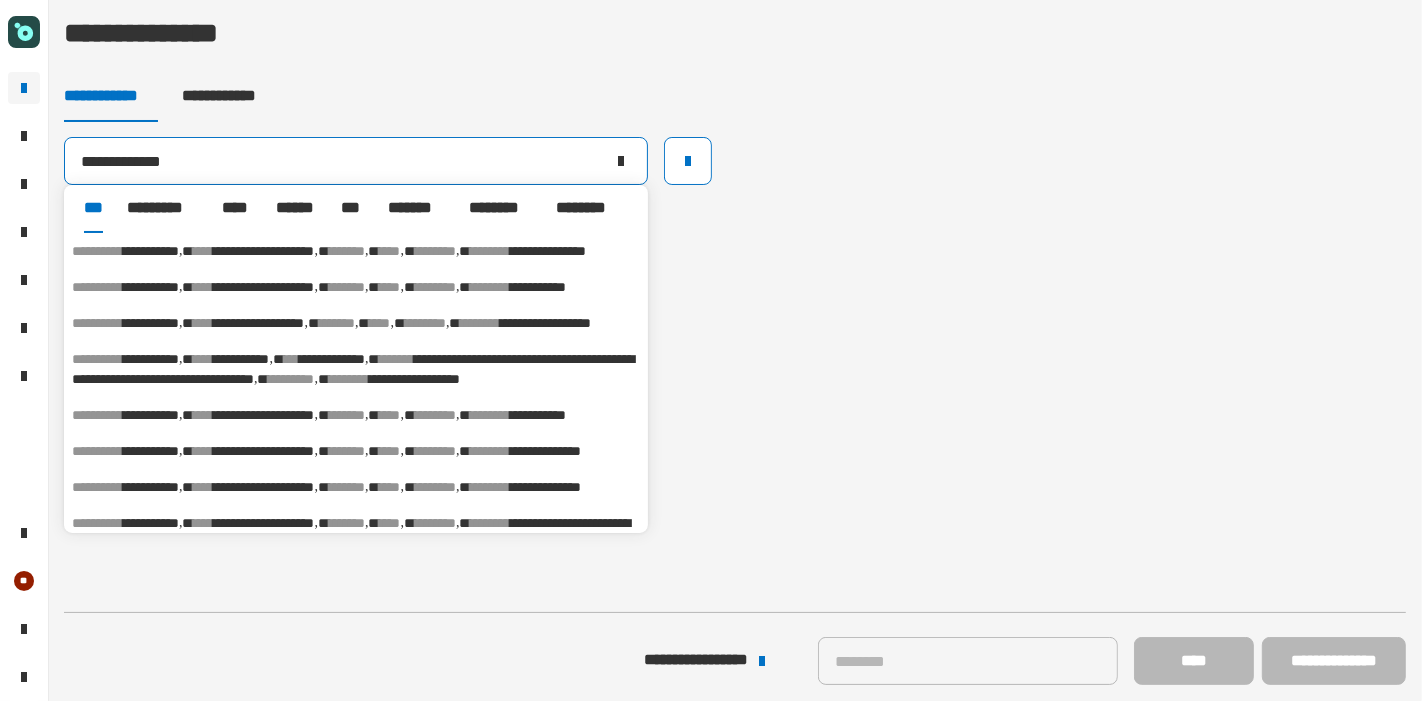 type on "**********" 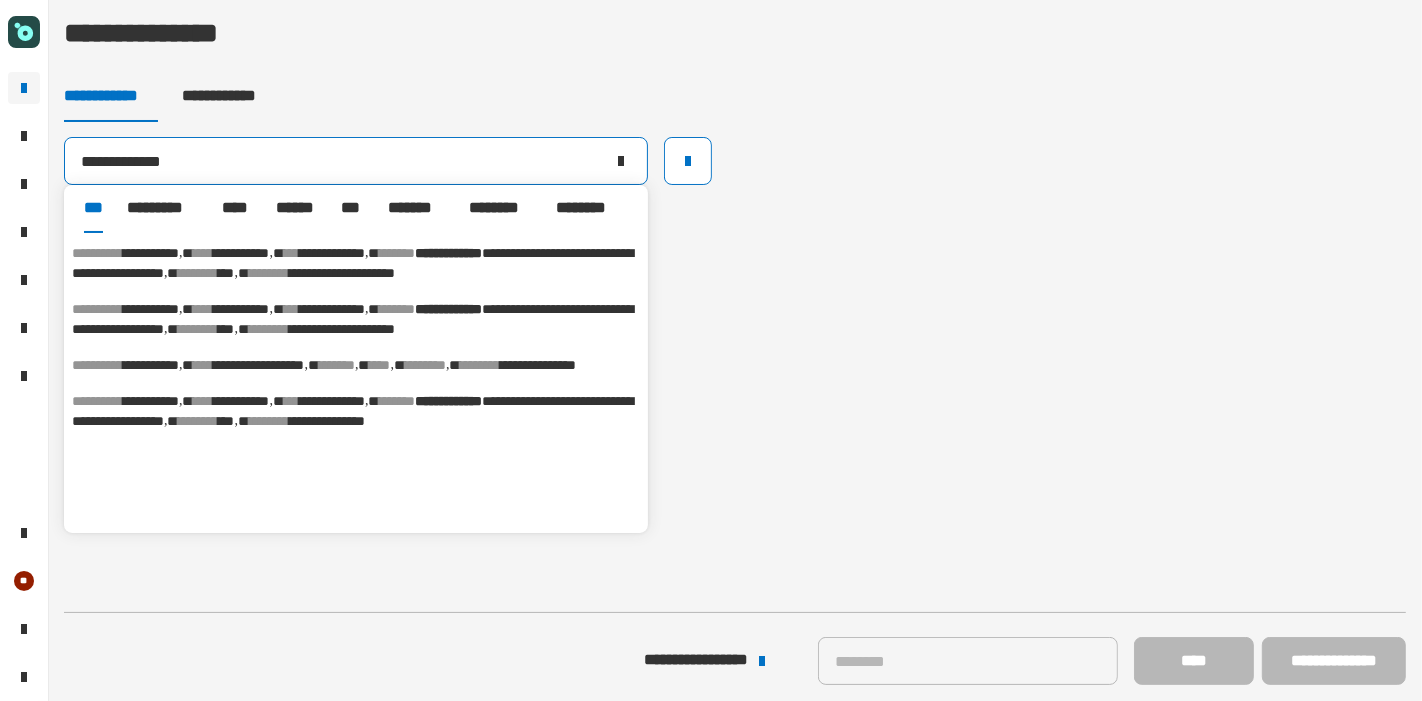 scroll, scrollTop: 551, scrollLeft: 0, axis: vertical 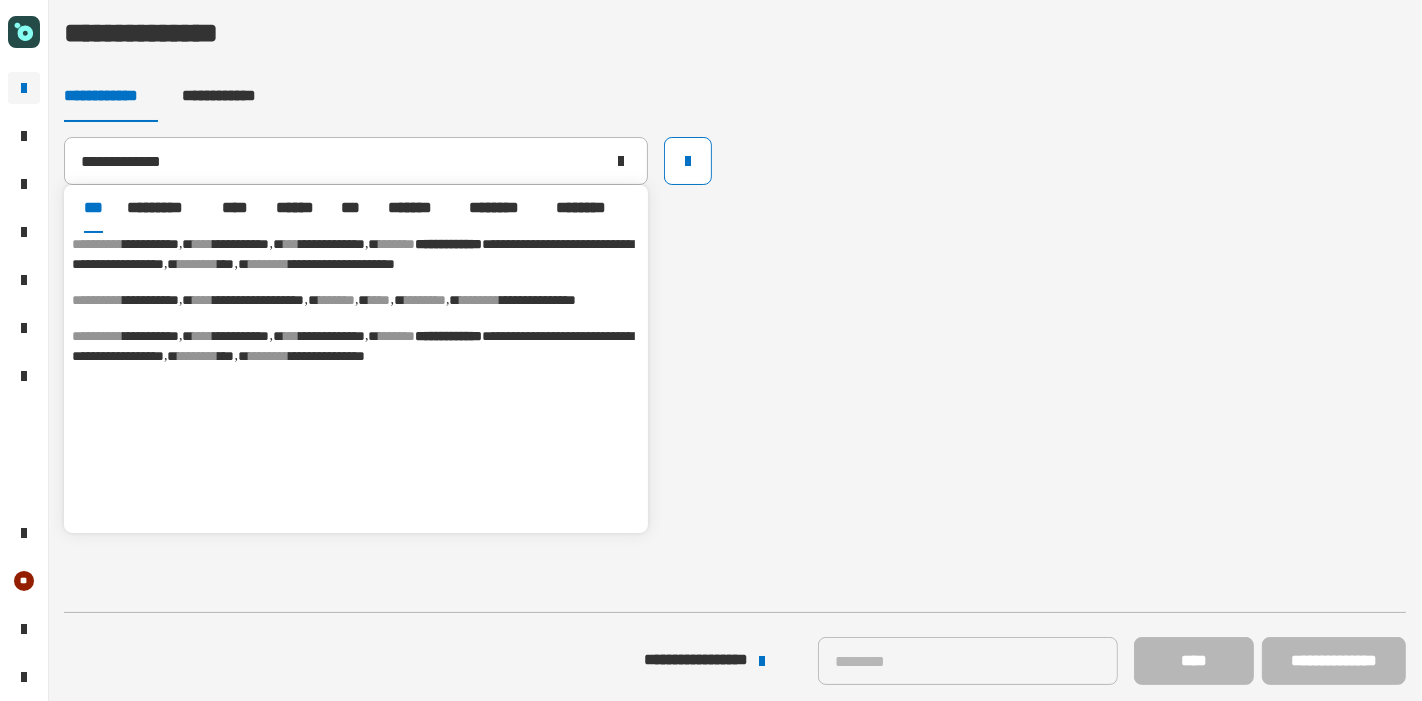click on "**********" at bounding box center [332, 336] 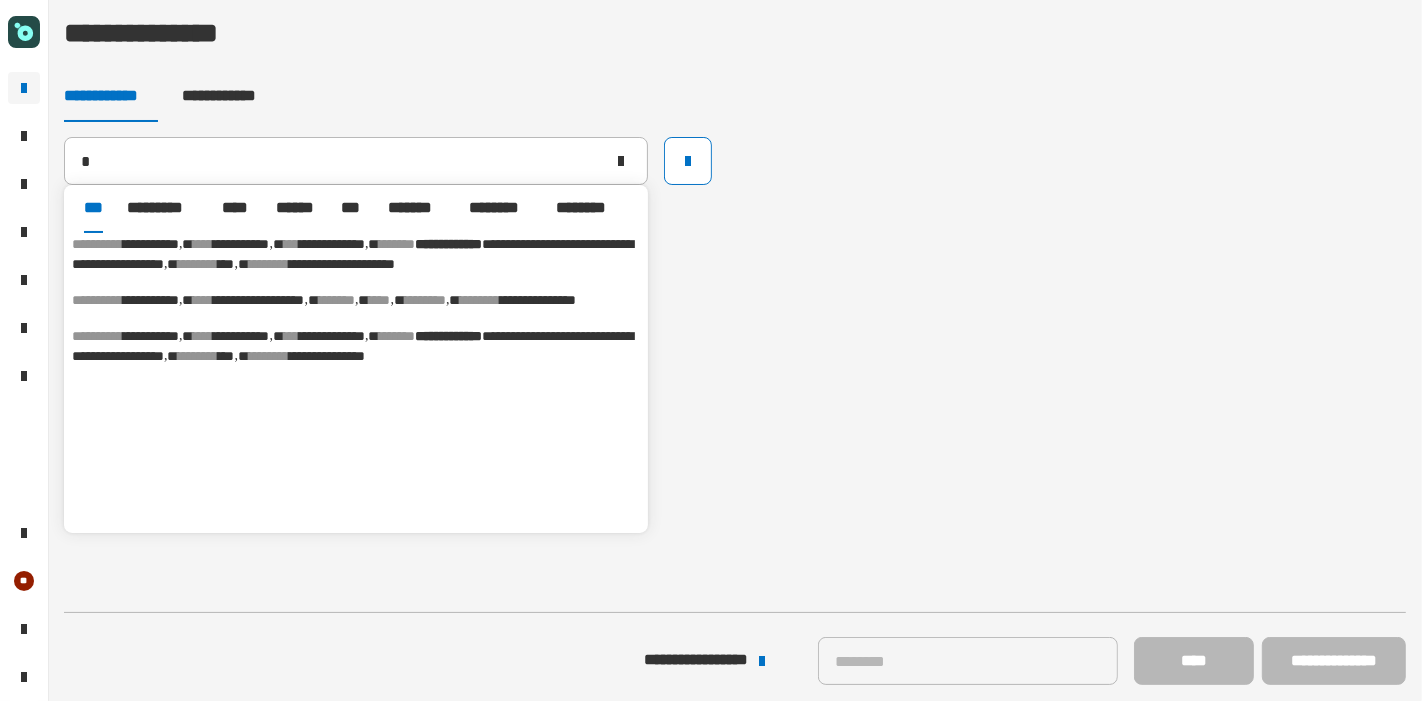 type on "**********" 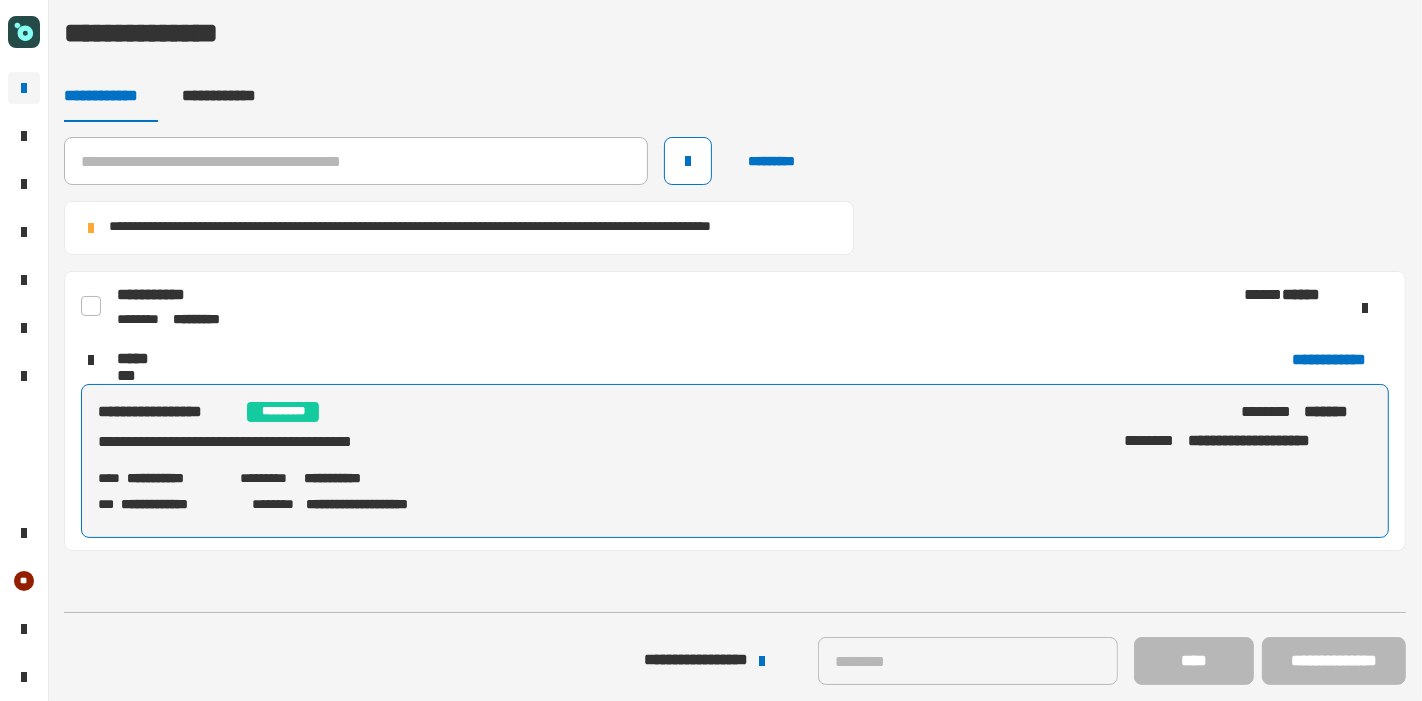 click on "**********" 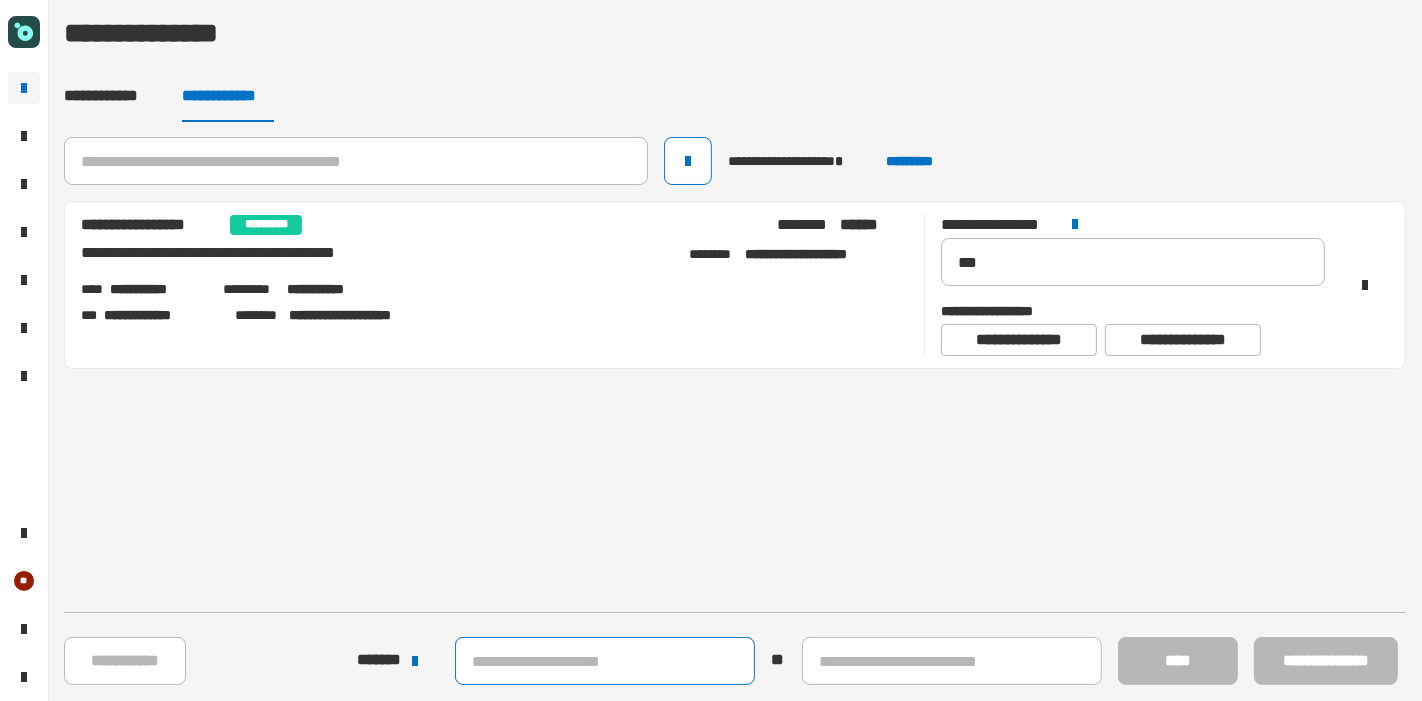 click 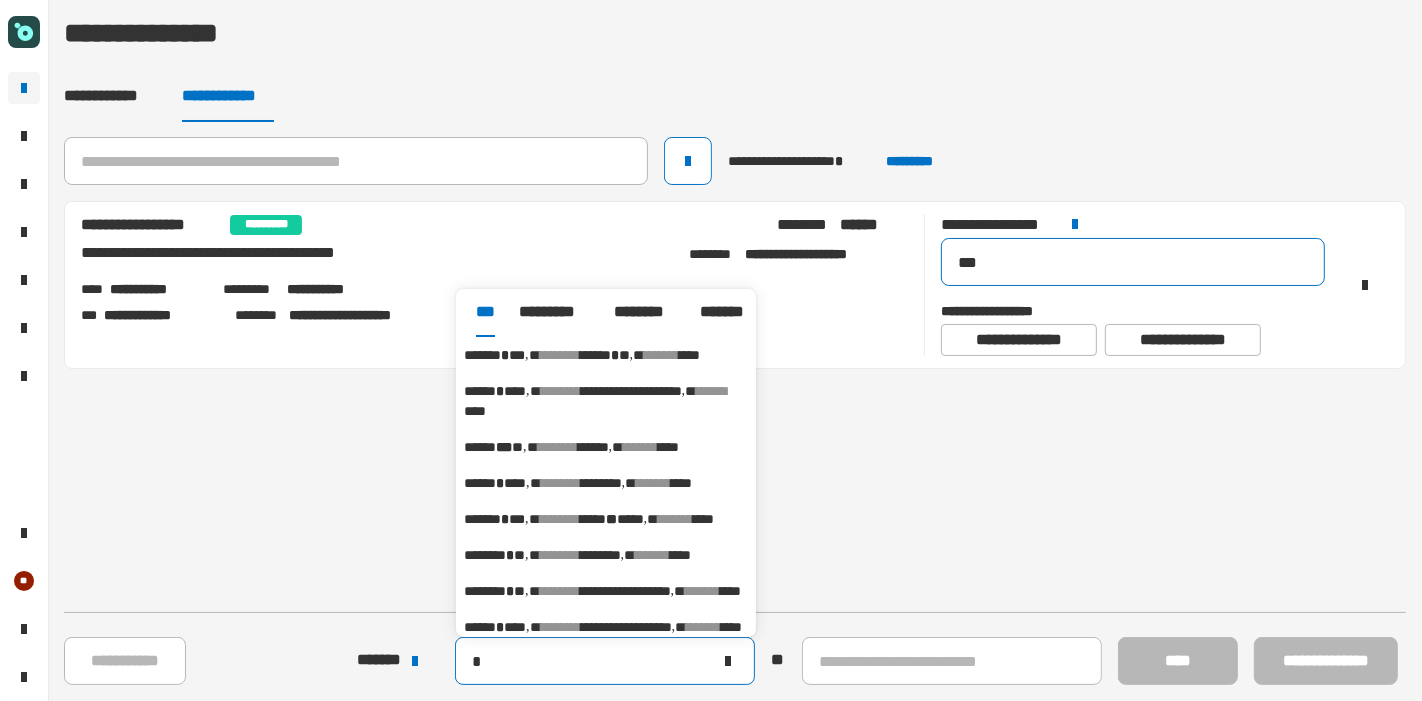 type on "*" 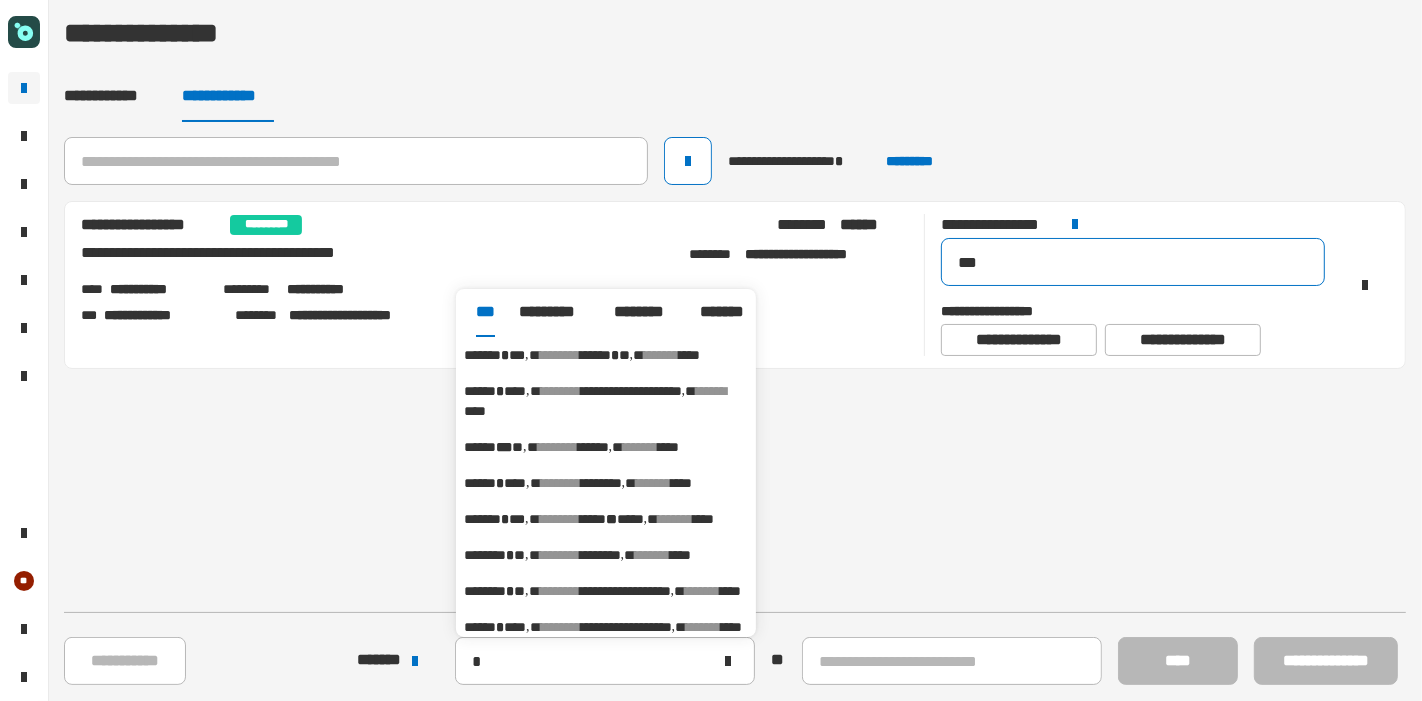 drag, startPoint x: 1014, startPoint y: 278, endPoint x: 884, endPoint y: 252, distance: 132.57451 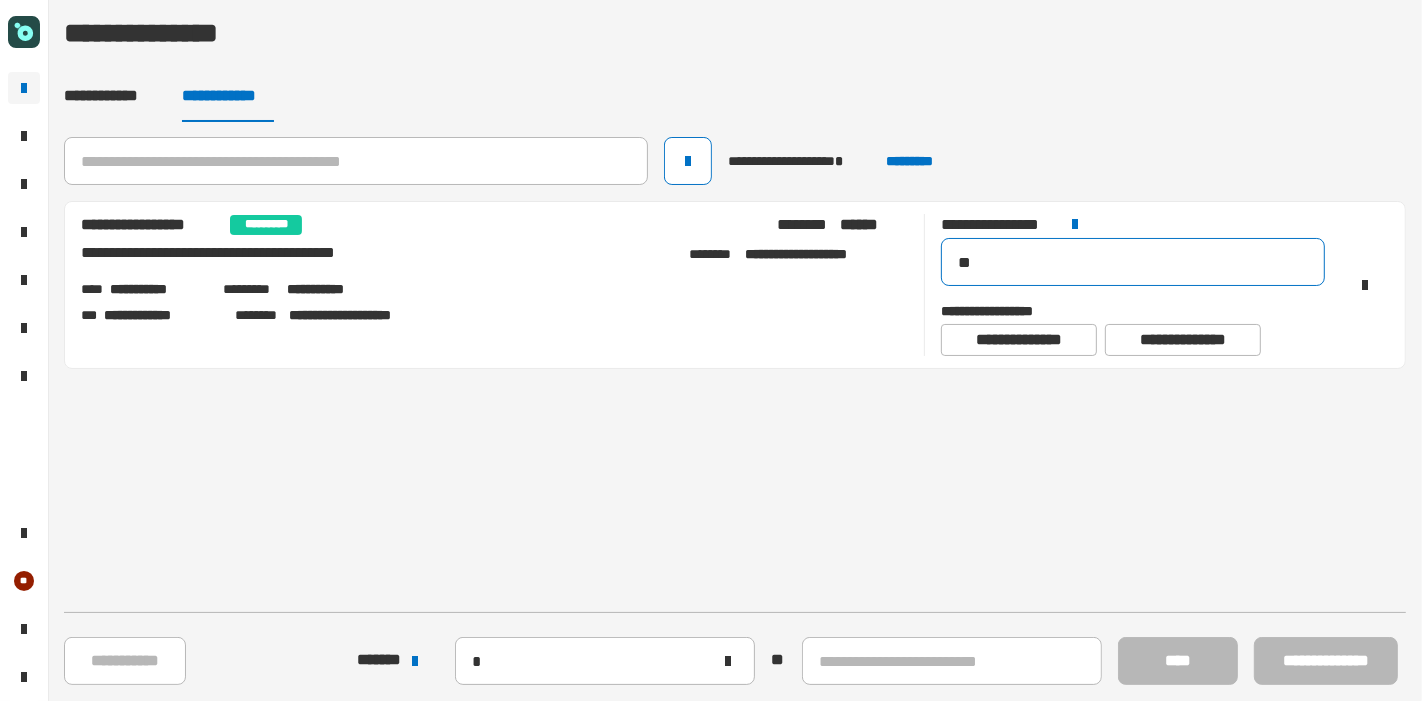type on "***" 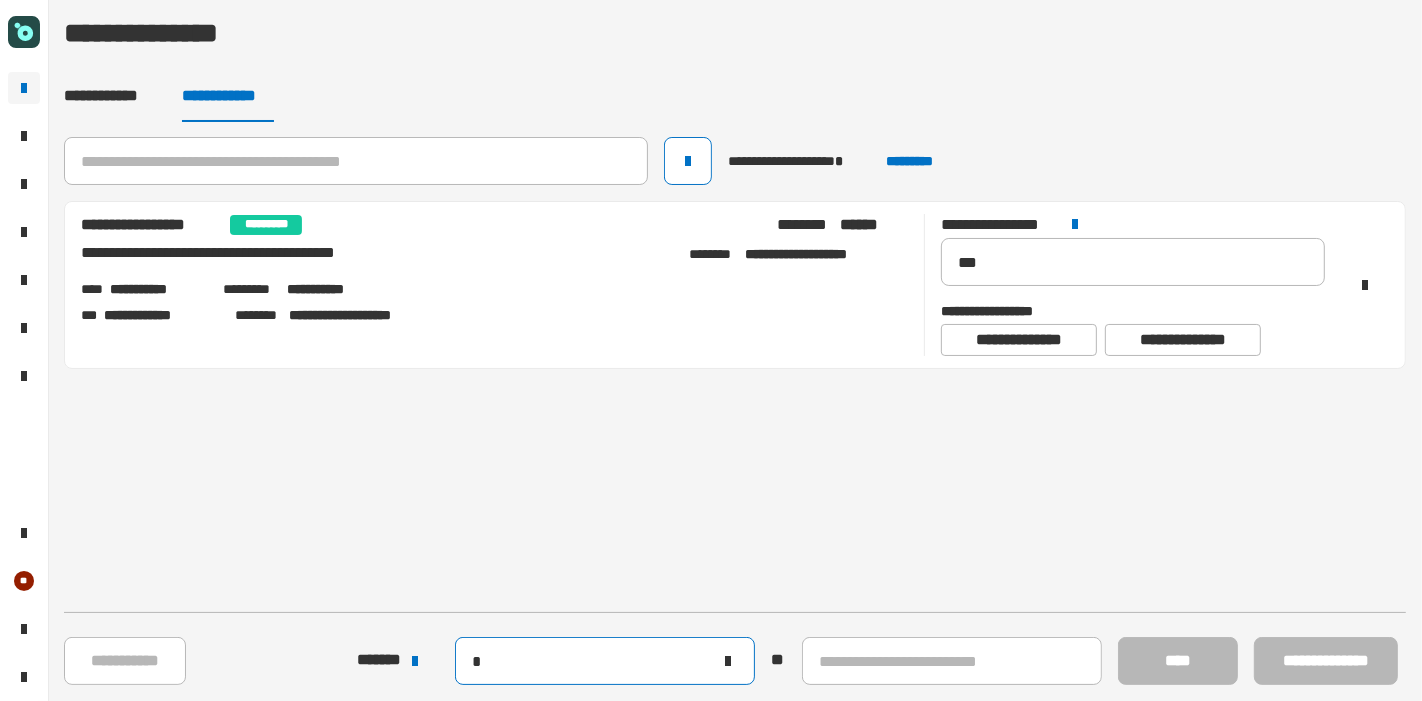 click on "*" 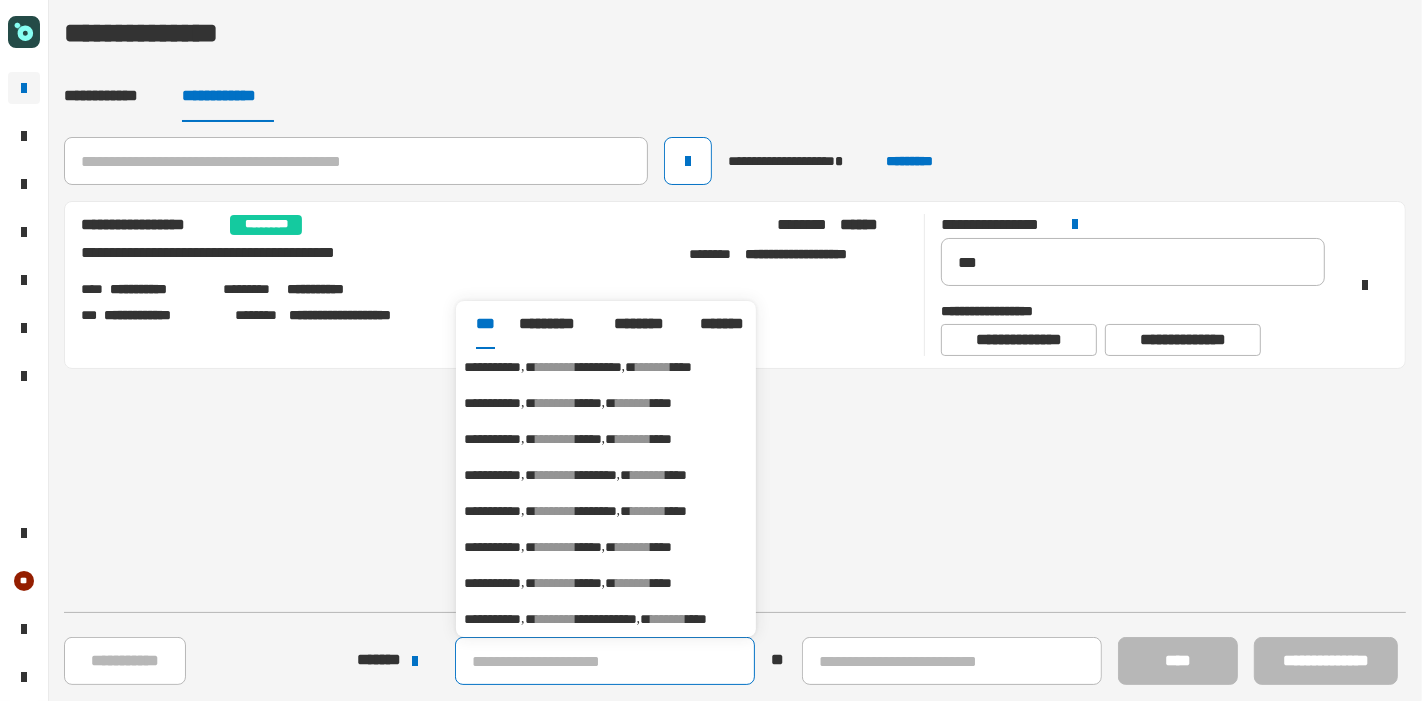 type on "*" 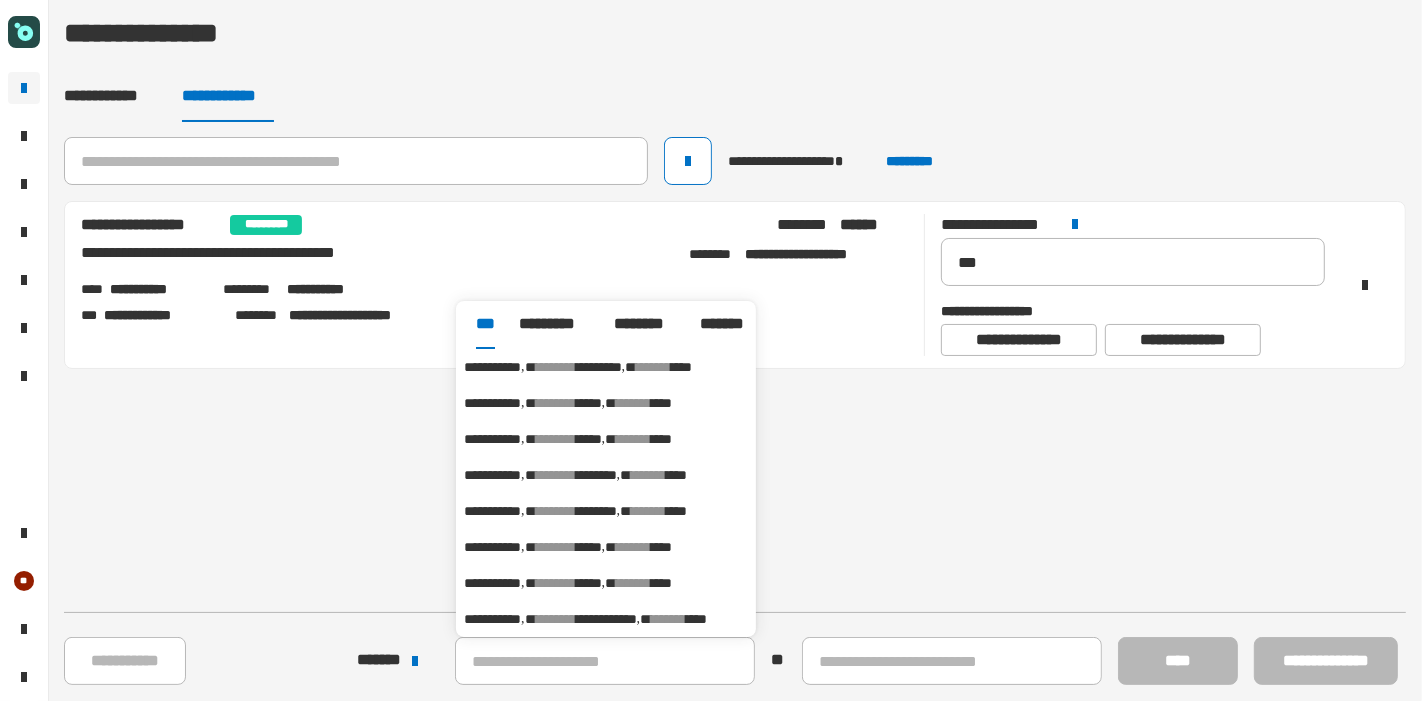 click on "**********" 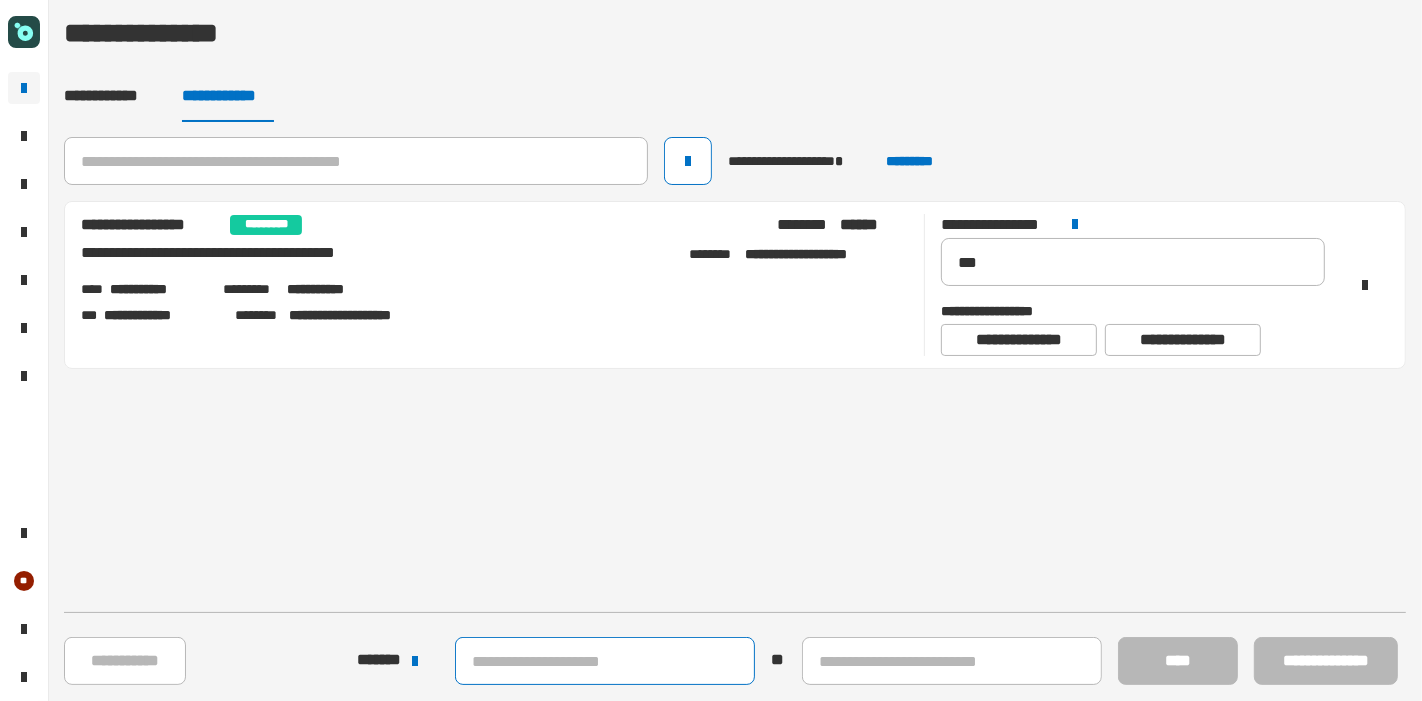 click 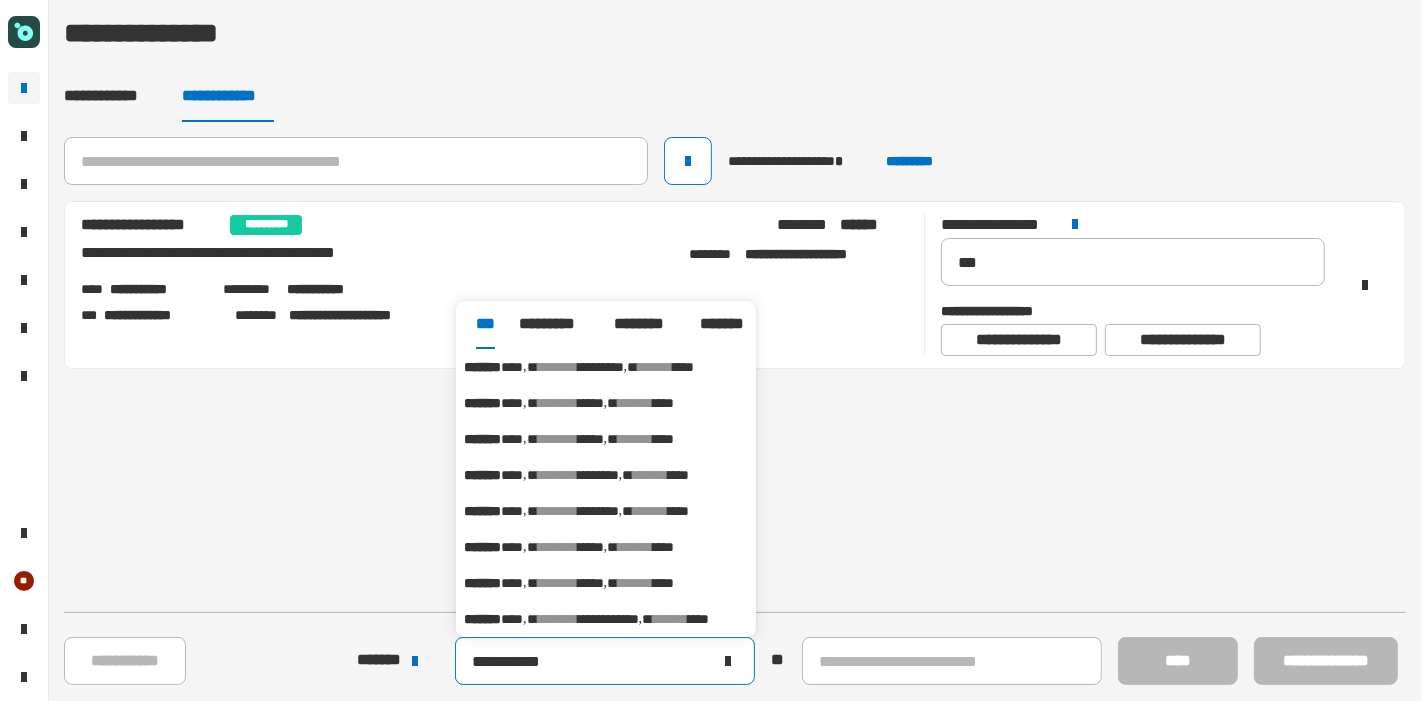 type on "**********" 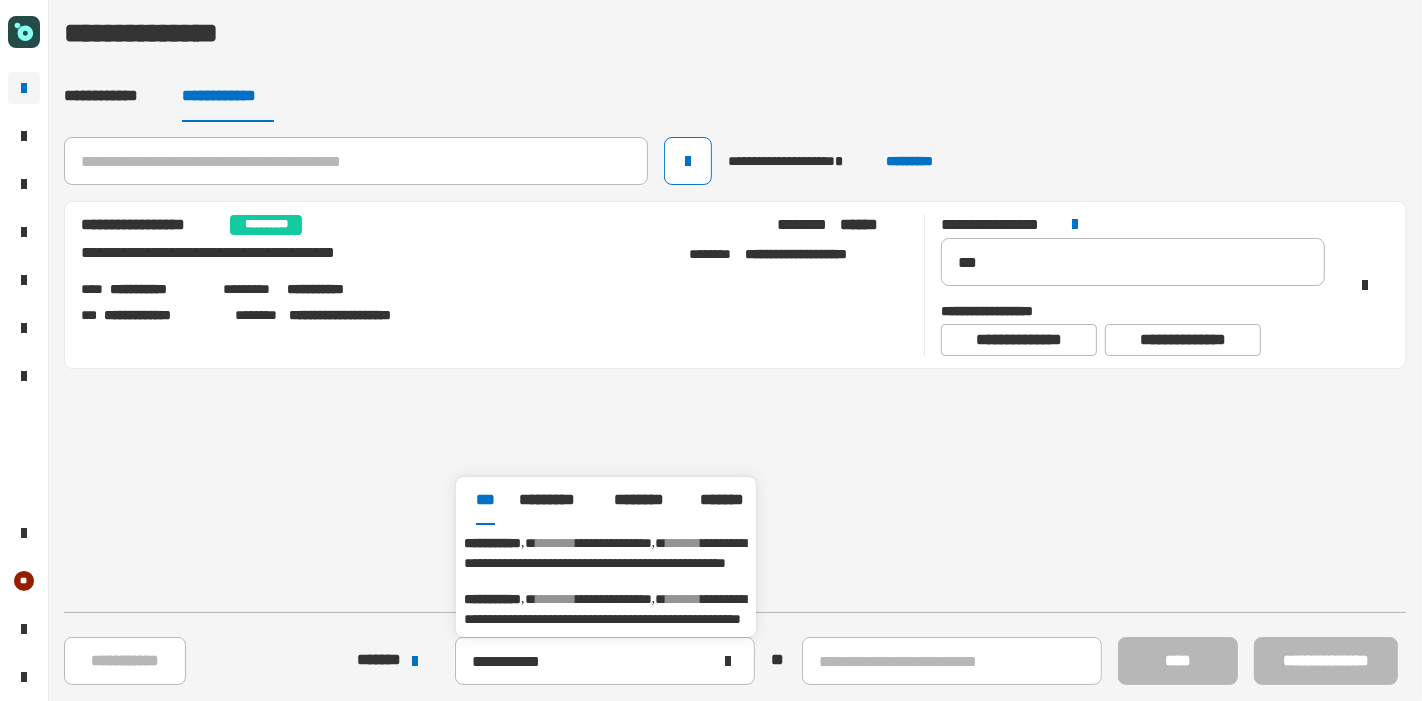 click on "**********" at bounding box center [606, 609] 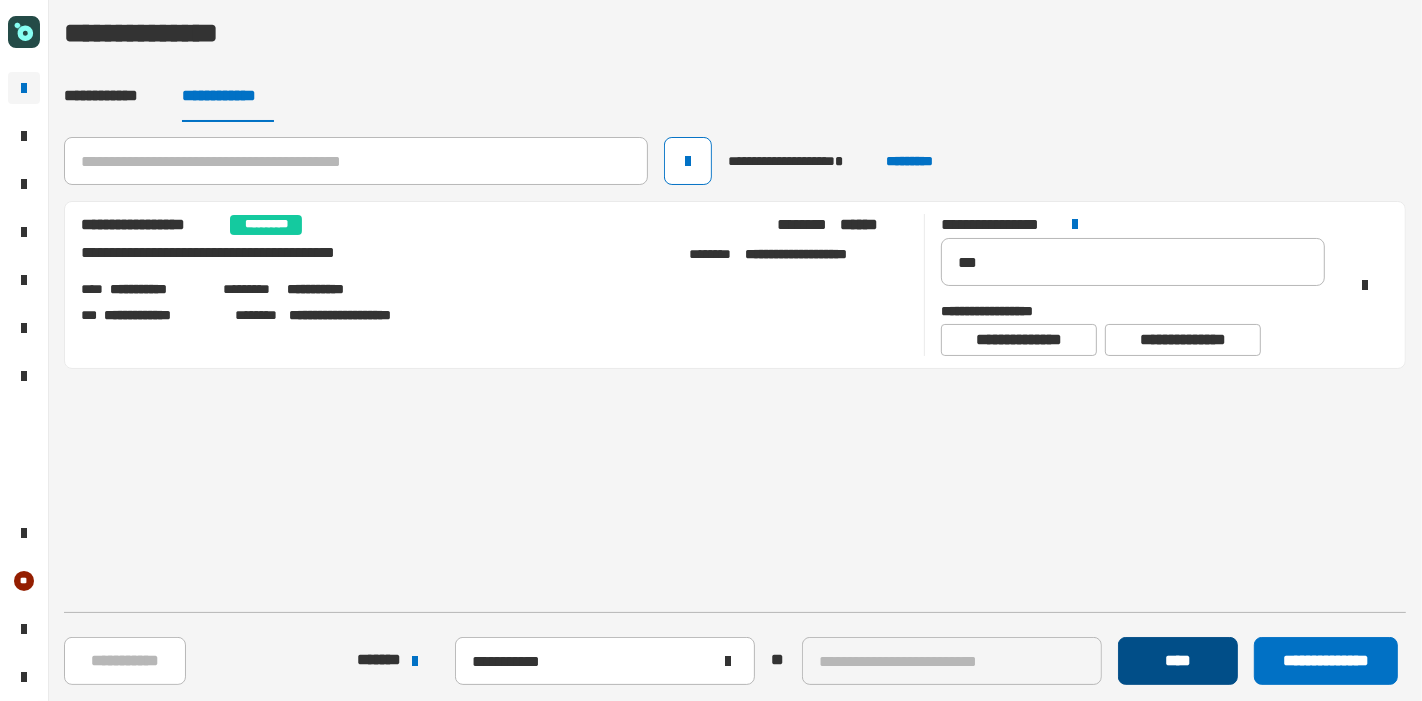 click on "****" 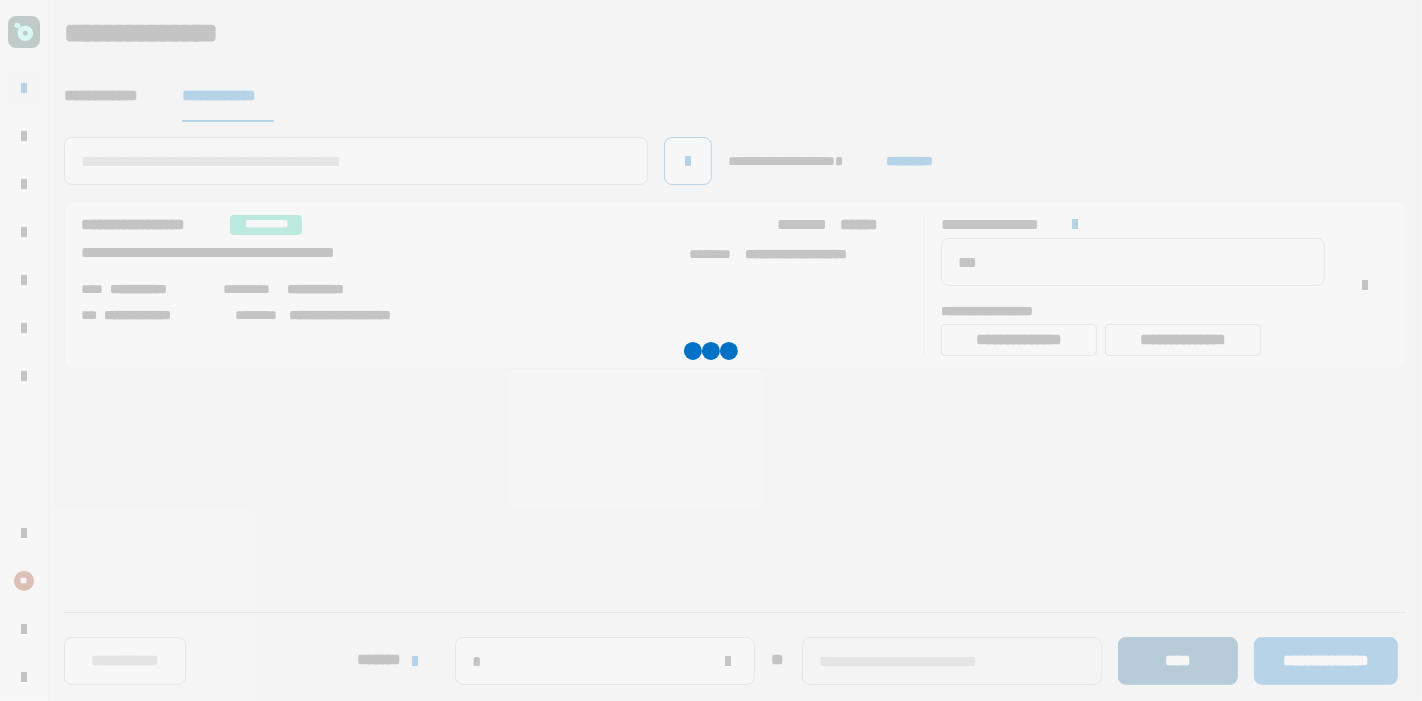 type 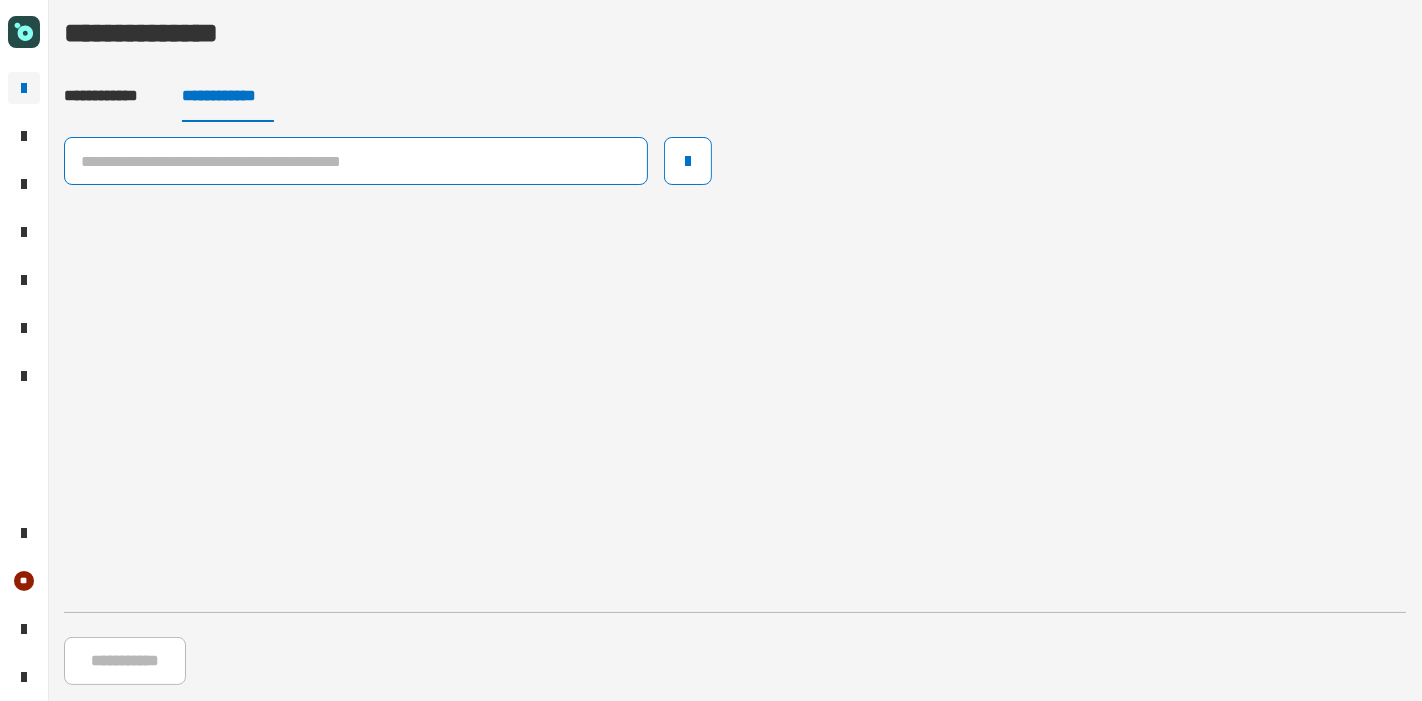 click 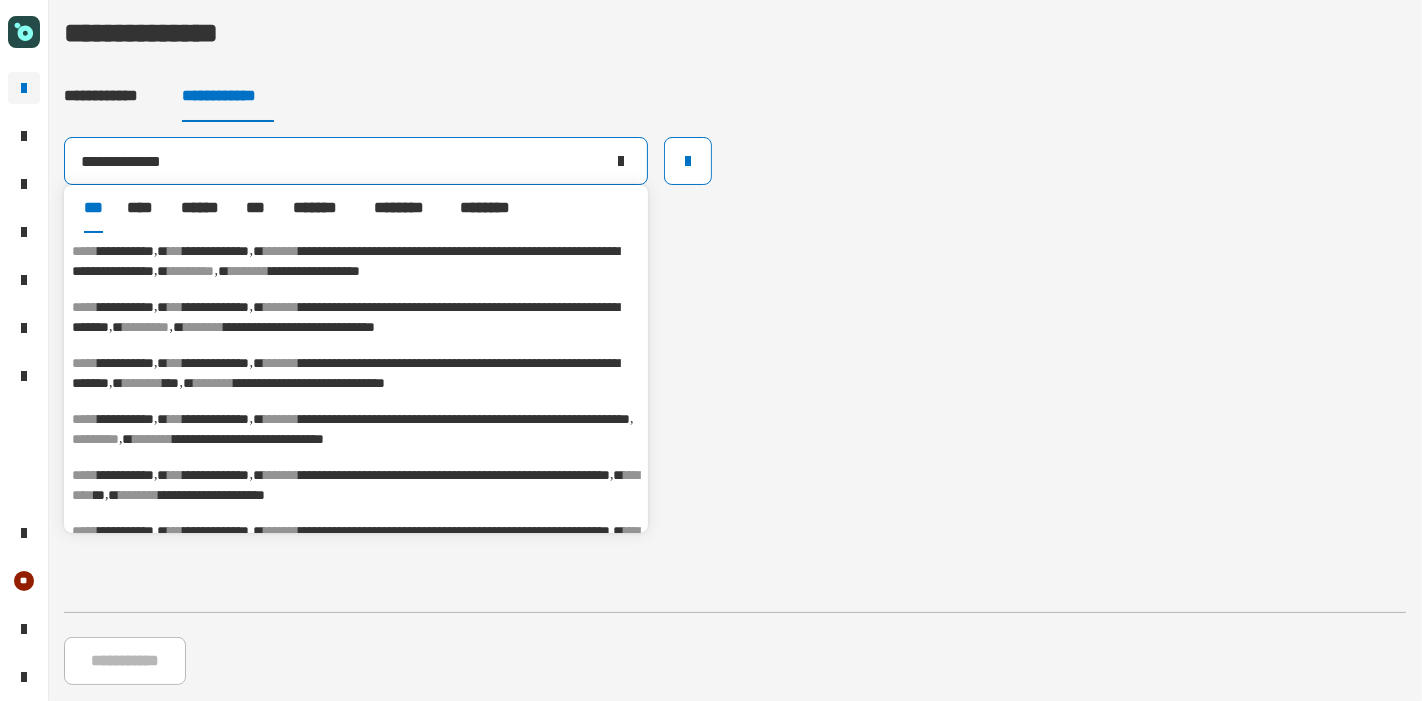 type on "**********" 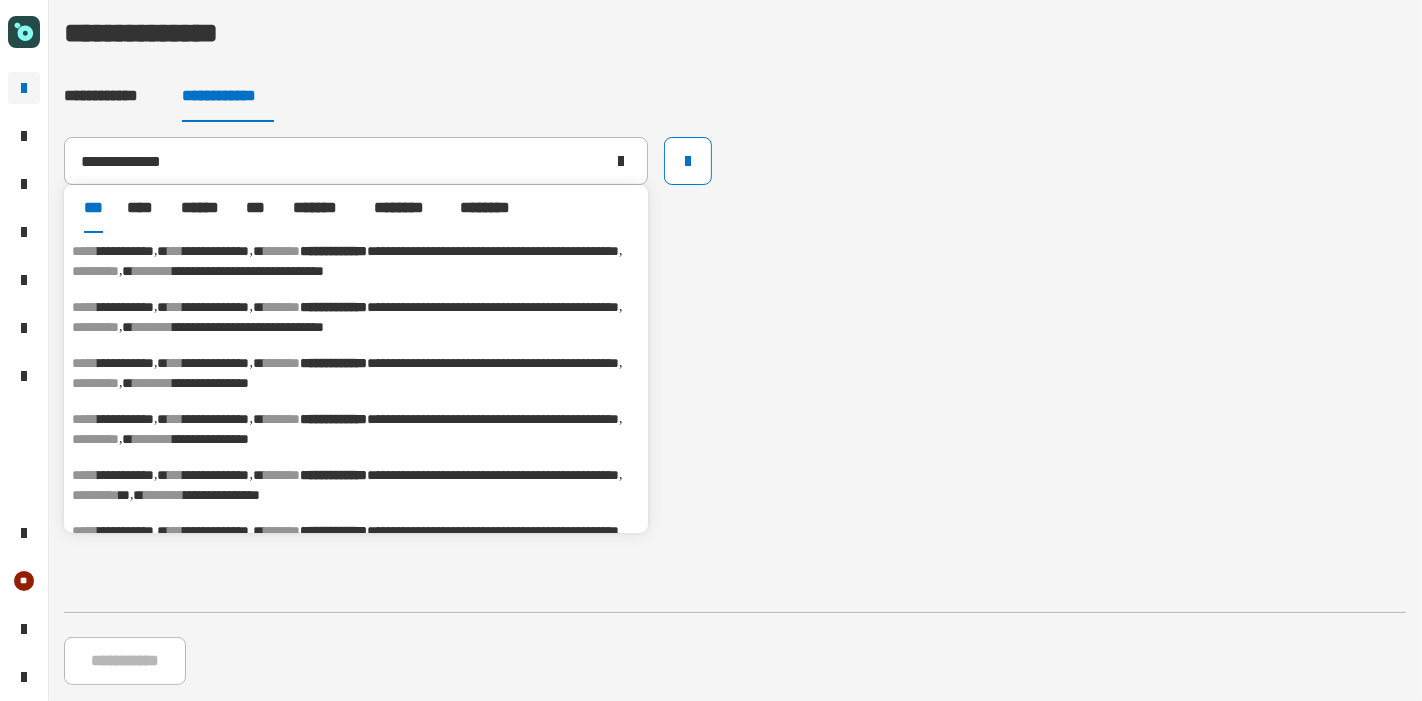 click on "*******" at bounding box center (282, 363) 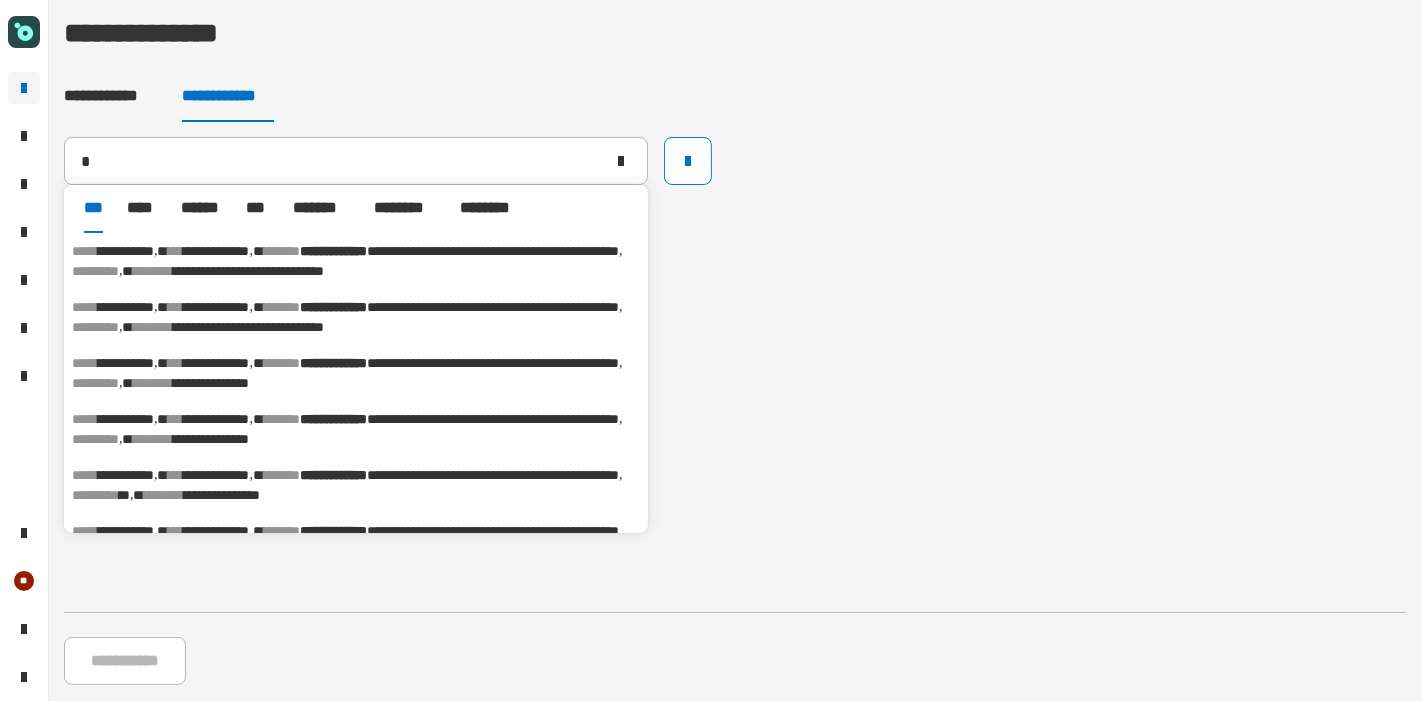 type on "**********" 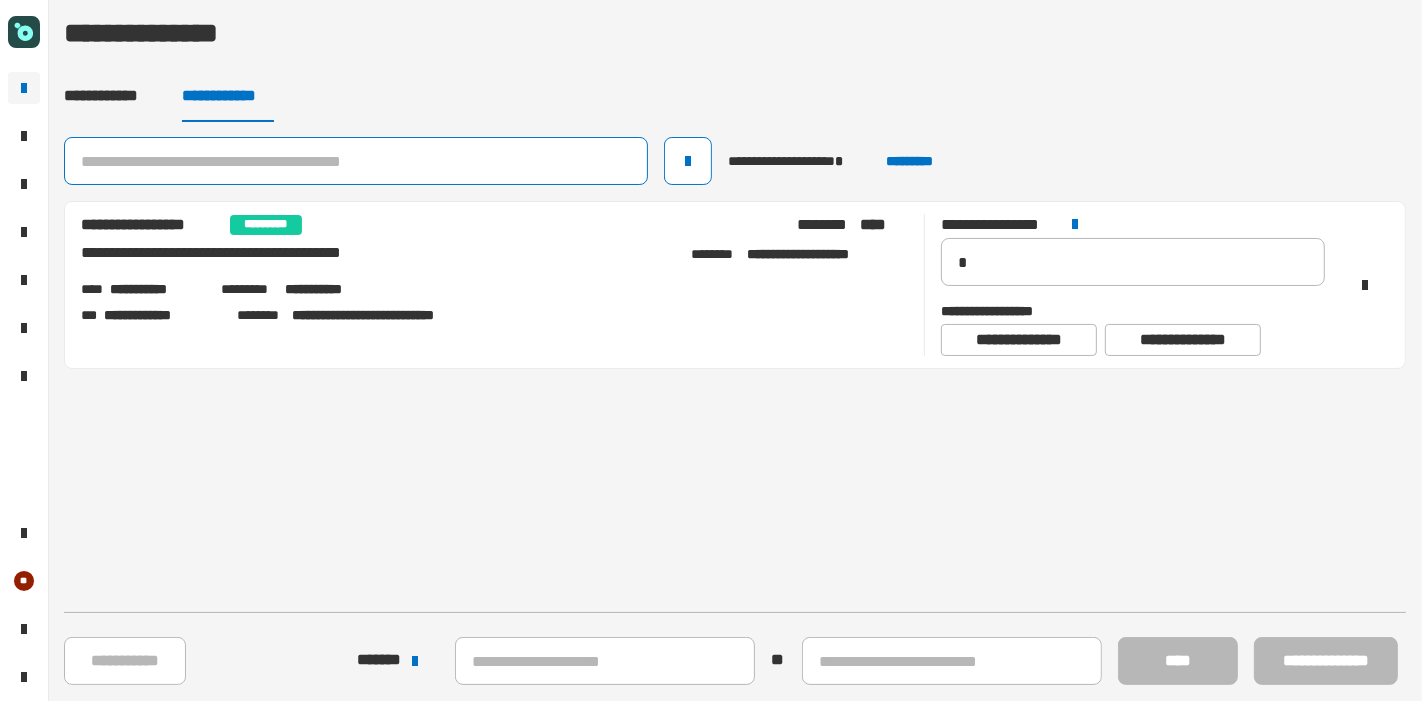 click 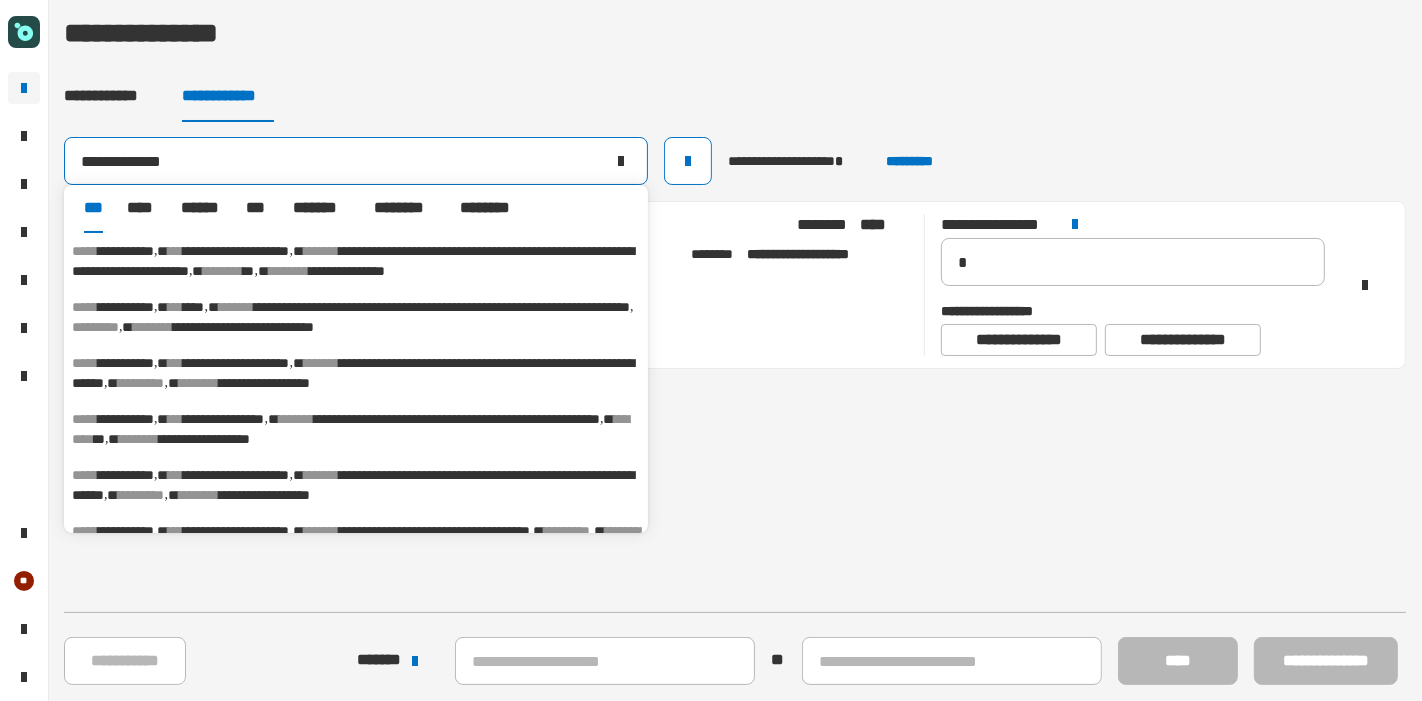 type on "**********" 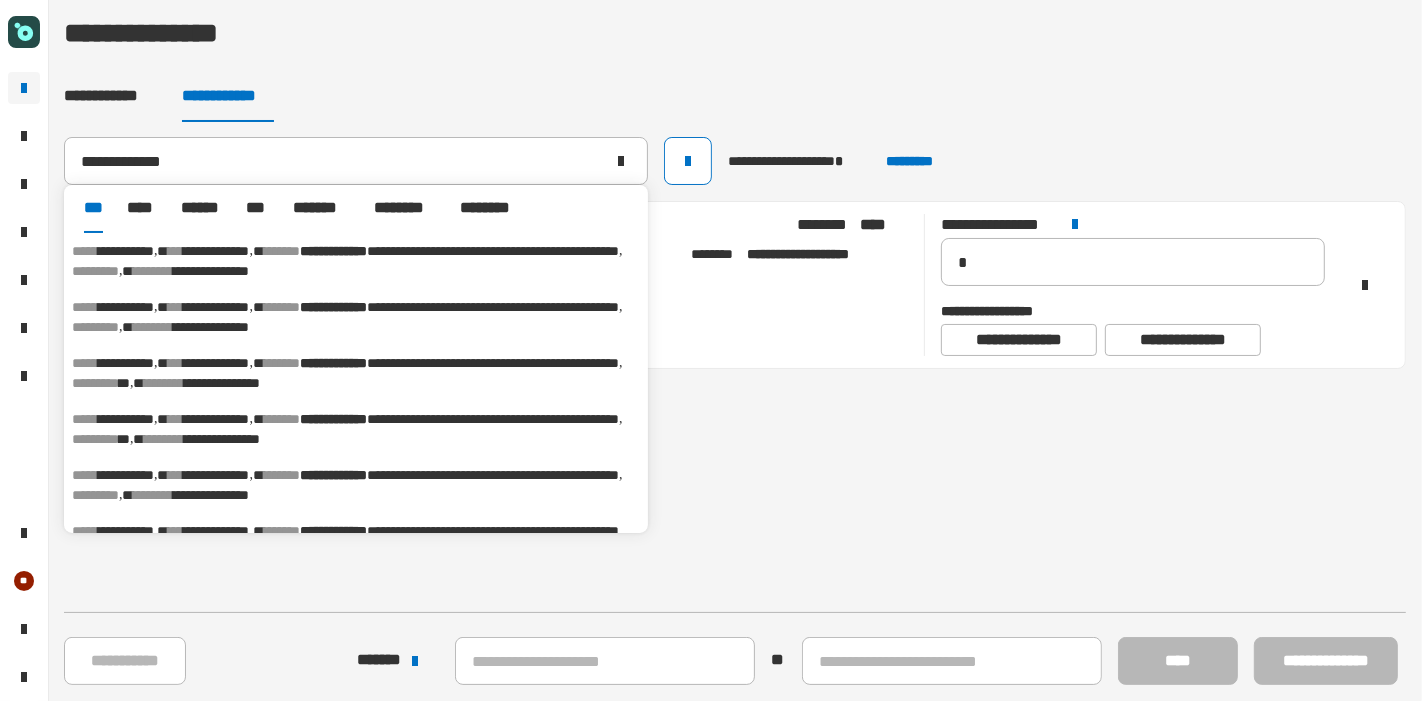 click on "**********" at bounding box center [217, 363] 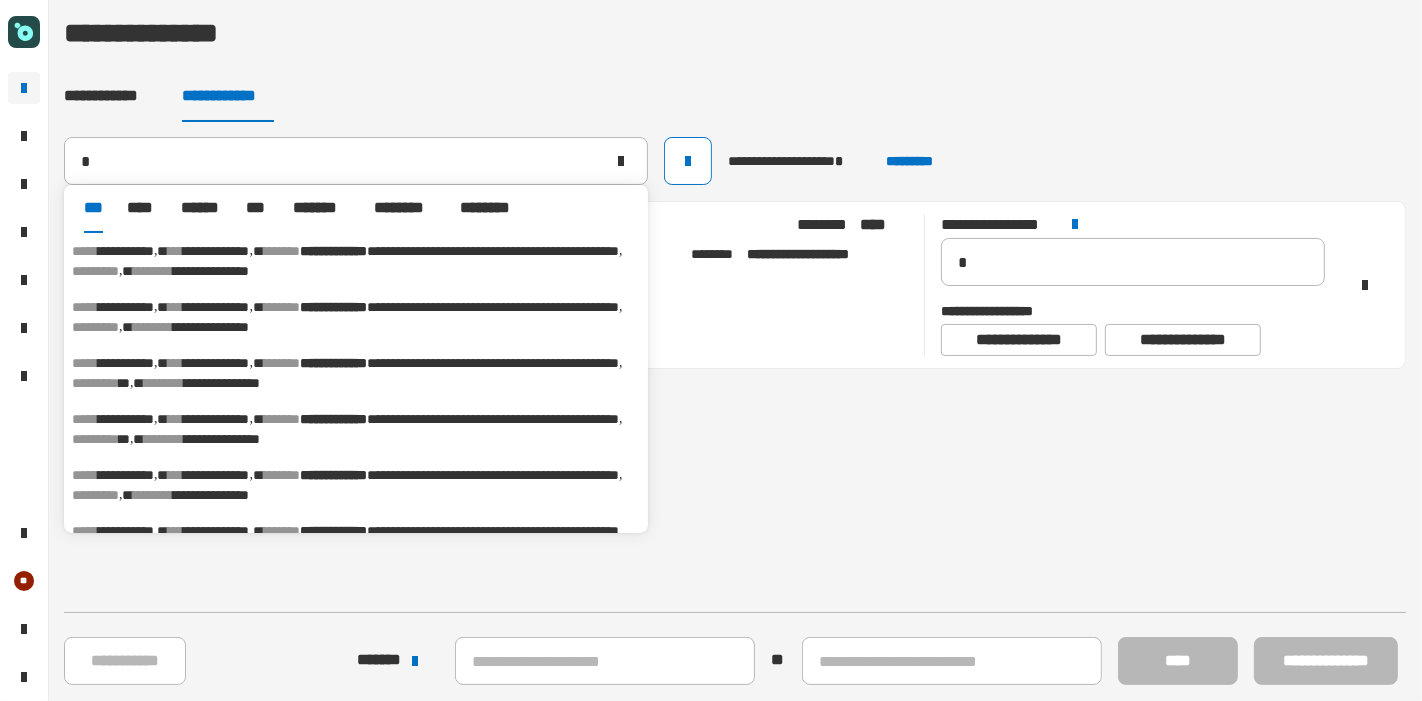 type on "**********" 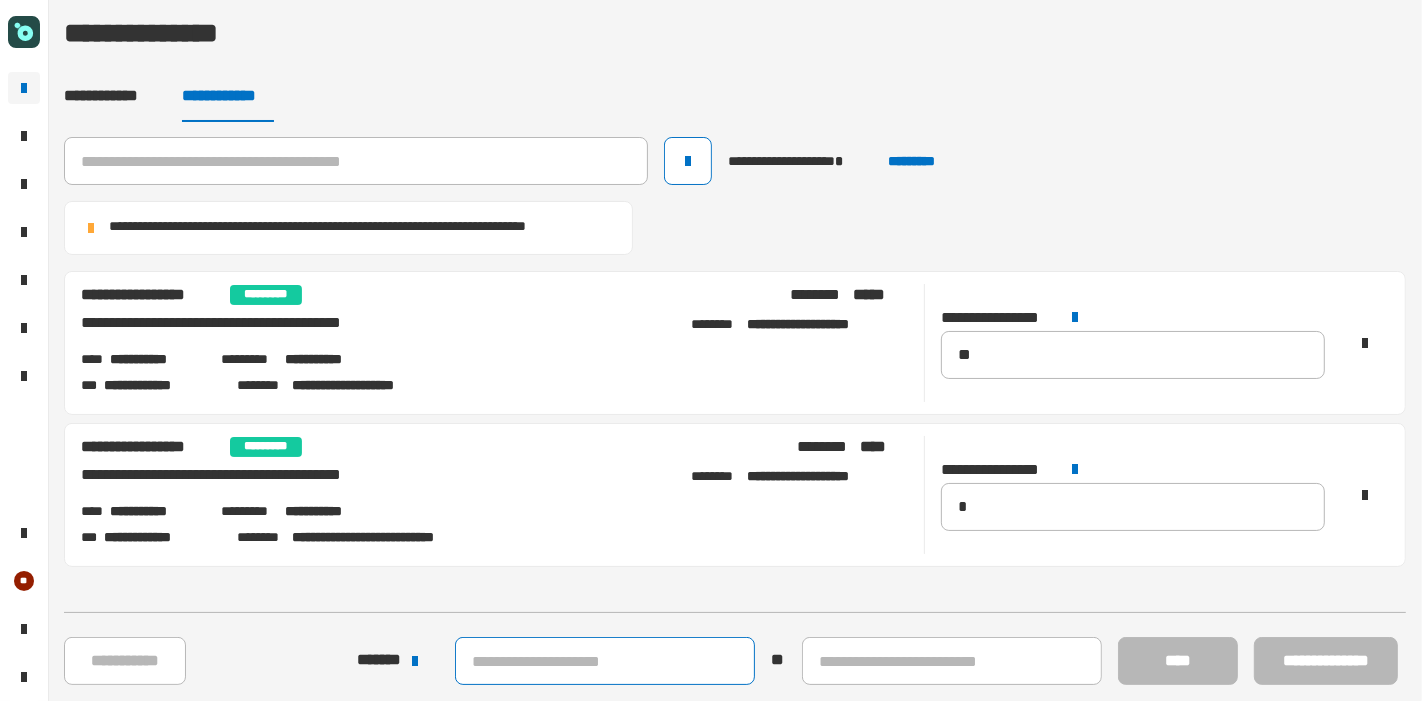 click 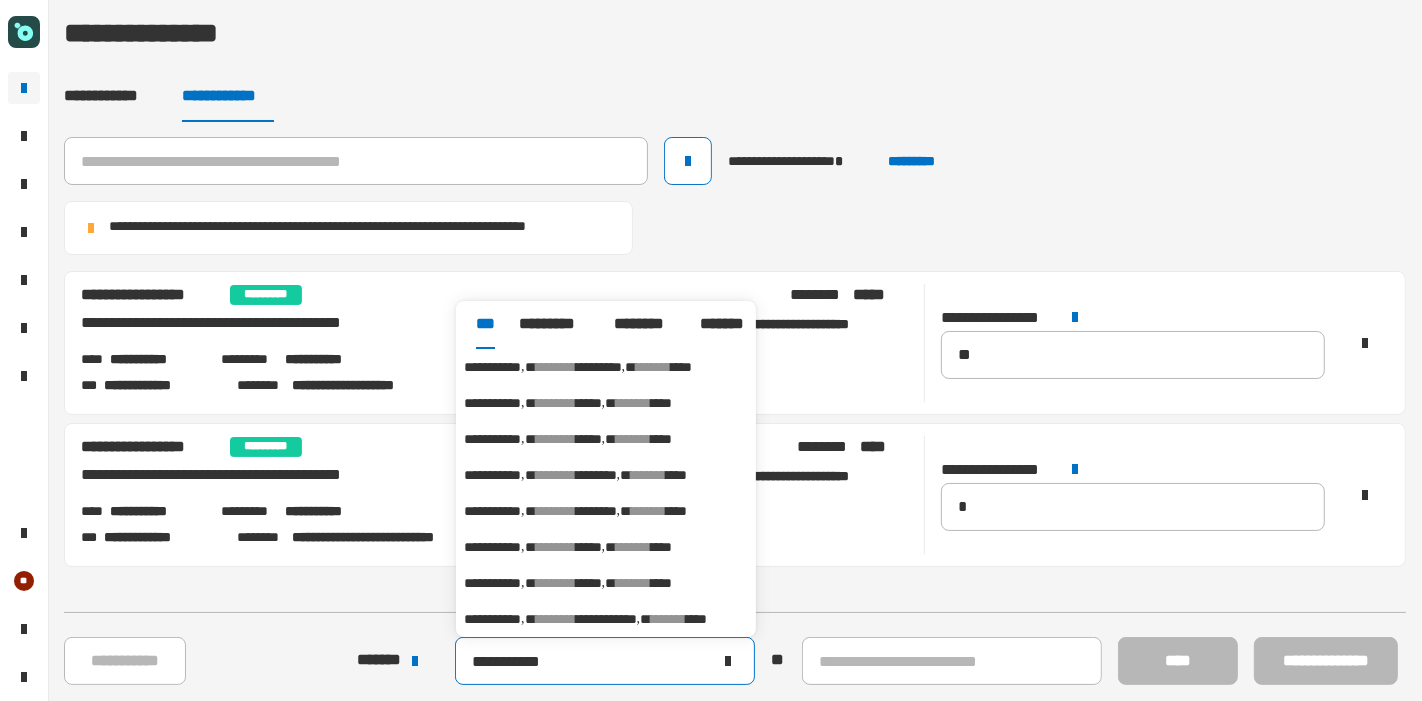 type on "**********" 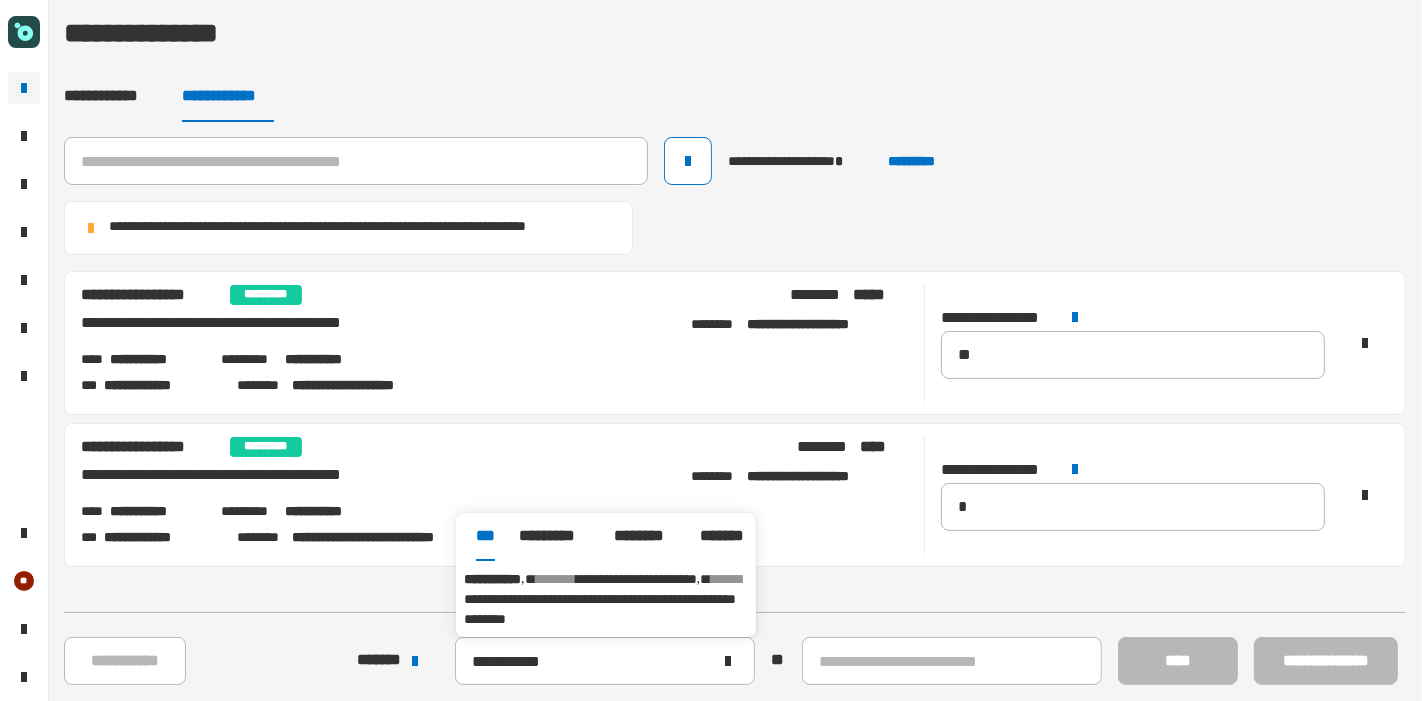 click on "**********" at bounding box center [606, 599] 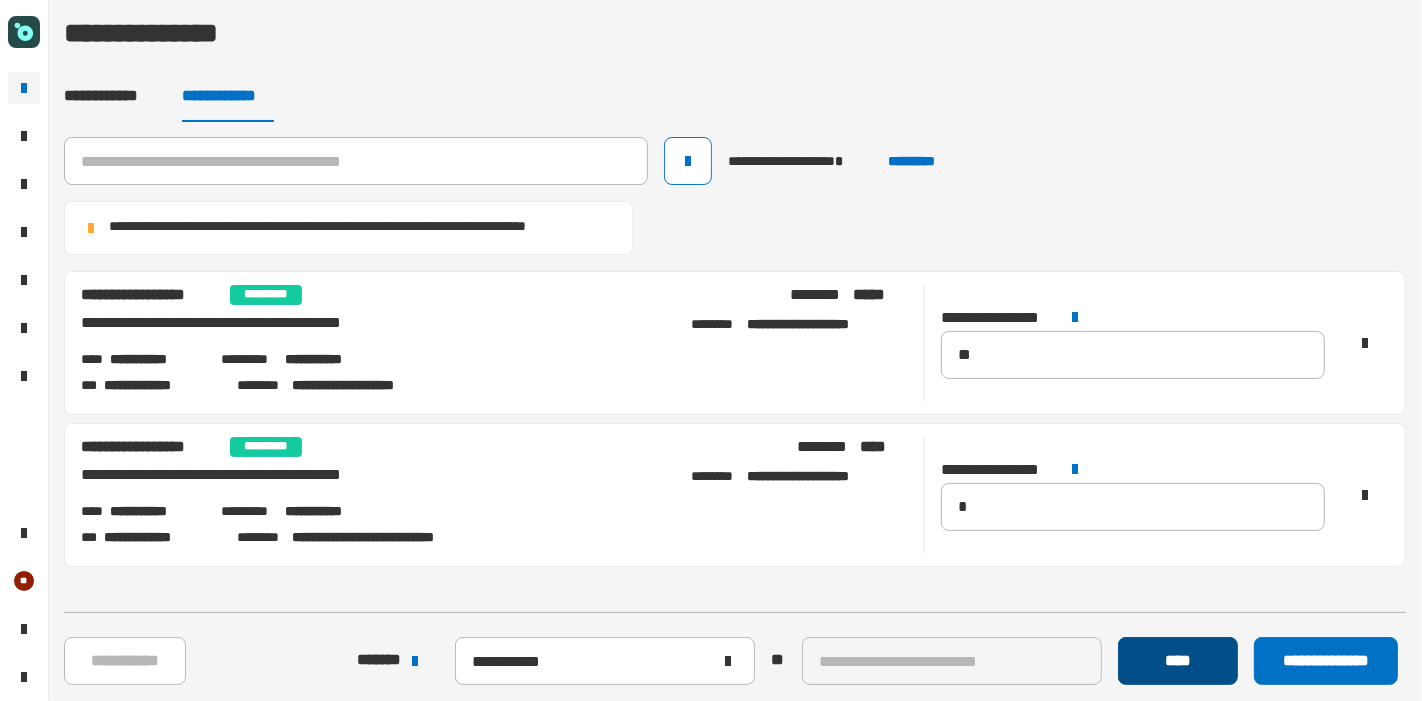 click on "****" 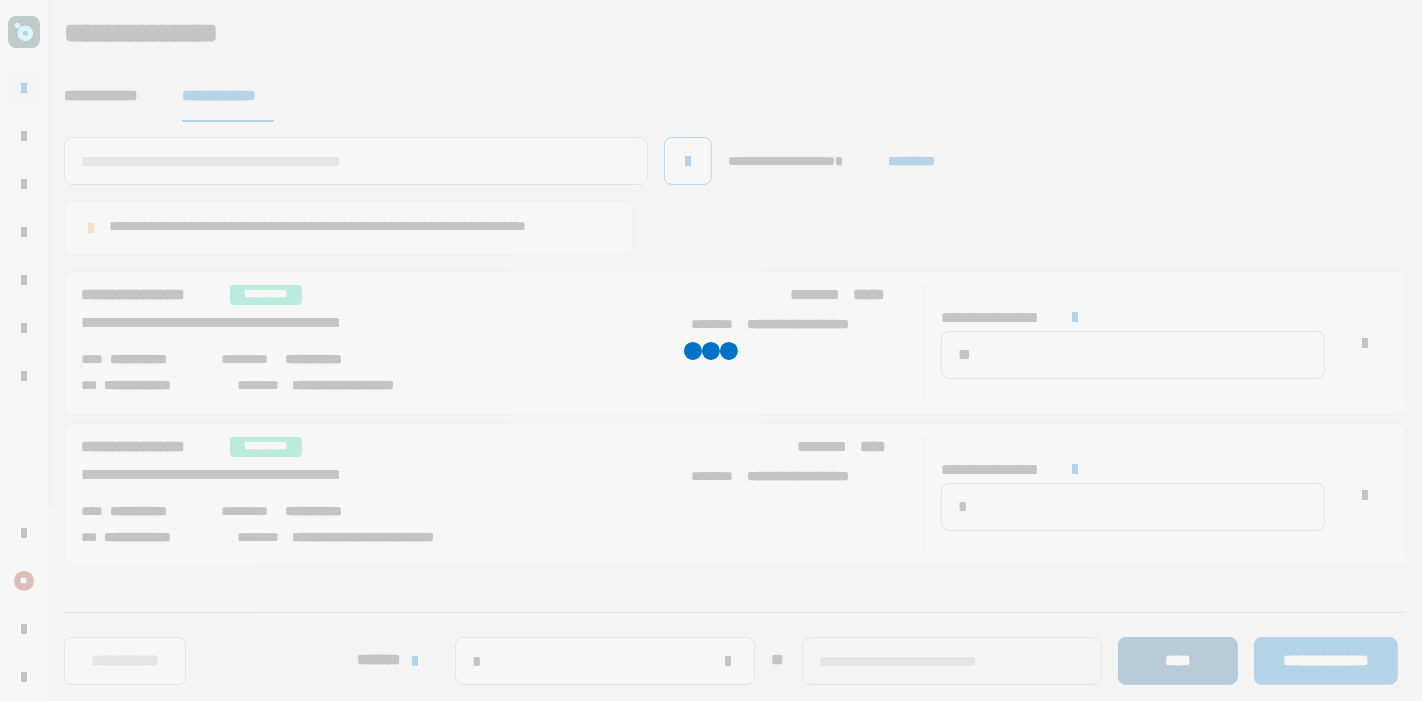 type 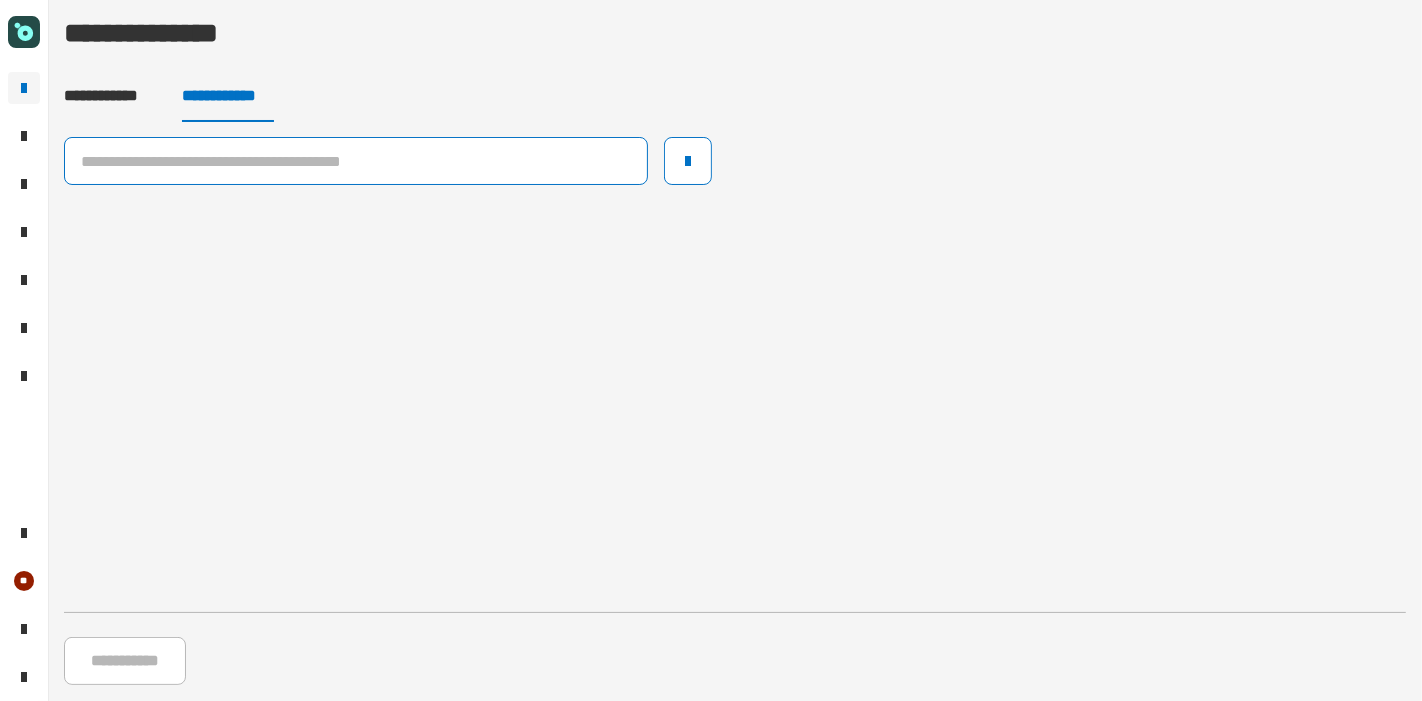 click 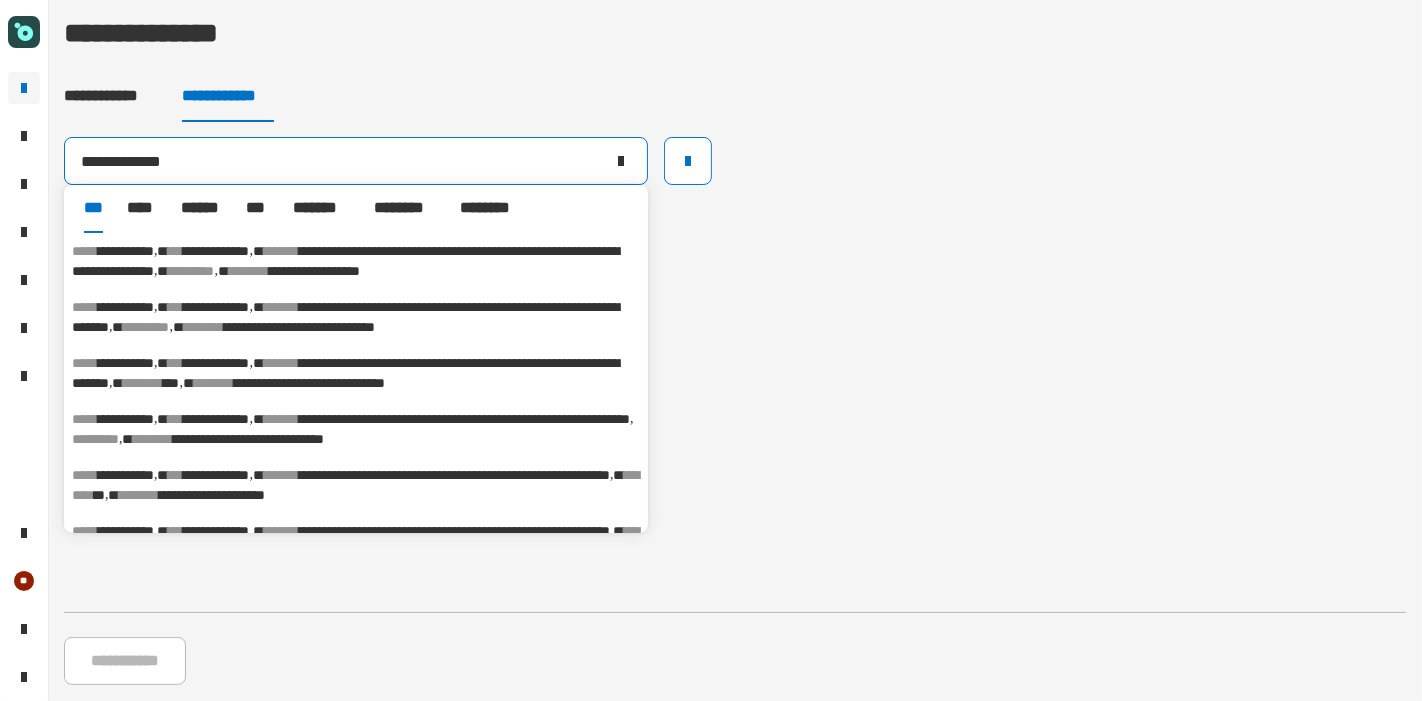 type on "**********" 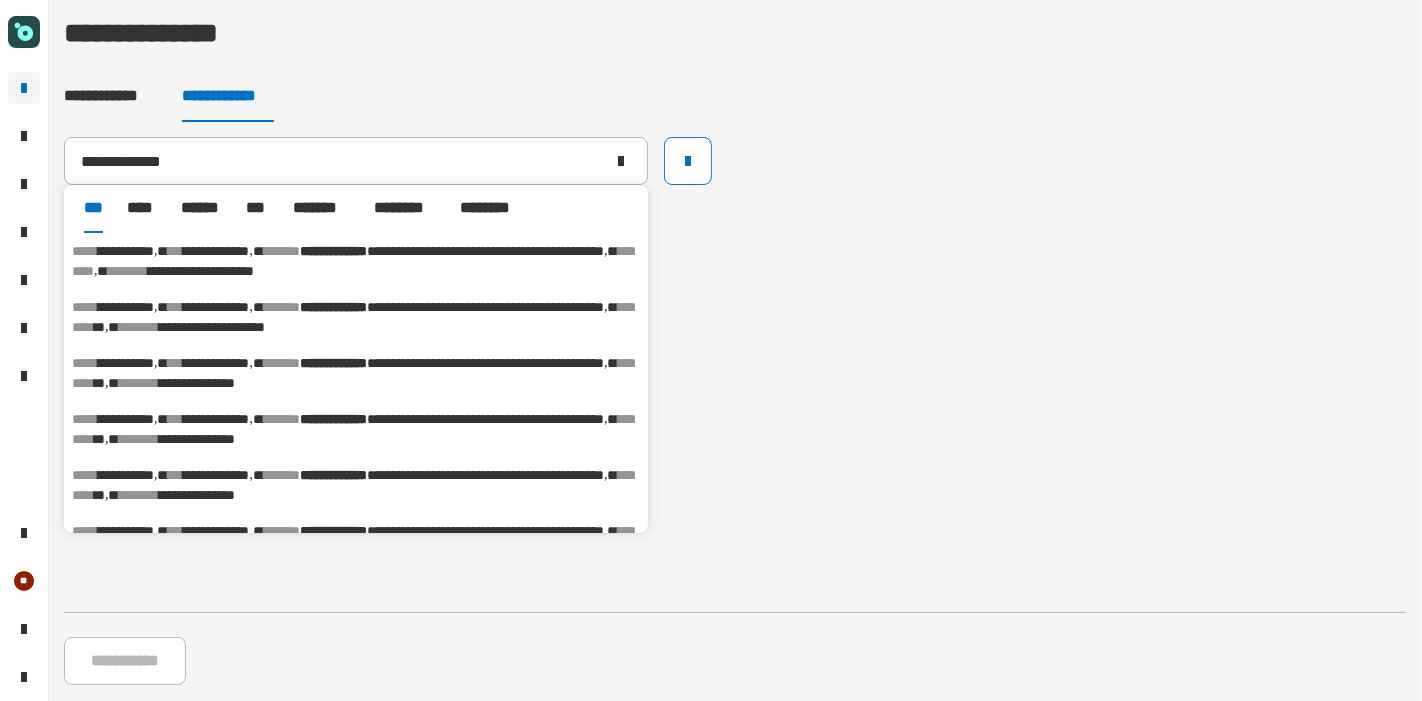 click on "********" at bounding box center [140, 439] 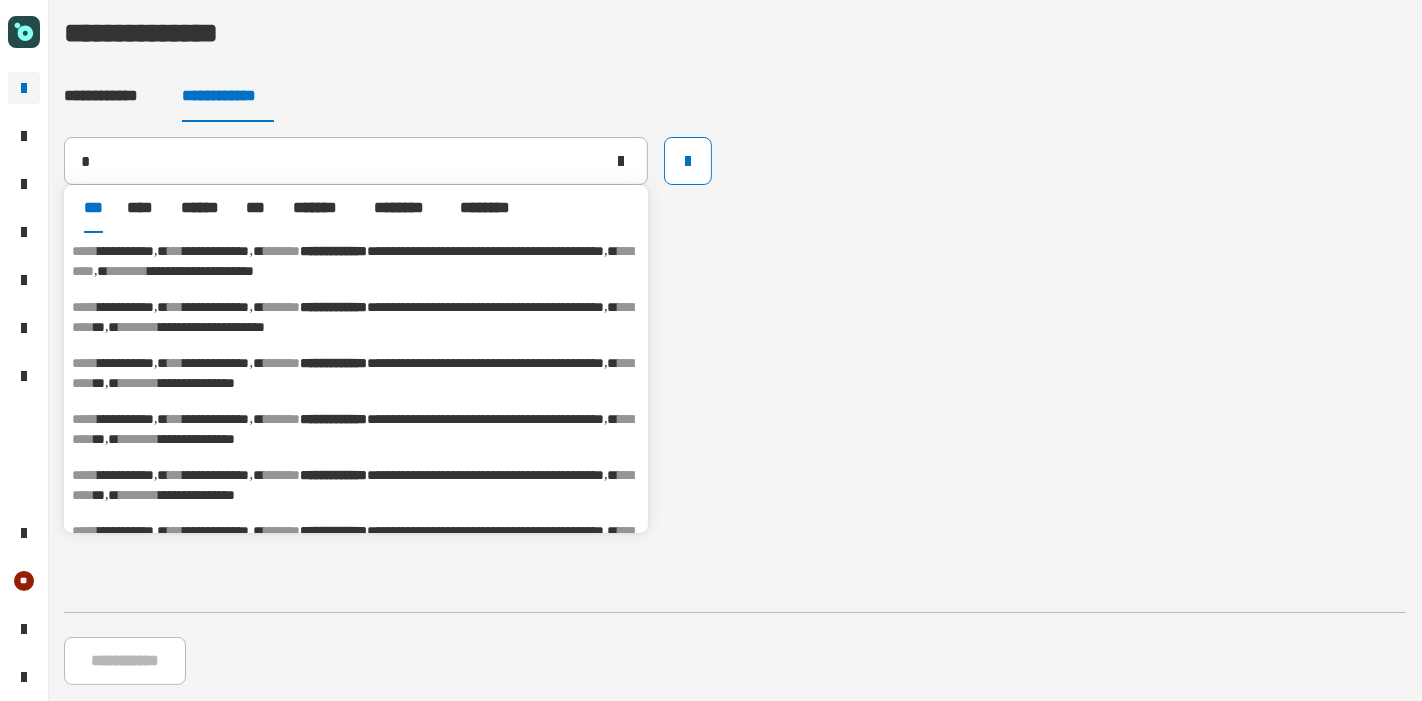 type on "**********" 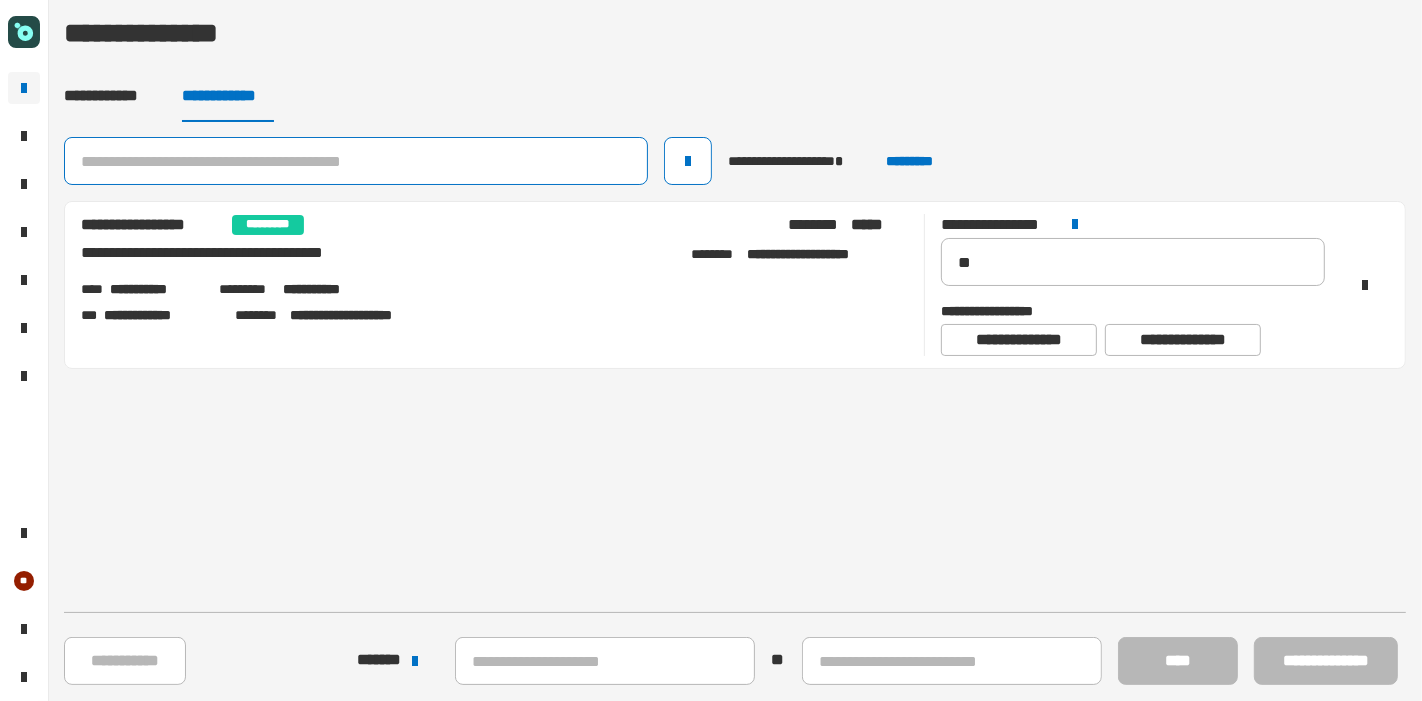 click 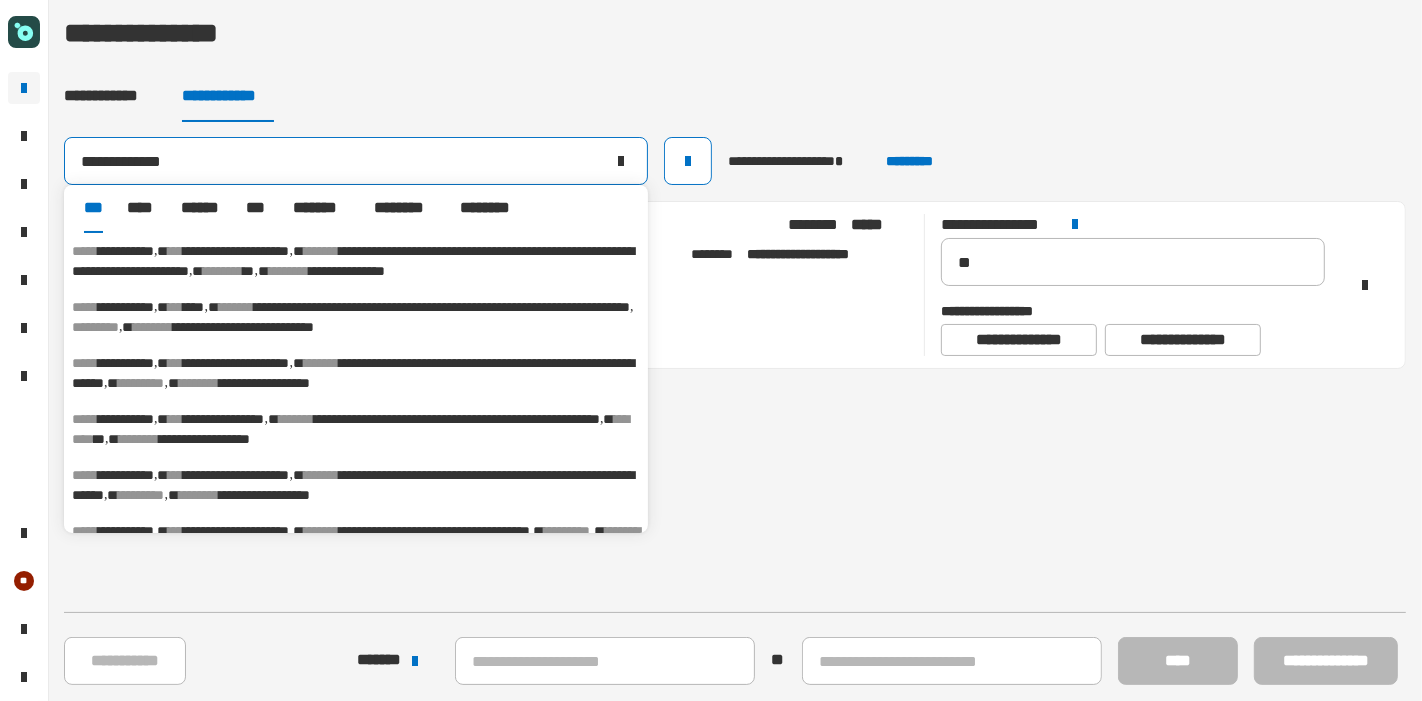 type on "**********" 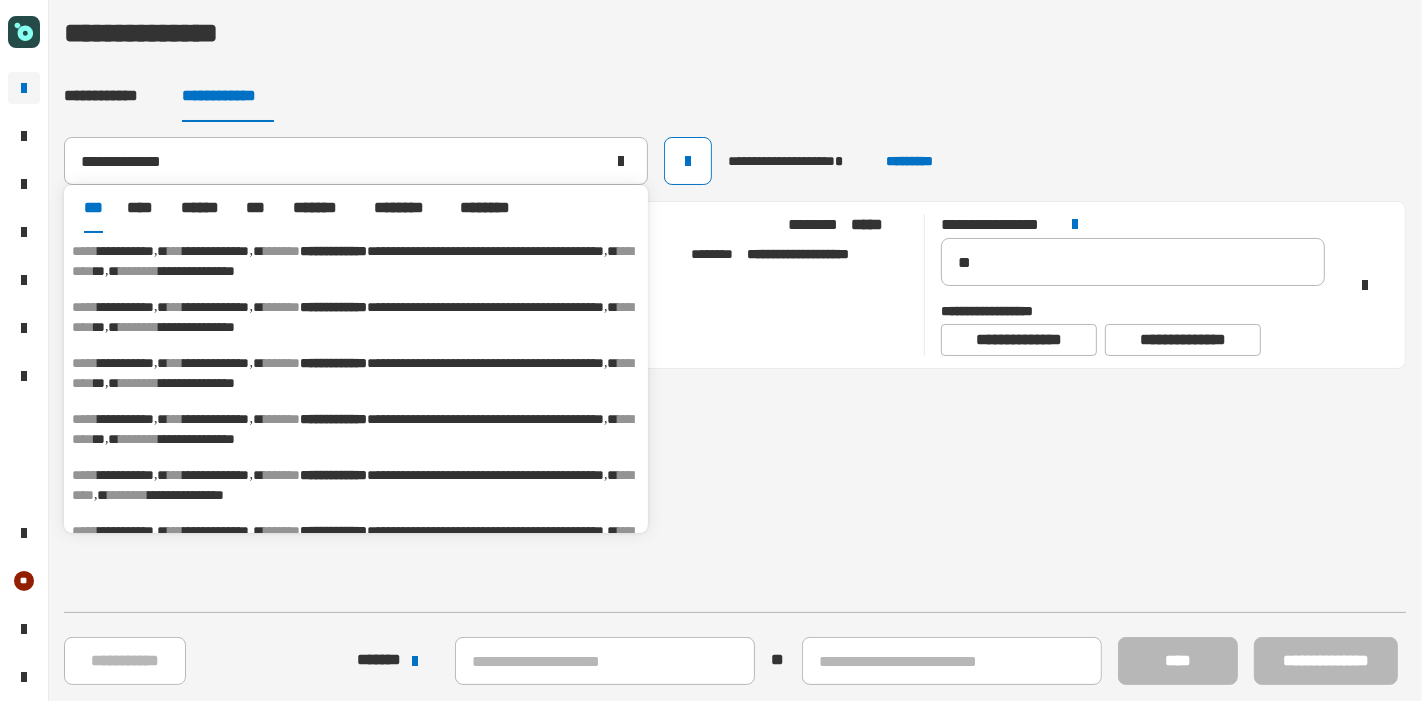 click on "********" at bounding box center (353, 261) 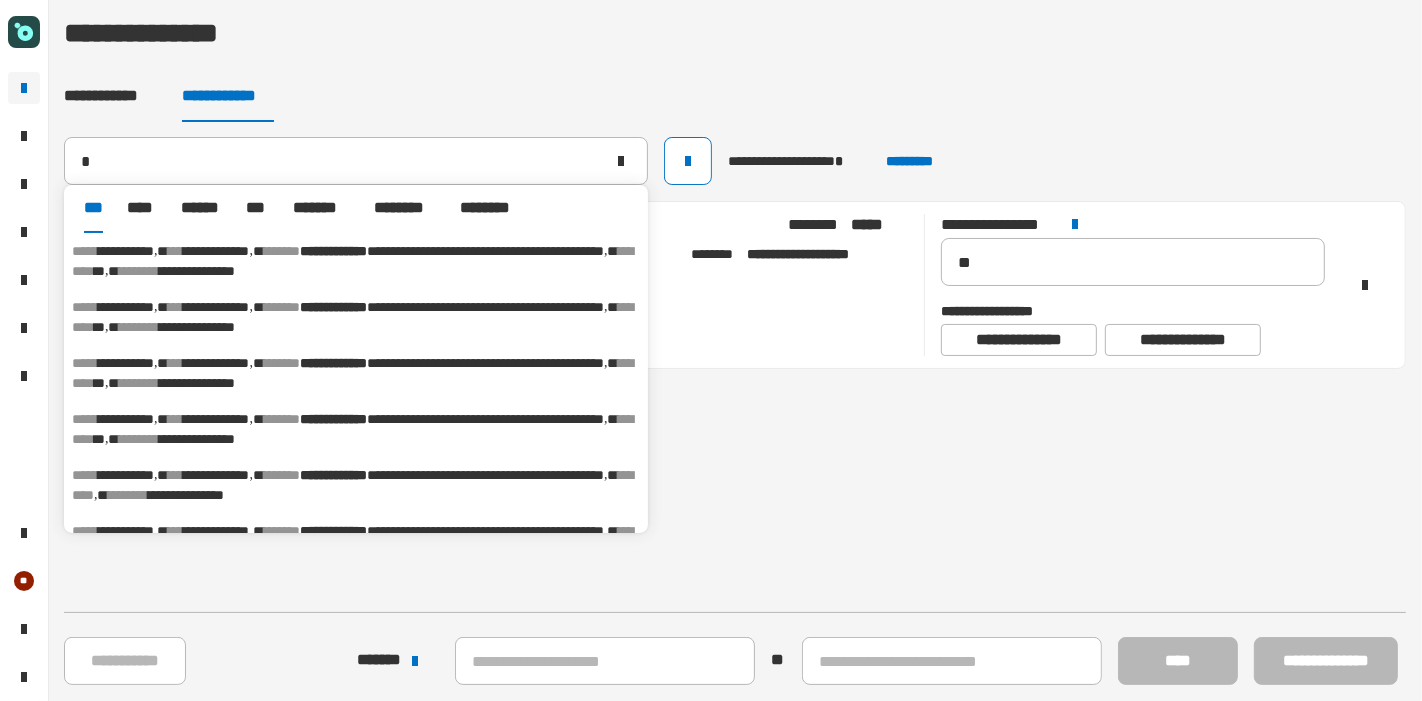 type on "**********" 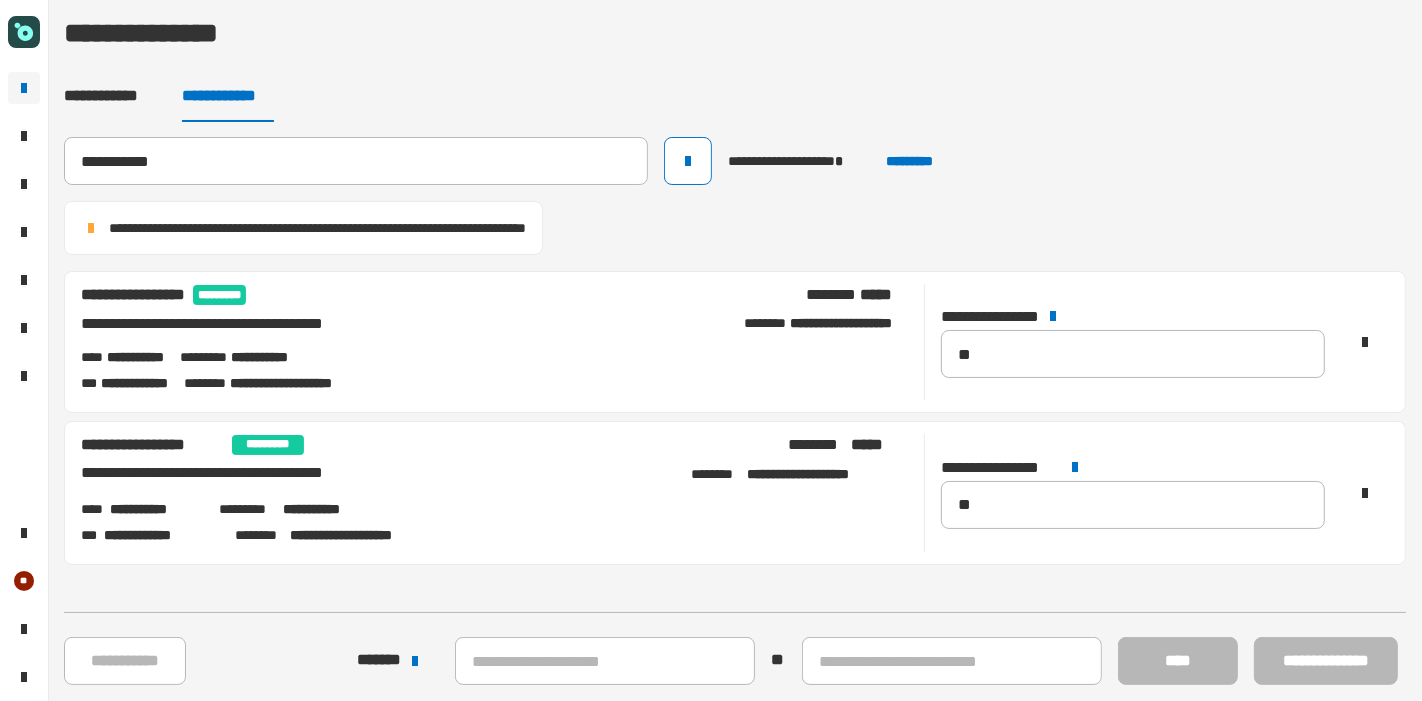 type 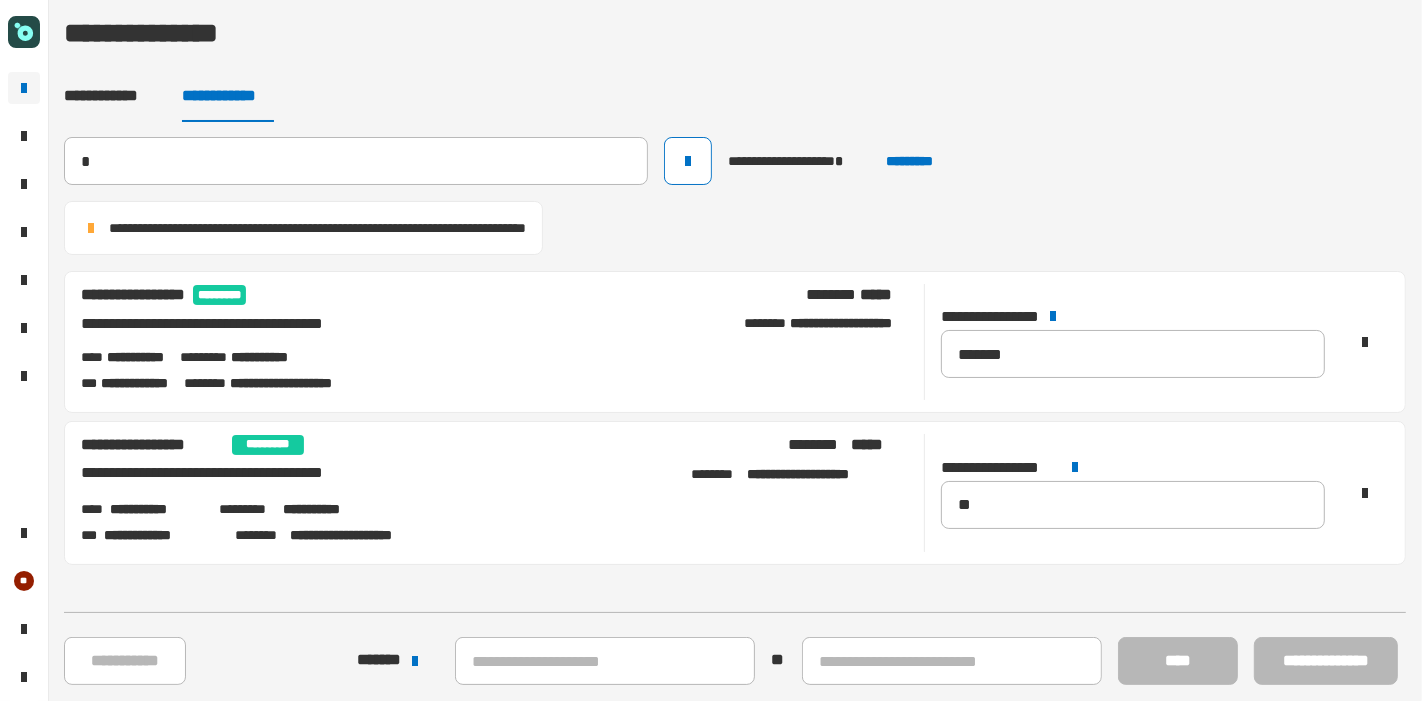 type 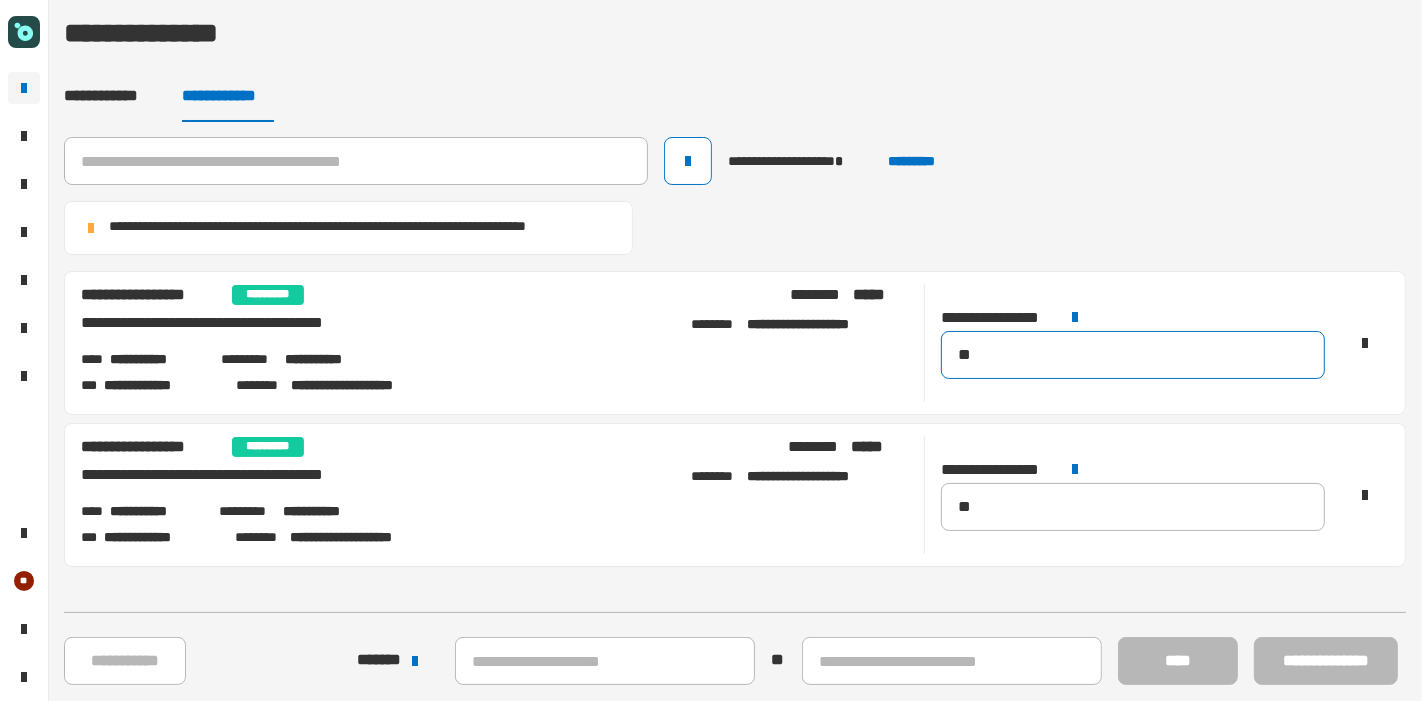 click on "**" 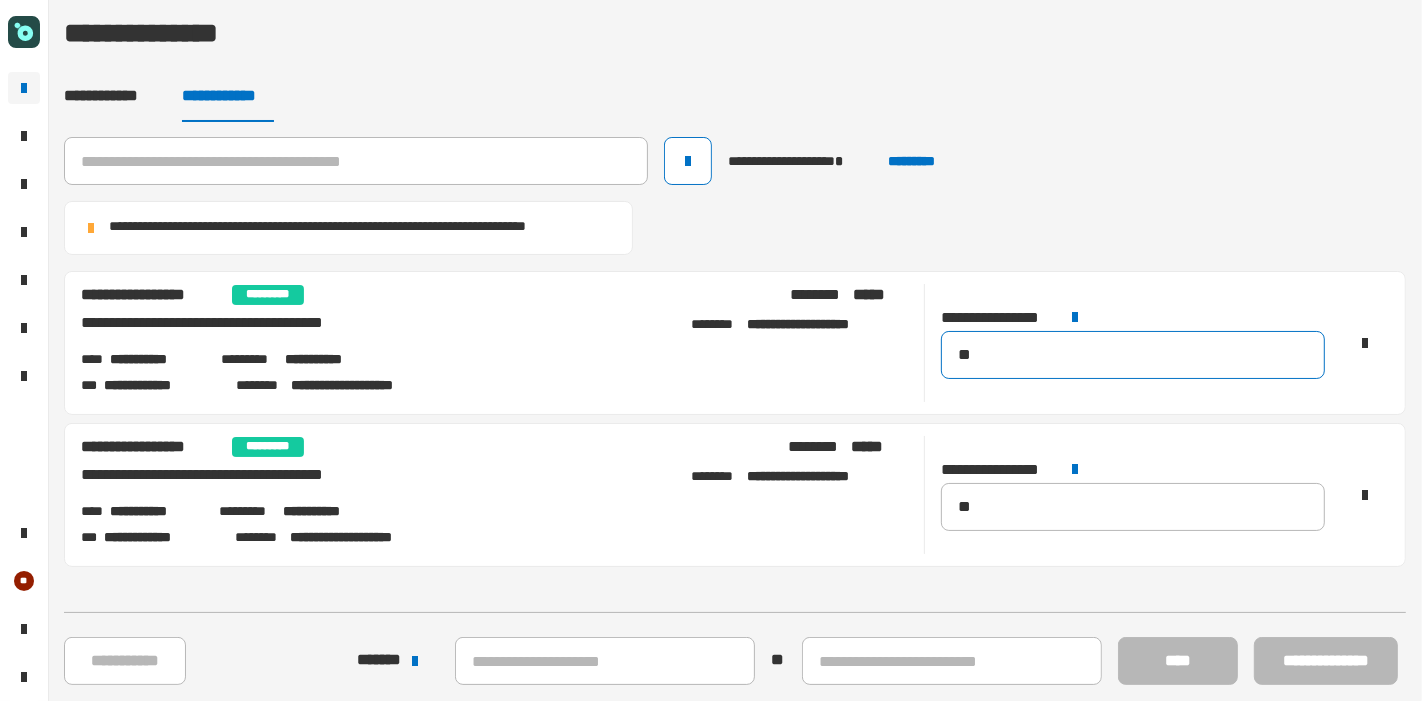 type on "*" 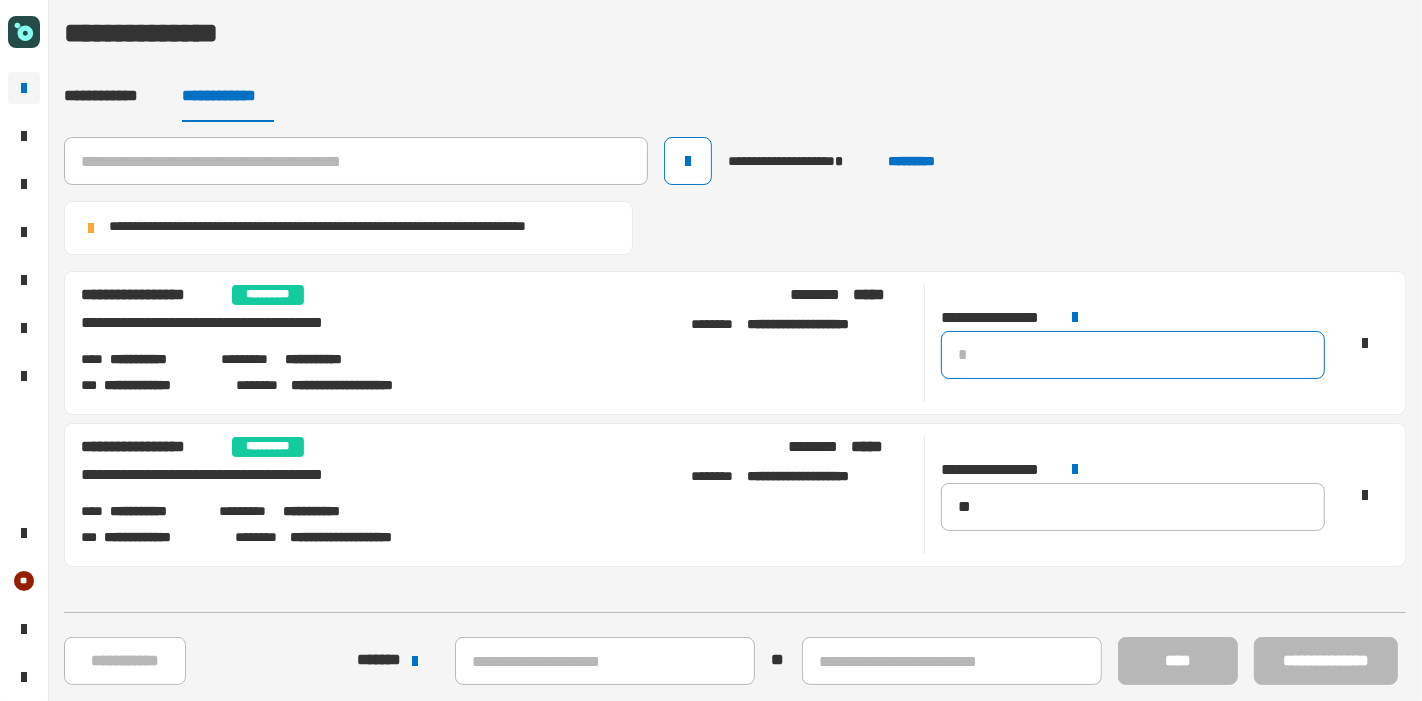 type on "*" 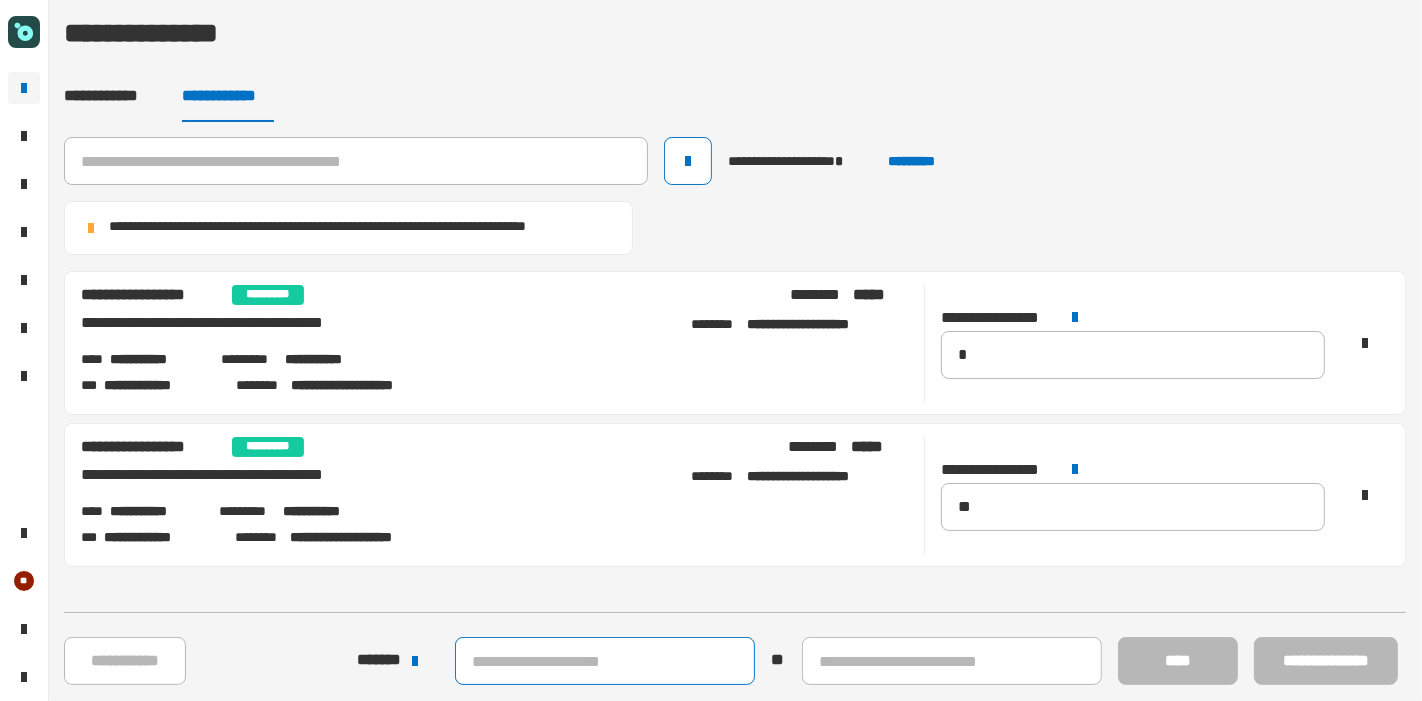 click 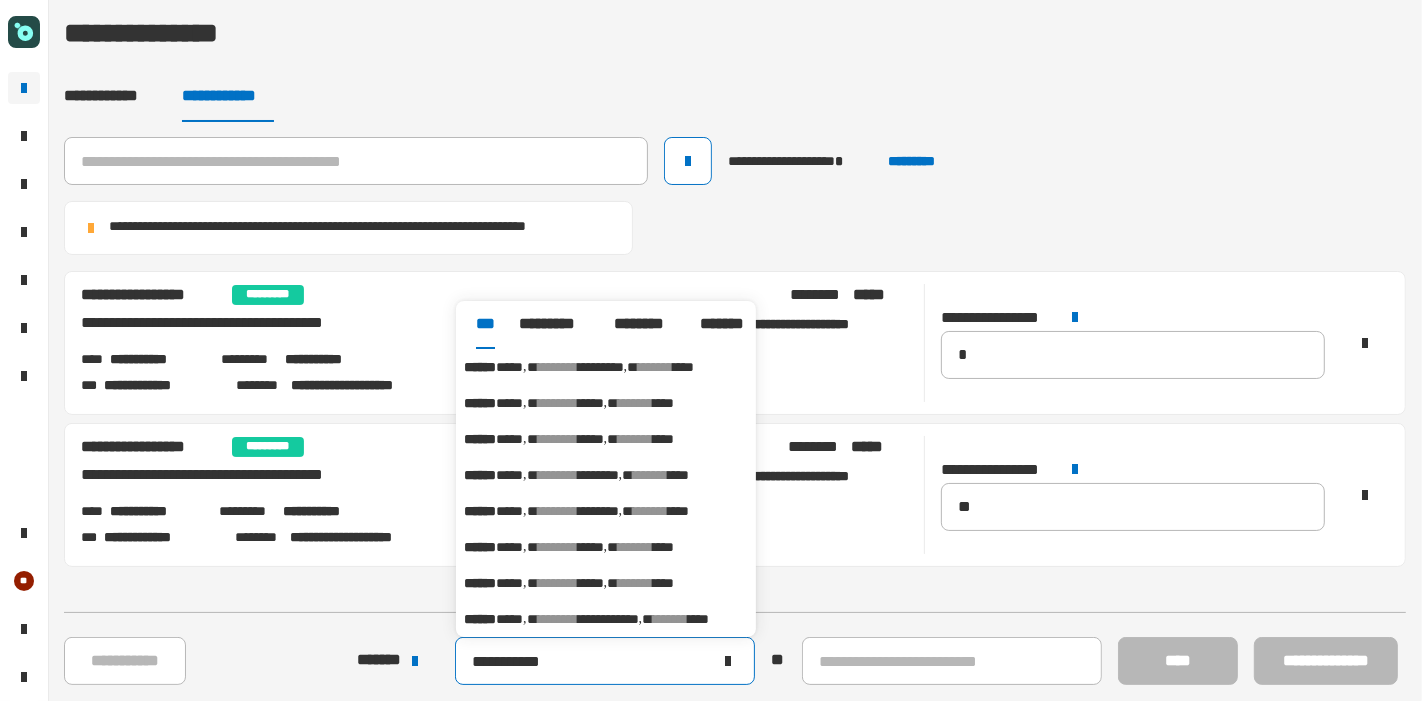 type on "**********" 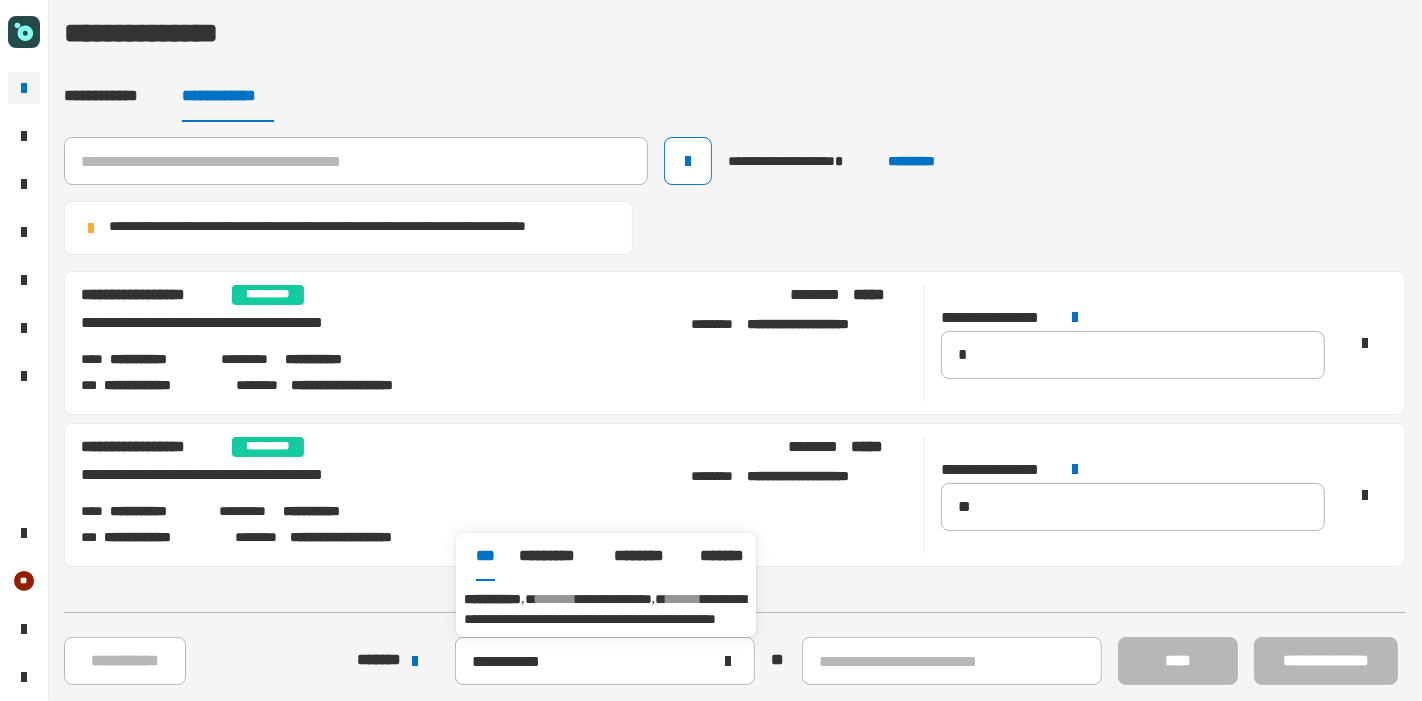click on "**********" at bounding box center (605, 609) 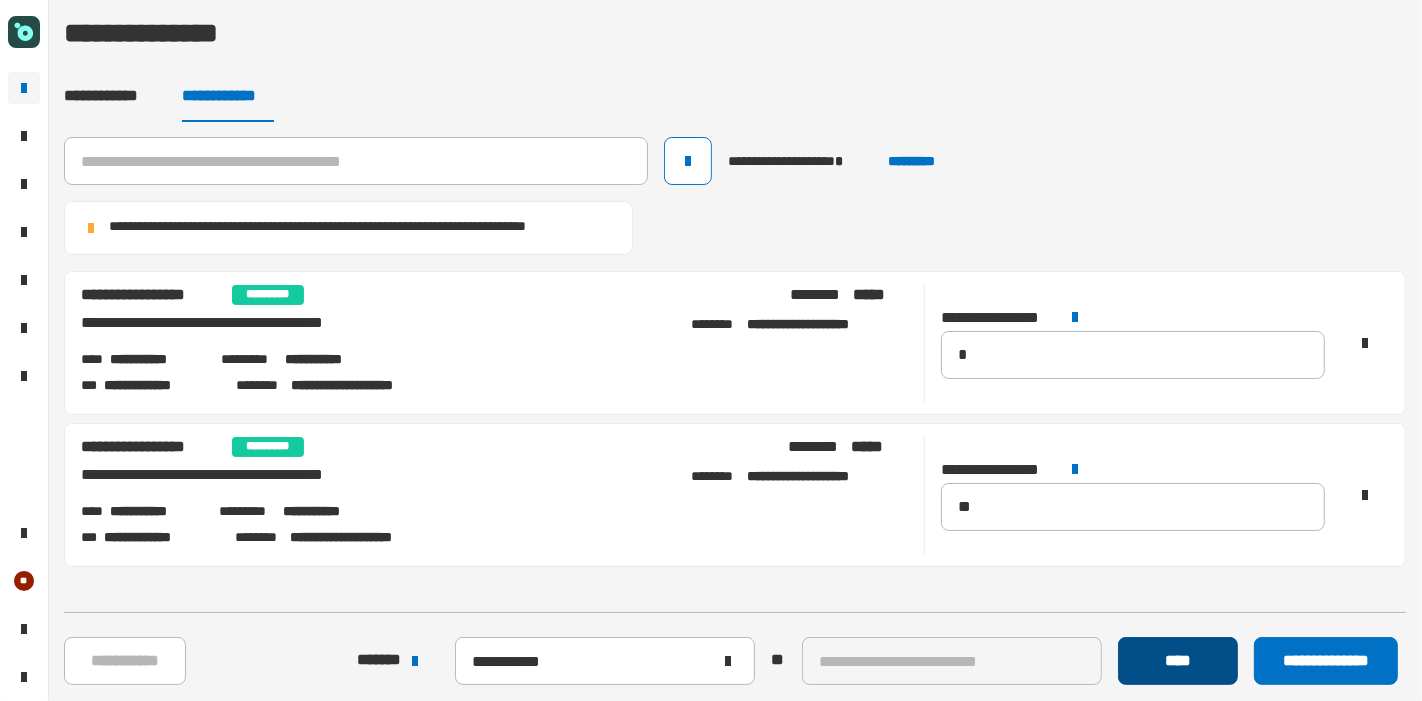 click on "****" 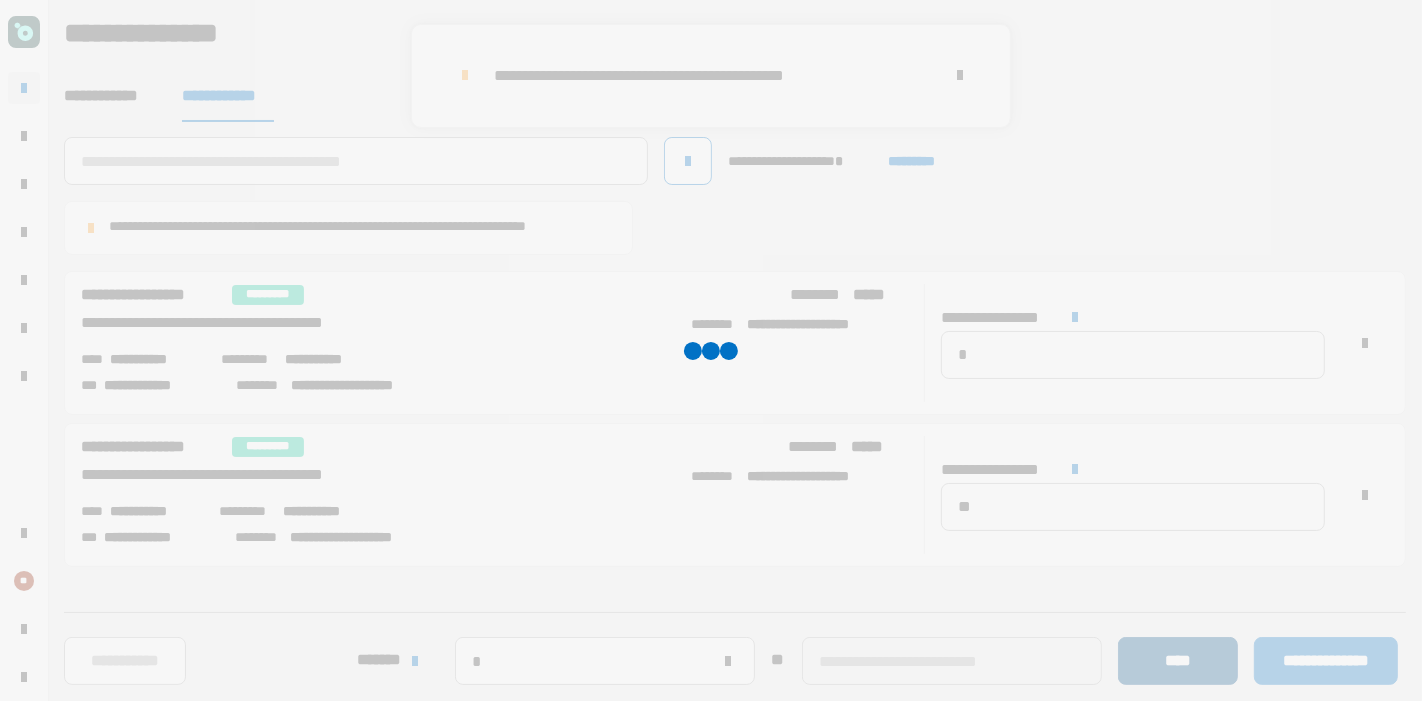type 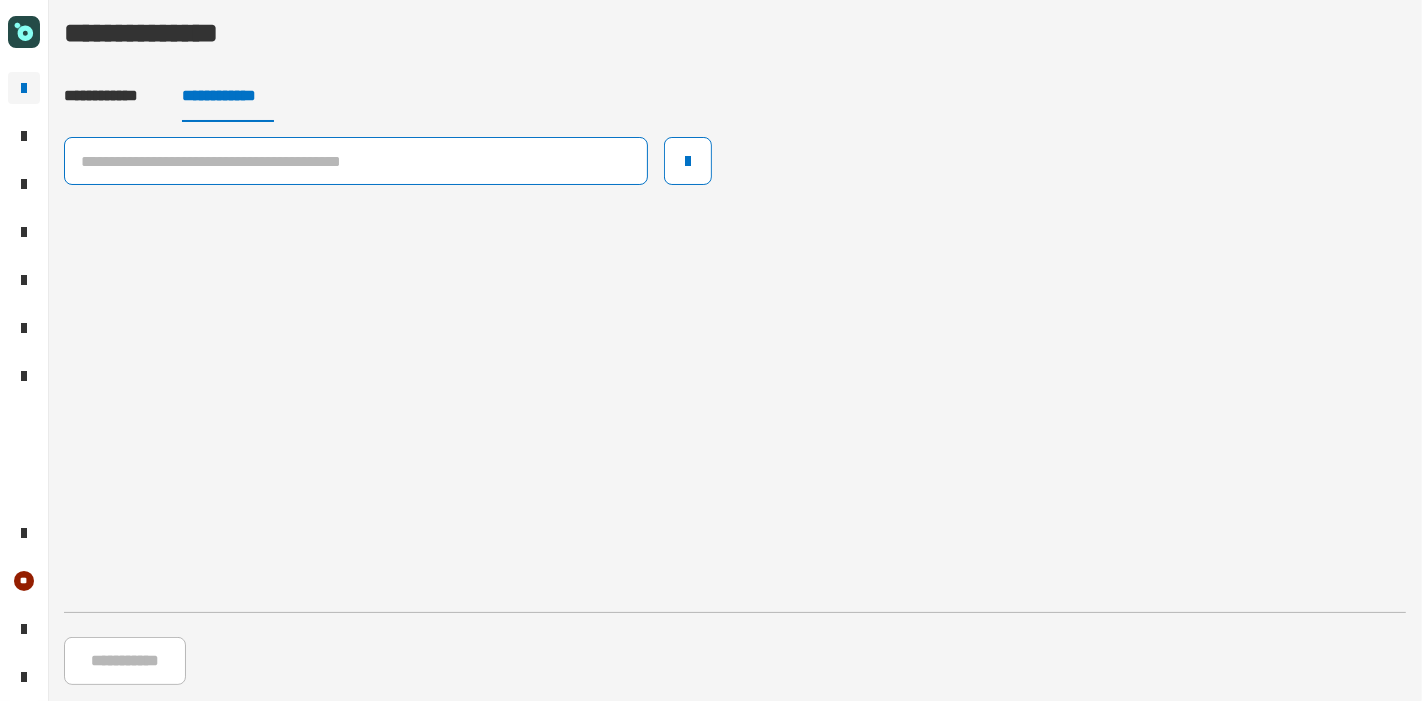 click 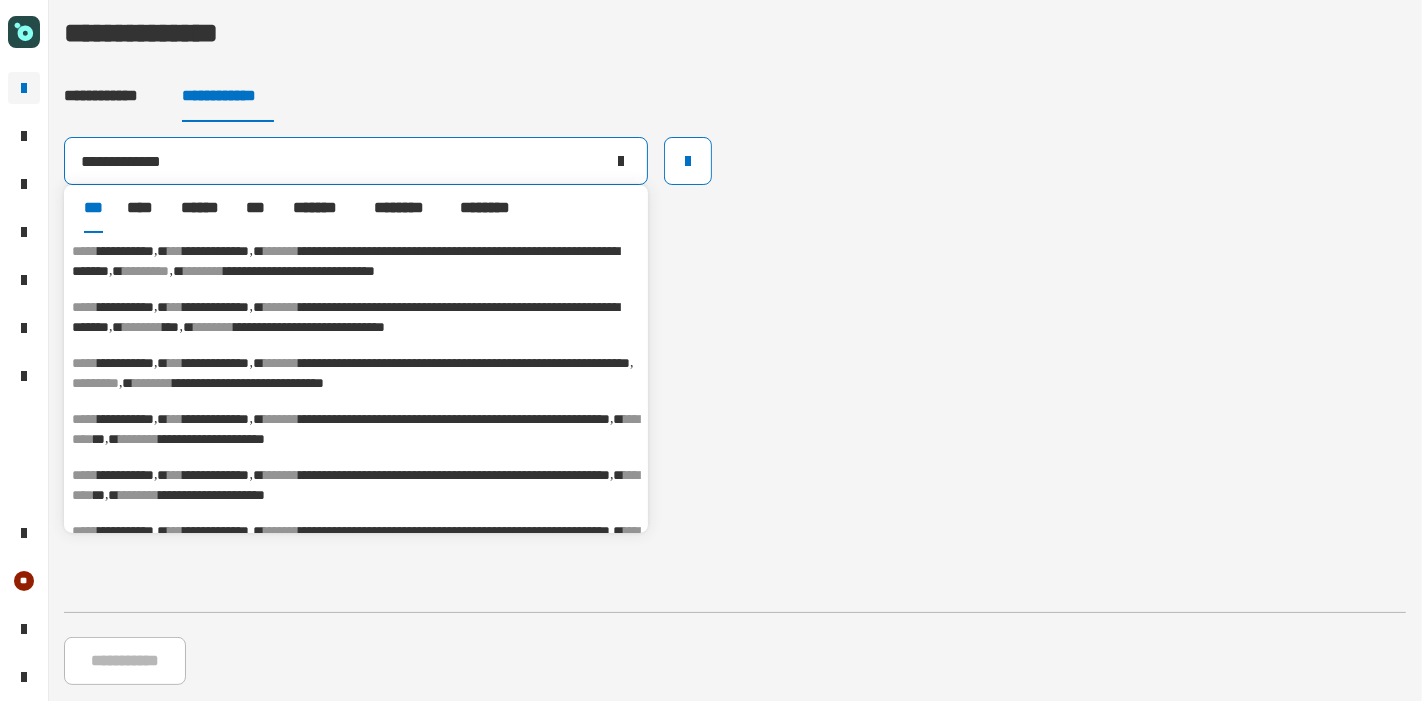 type on "**********" 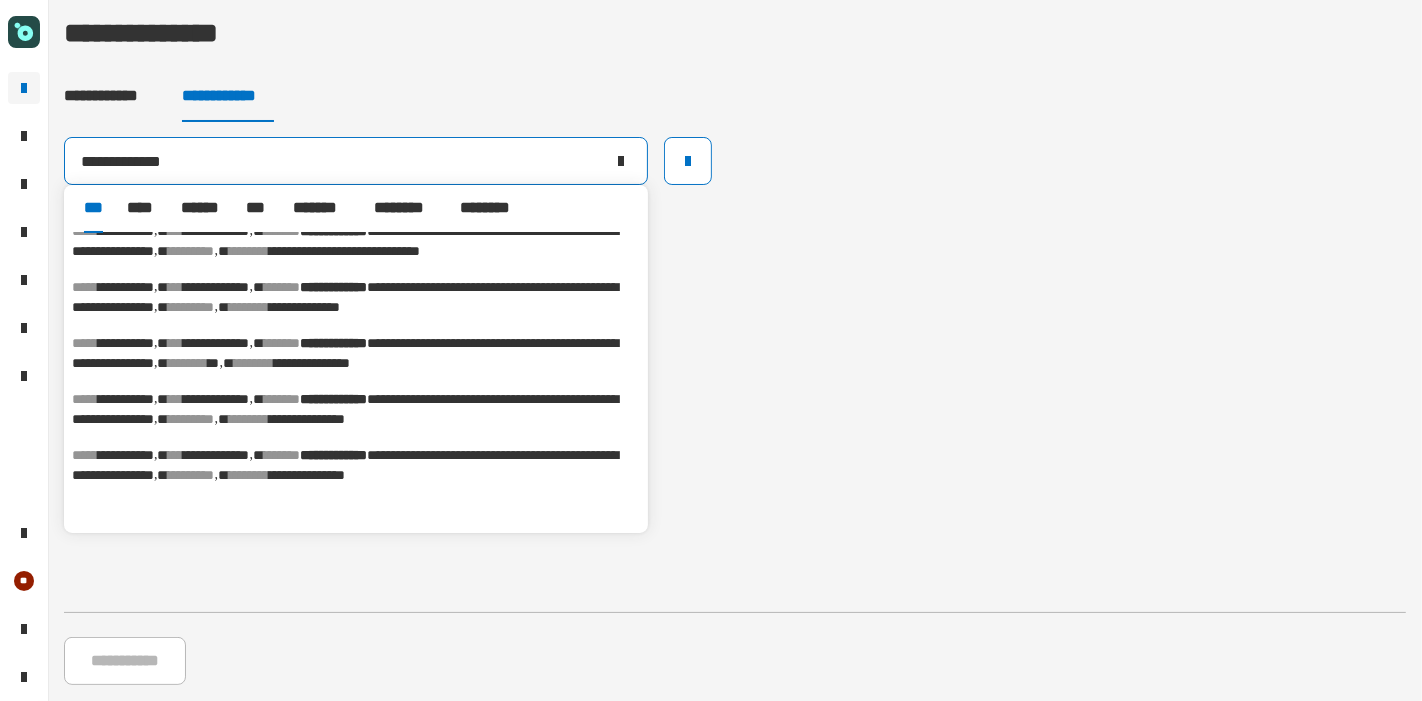 scroll, scrollTop: 111, scrollLeft: 0, axis: vertical 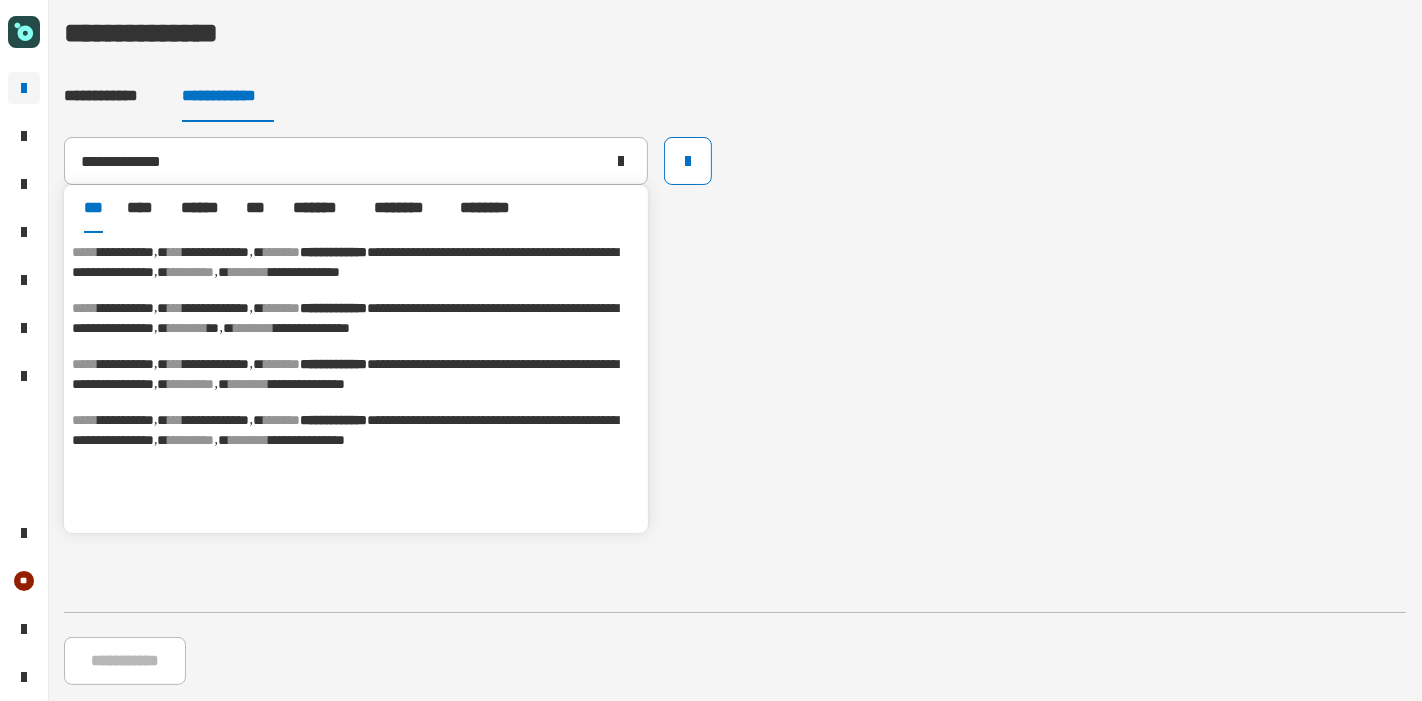 click on "**********" at bounding box center (345, 318) 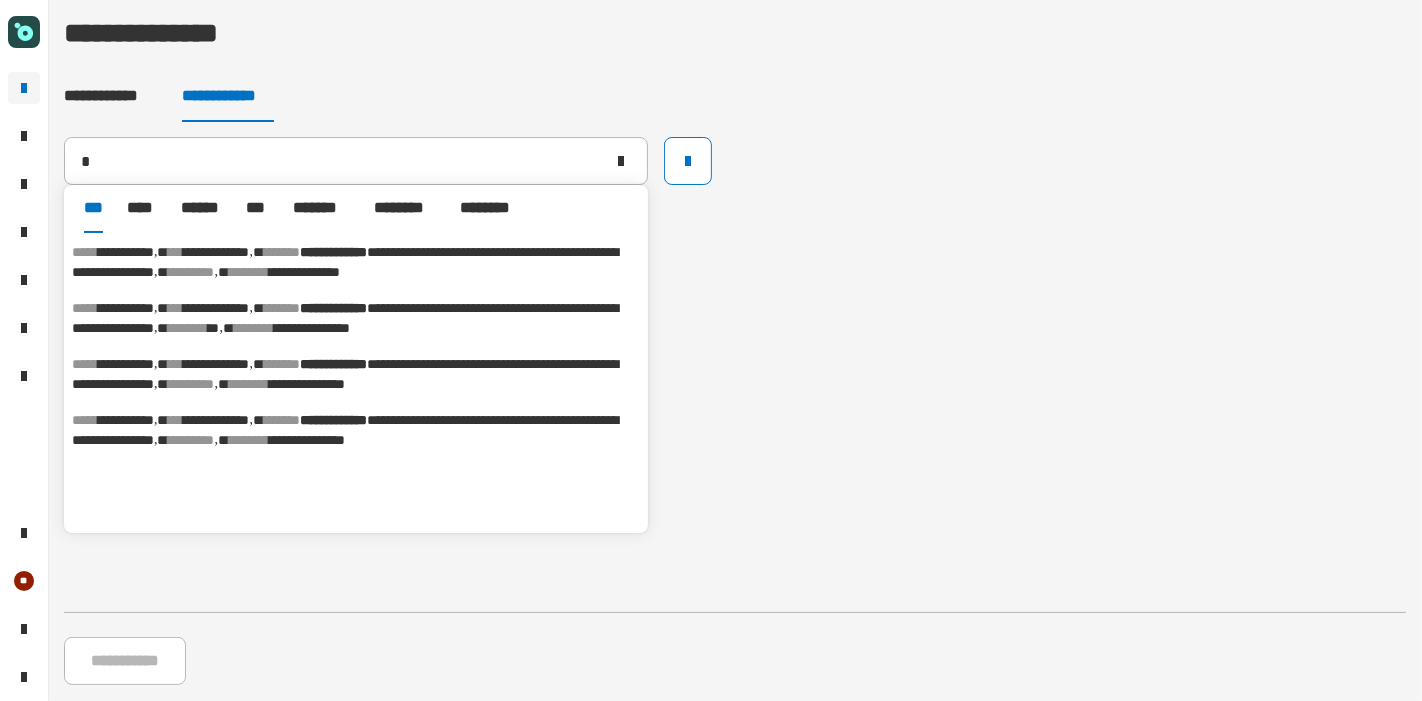 type on "**********" 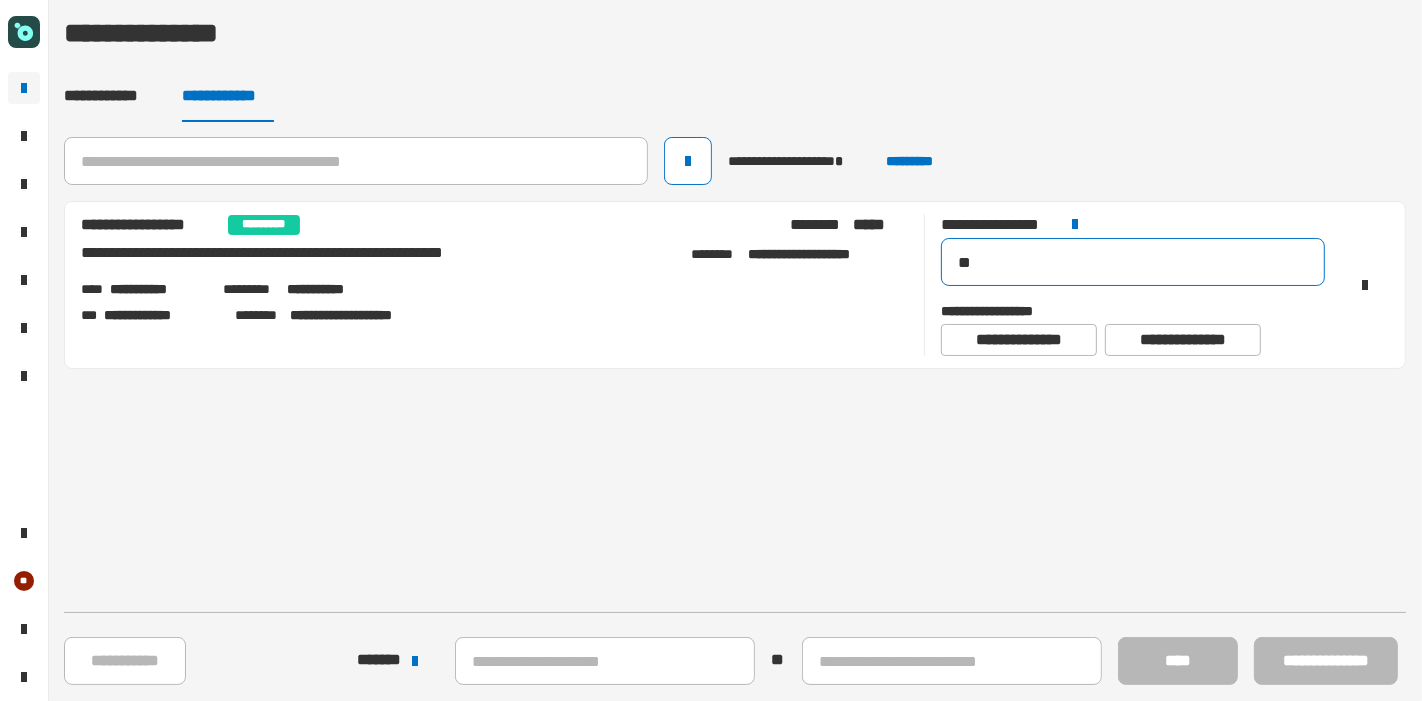 drag, startPoint x: 1040, startPoint y: 255, endPoint x: 882, endPoint y: 249, distance: 158.11388 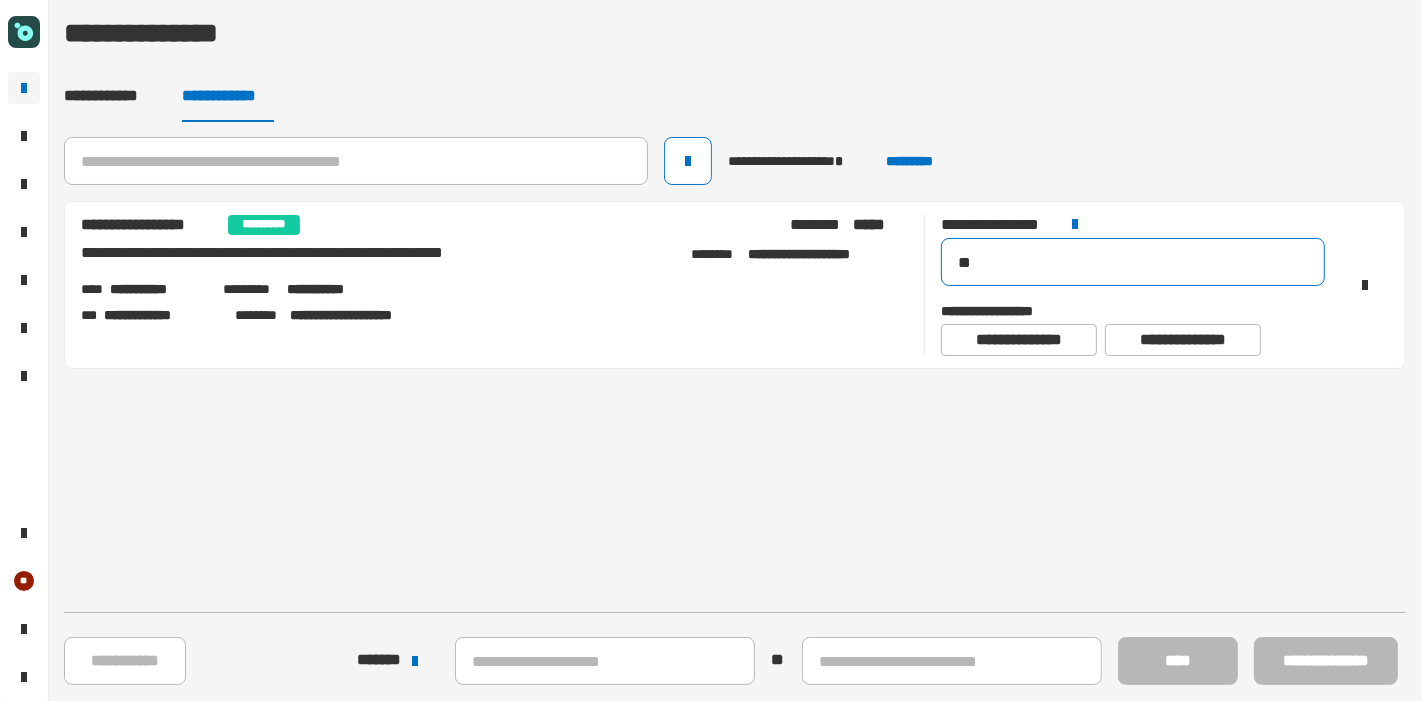 type on "*" 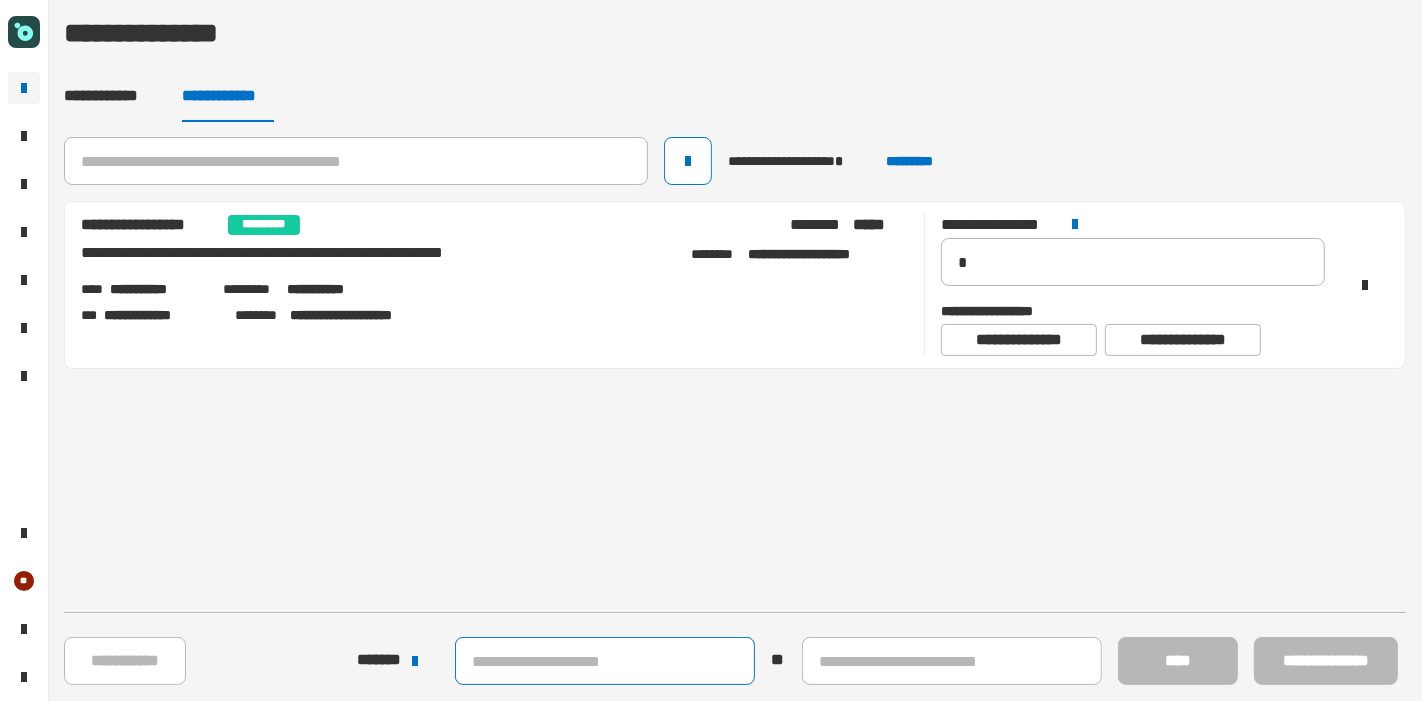 click 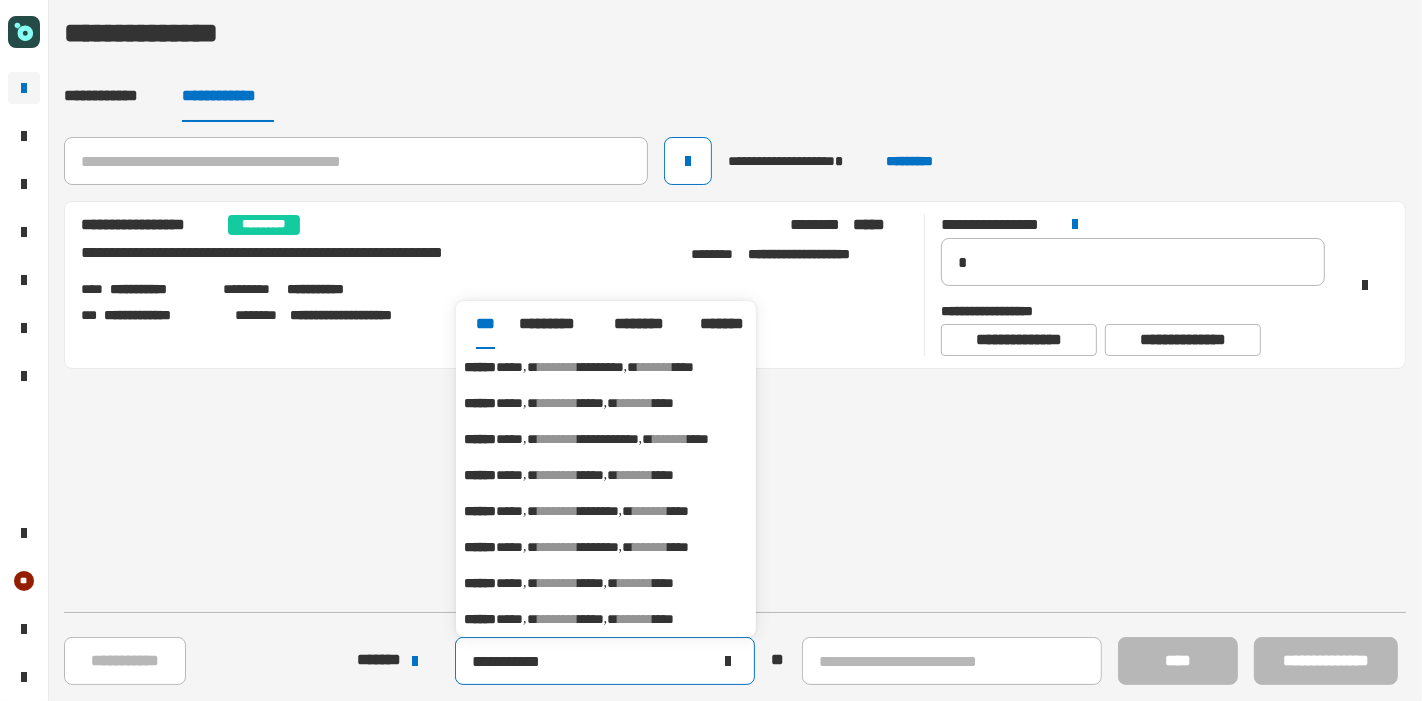 type on "**********" 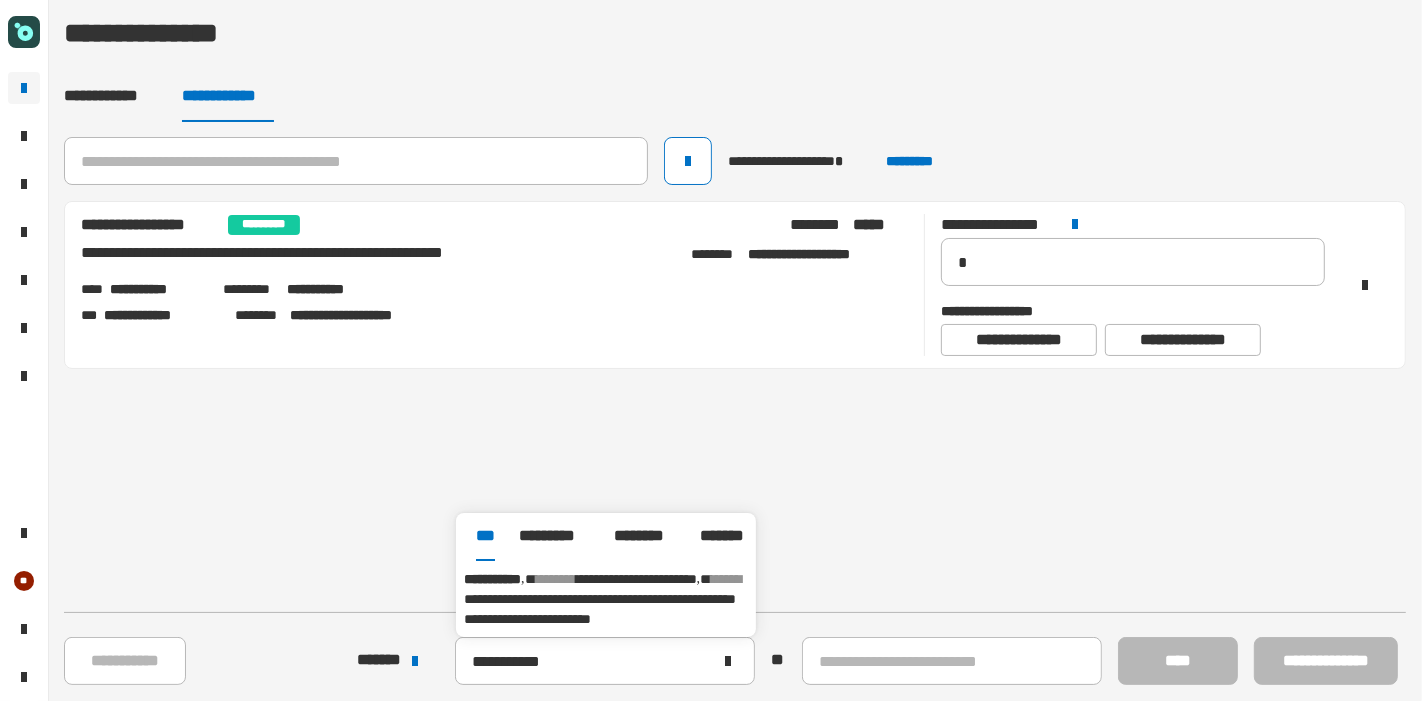 click on "**********" at bounding box center (600, 609) 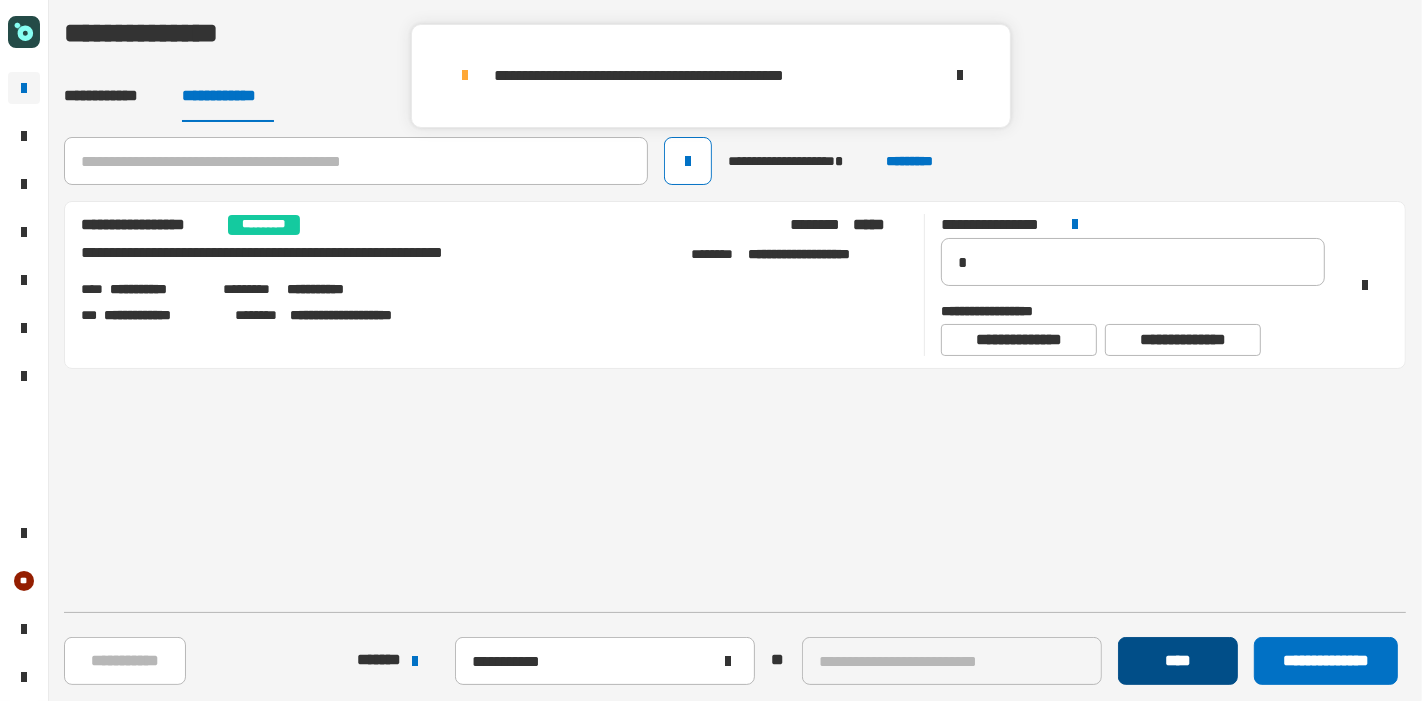 click on "****" 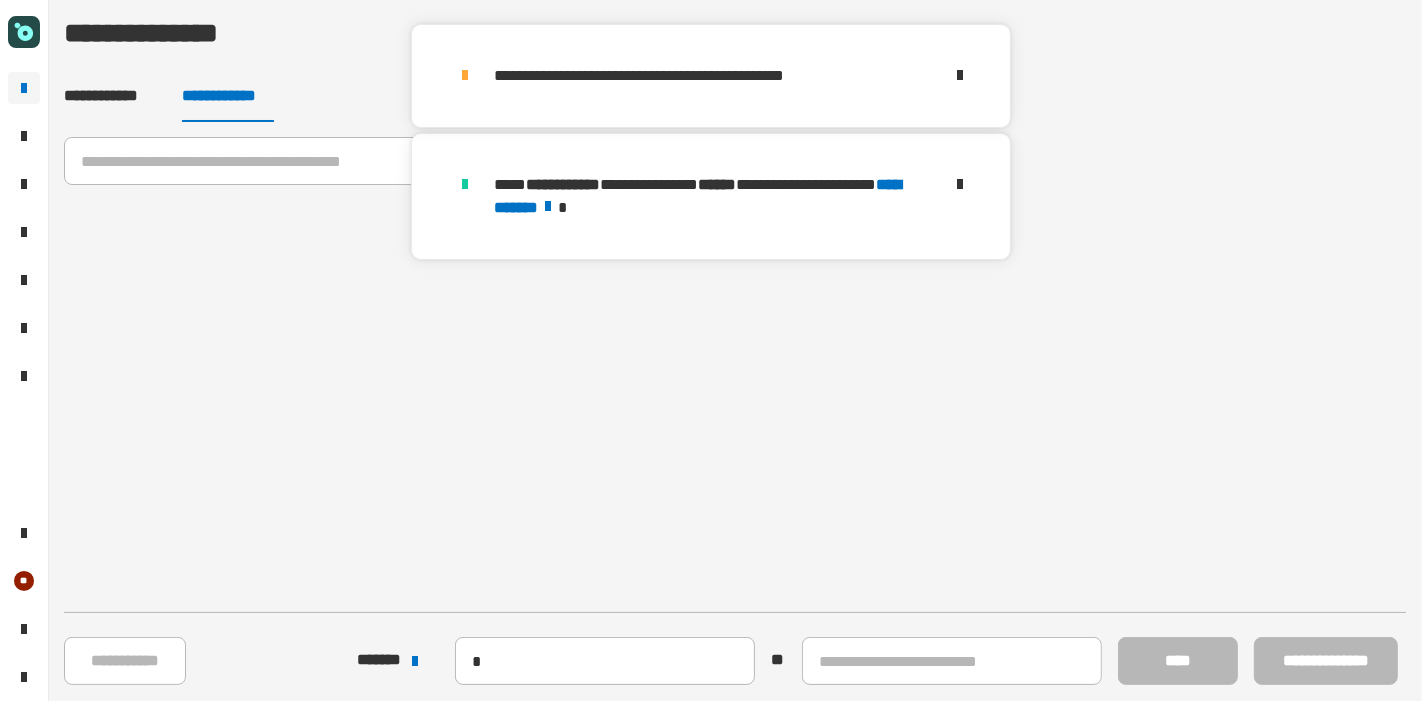 type 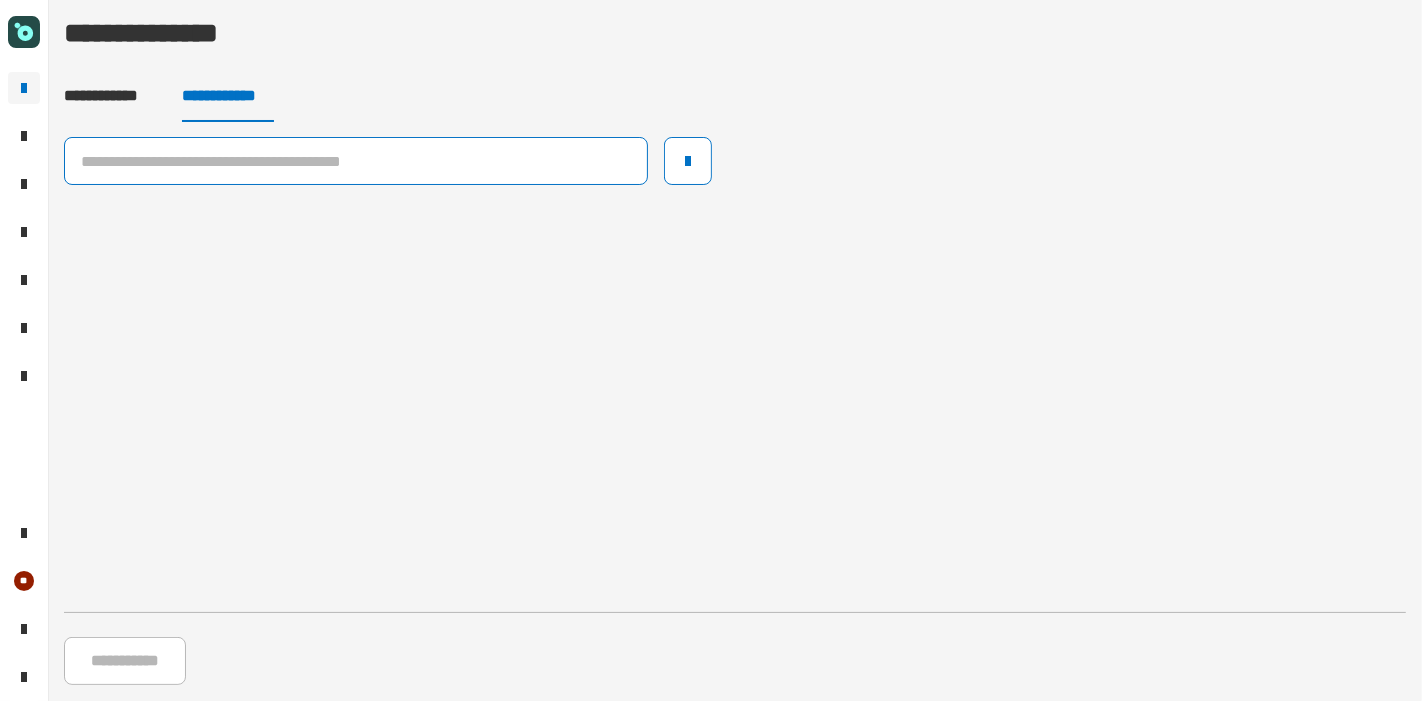 click 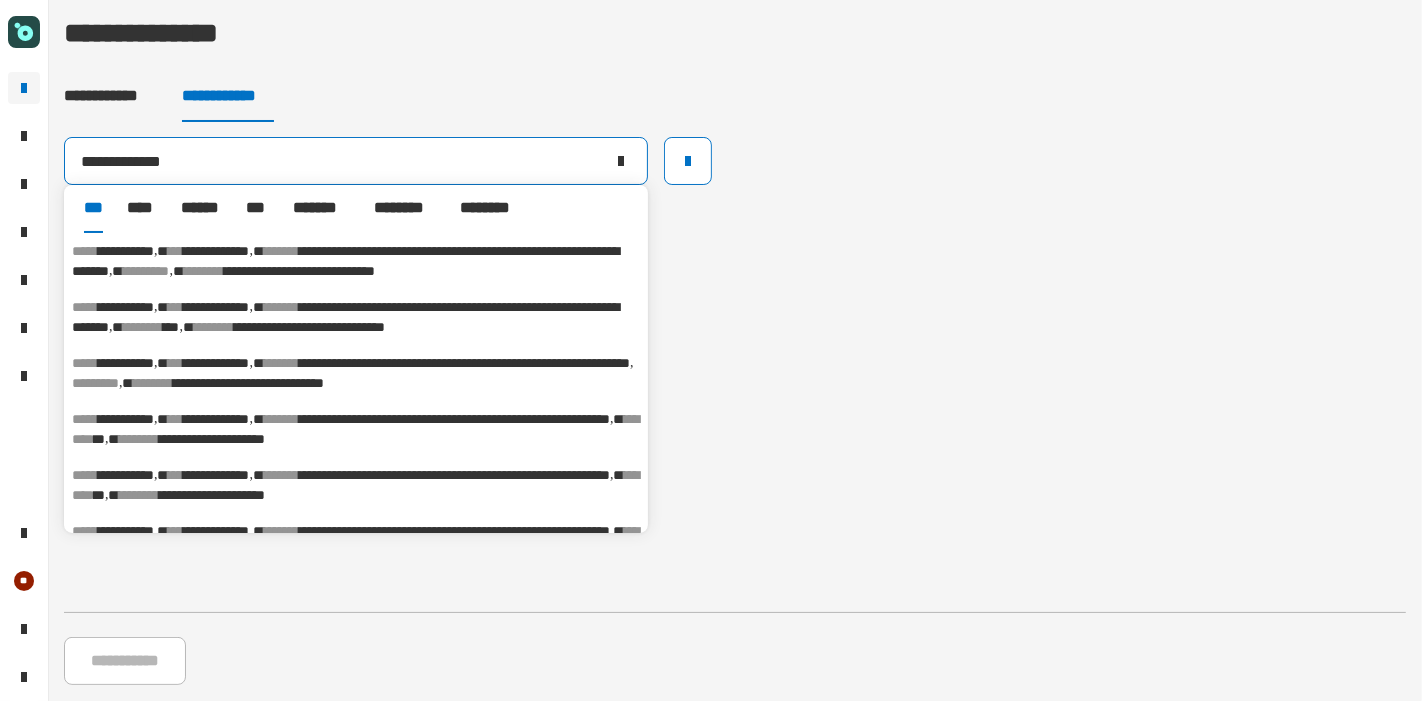 type on "**********" 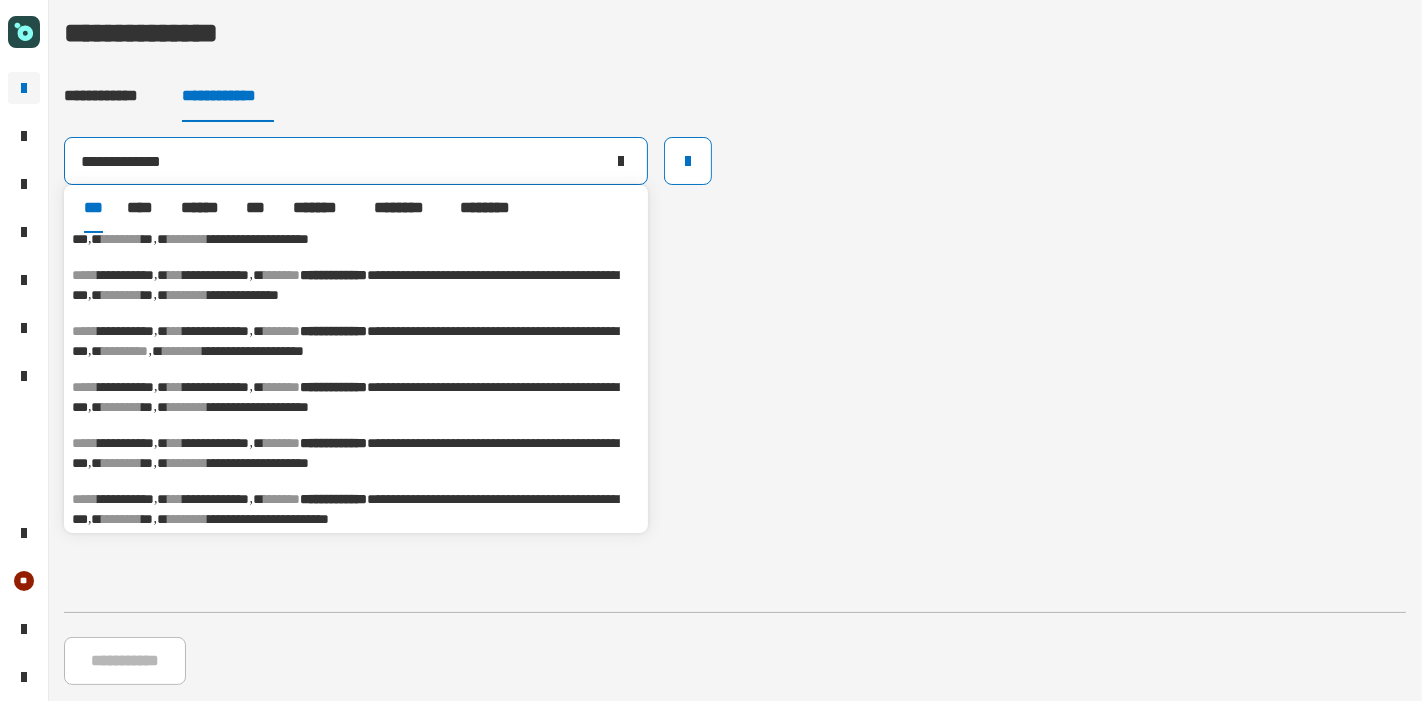 scroll, scrollTop: 895, scrollLeft: 0, axis: vertical 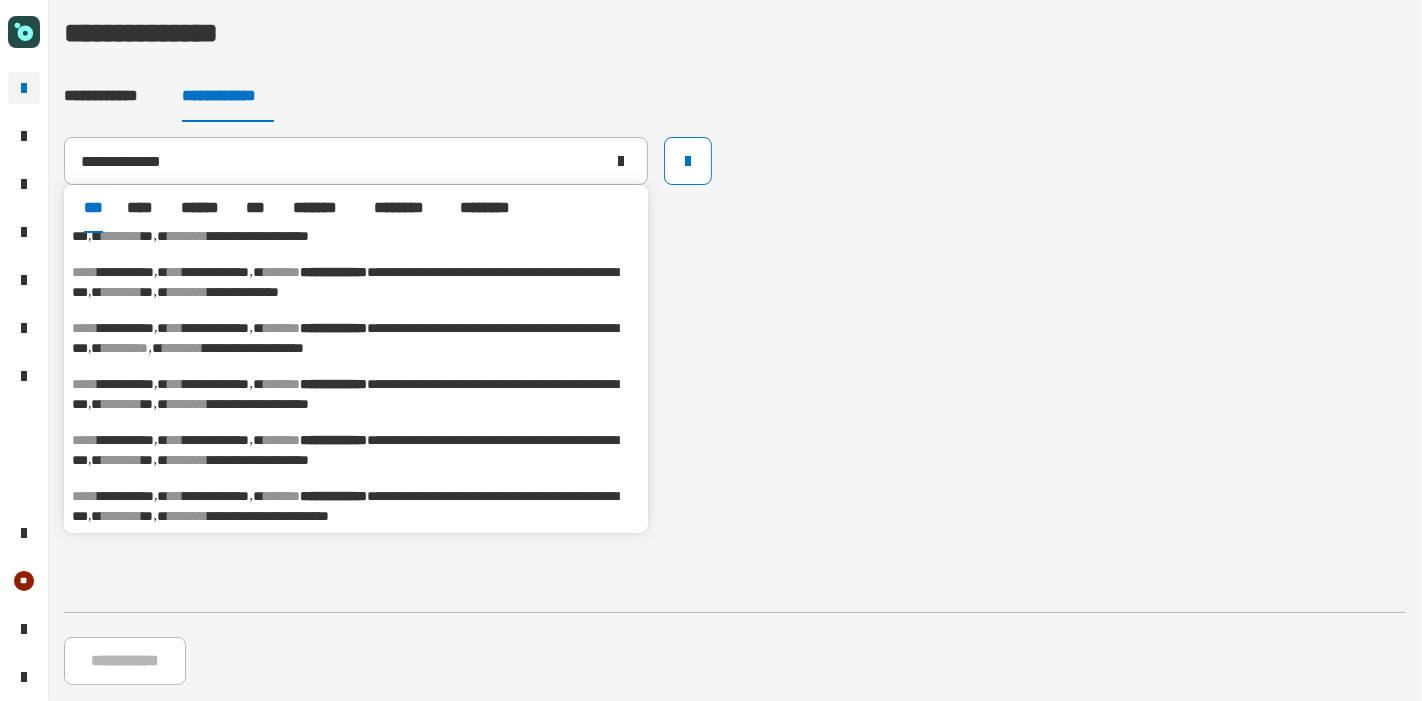 click on "*******" at bounding box center [282, 496] 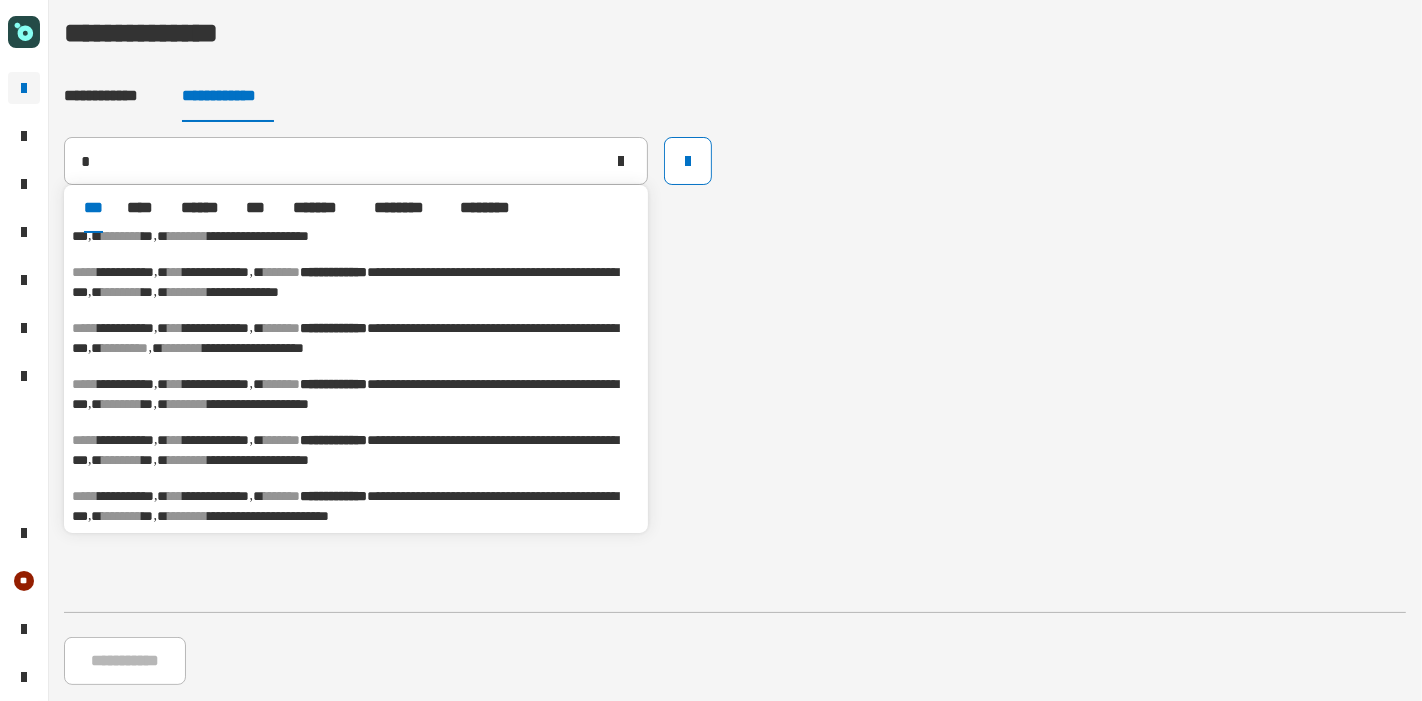 type on "**********" 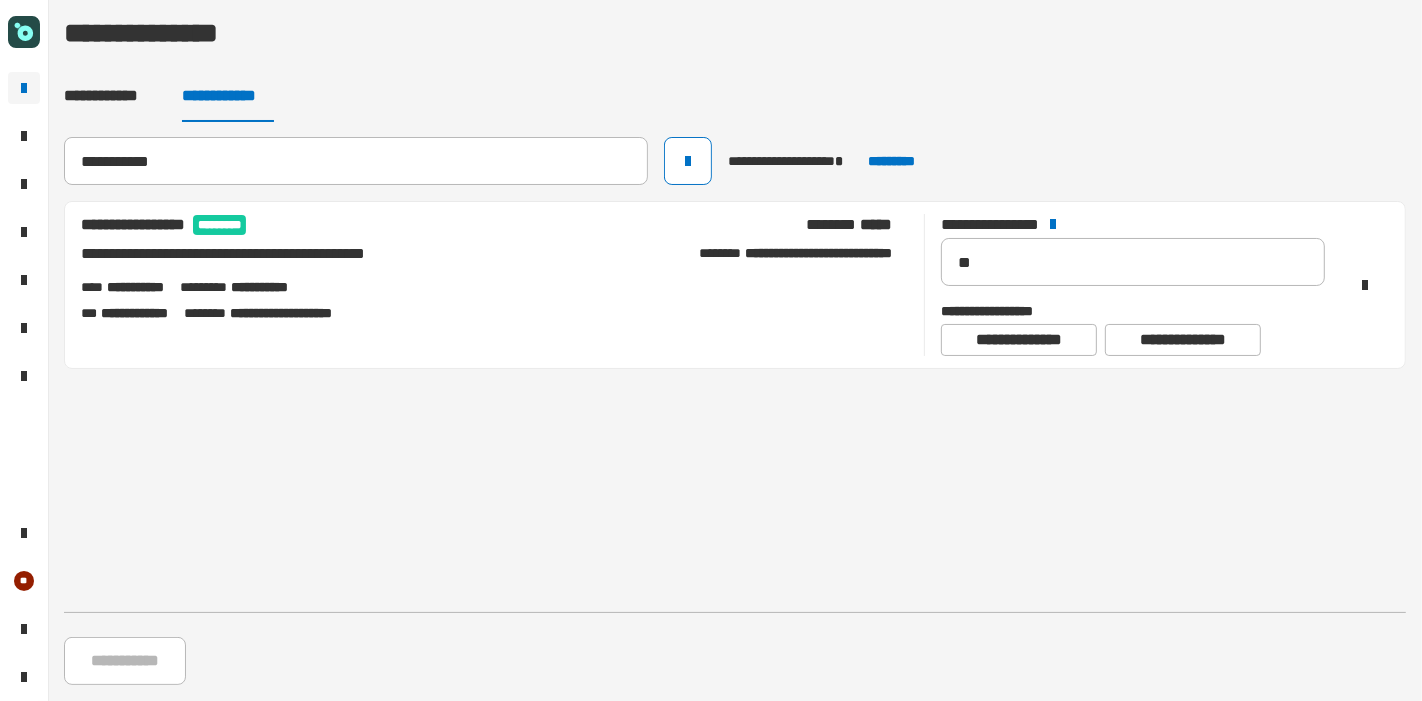 type 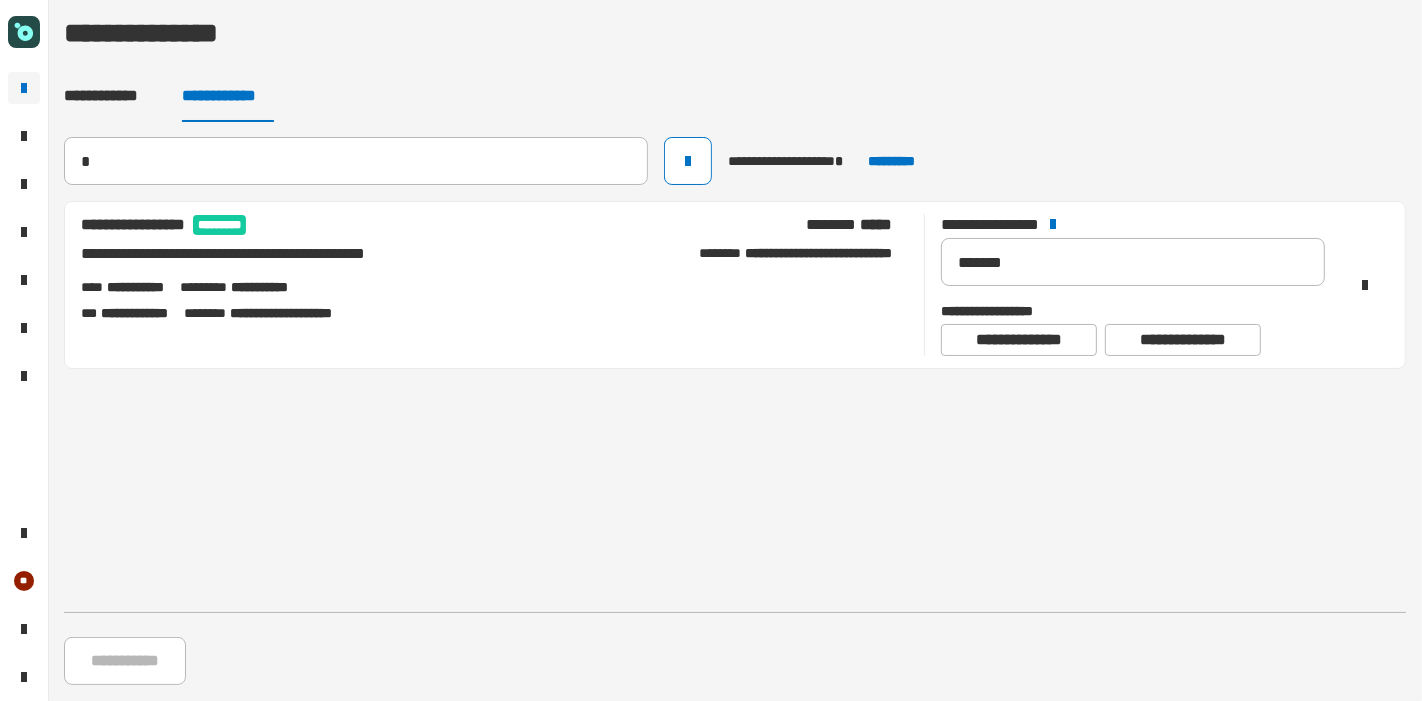 type 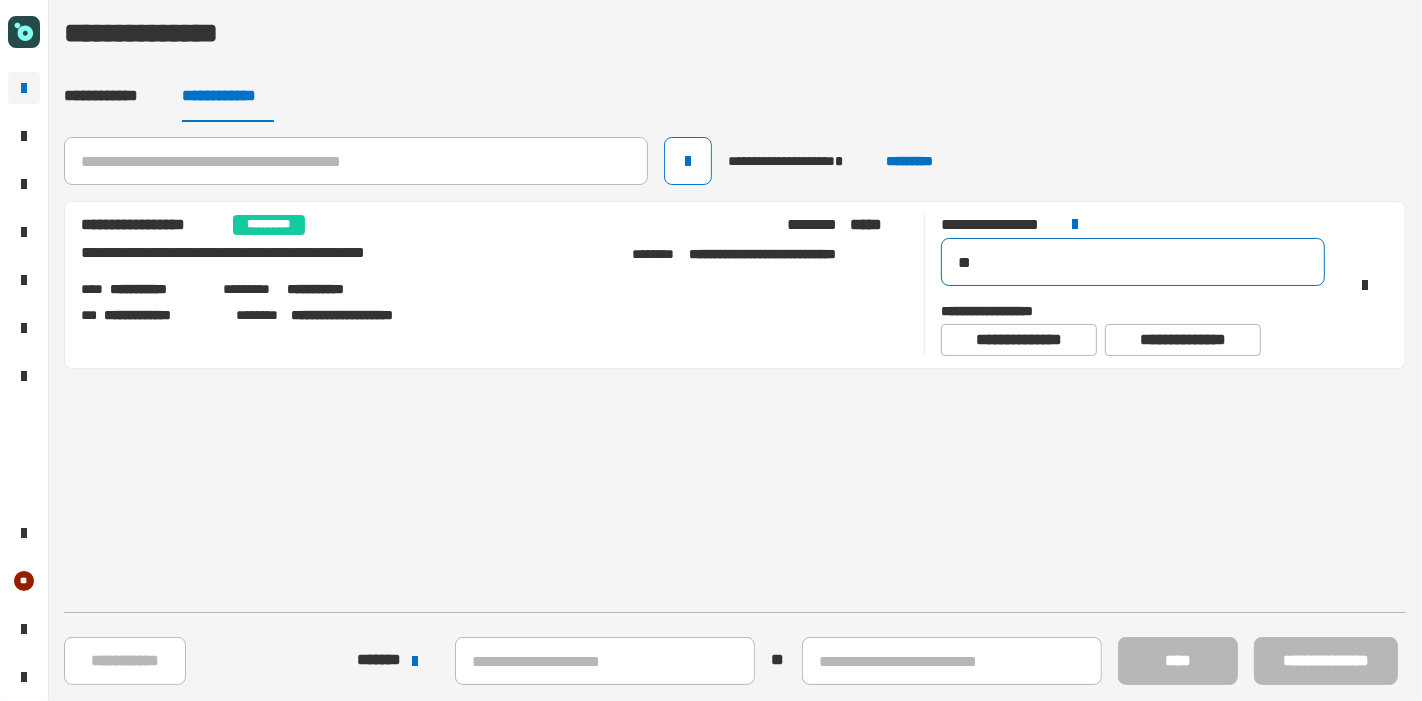 drag, startPoint x: 988, startPoint y: 263, endPoint x: 915, endPoint y: 261, distance: 73.02739 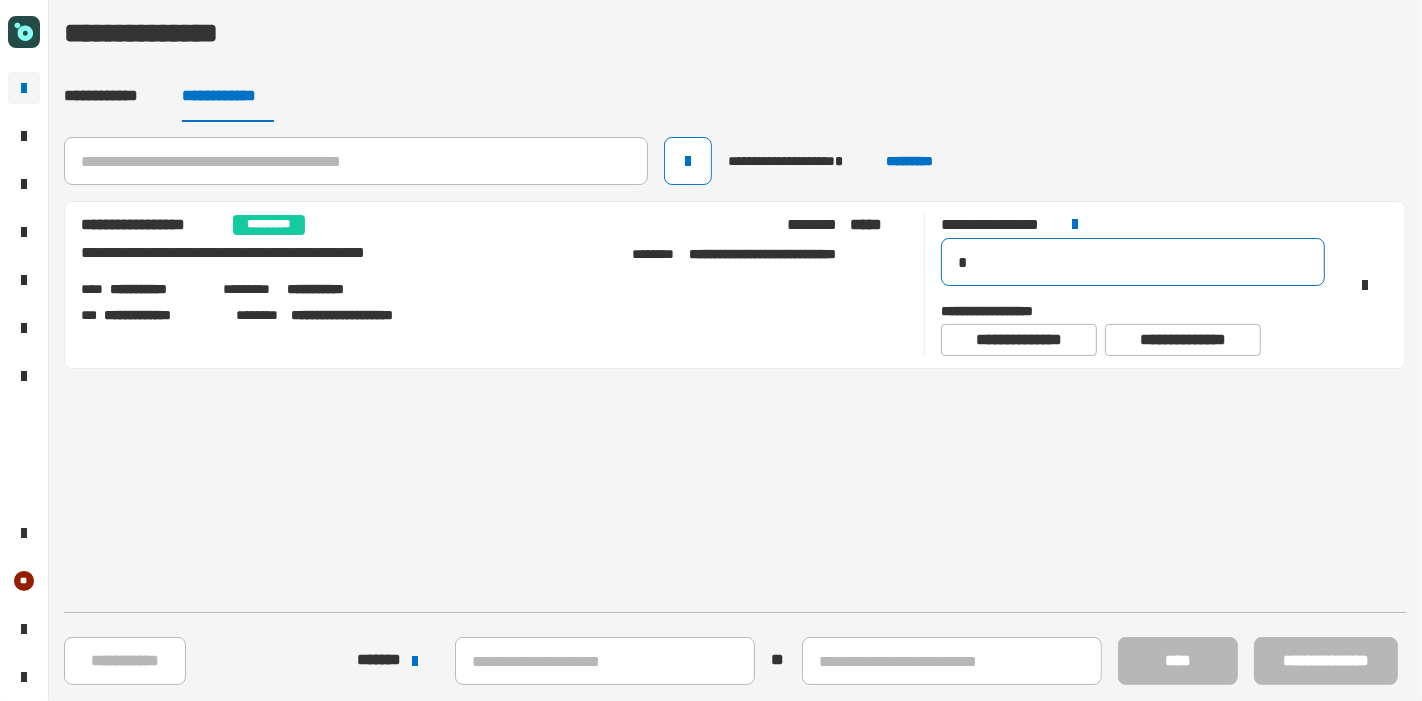 type on "**" 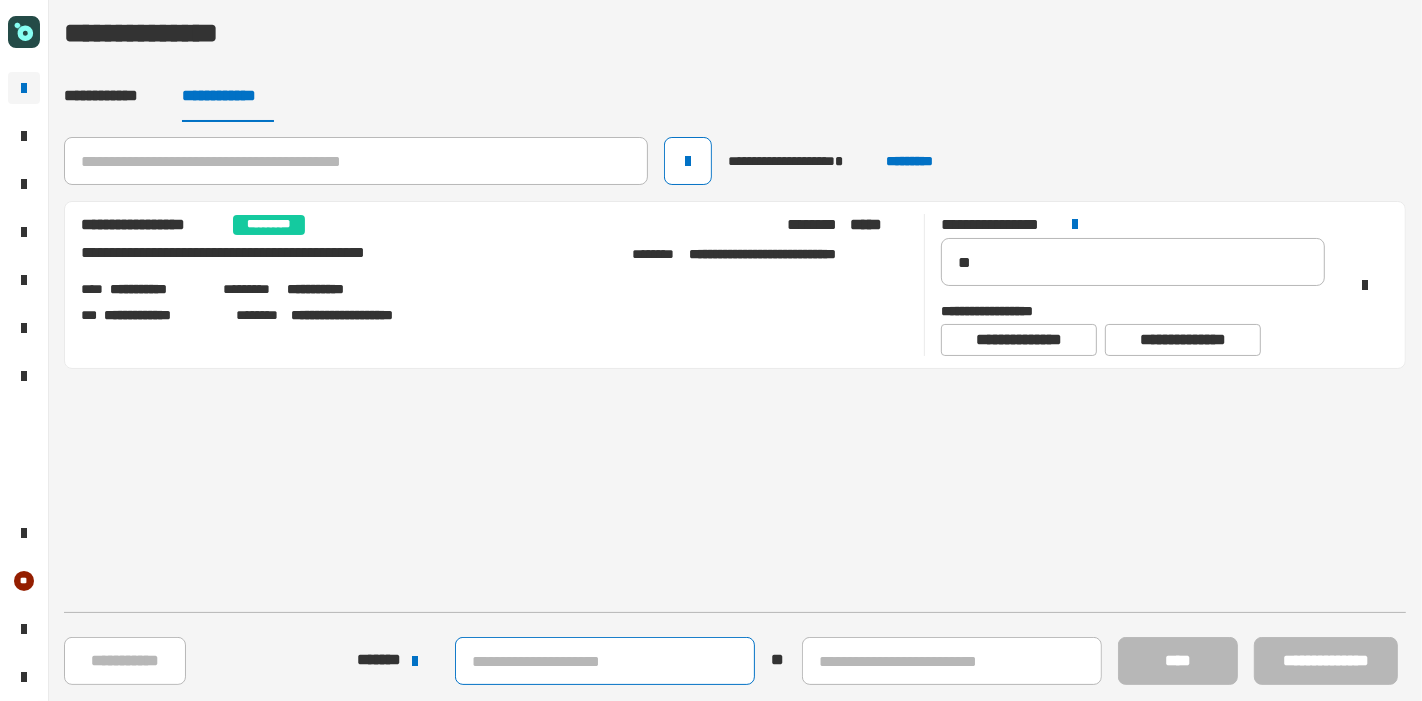click 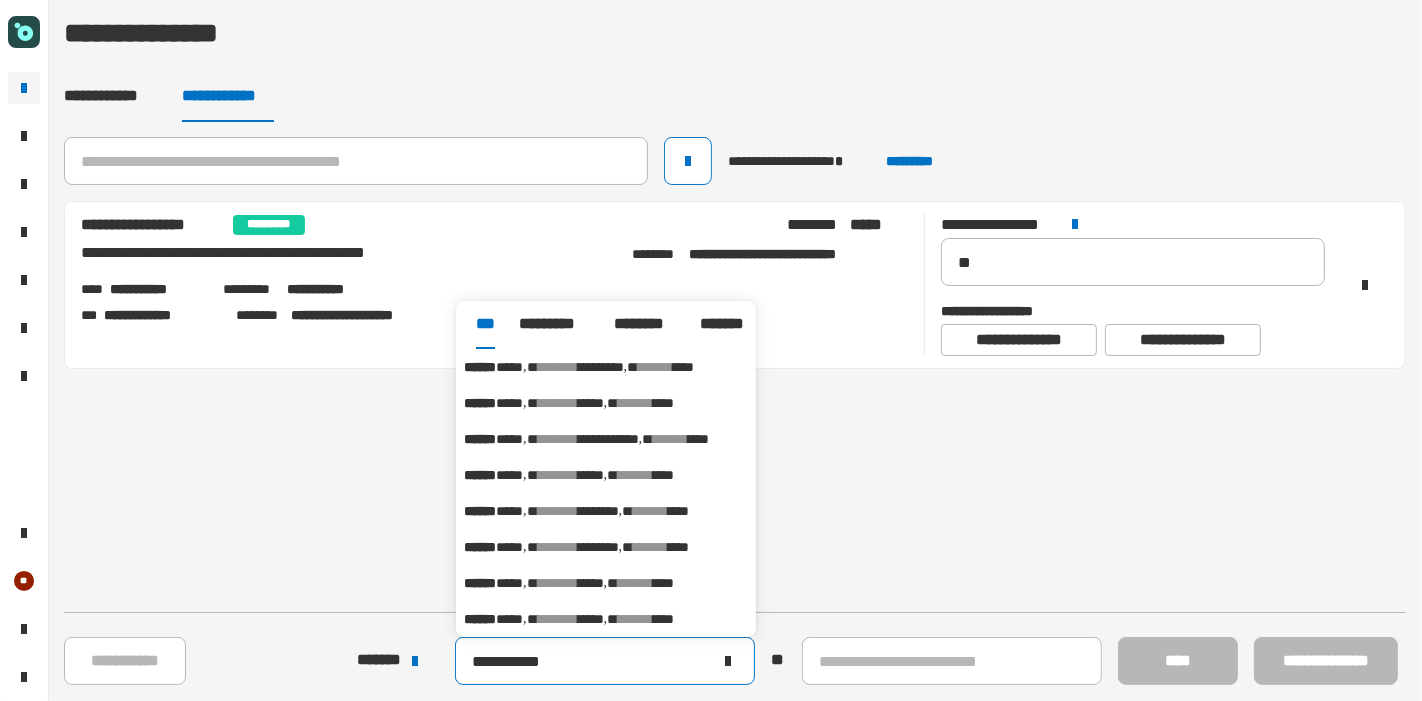 type on "**********" 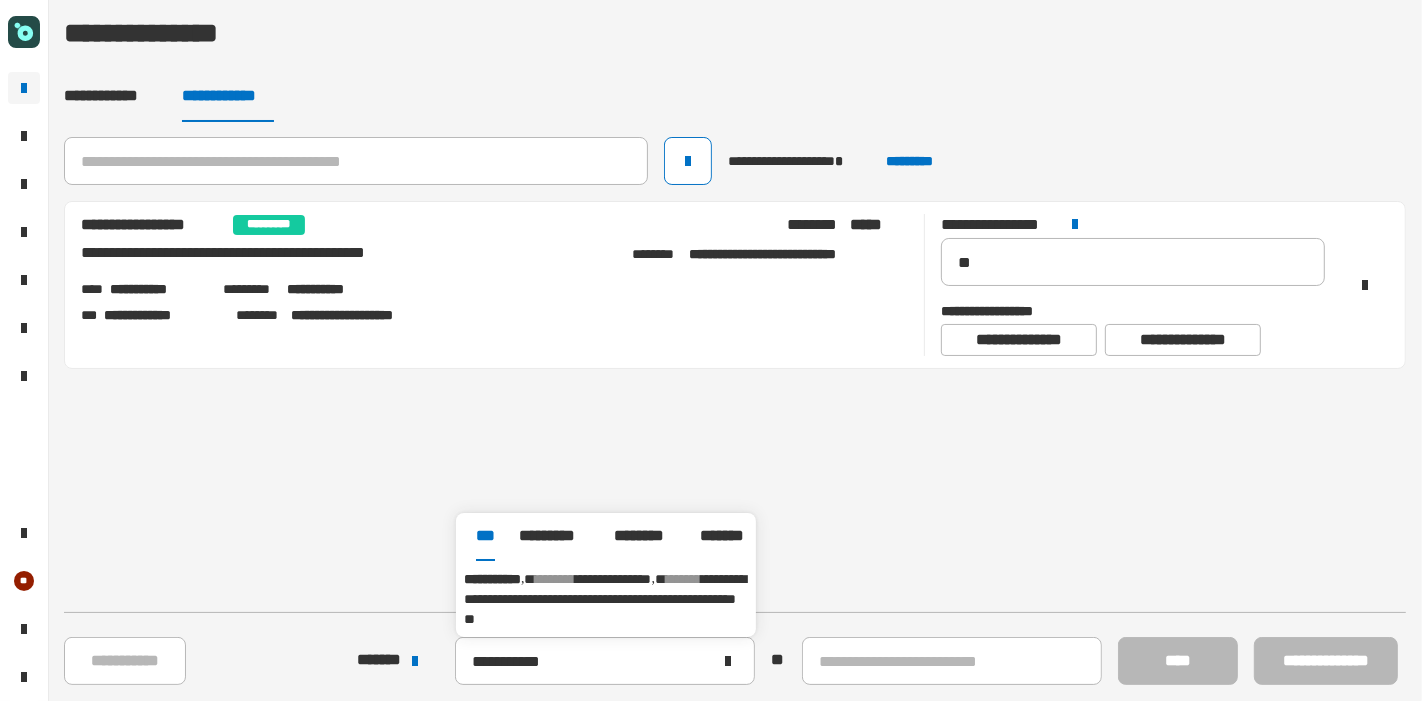 click on "**********" at bounding box center (605, 599) 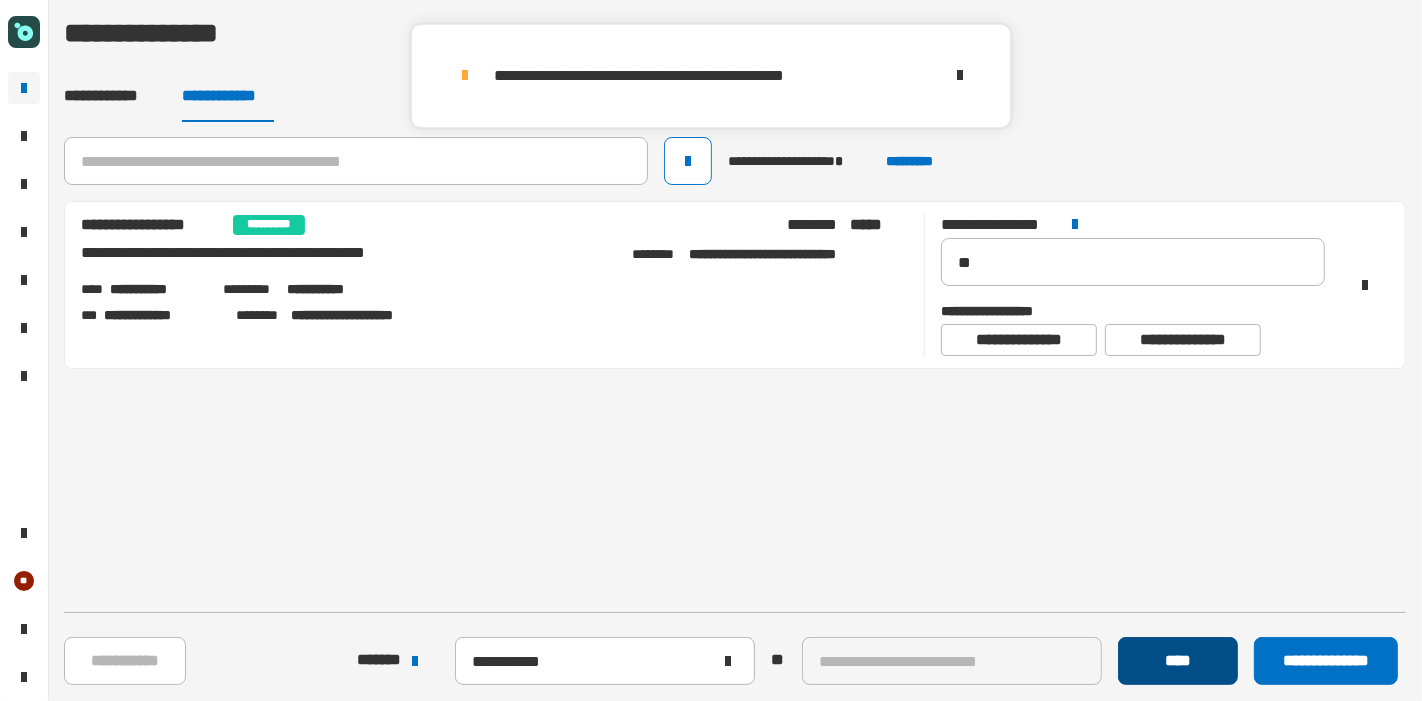 click on "****" 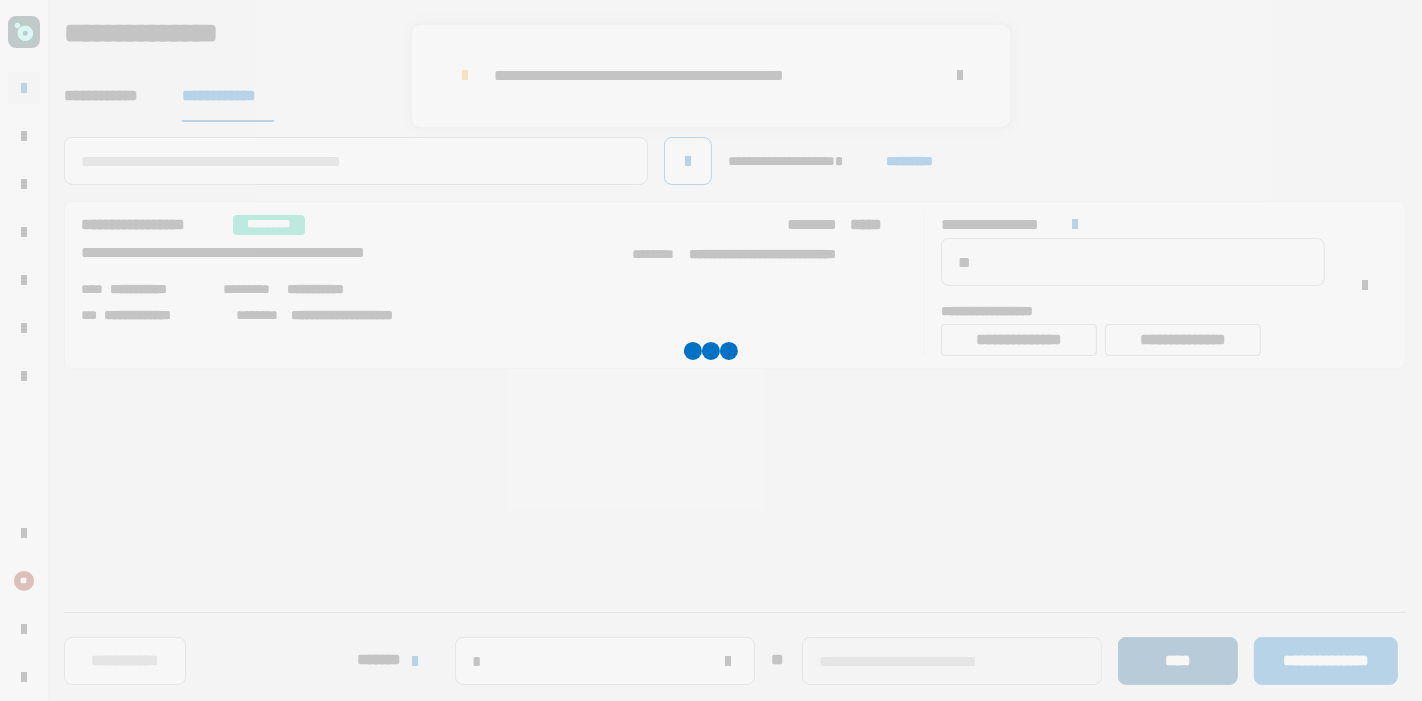 type 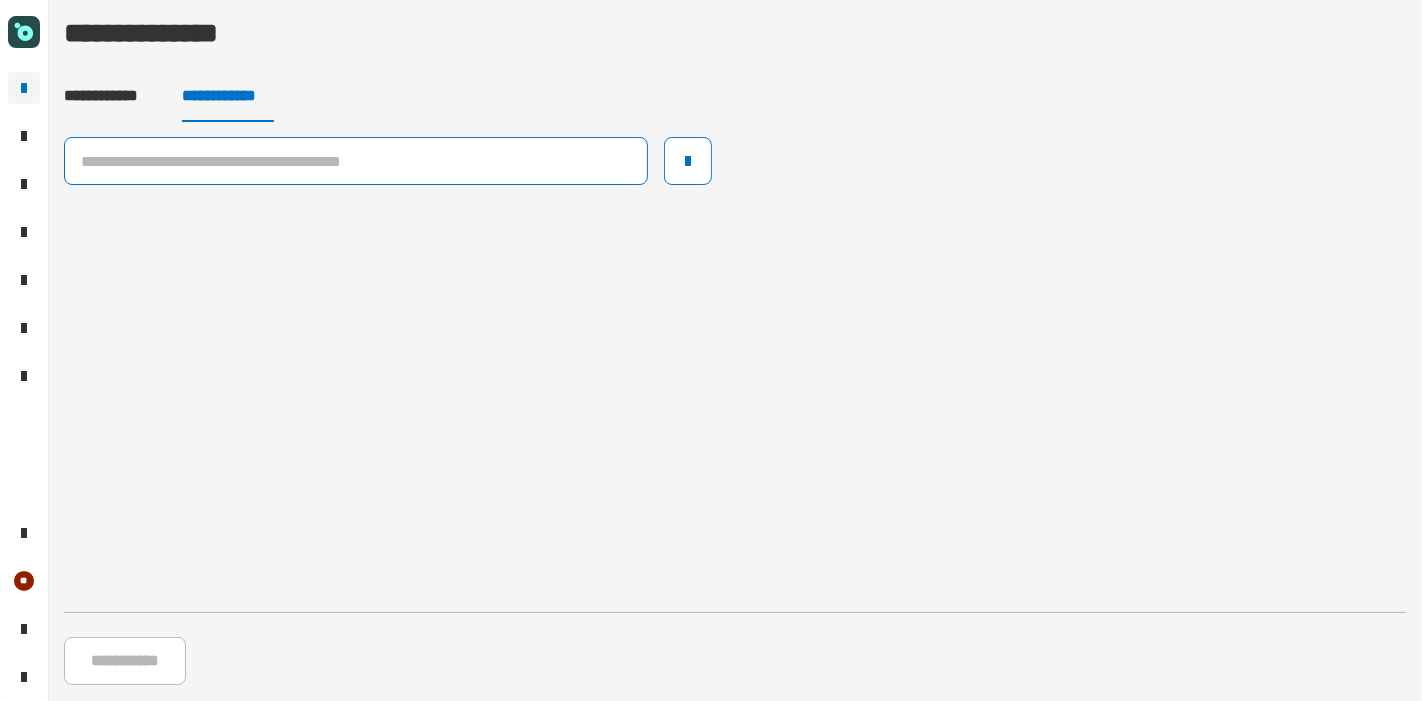 drag, startPoint x: 422, startPoint y: 189, endPoint x: 428, endPoint y: 172, distance: 18.027756 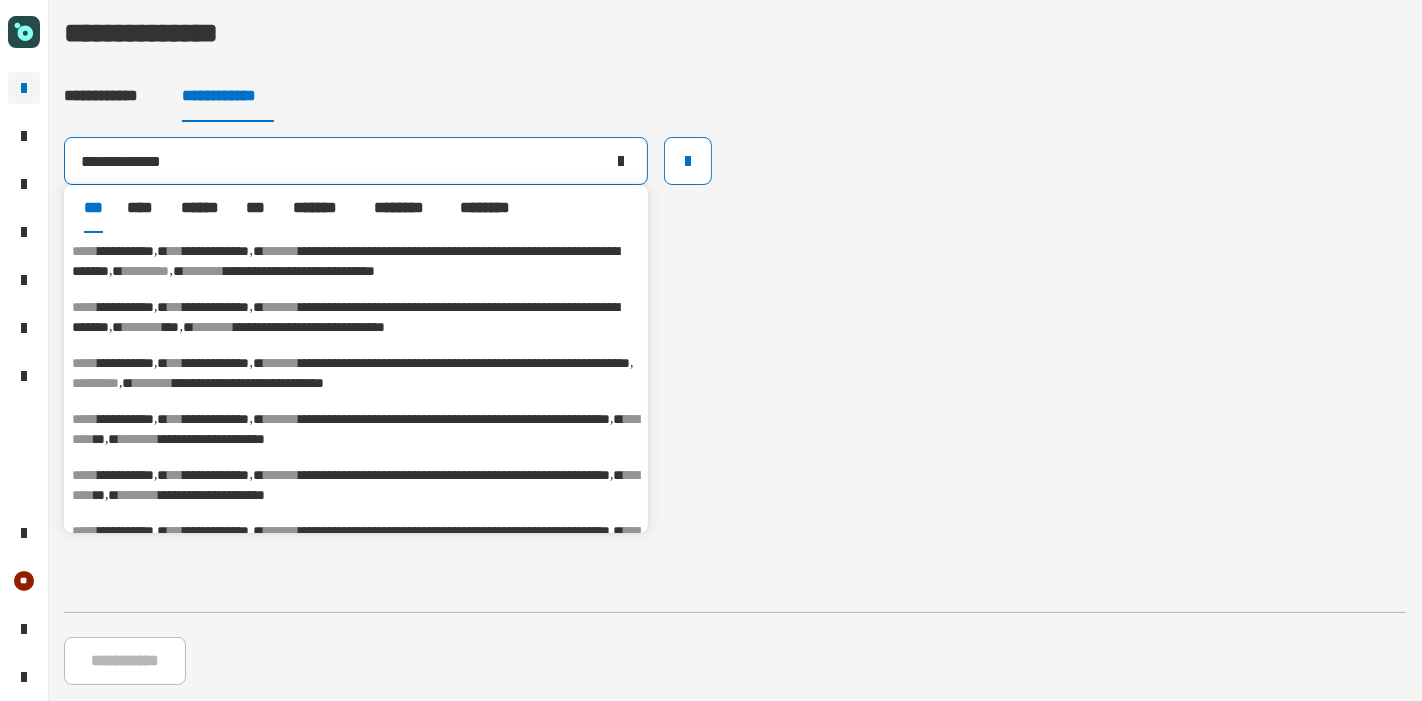 type on "**********" 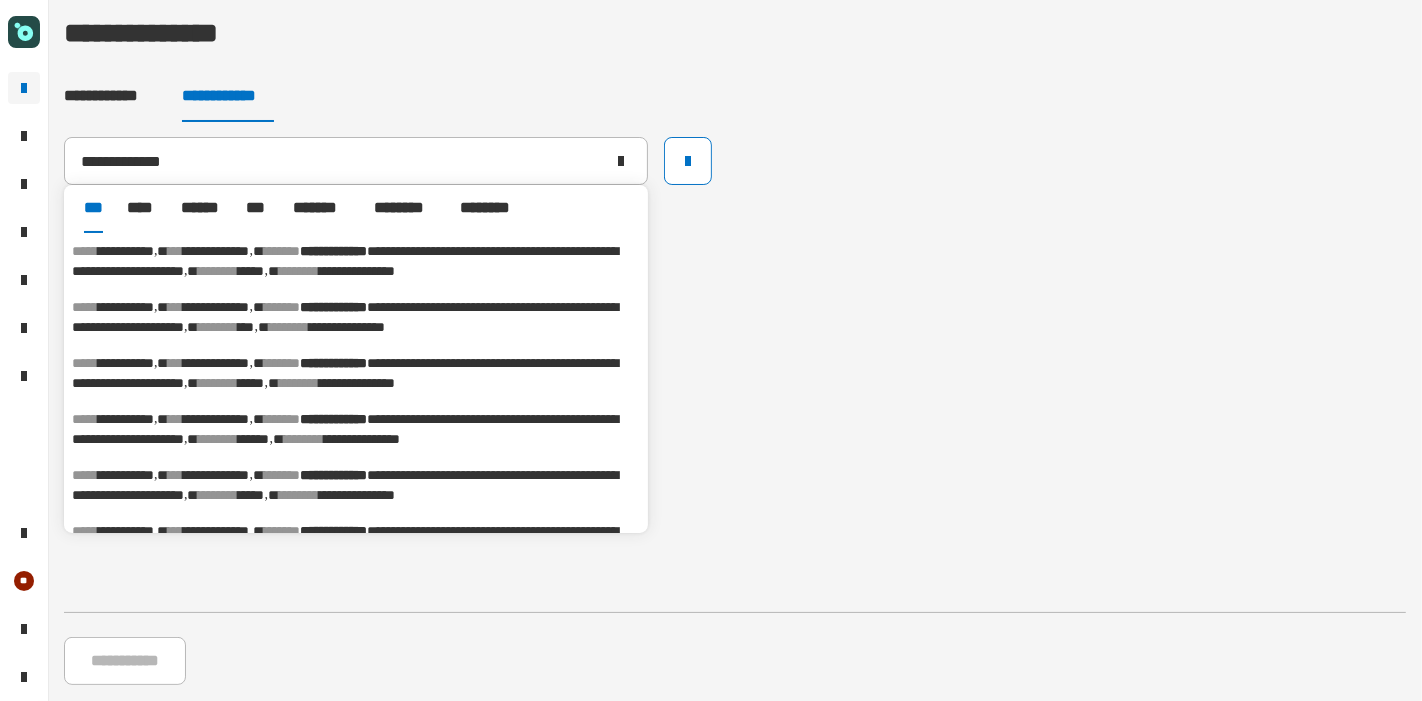 click on "**********" at bounding box center [356, 261] 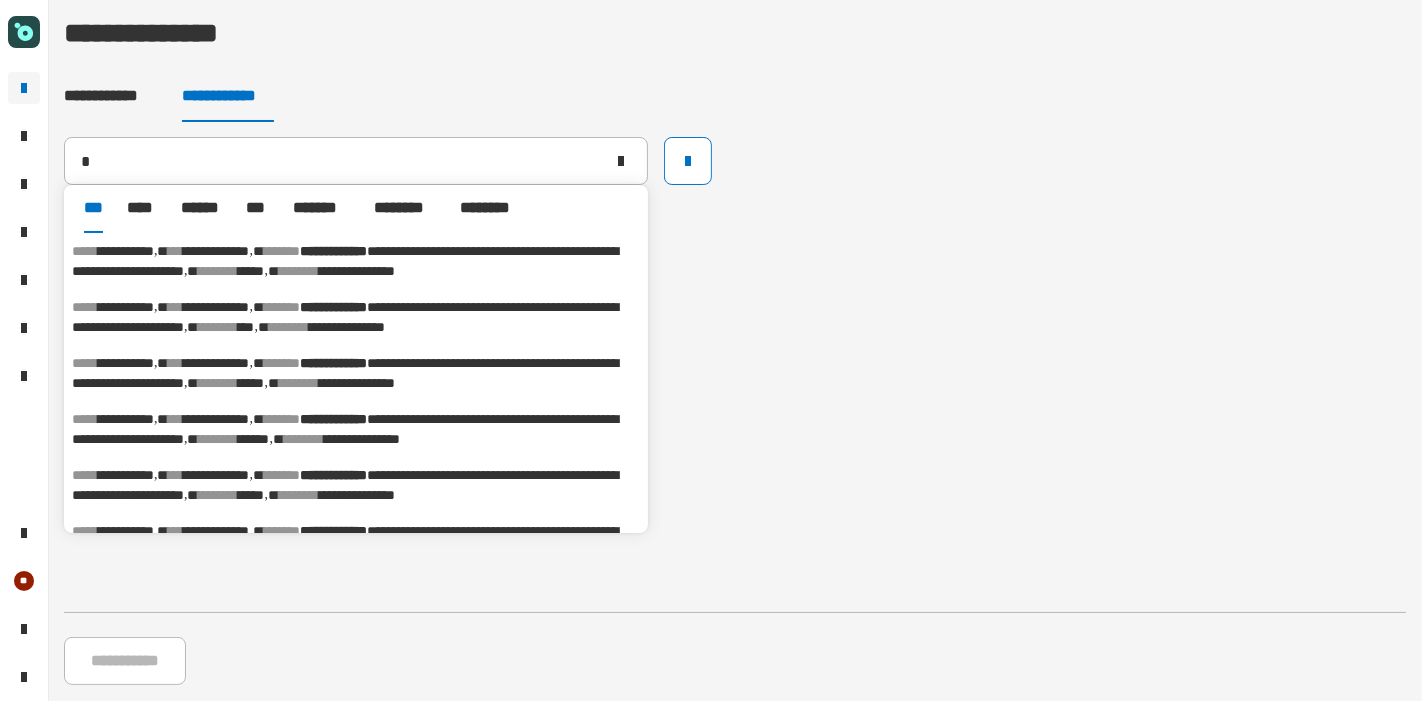 type on "**********" 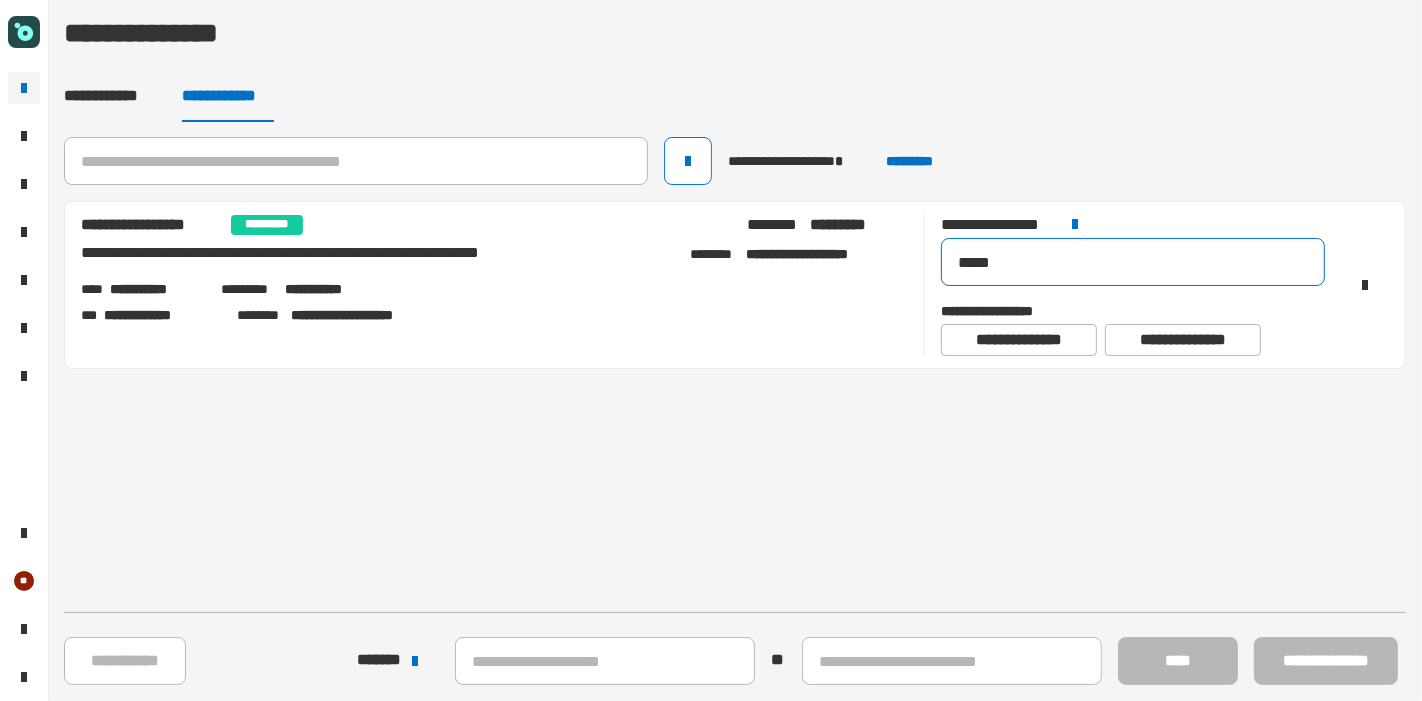 drag, startPoint x: 1026, startPoint y: 264, endPoint x: 914, endPoint y: 261, distance: 112.04017 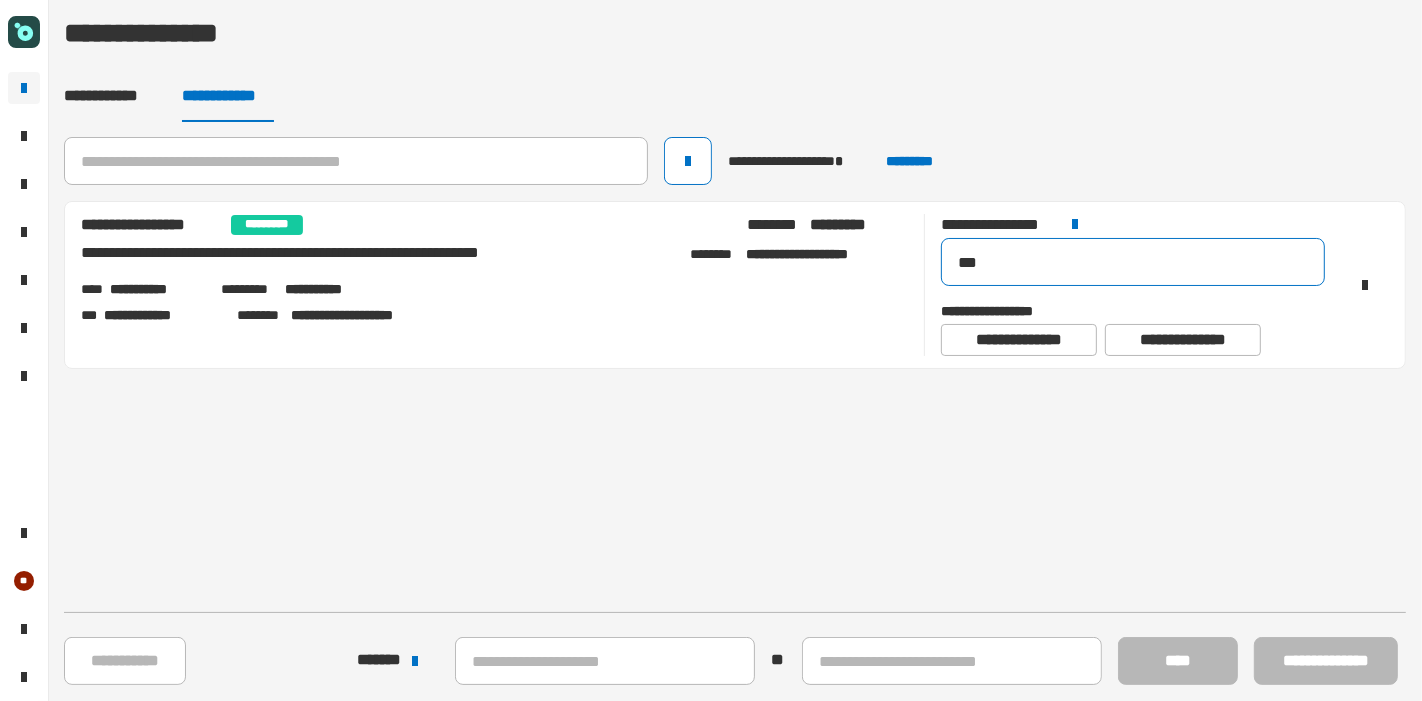 type on "****" 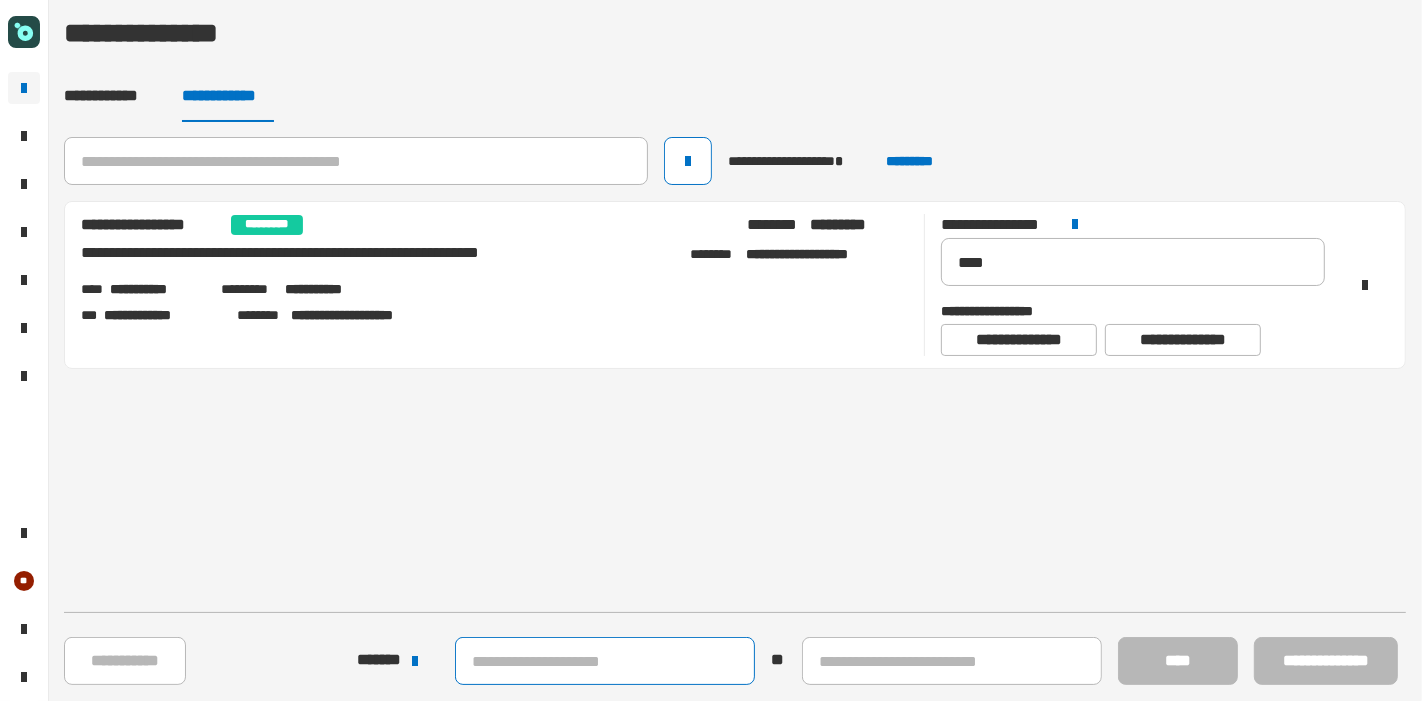 click 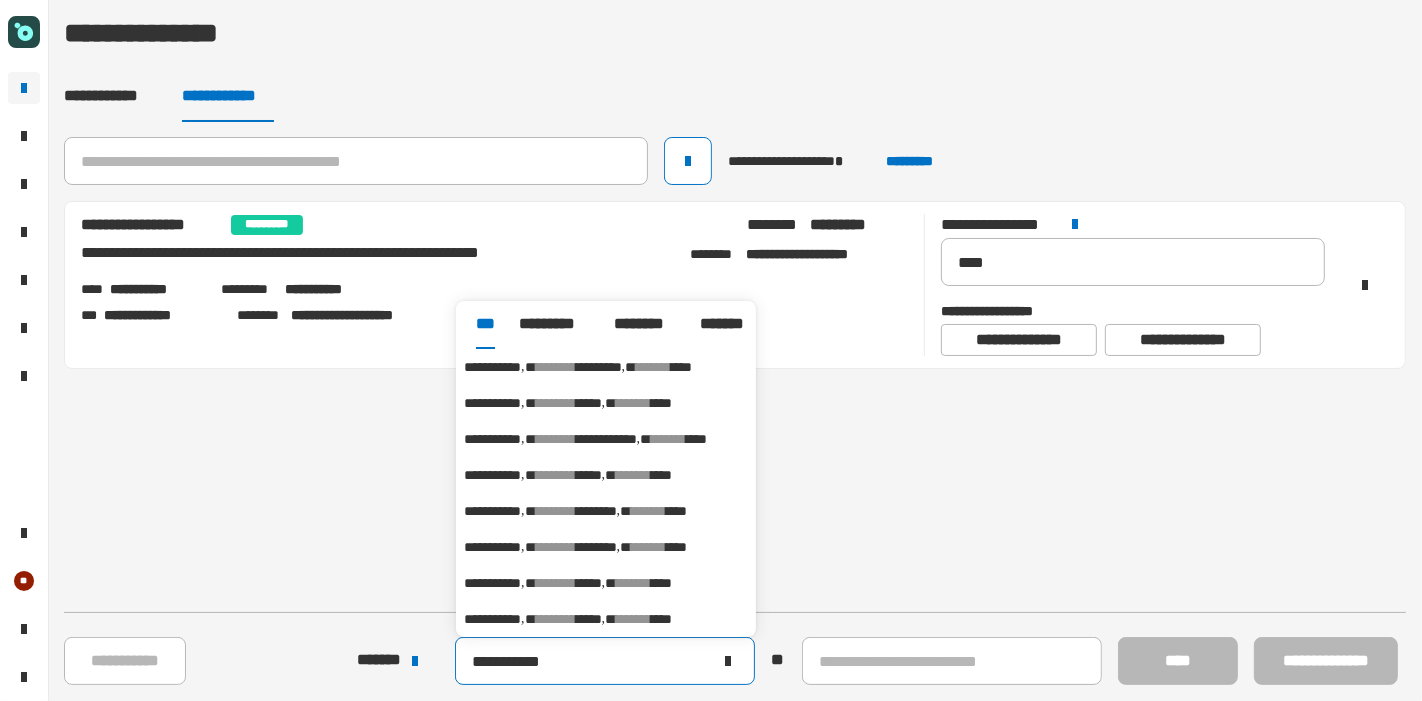 type on "**********" 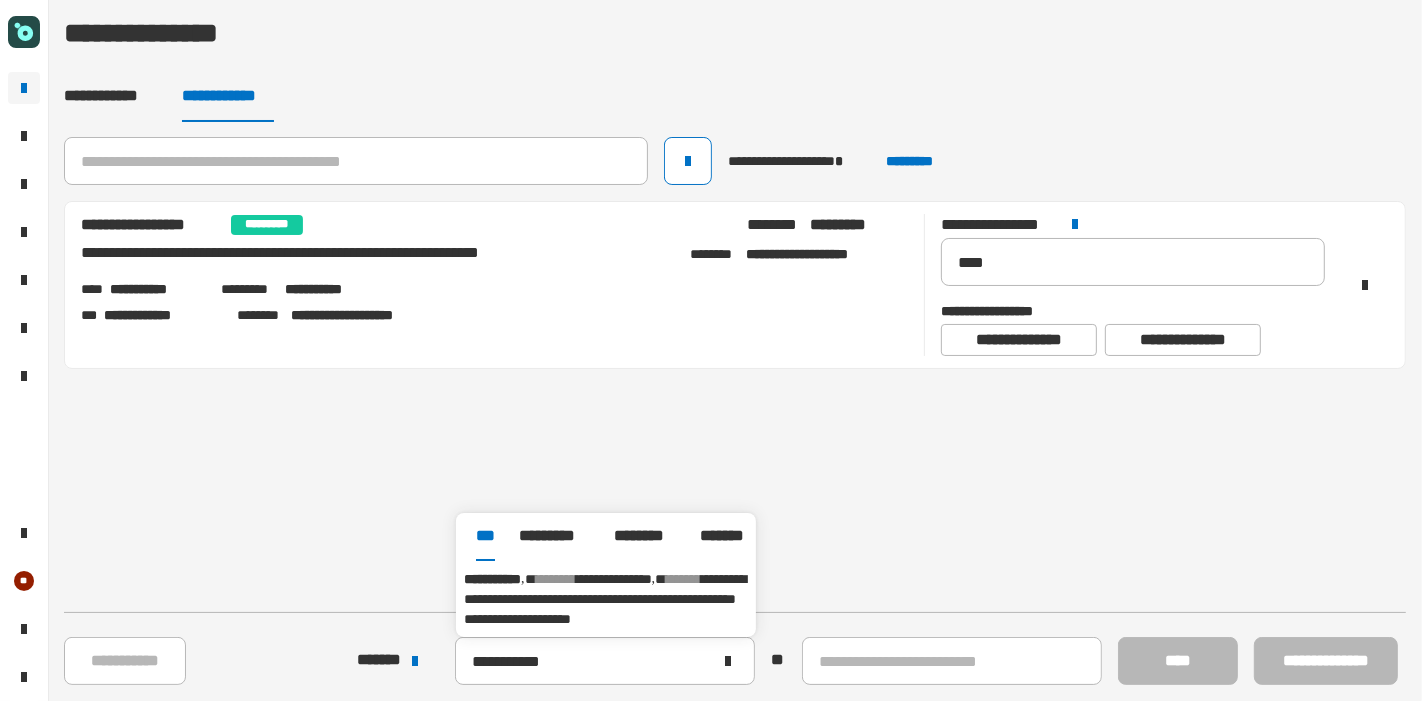 click on "**********" at bounding box center (605, 599) 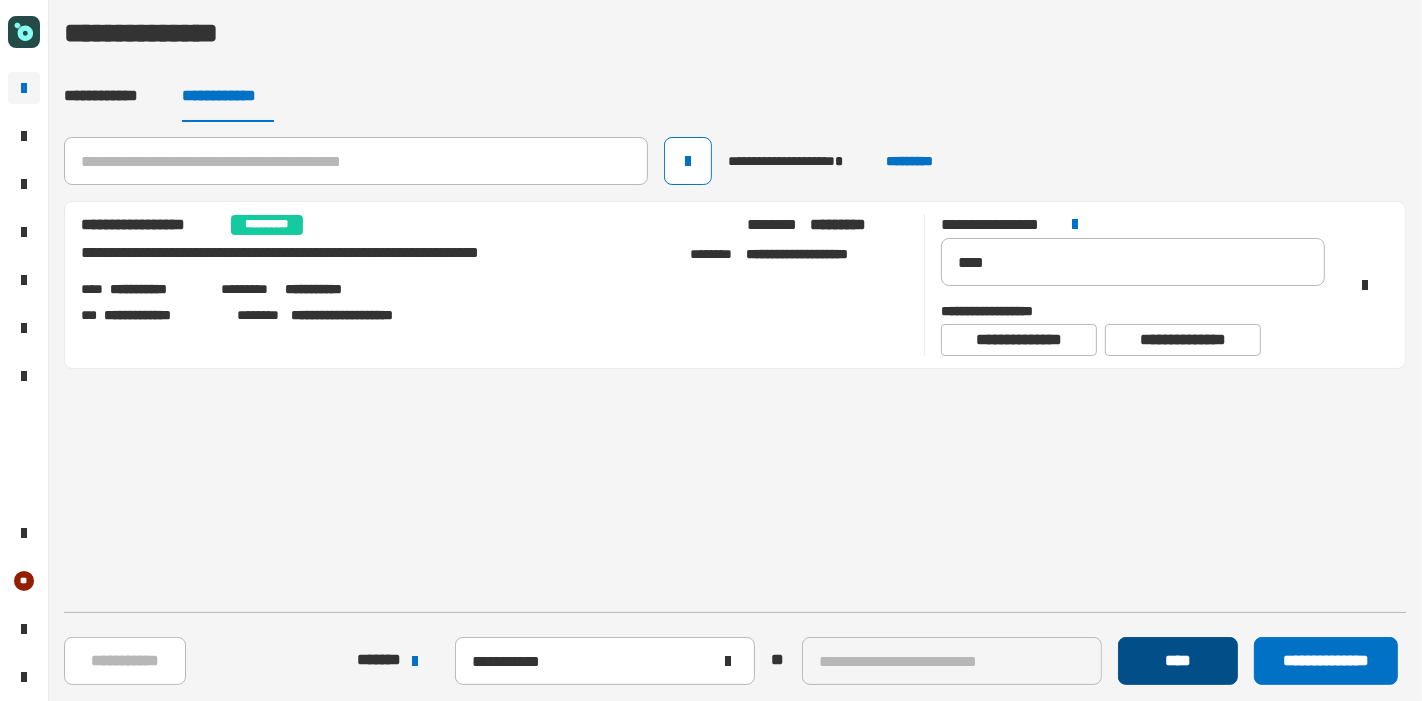 click on "****" 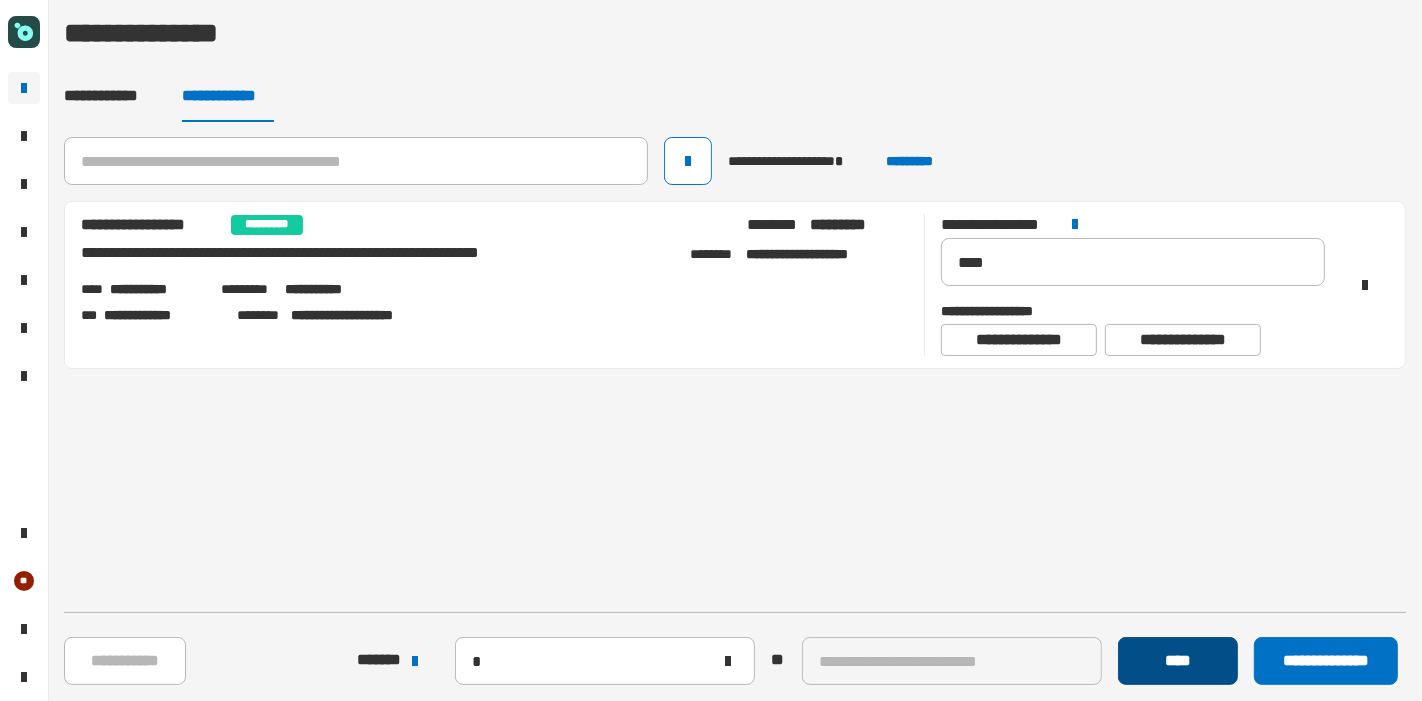 type 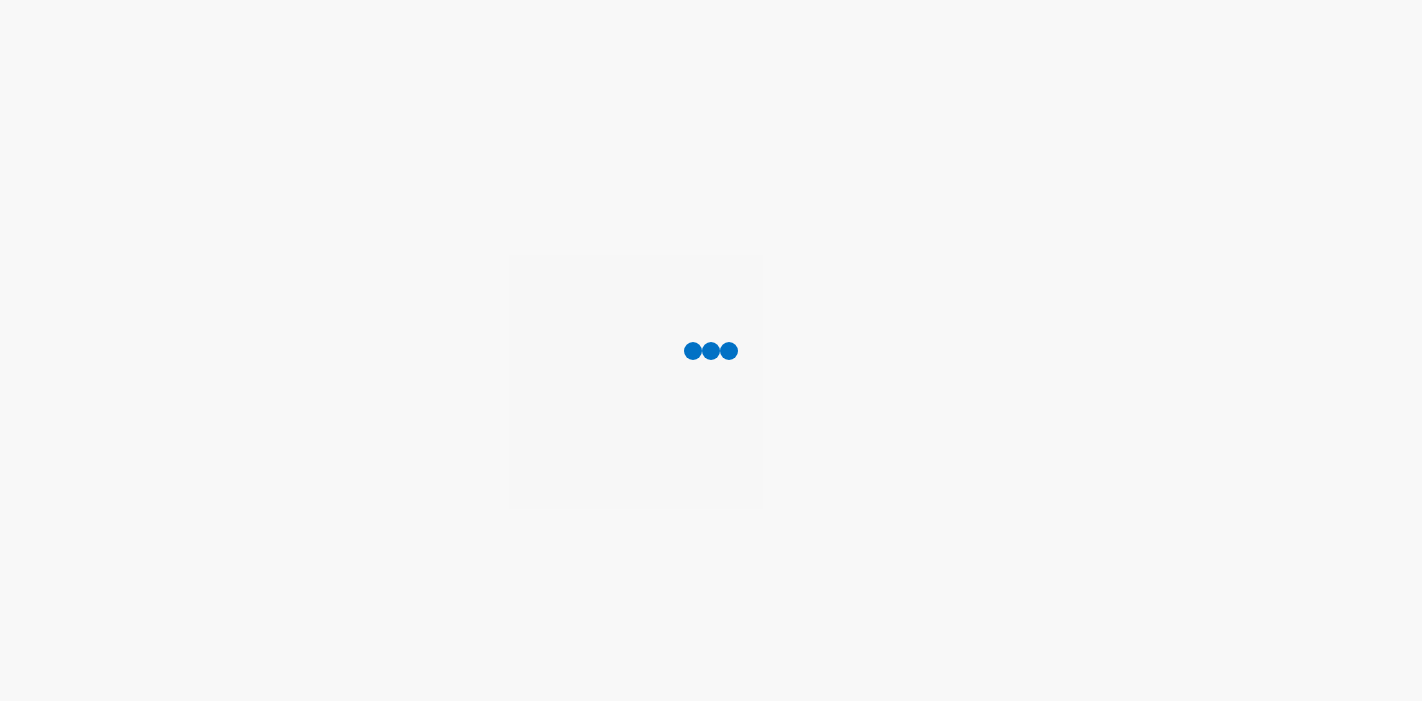 scroll, scrollTop: 0, scrollLeft: 0, axis: both 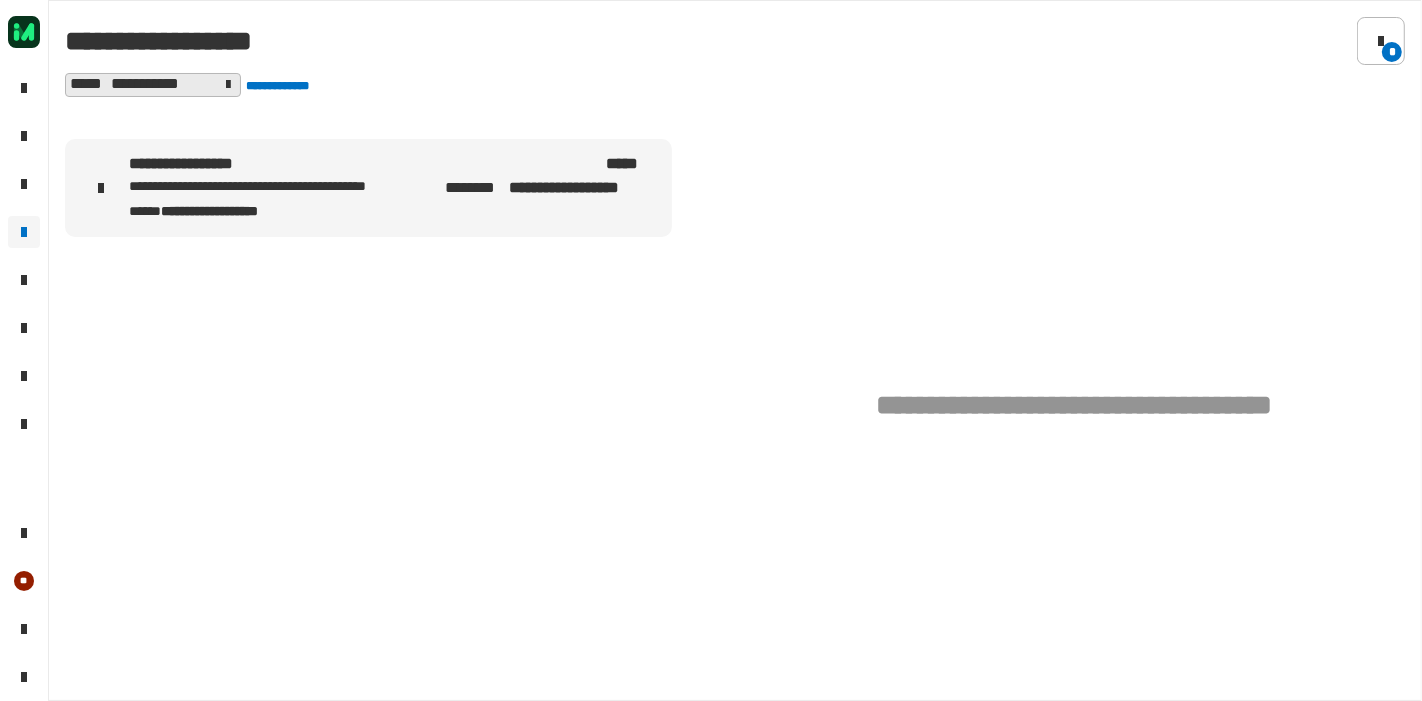click on "**********" at bounding box center (285, 165) 